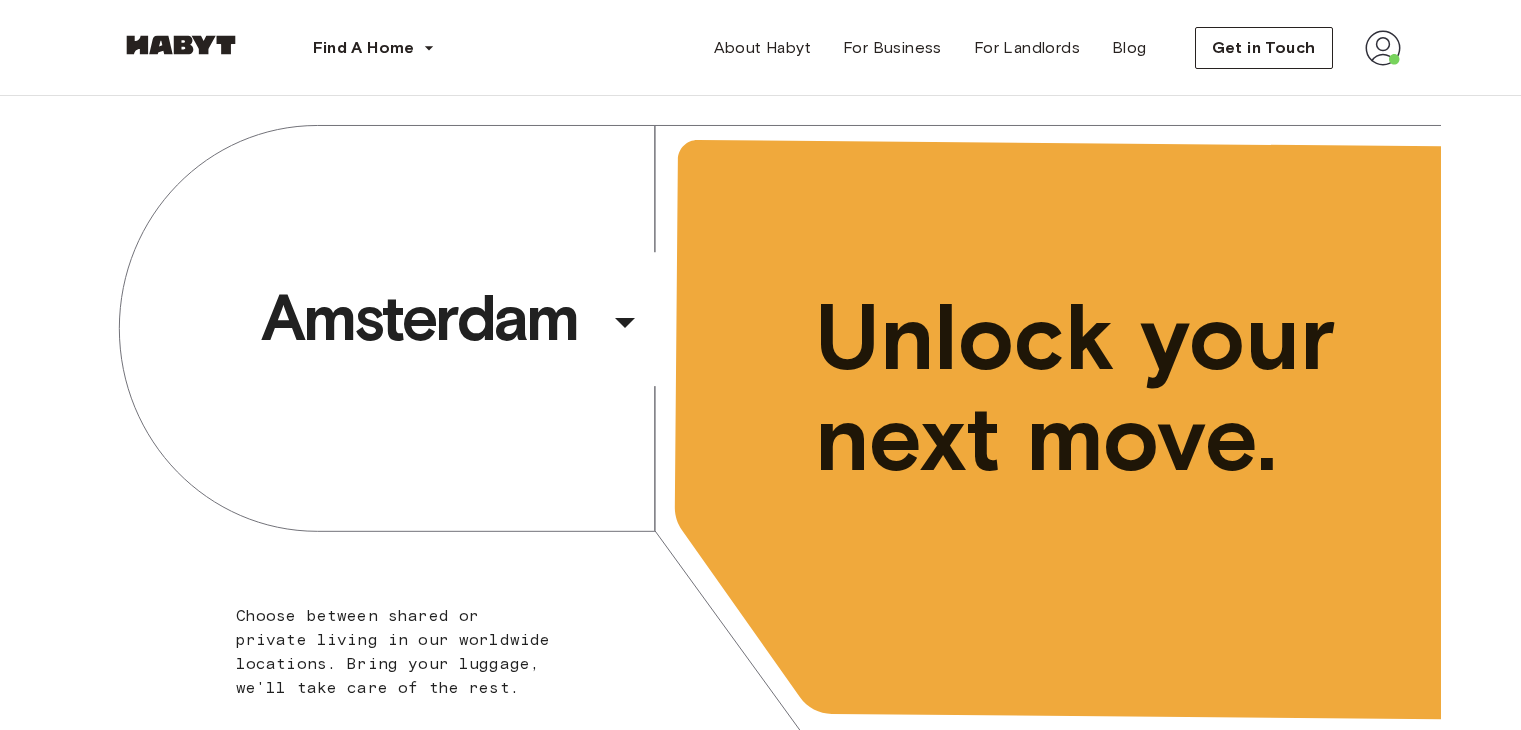 scroll, scrollTop: 0, scrollLeft: 0, axis: both 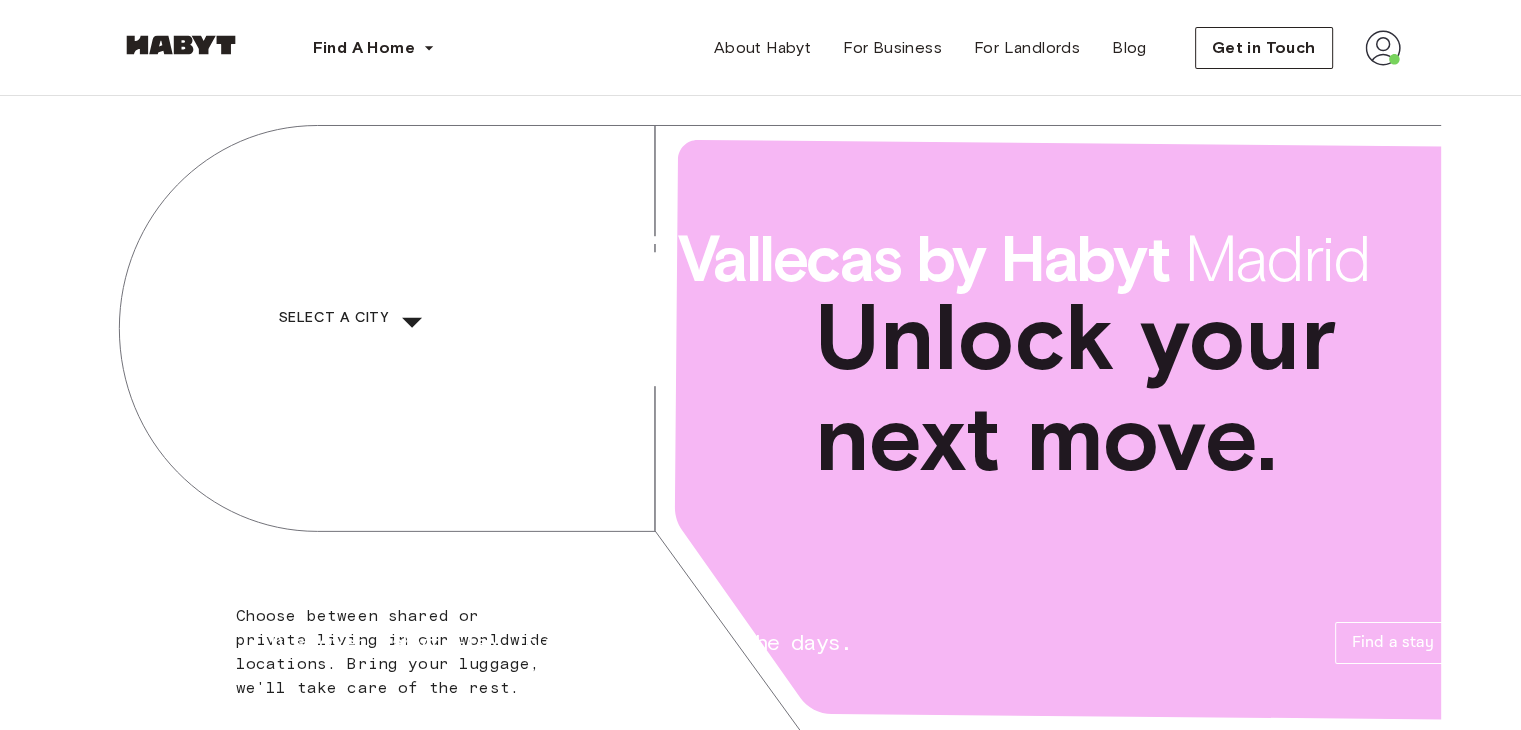 click on "Select a city" at bounding box center (333, 318) 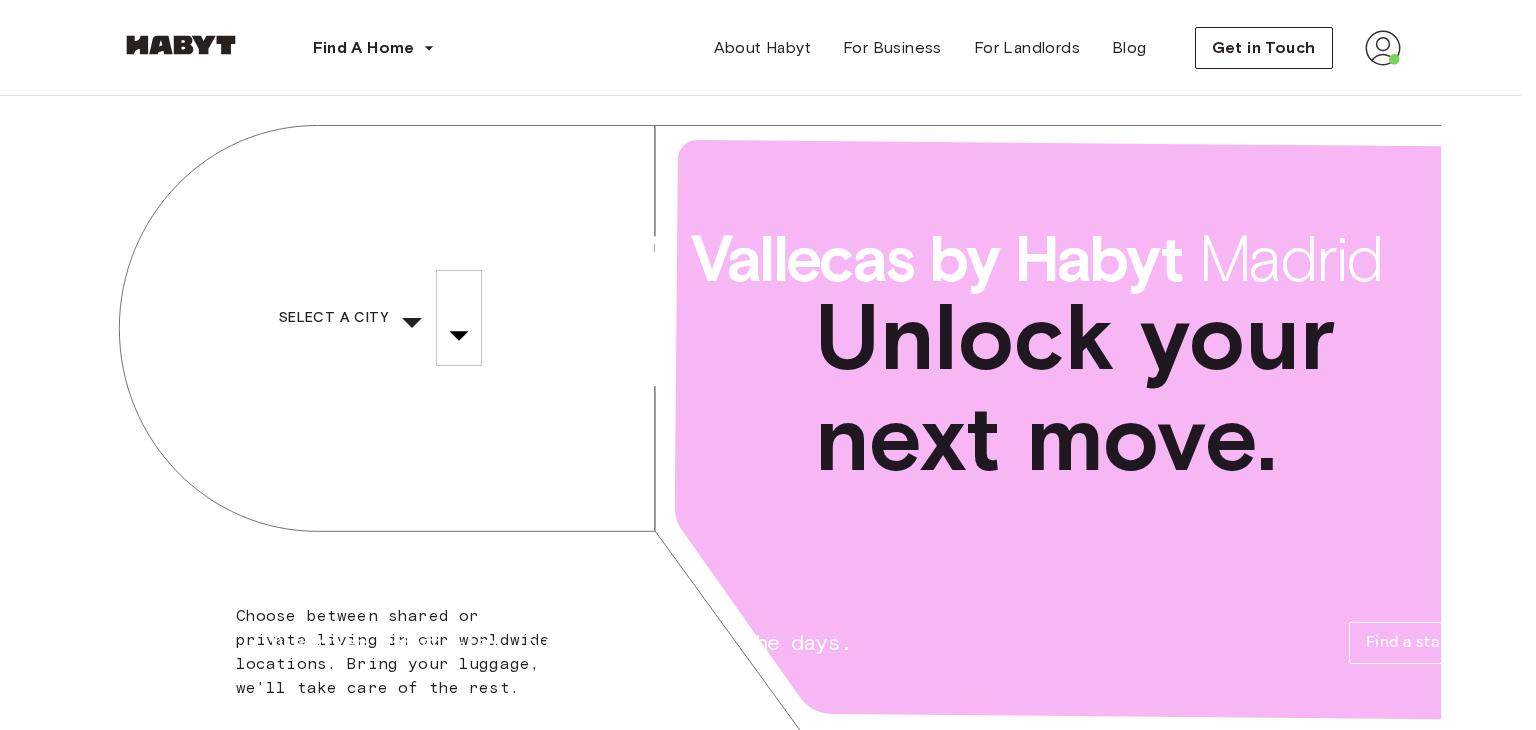 drag, startPoint x: 359, startPoint y: 507, endPoint x: 400, endPoint y: 505, distance: 41.04875 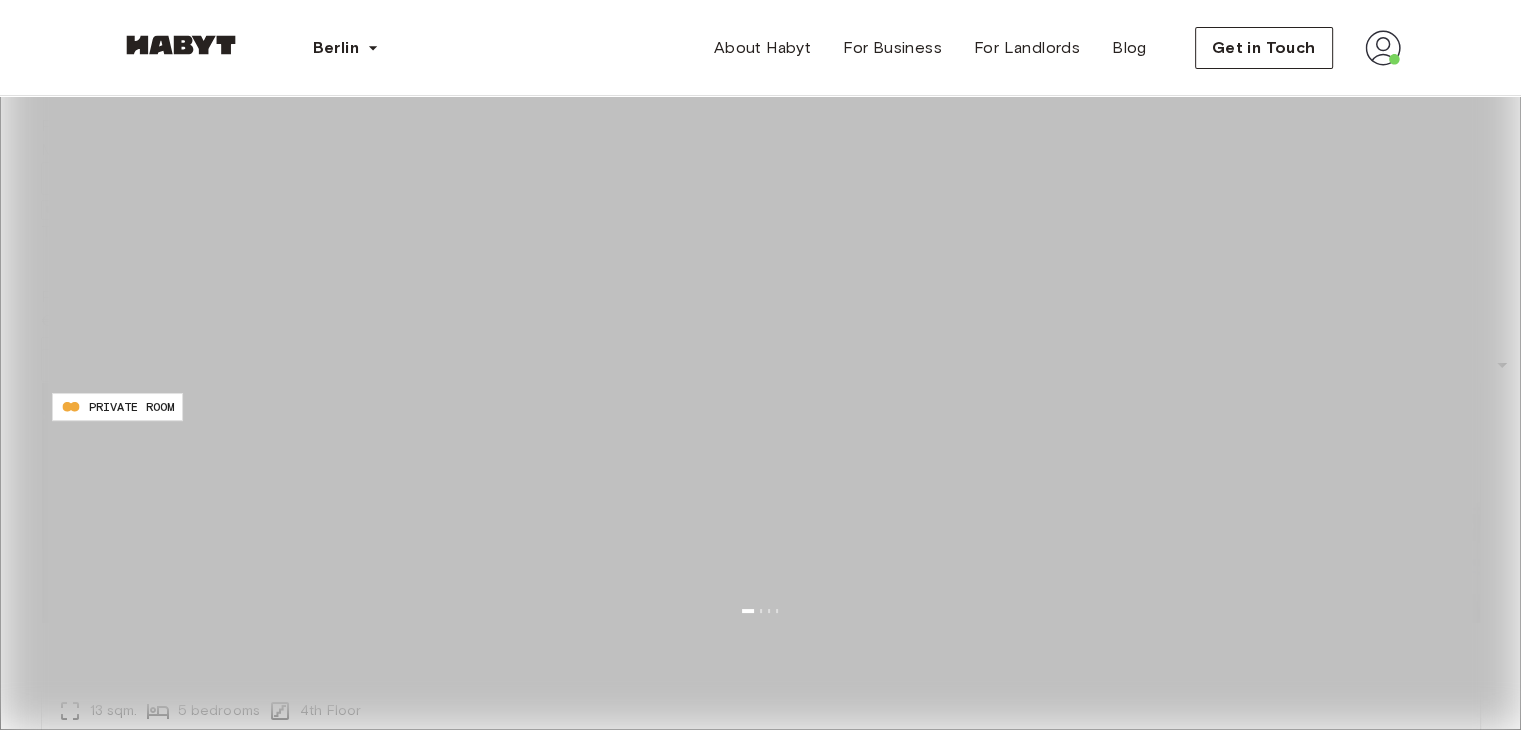 scroll, scrollTop: 900, scrollLeft: 0, axis: vertical 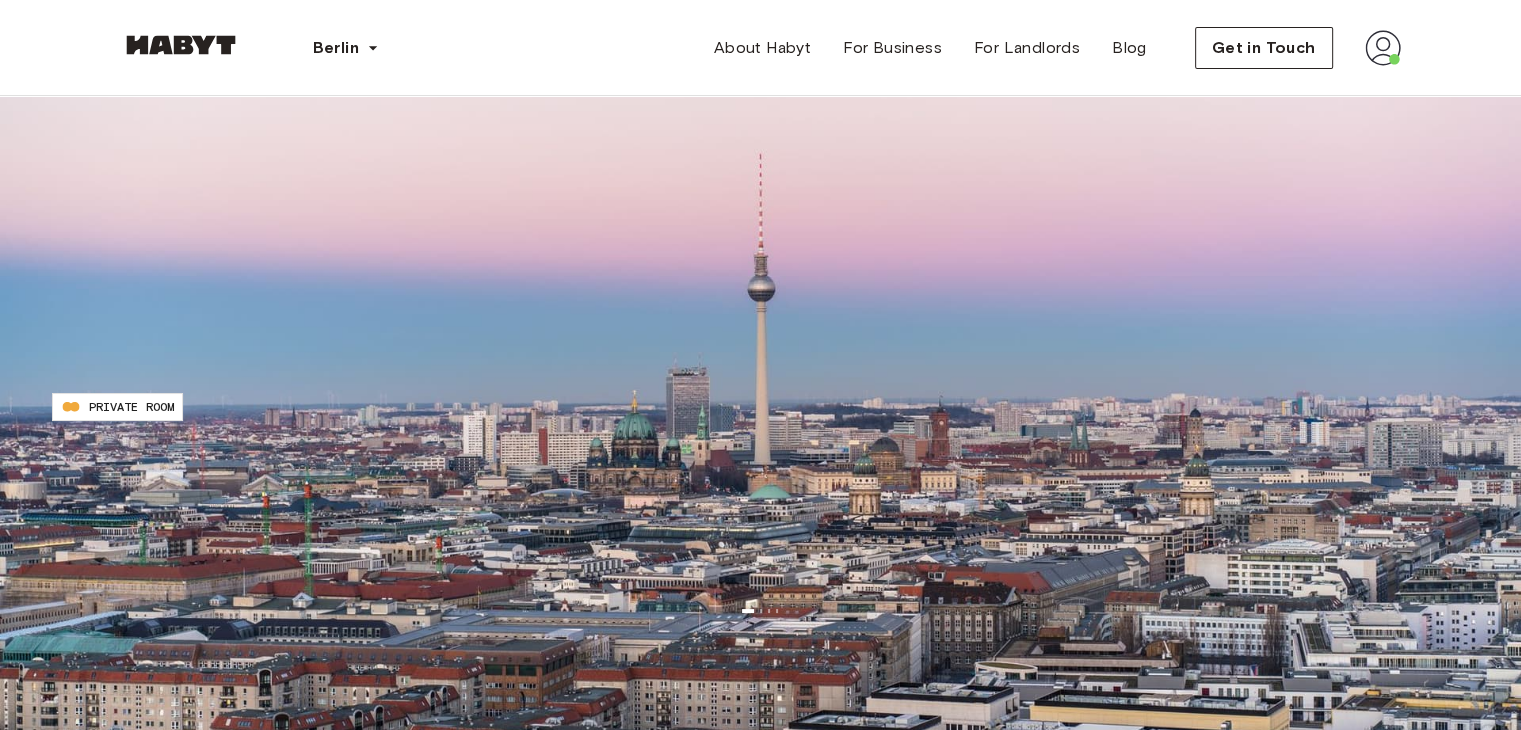 click on "Price" at bounding box center (112, 347) 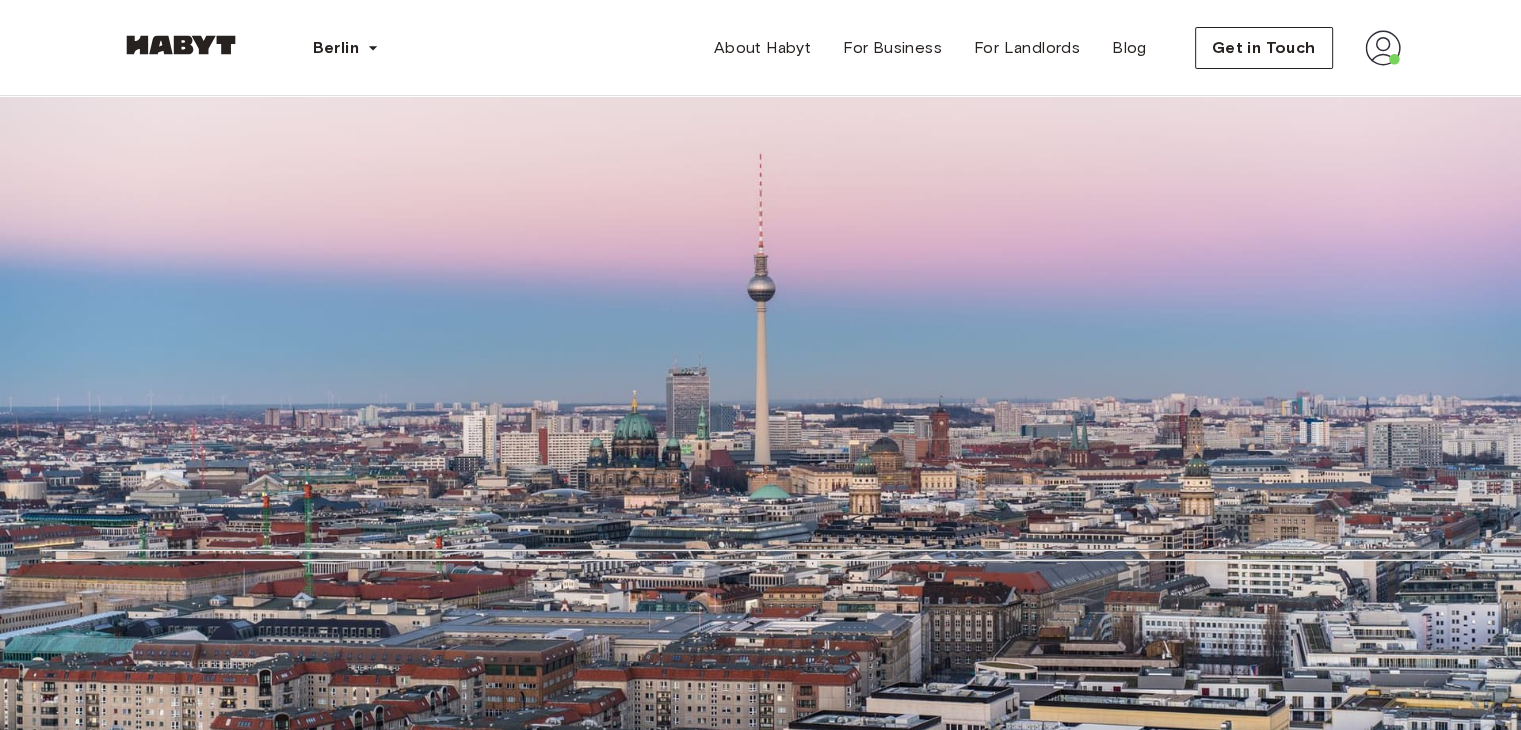 type on "*" 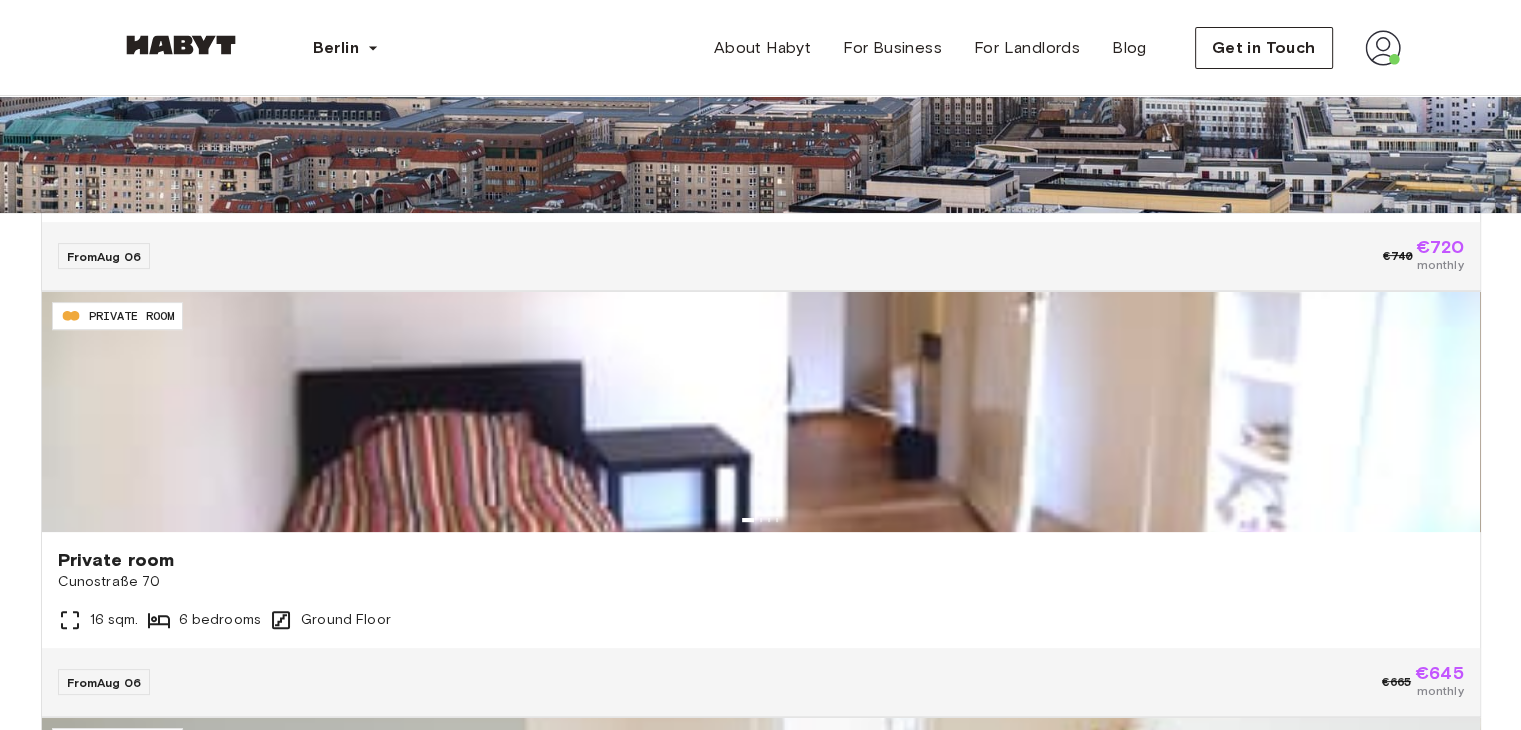 scroll, scrollTop: 0, scrollLeft: 0, axis: both 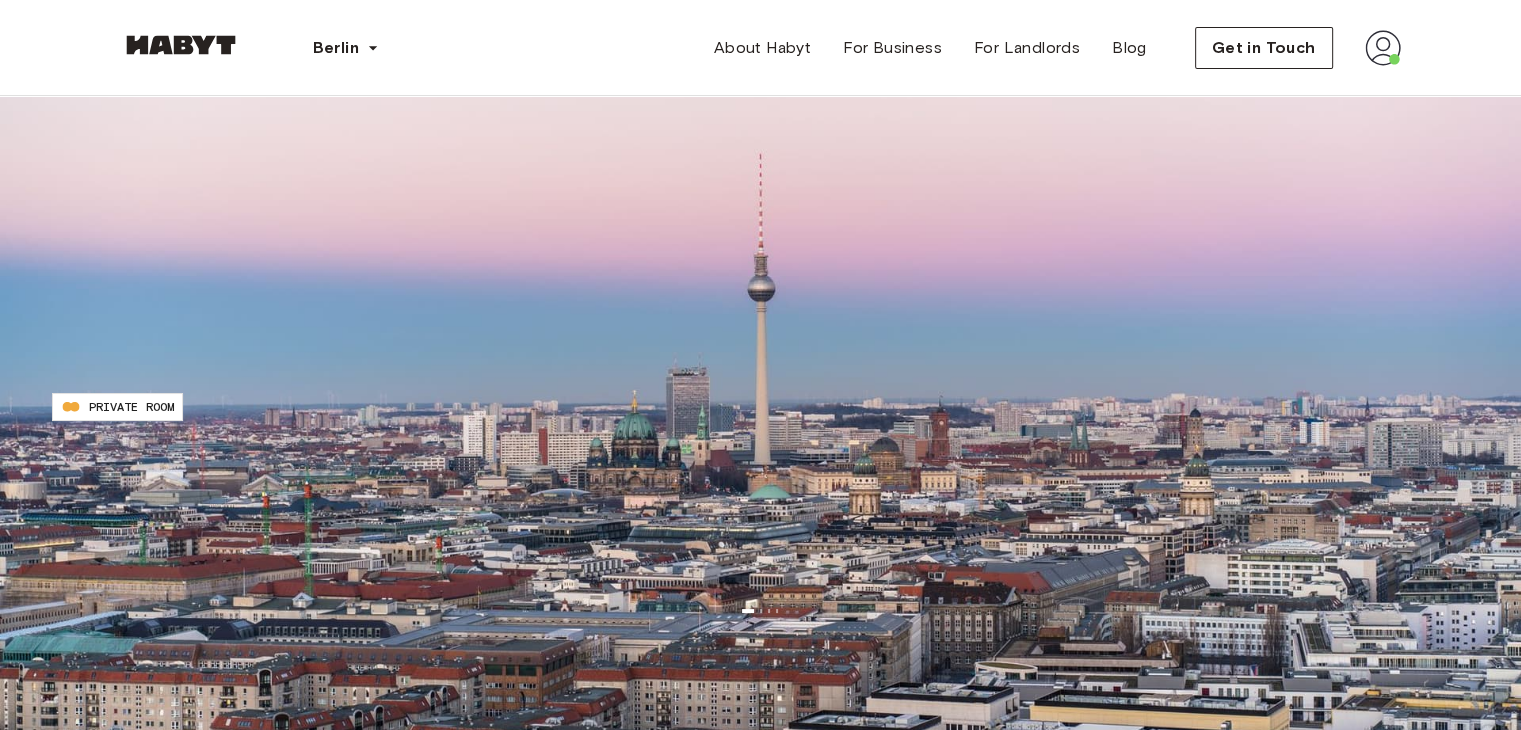 click at bounding box center (1456, 8968) 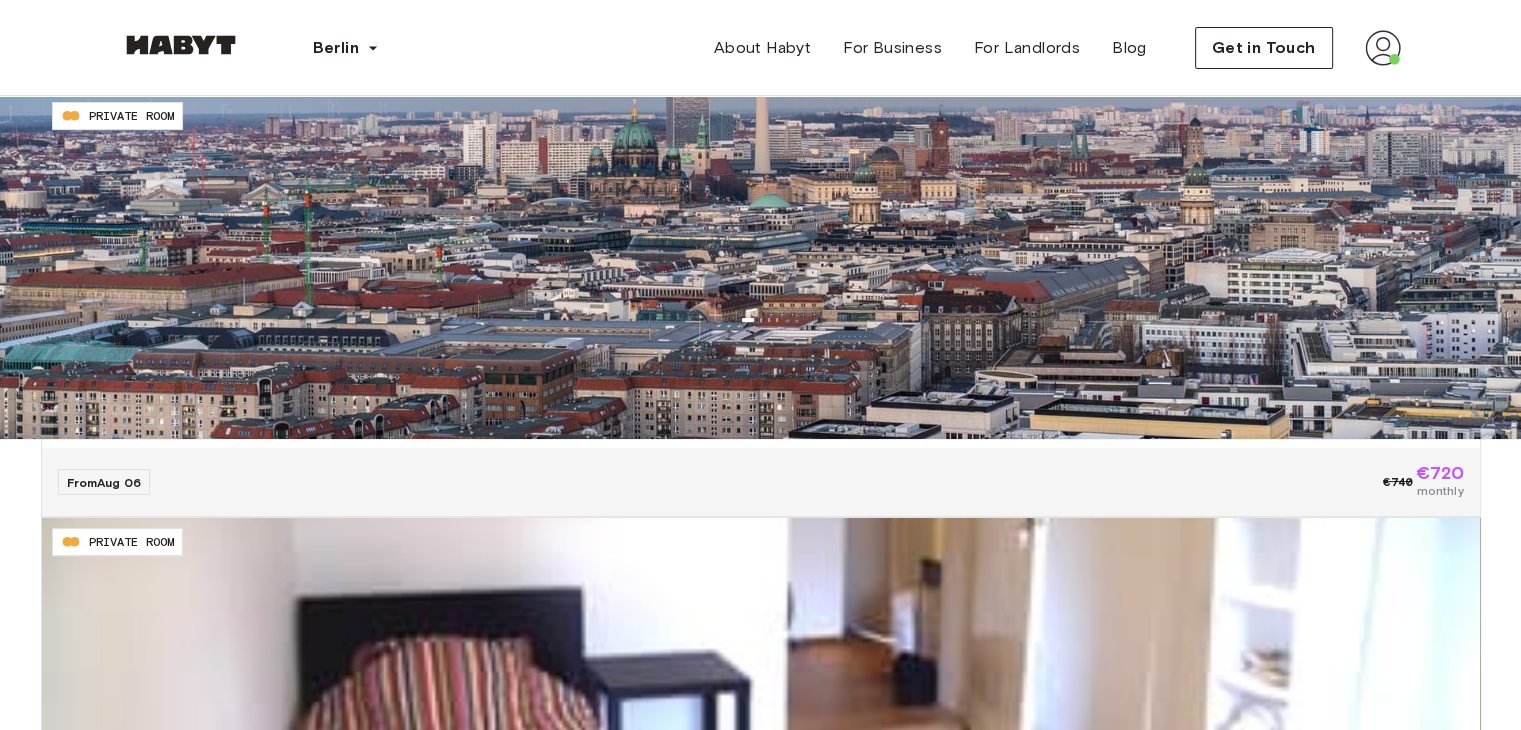 scroll, scrollTop: 300, scrollLeft: 0, axis: vertical 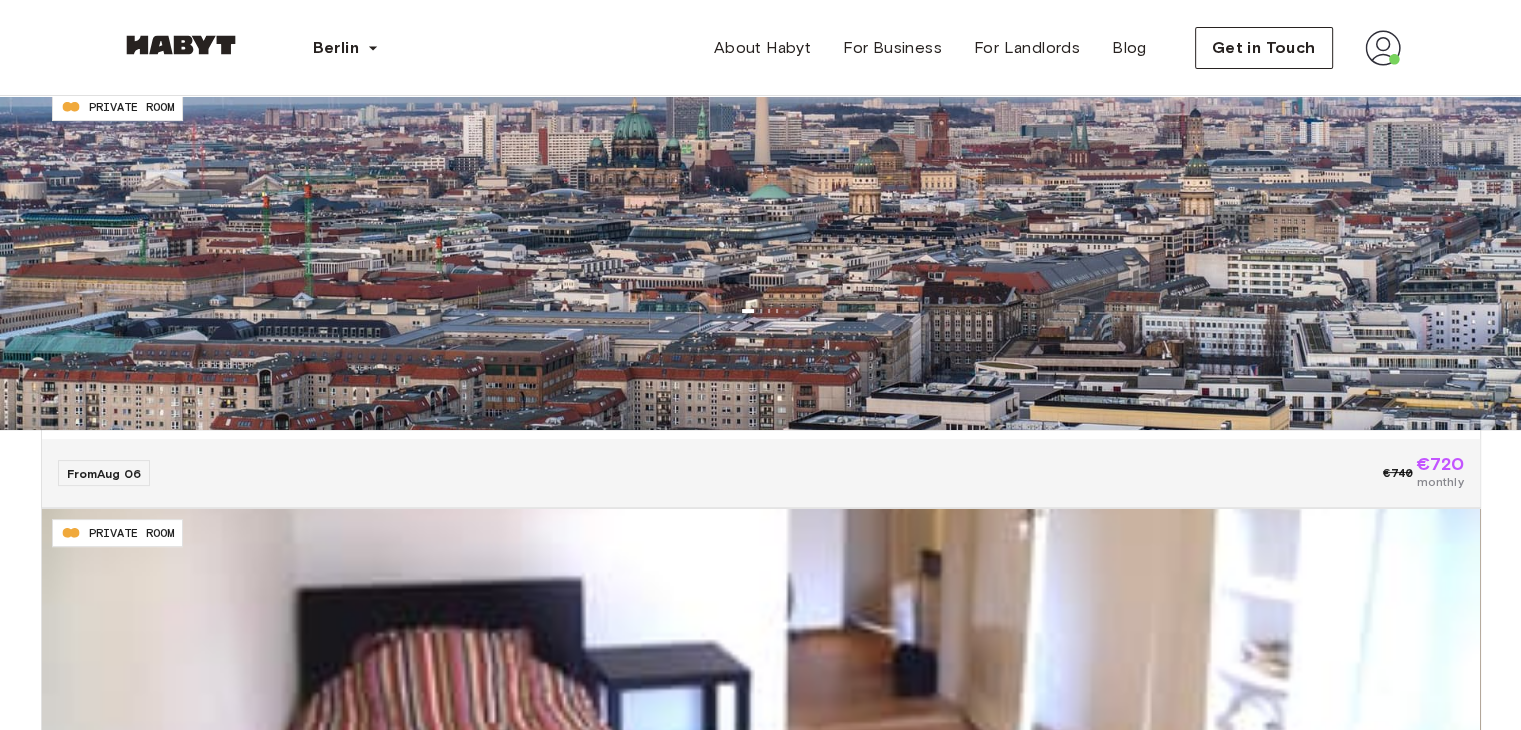 drag, startPoint x: 1291, startPoint y: 325, endPoint x: 1120, endPoint y: 505, distance: 248.27606 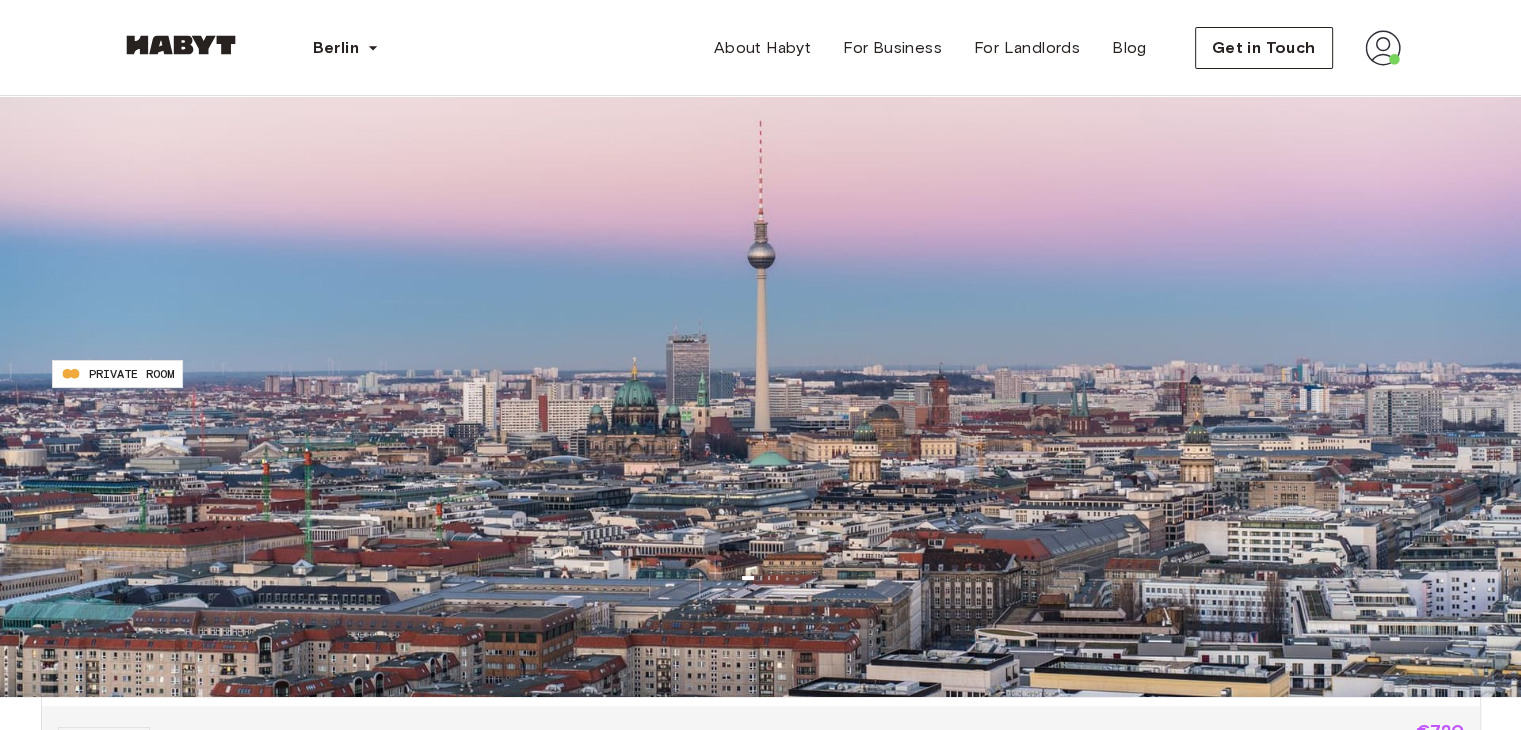 scroll, scrollTop: 0, scrollLeft: 0, axis: both 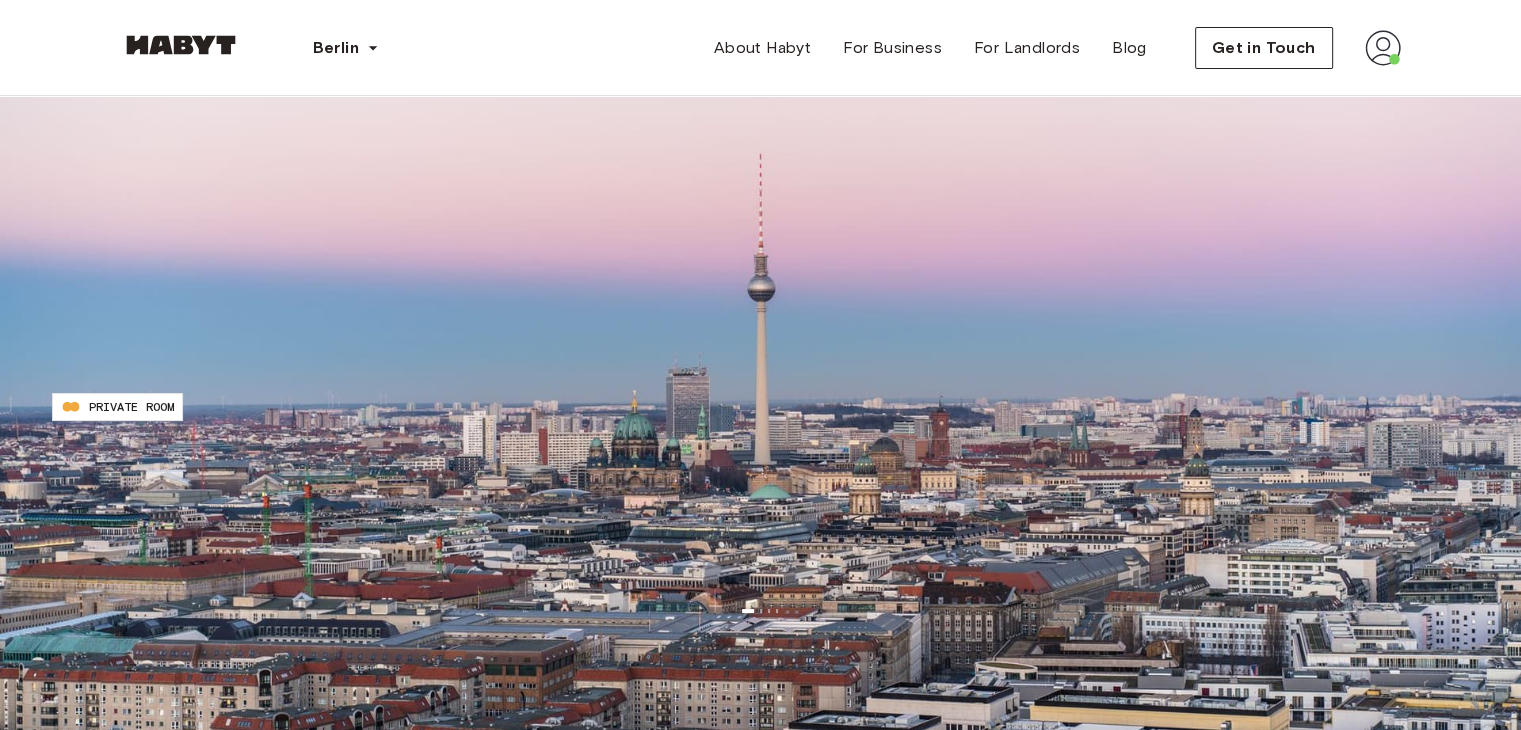 drag, startPoint x: 1467, startPoint y: 161, endPoint x: 1457, endPoint y: 153, distance: 12.806249 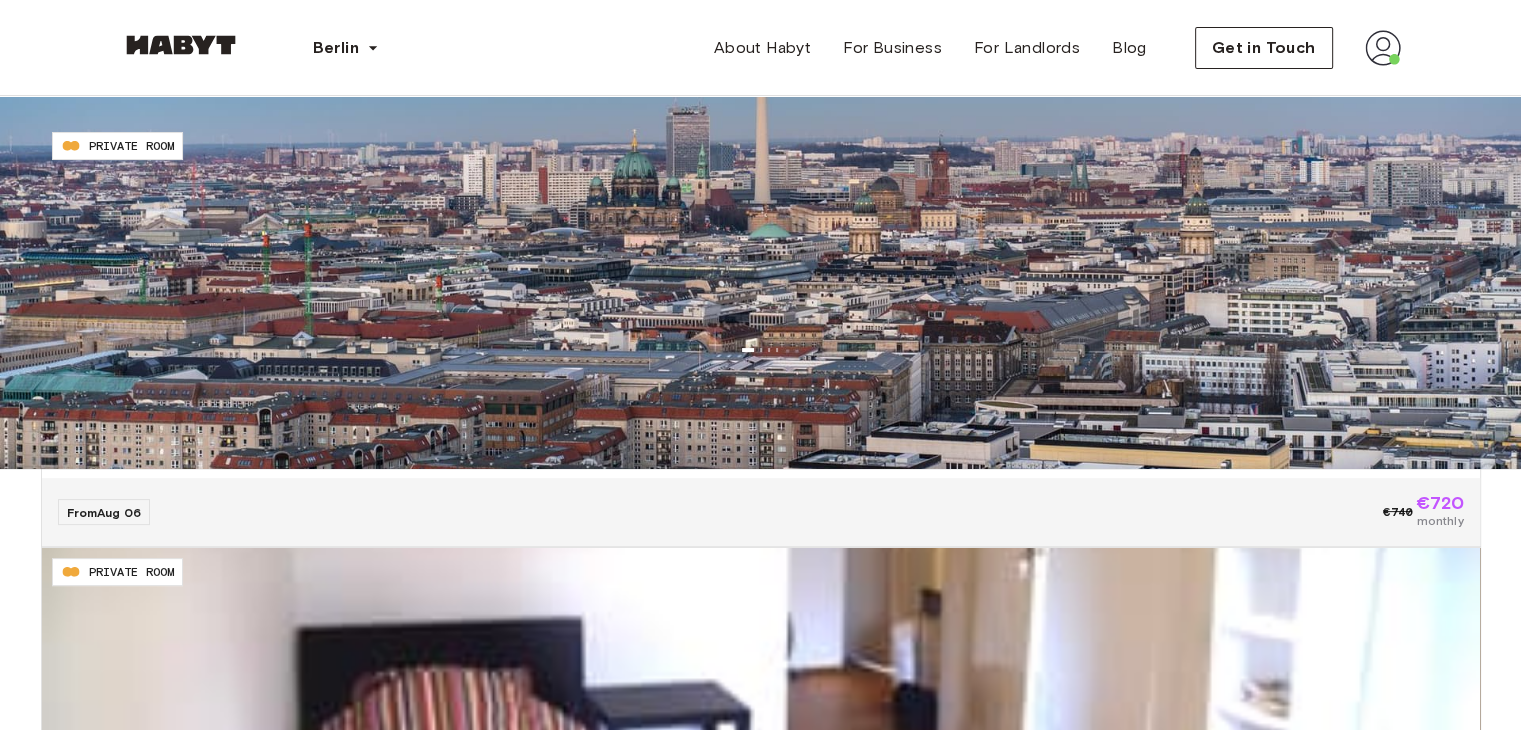 scroll, scrollTop: 300, scrollLeft: 0, axis: vertical 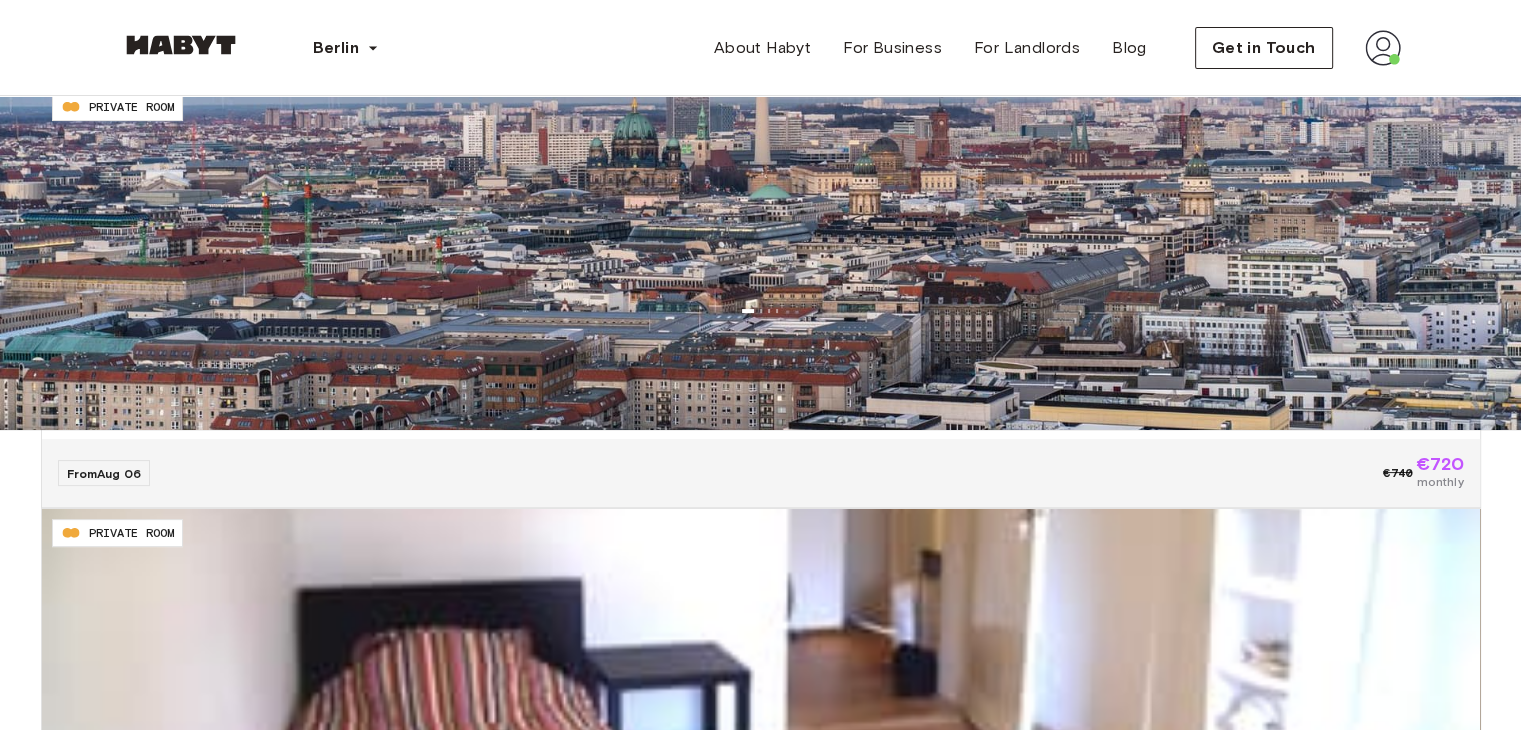 click 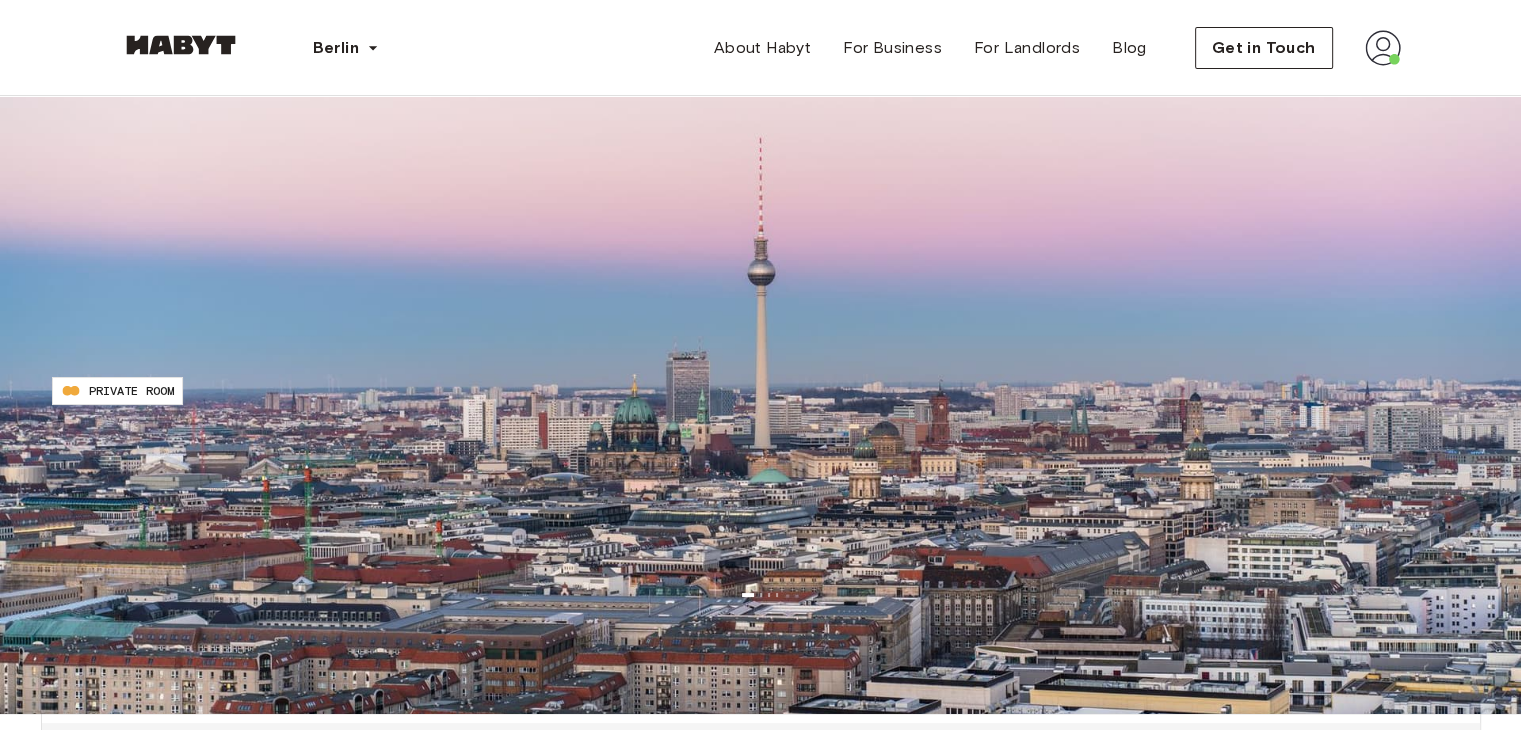 scroll, scrollTop: 0, scrollLeft: 0, axis: both 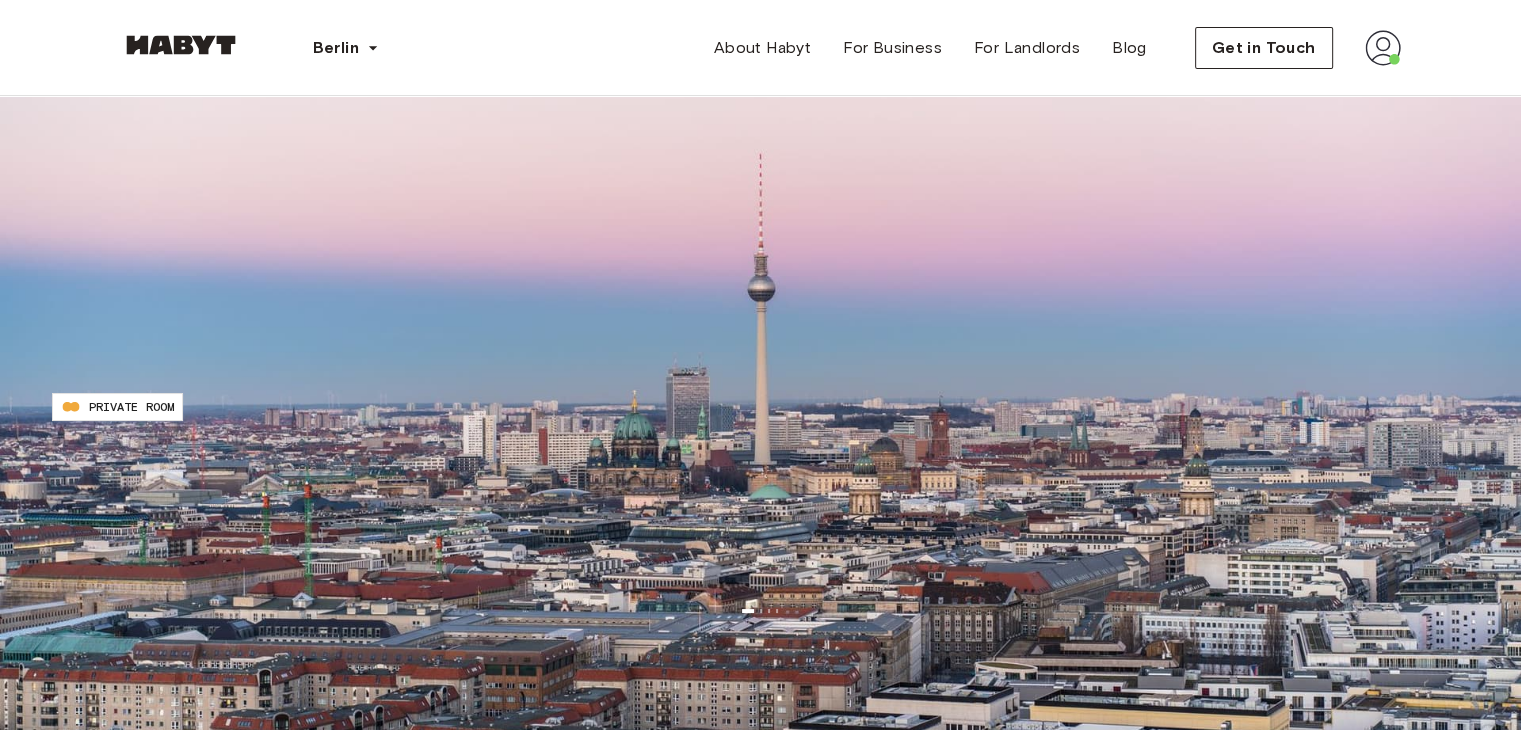 click 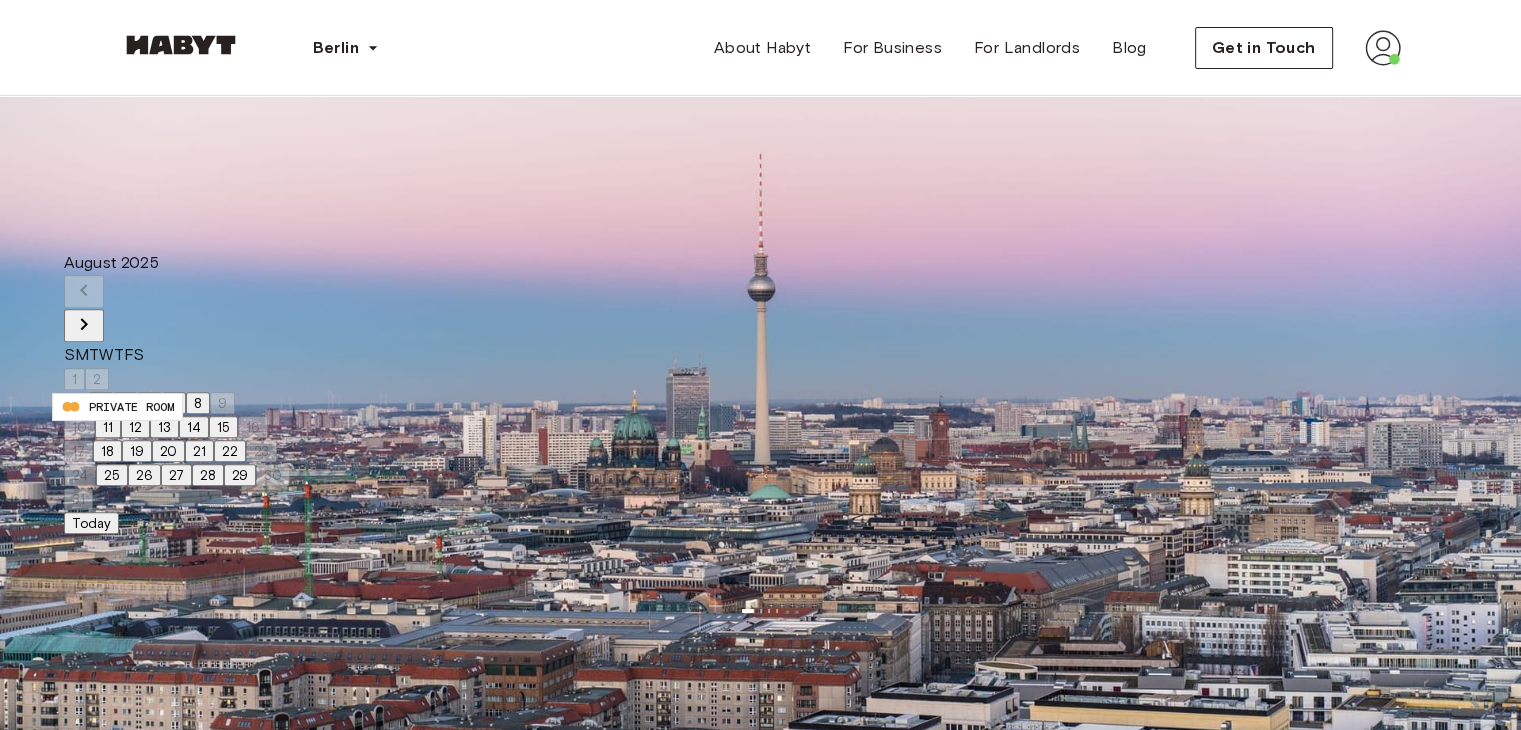 click 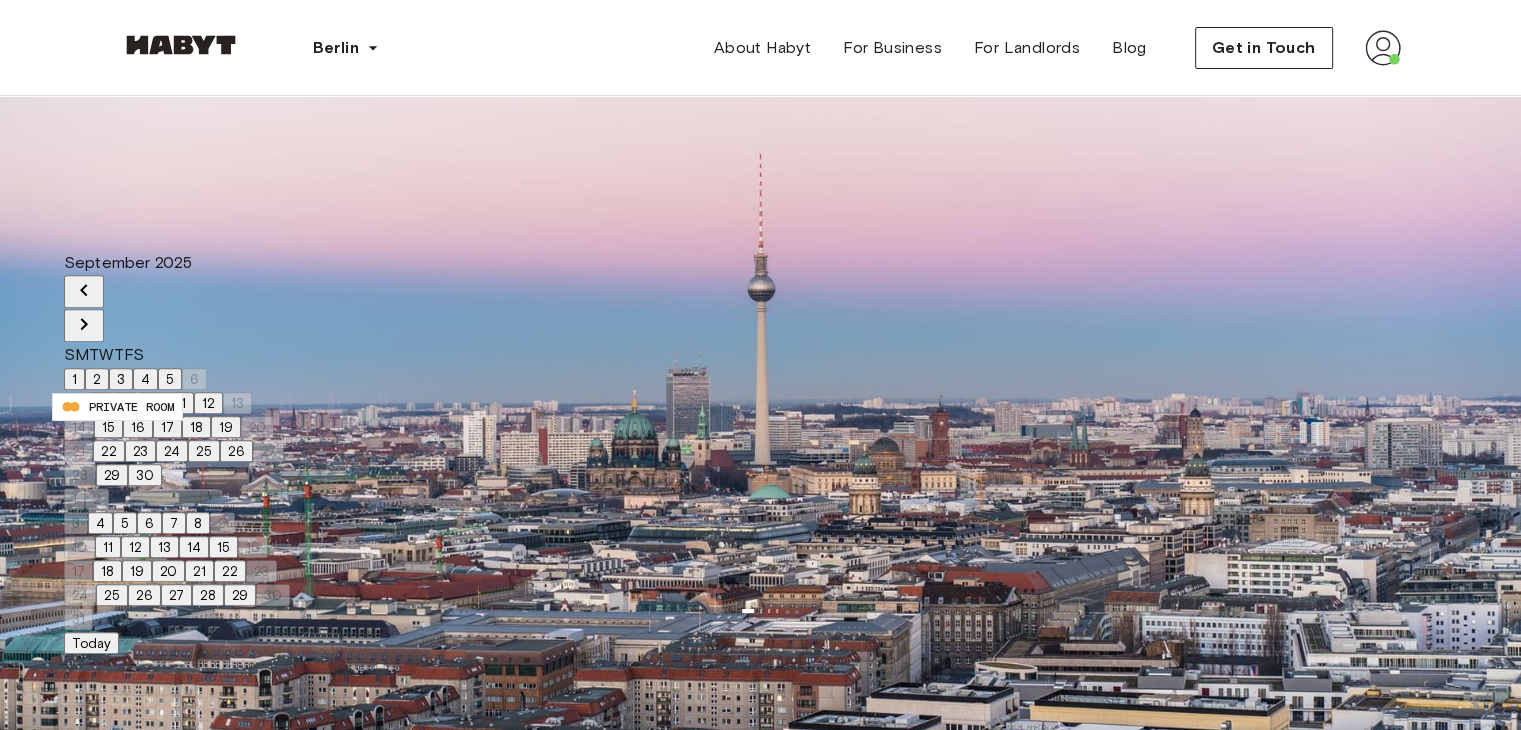 click 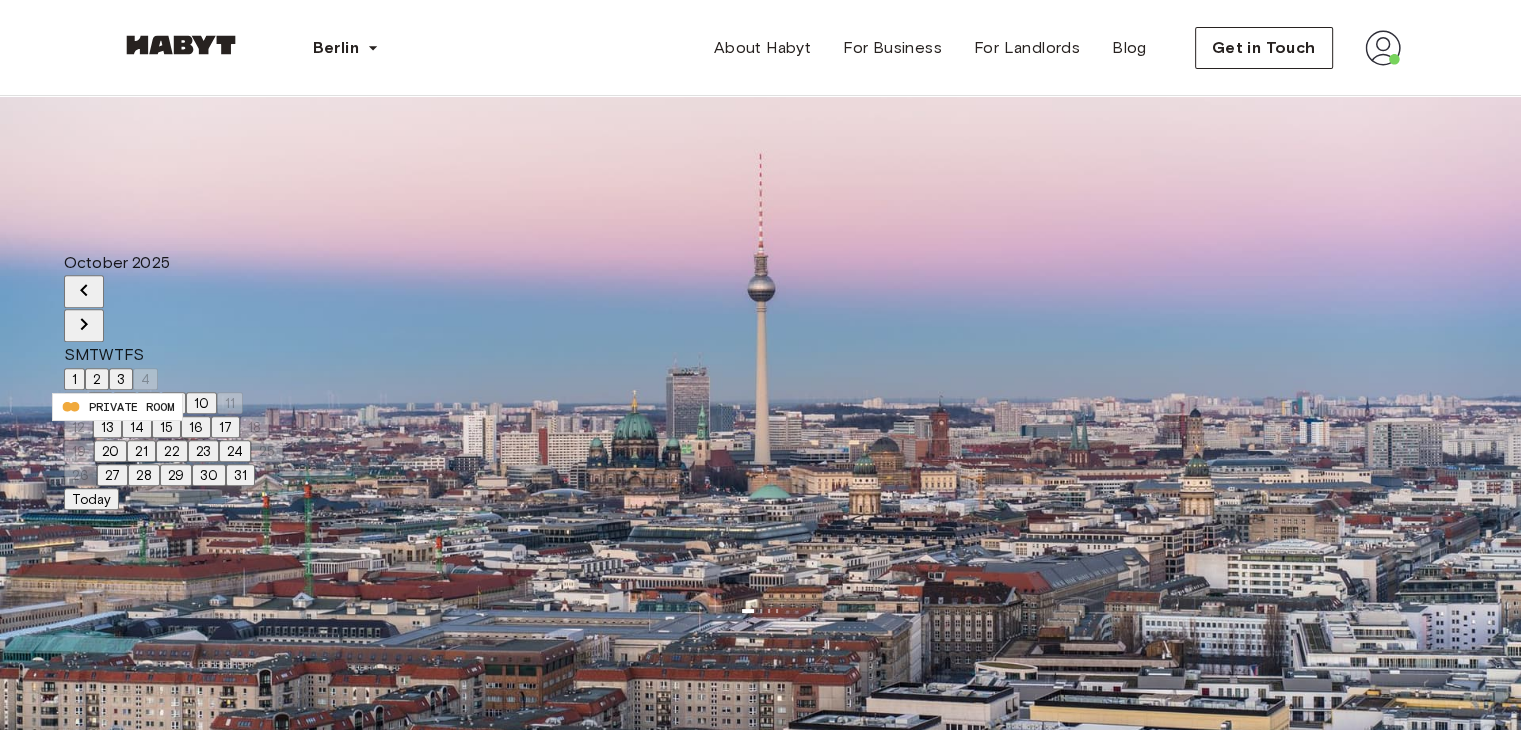 click 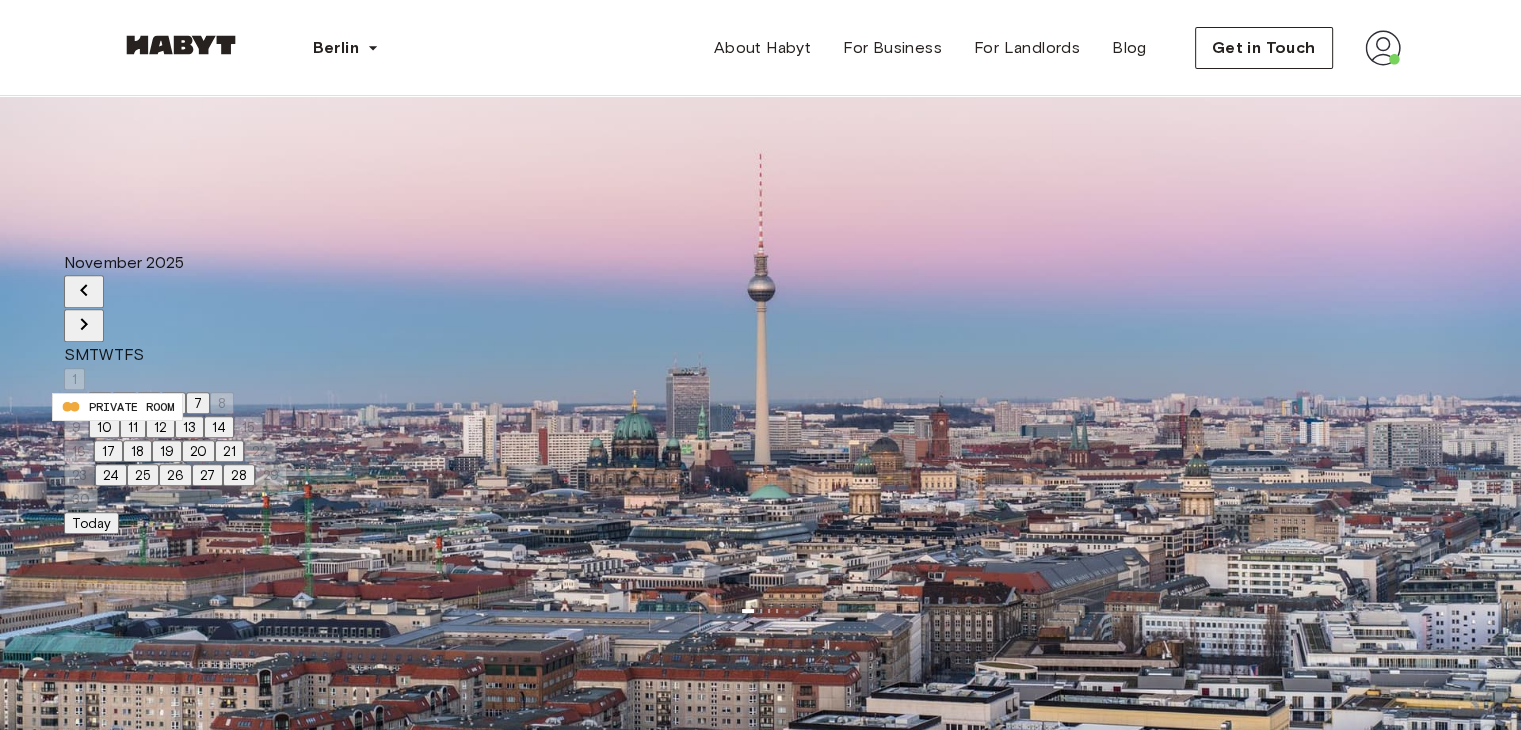 click 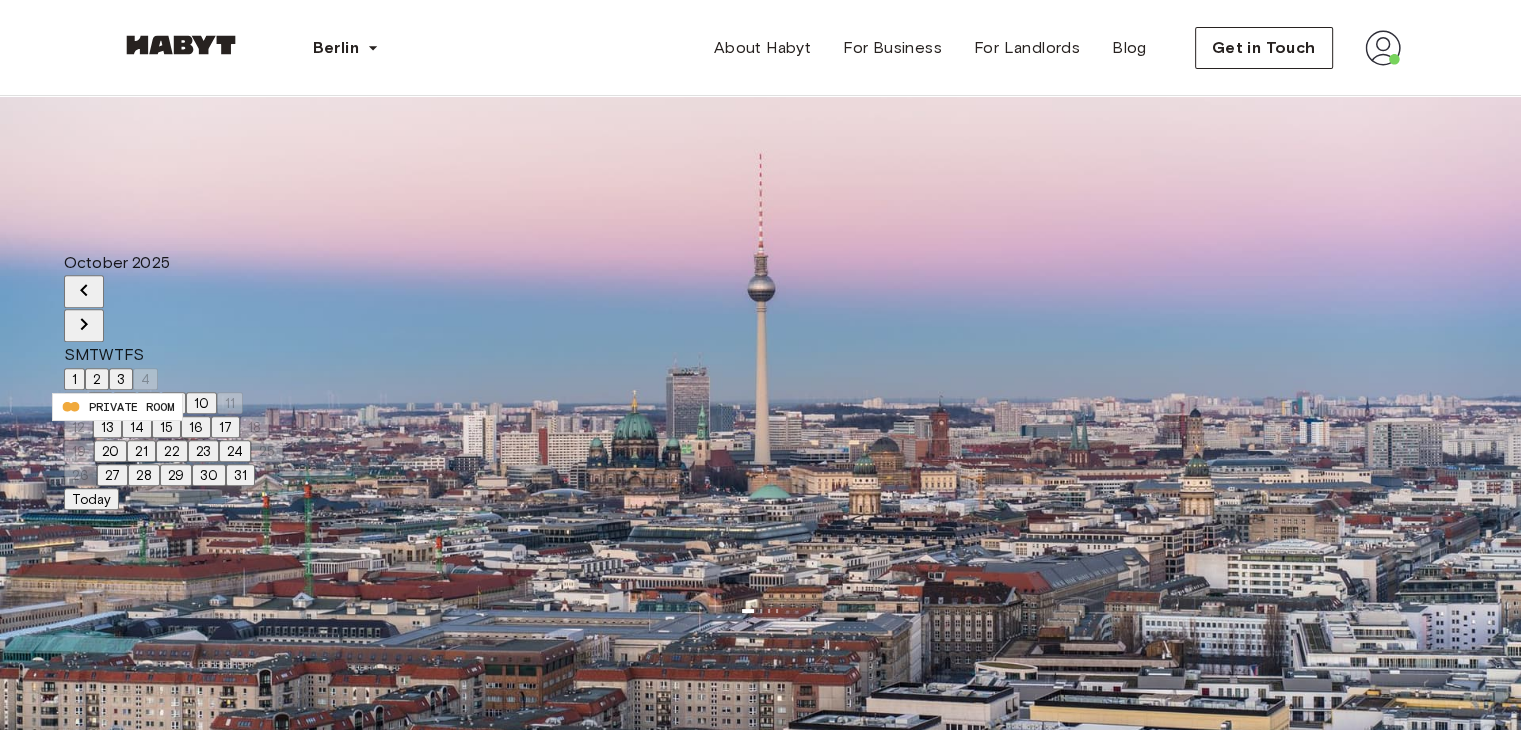 click on "31" at bounding box center [240, 475] 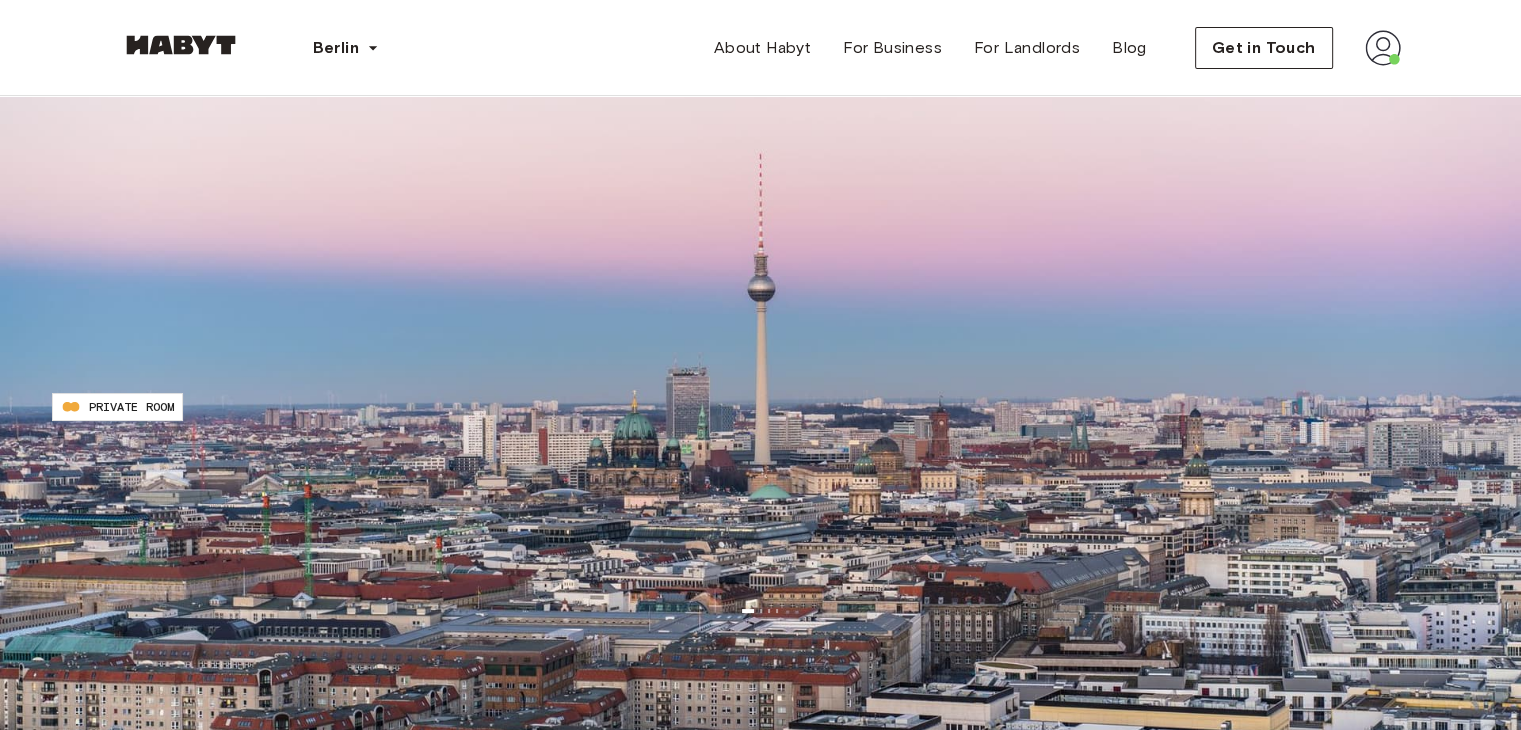 type on "**********" 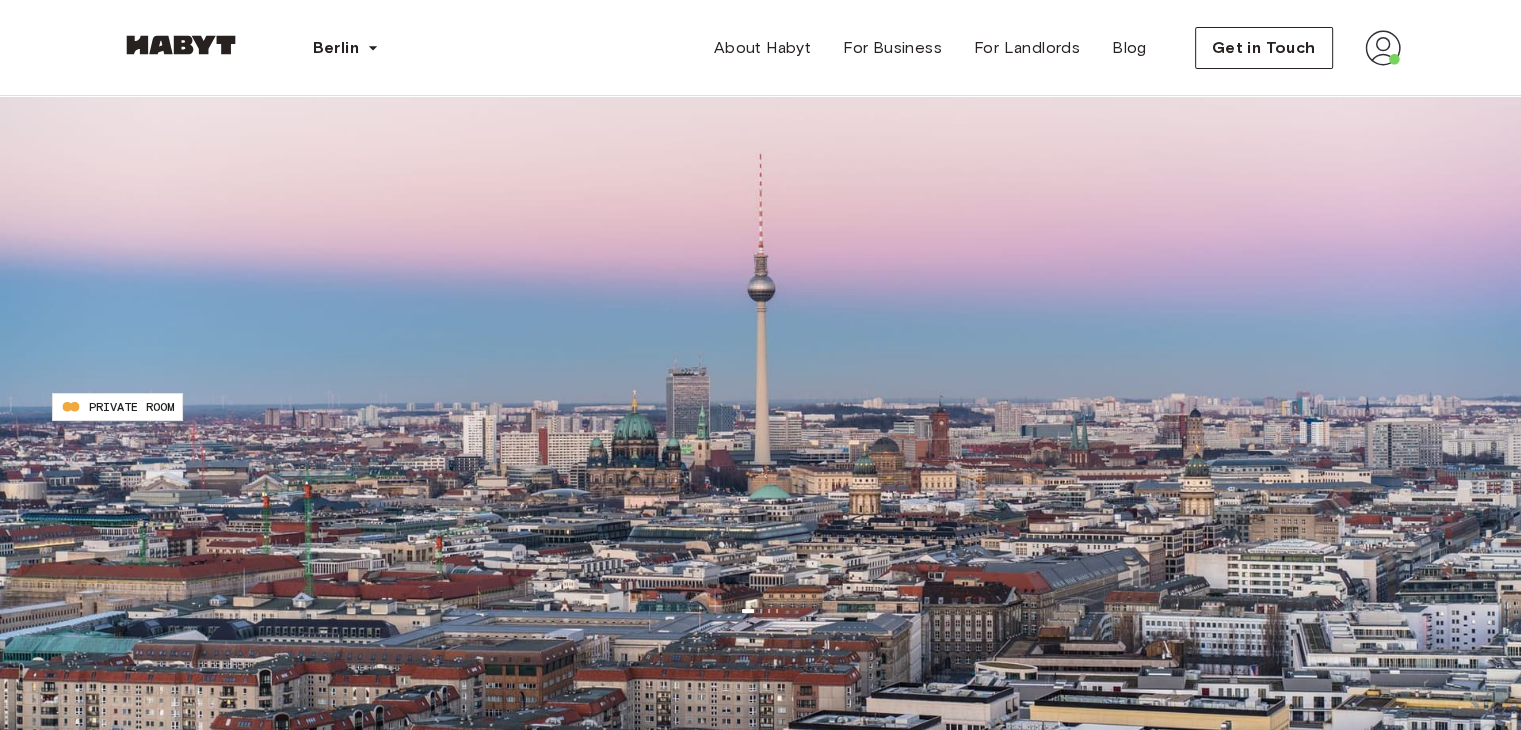 click on "**********" at bounding box center [760, 10901] 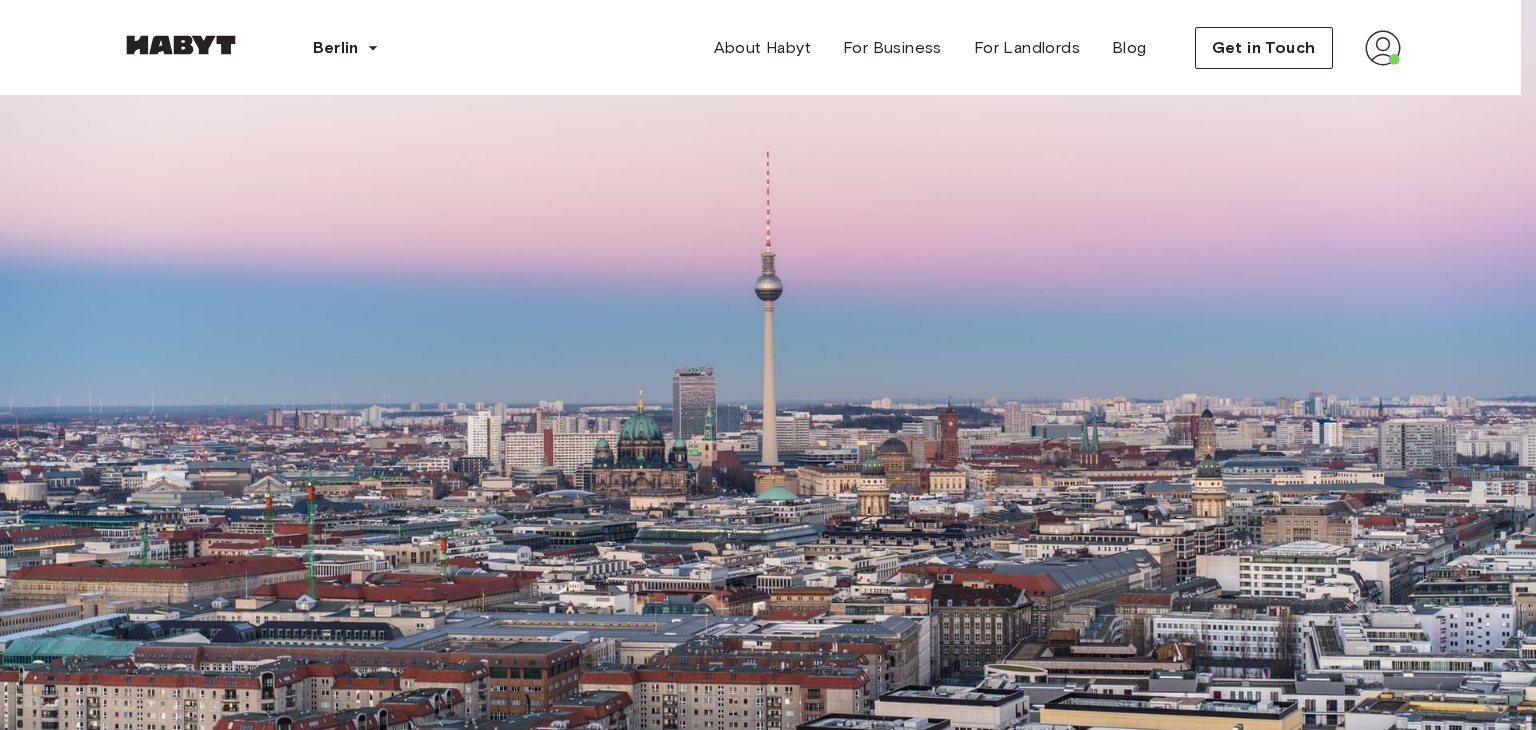click at bounding box center (760, 23265) 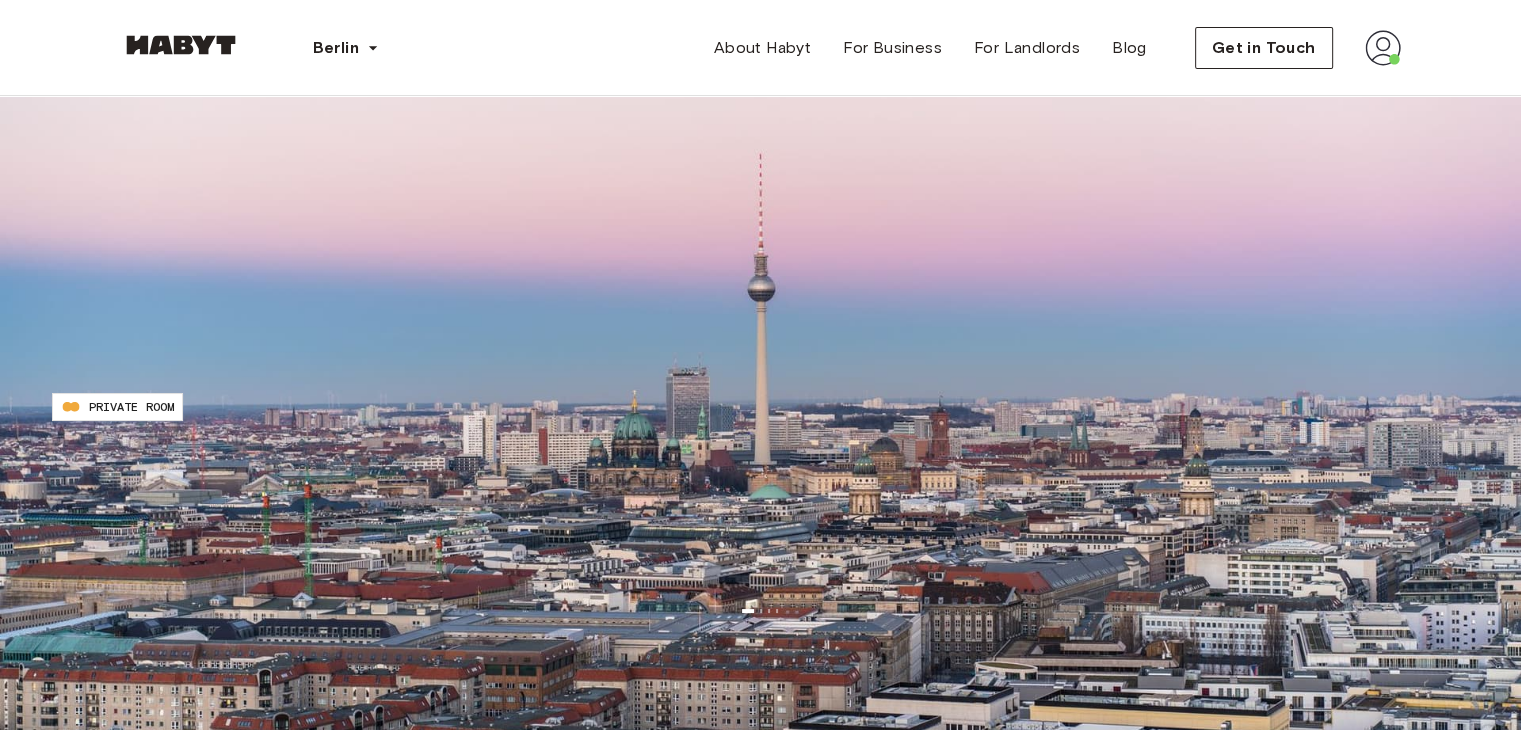 scroll, scrollTop: 0, scrollLeft: 0, axis: both 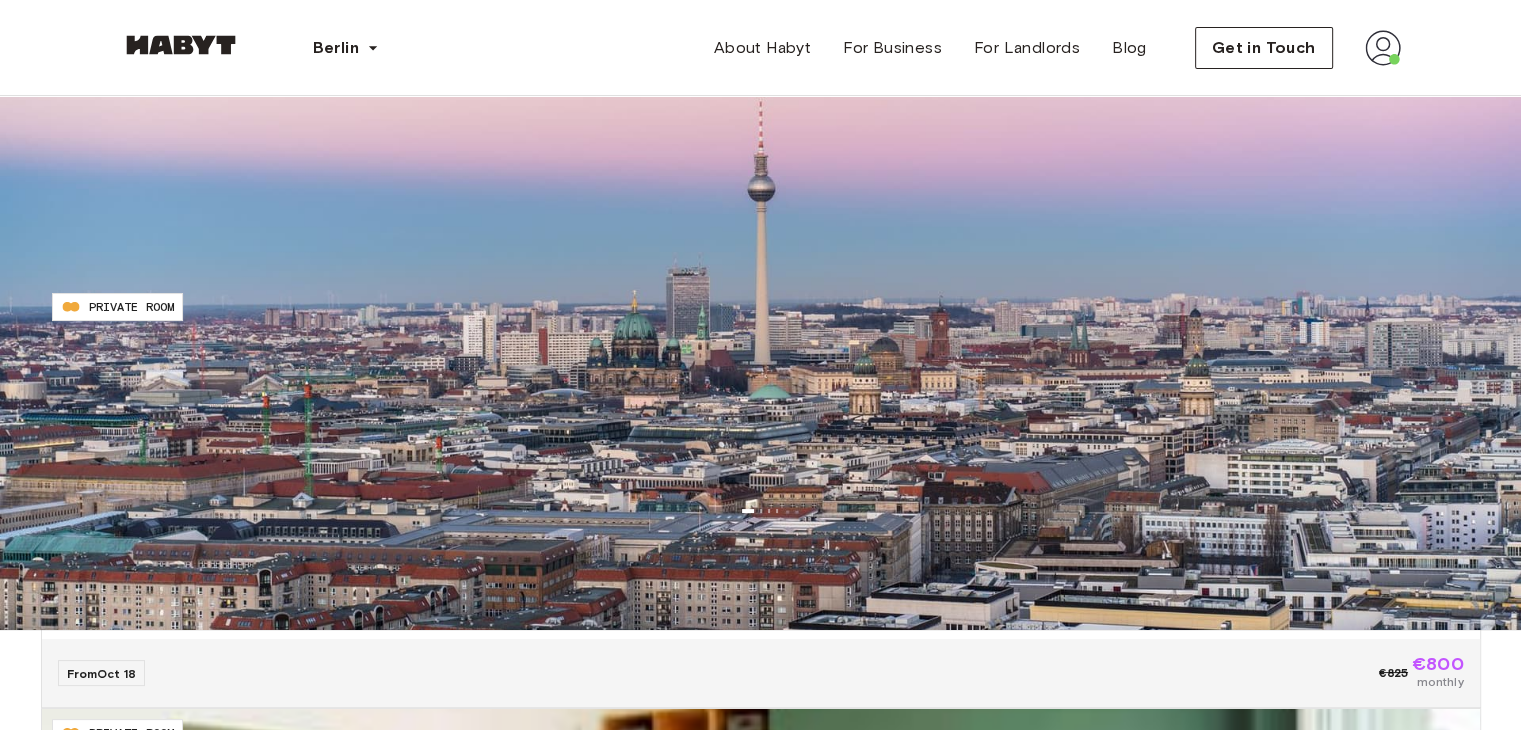 click 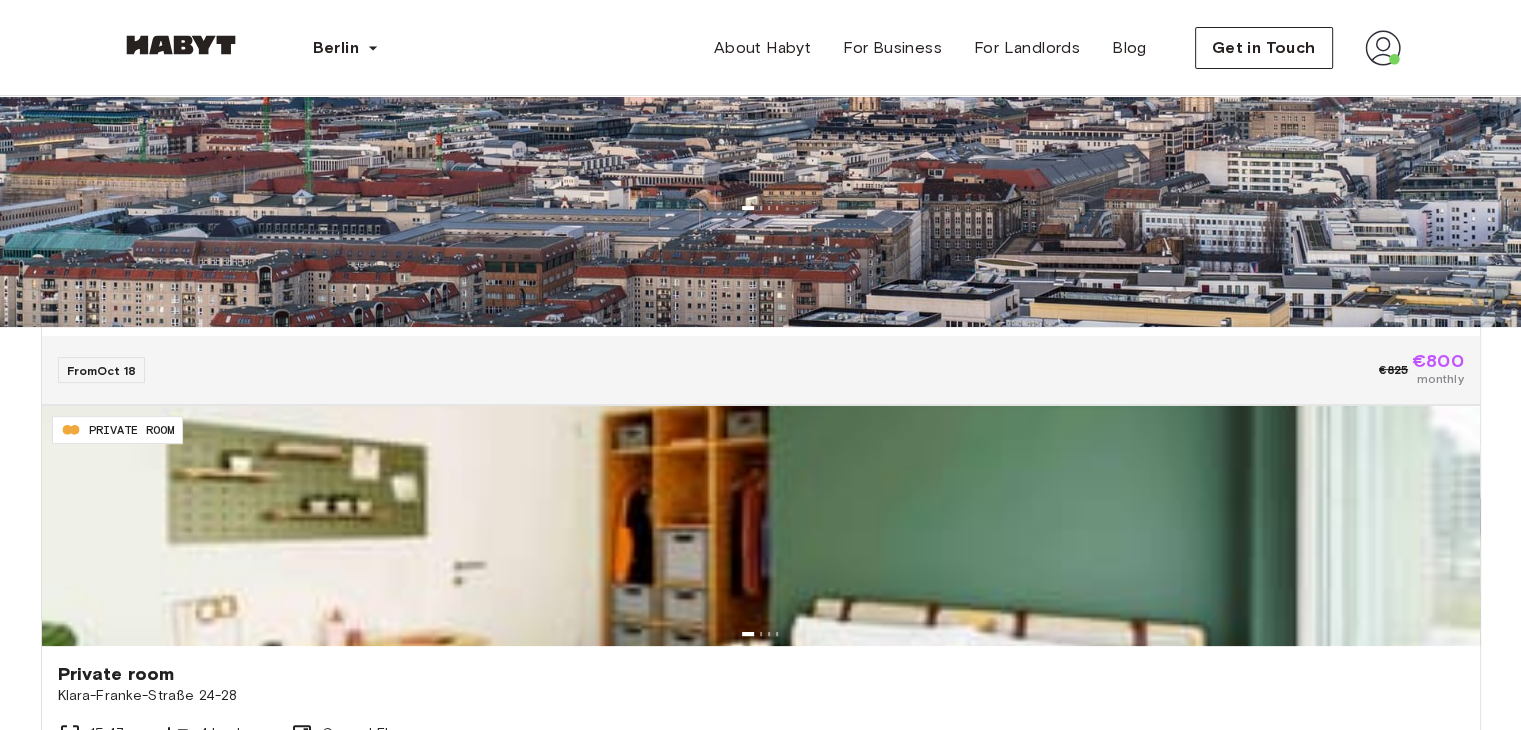 scroll, scrollTop: 600, scrollLeft: 0, axis: vertical 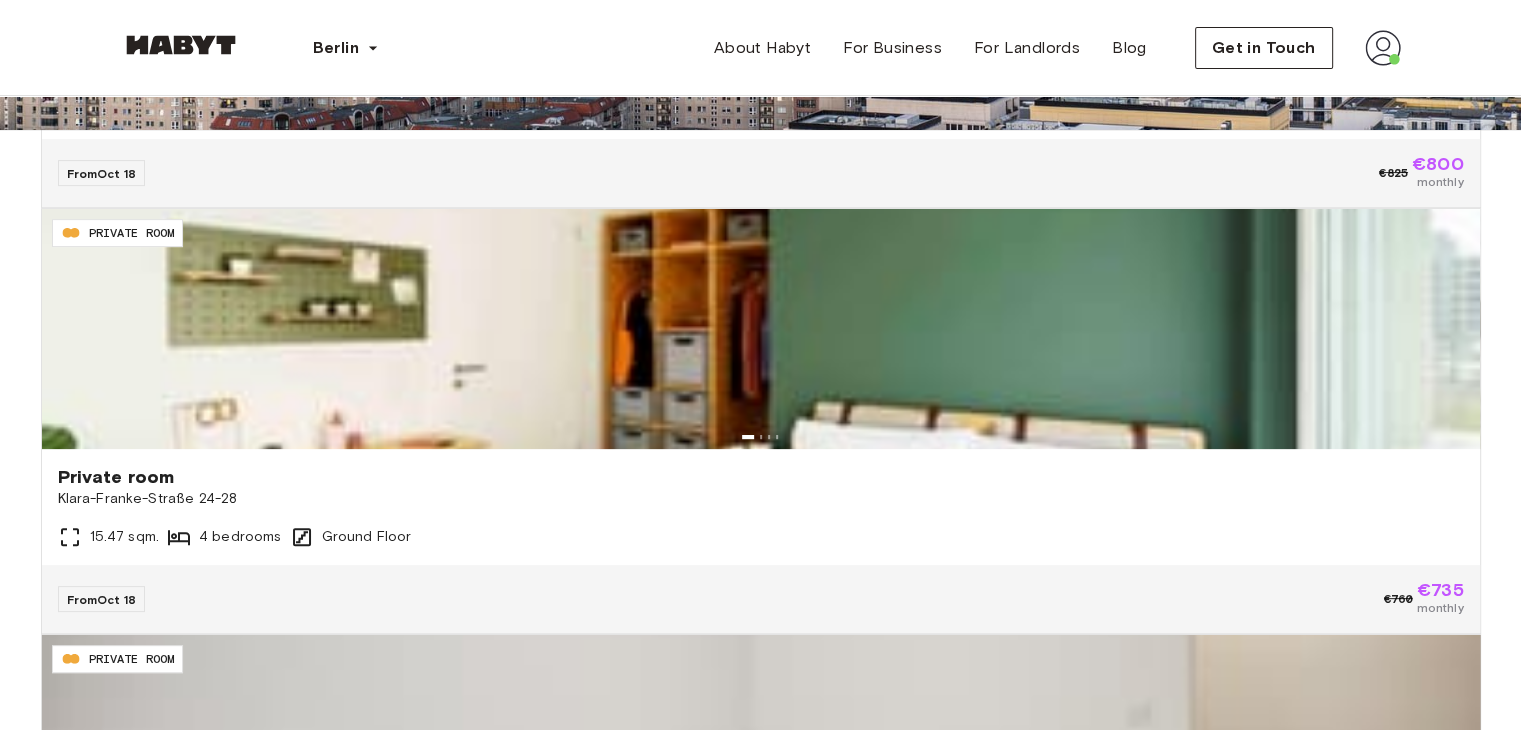 click on "See More" at bounding box center (97, 8323) 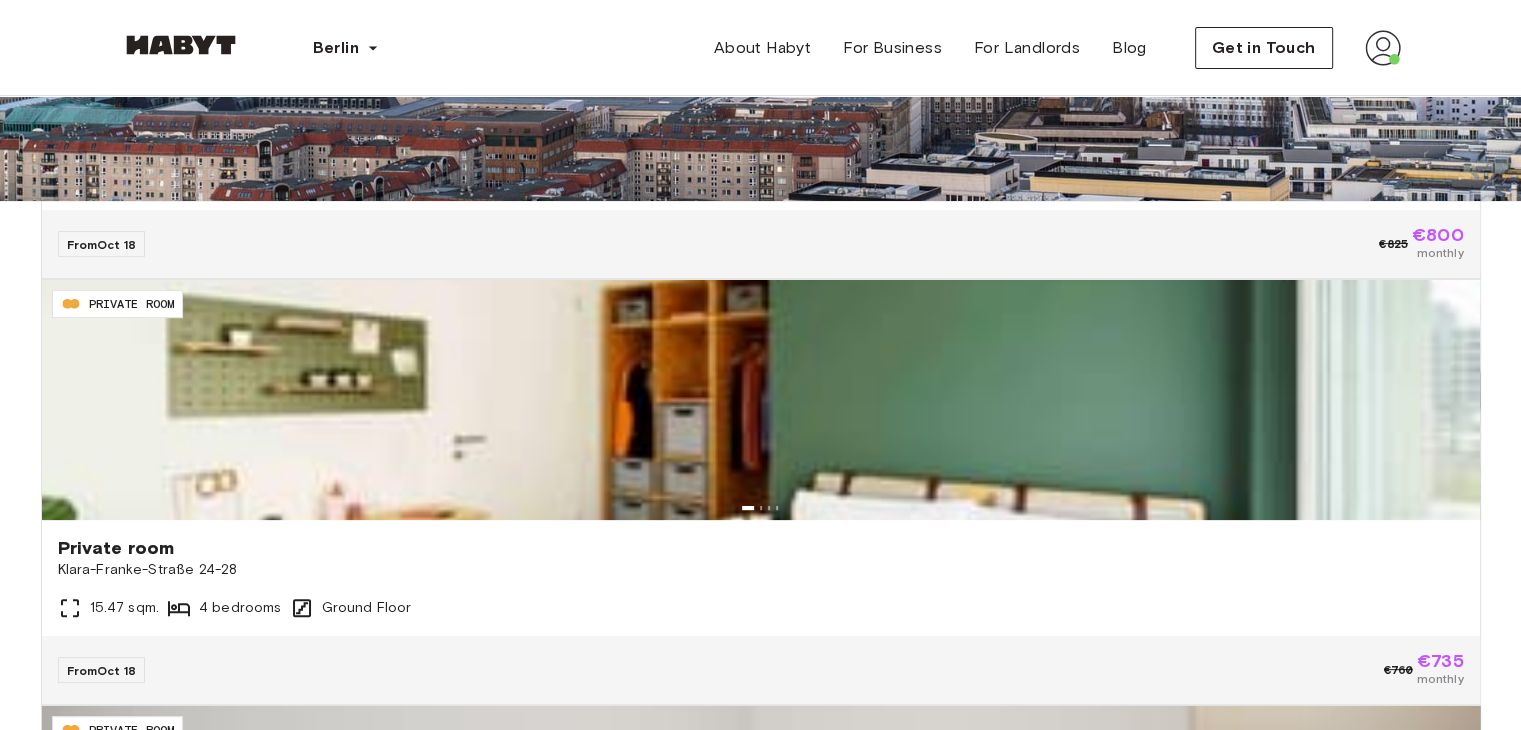 scroll, scrollTop: 300, scrollLeft: 0, axis: vertical 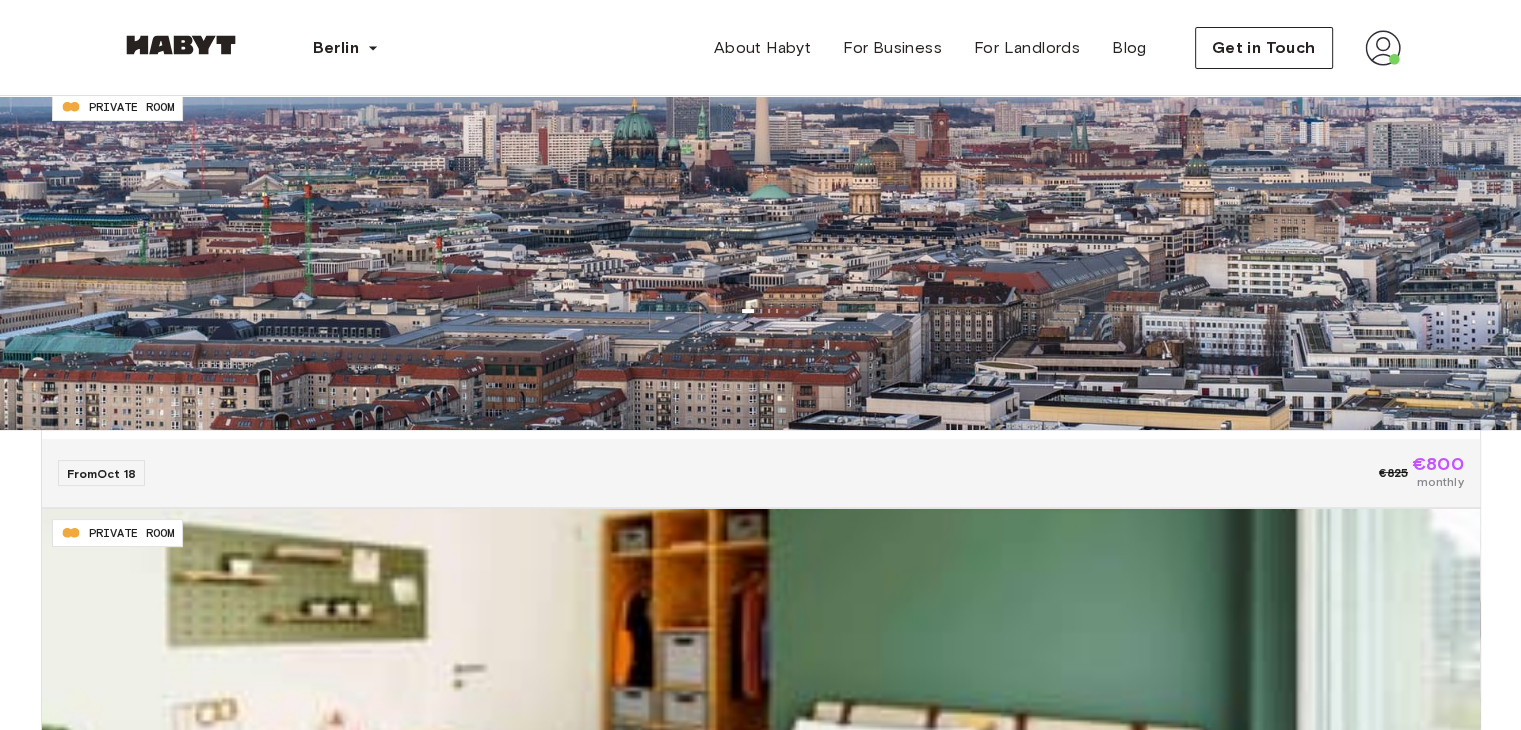 click 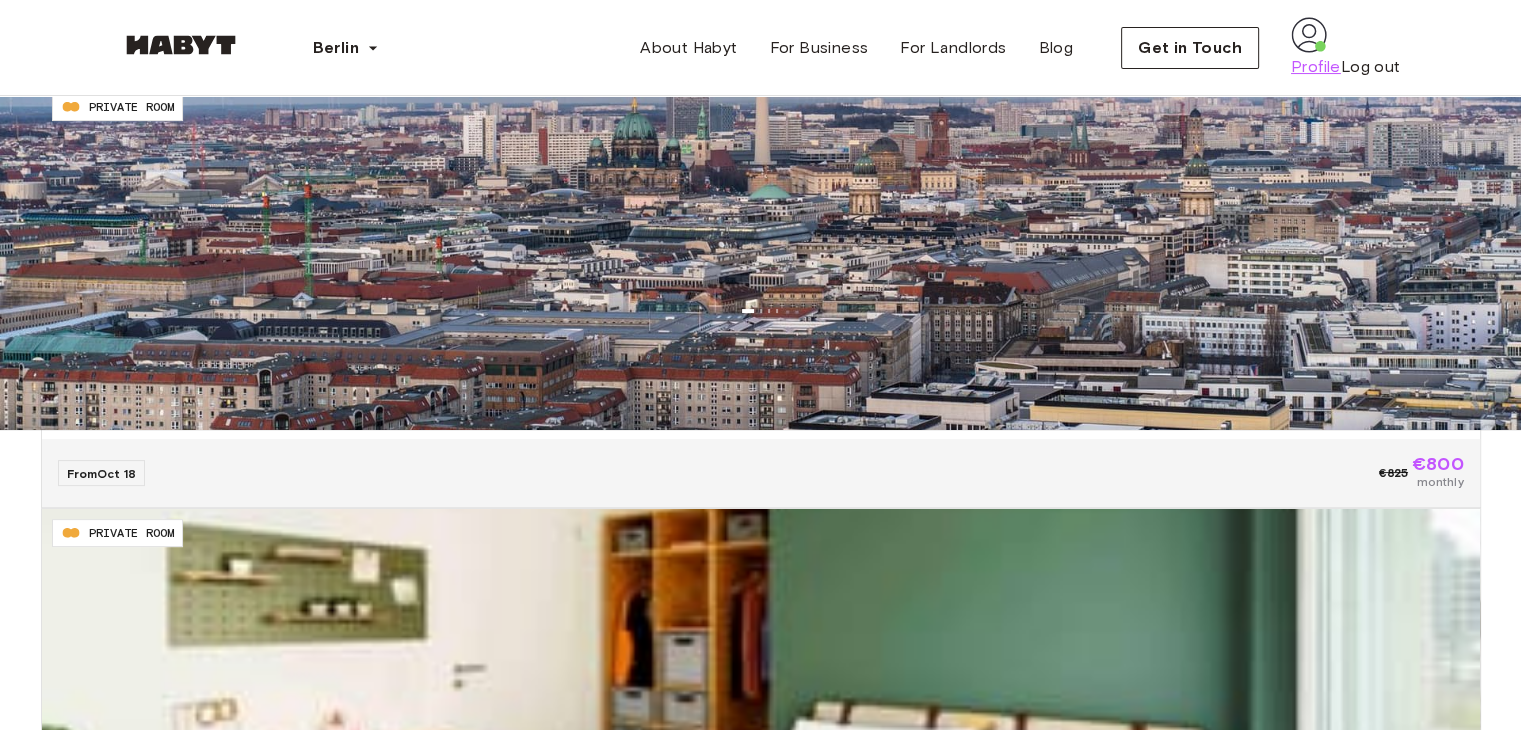 click on "Profile" at bounding box center [1316, 67] 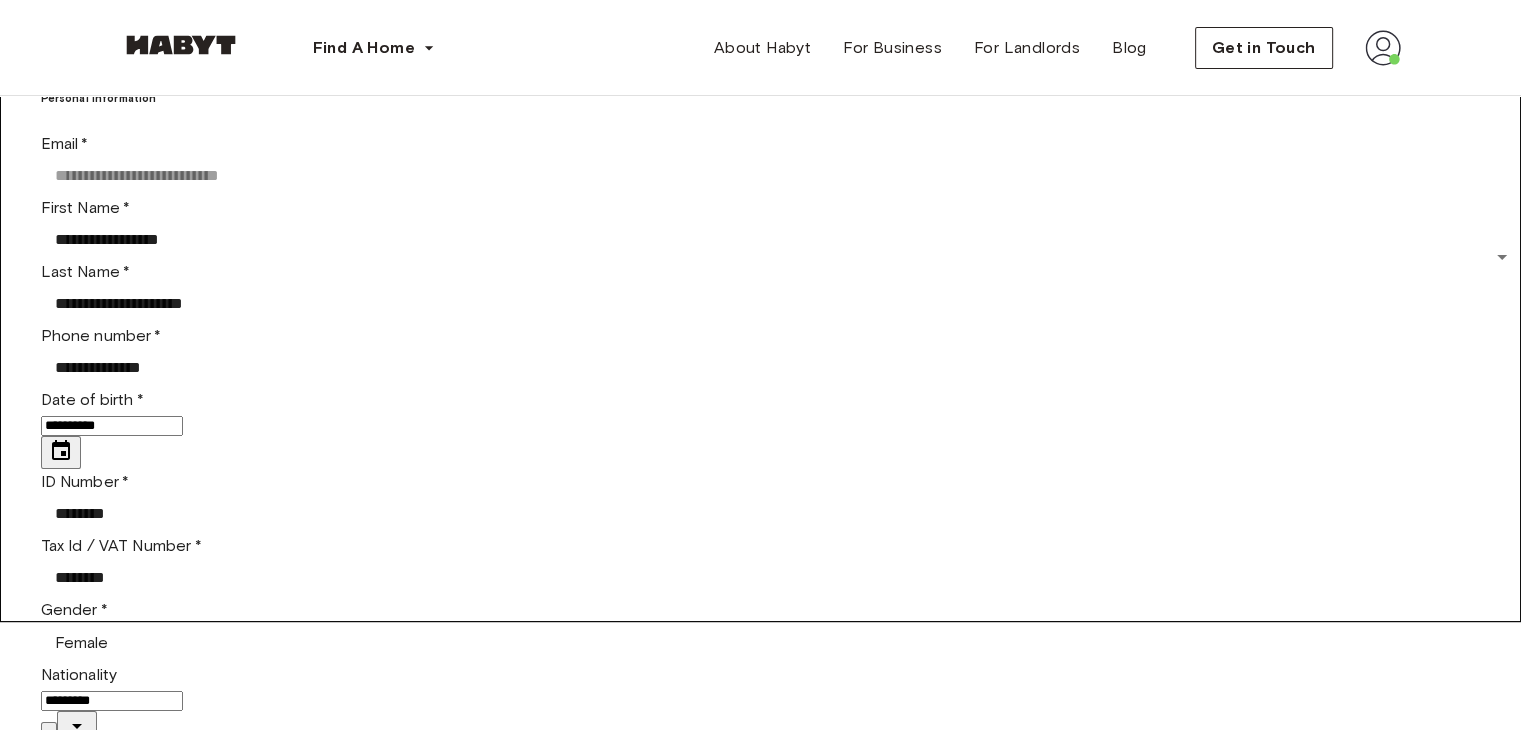 scroll, scrollTop: 0, scrollLeft: 0, axis: both 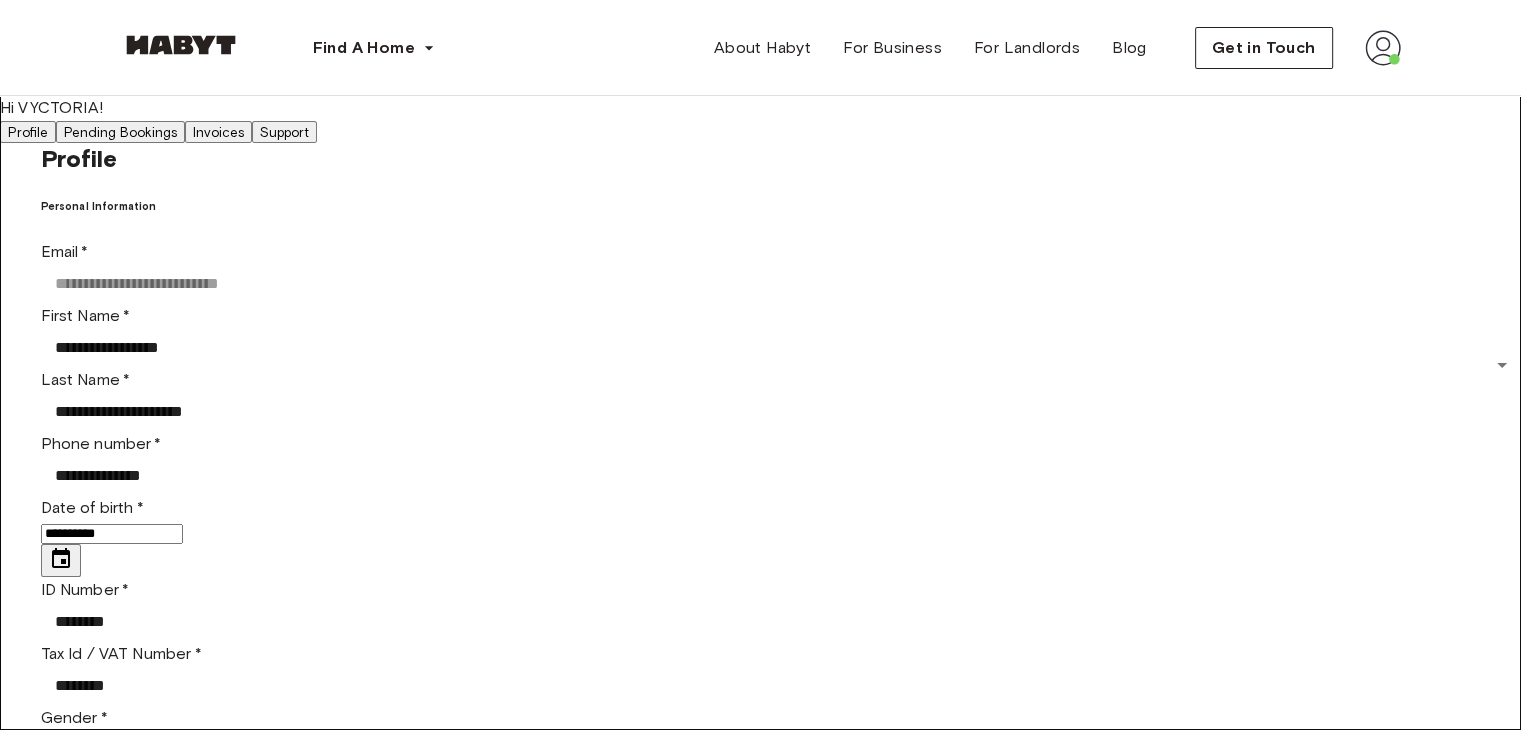 click at bounding box center (1383, 48) 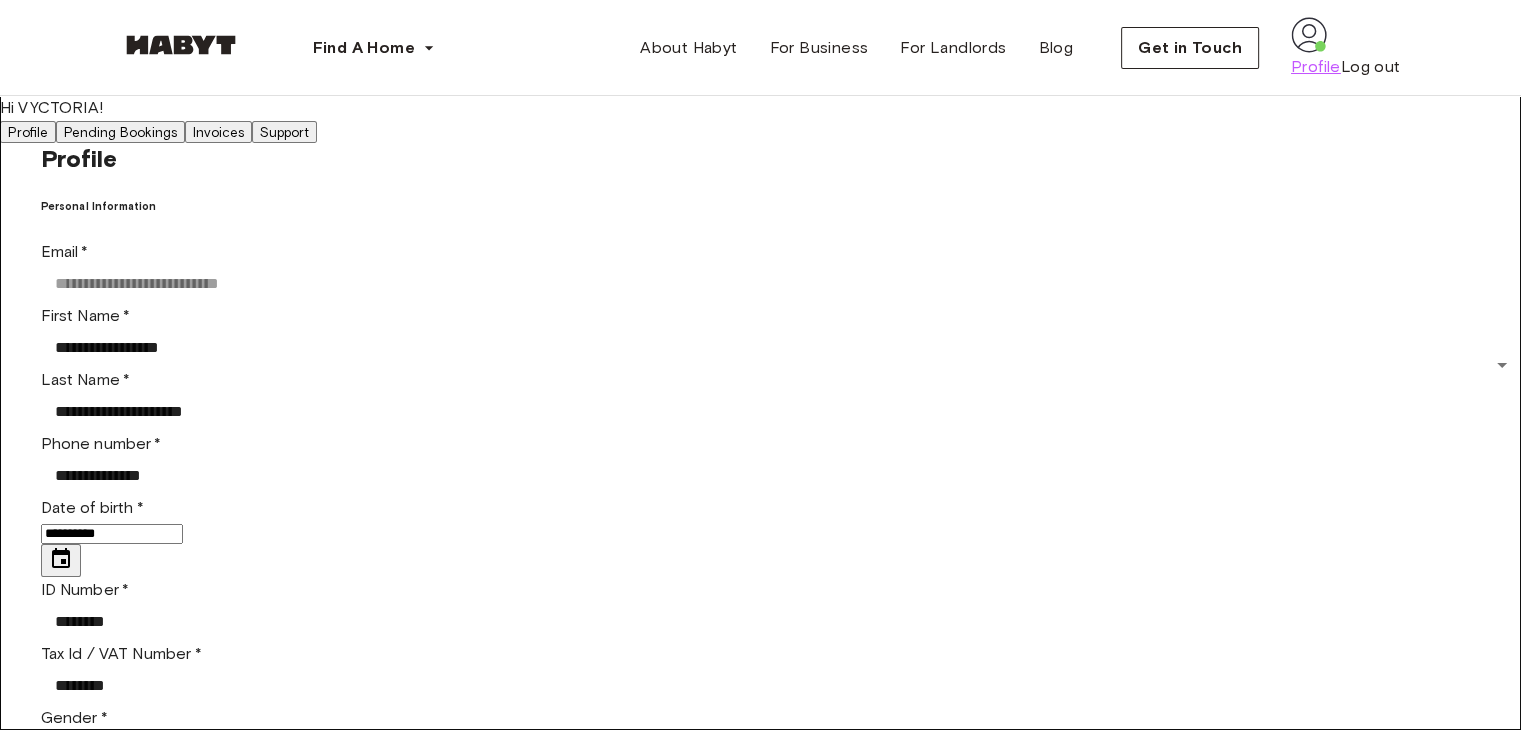click on "Profile" at bounding box center (1316, 67) 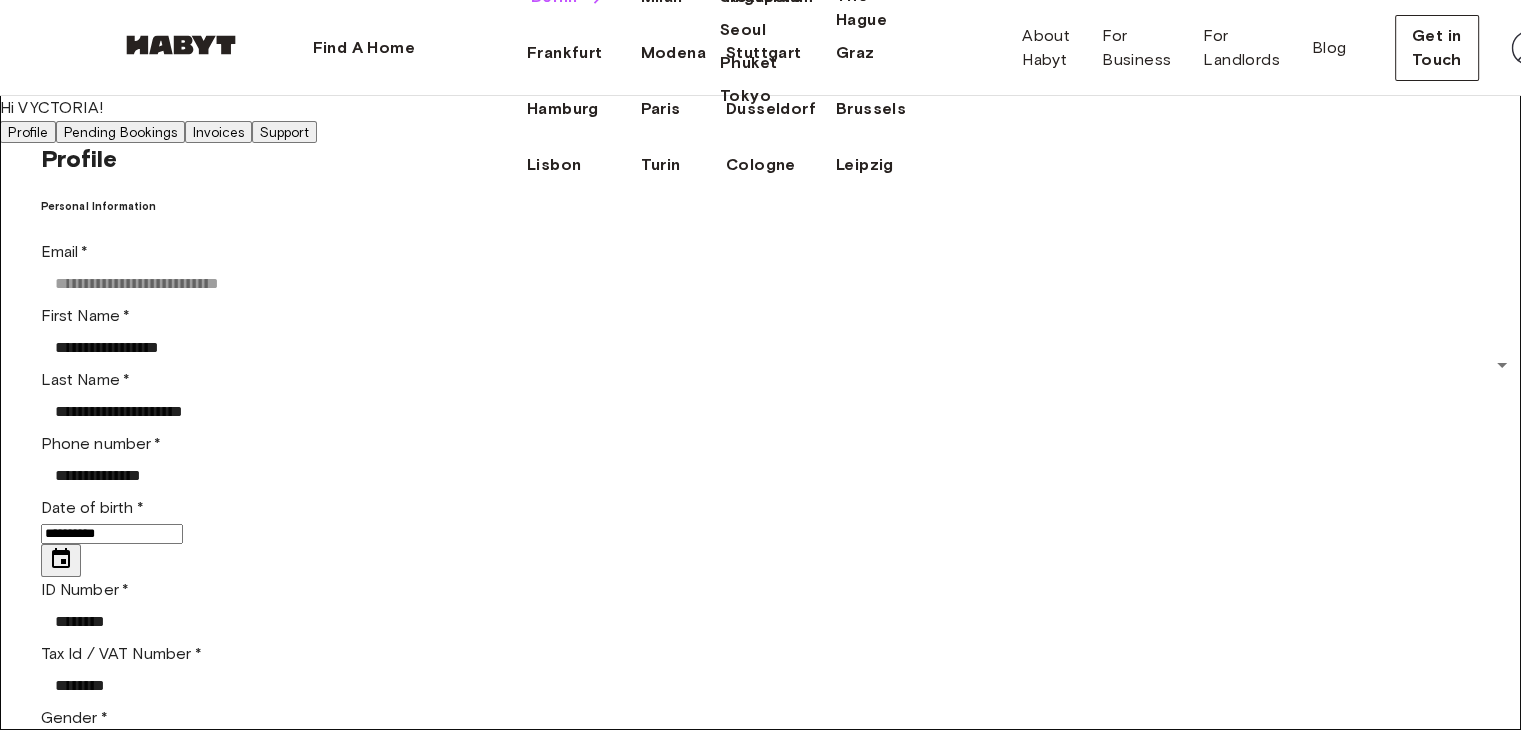click on "Berlin" at bounding box center (554, -3) 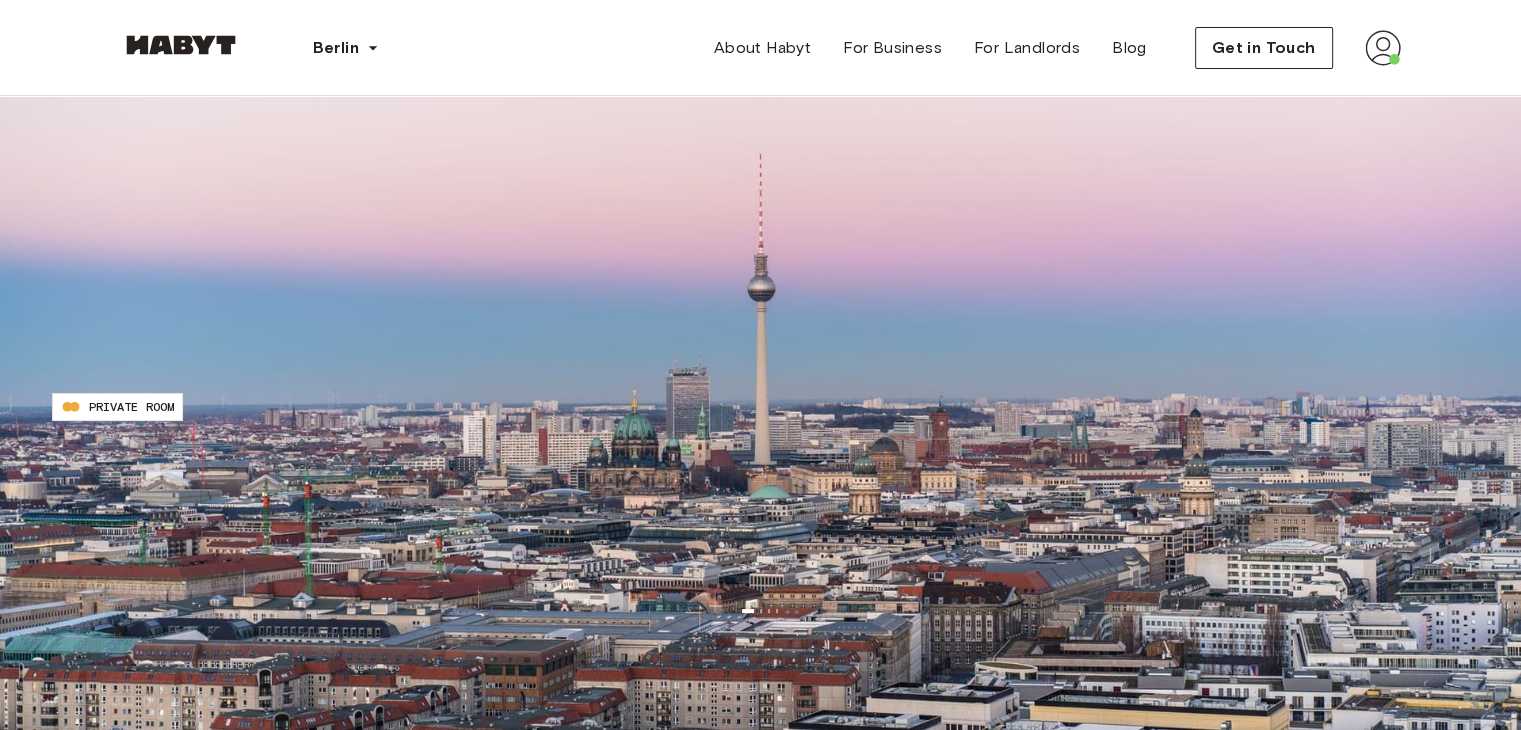 click at bounding box center [1456, 8968] 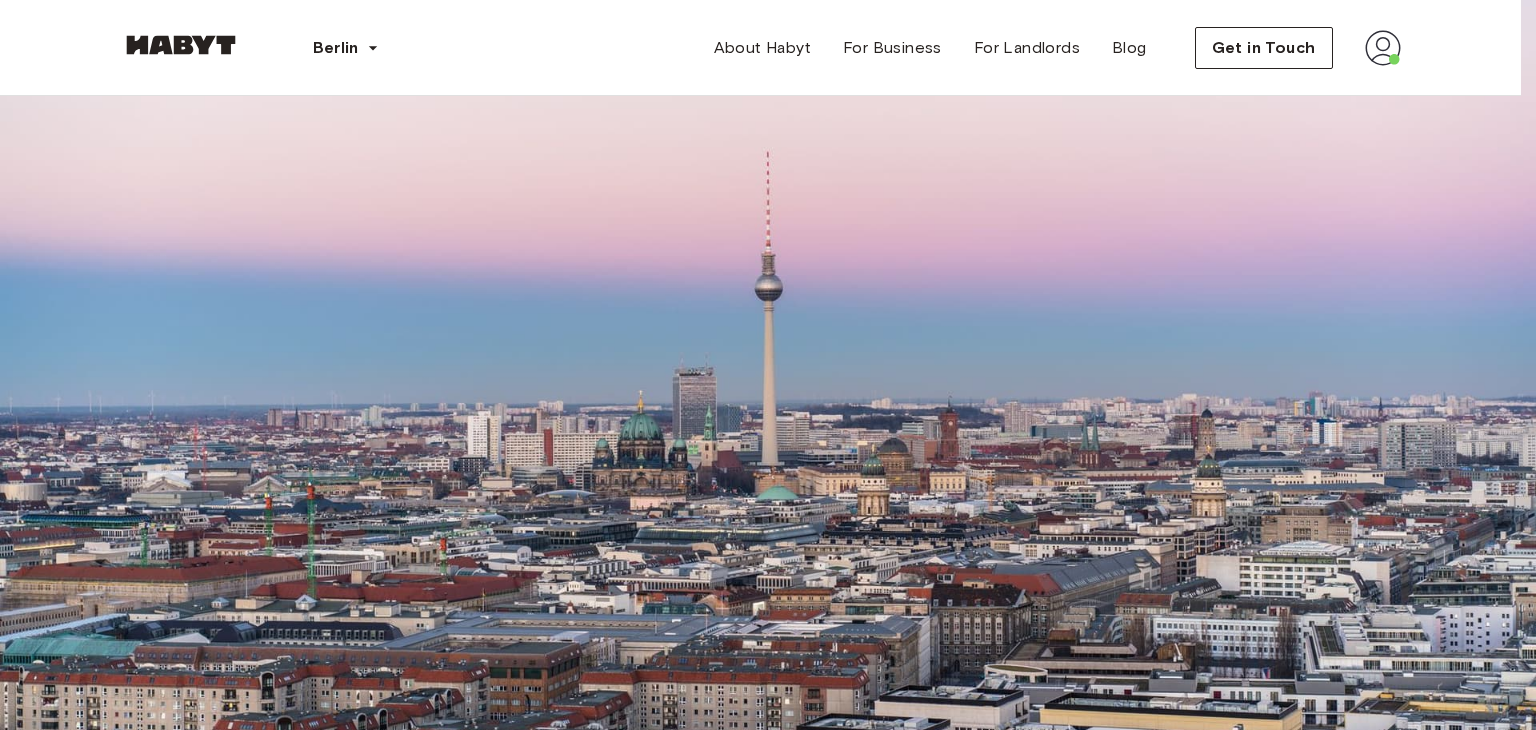 click on "Private Room" at bounding box center [780, 16593] 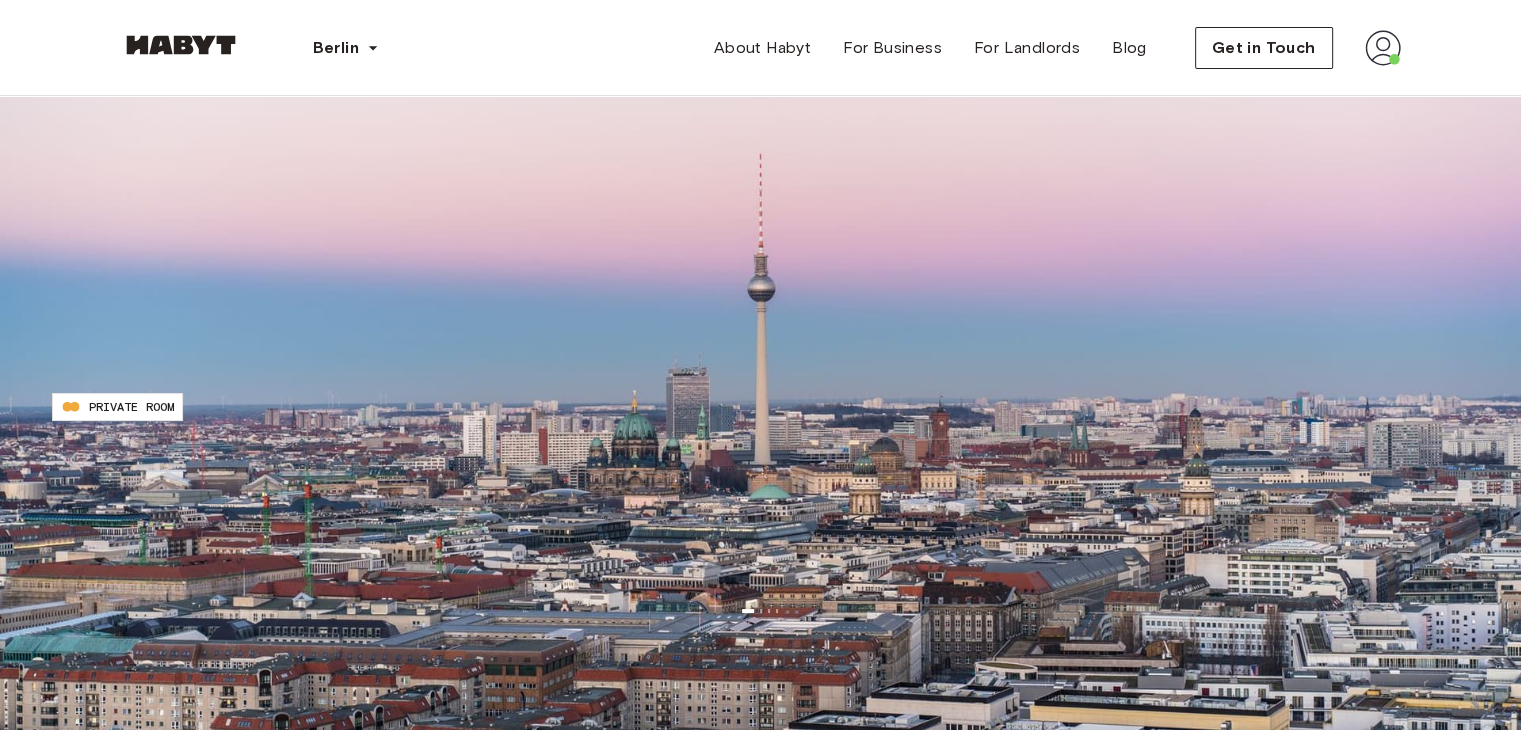 click on "**********" at bounding box center (112, 210) 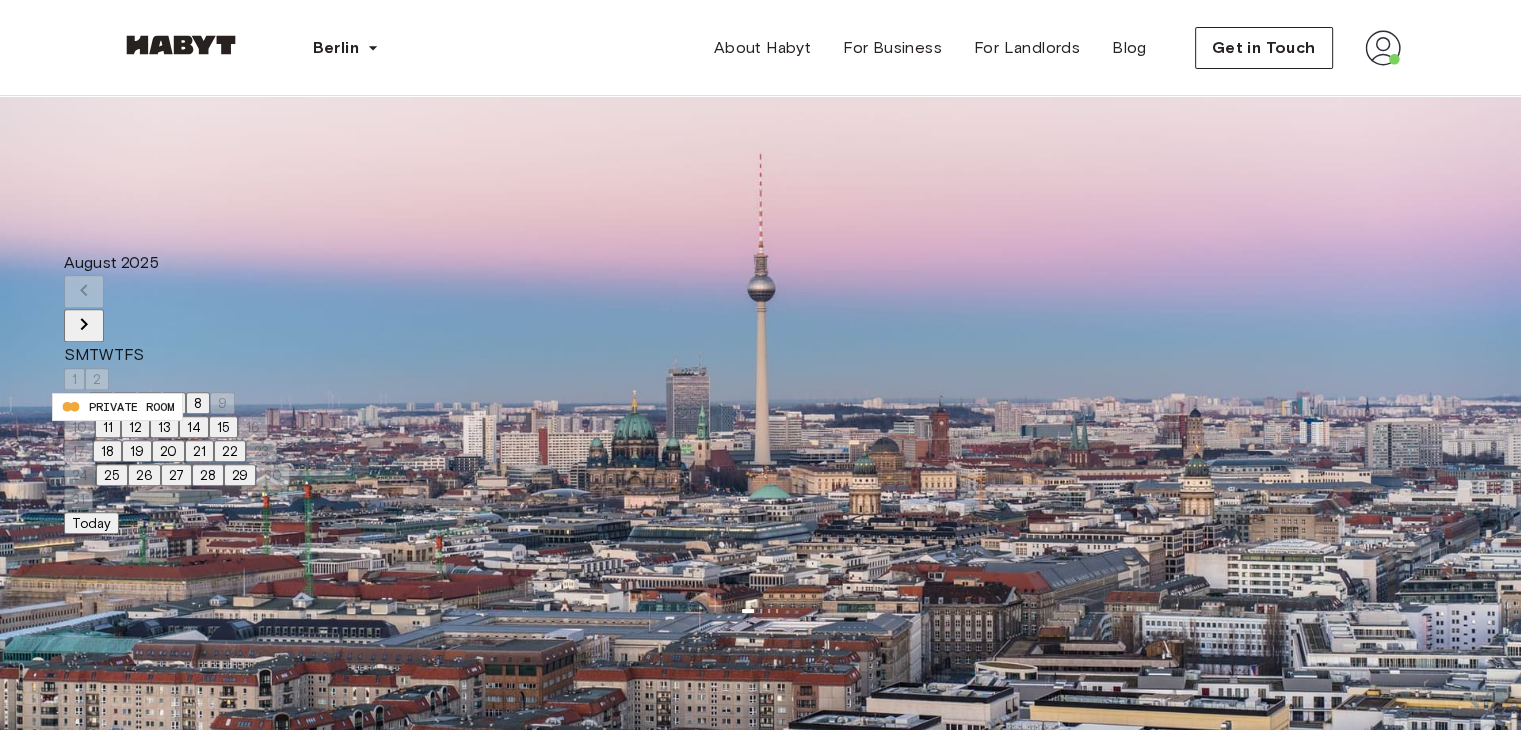 click 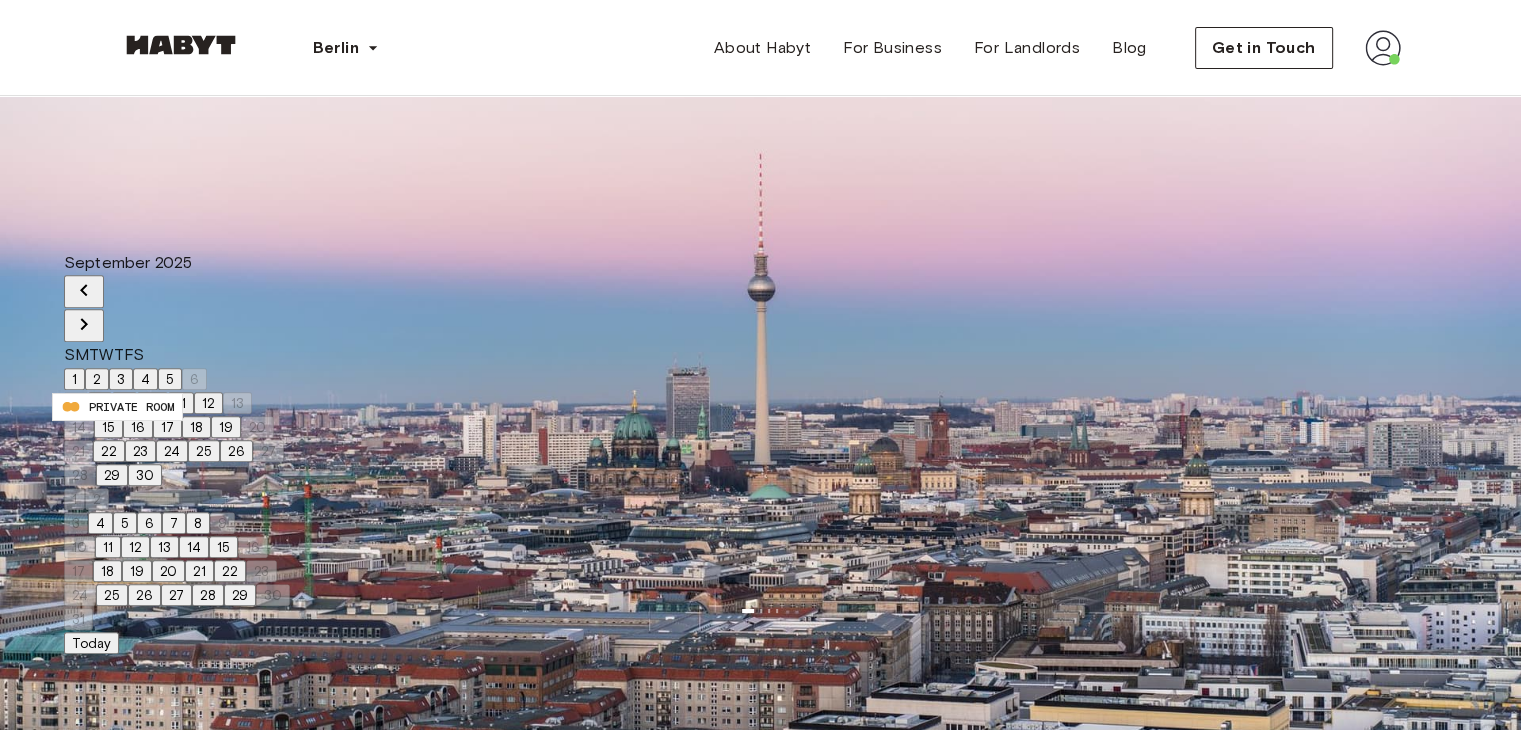 click 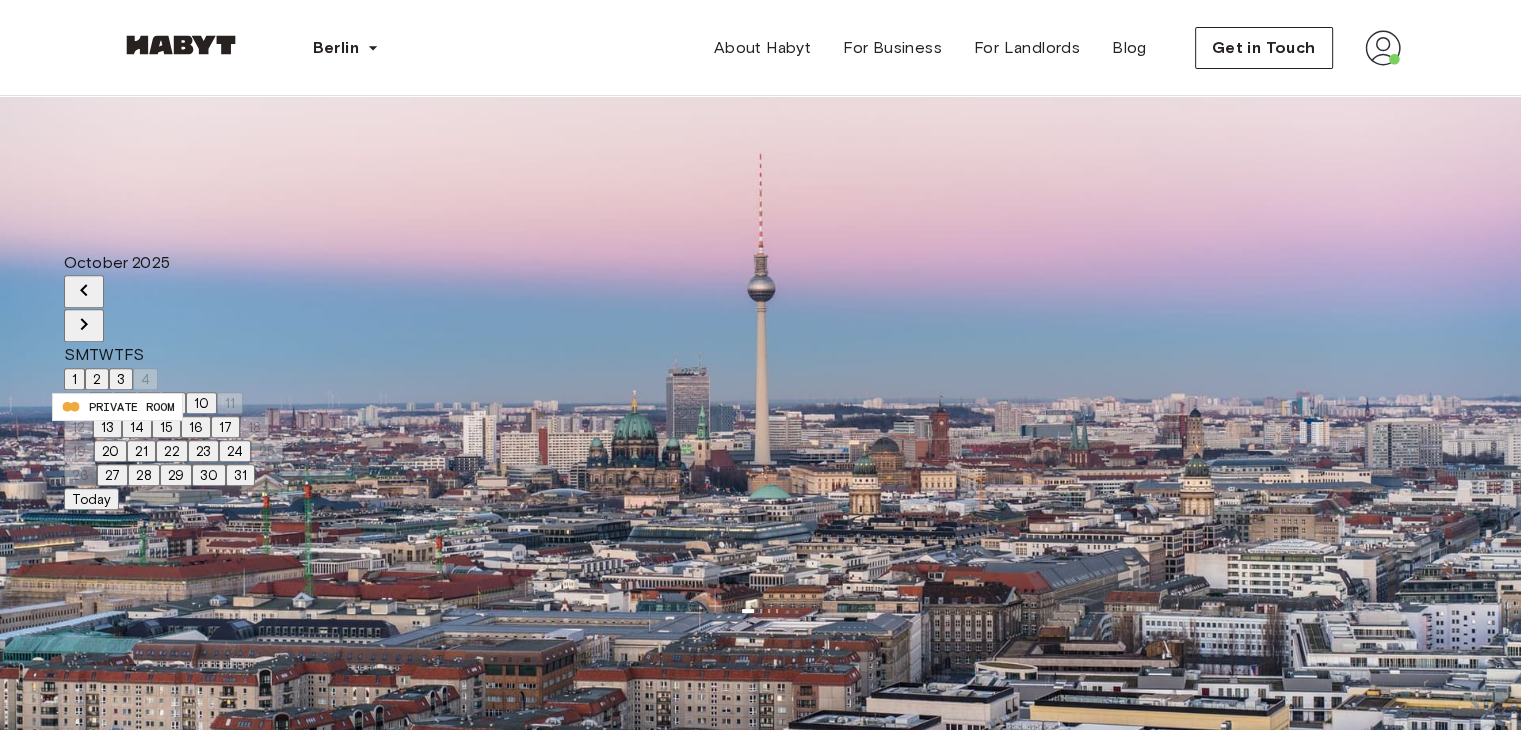 click on "31" at bounding box center [240, 475] 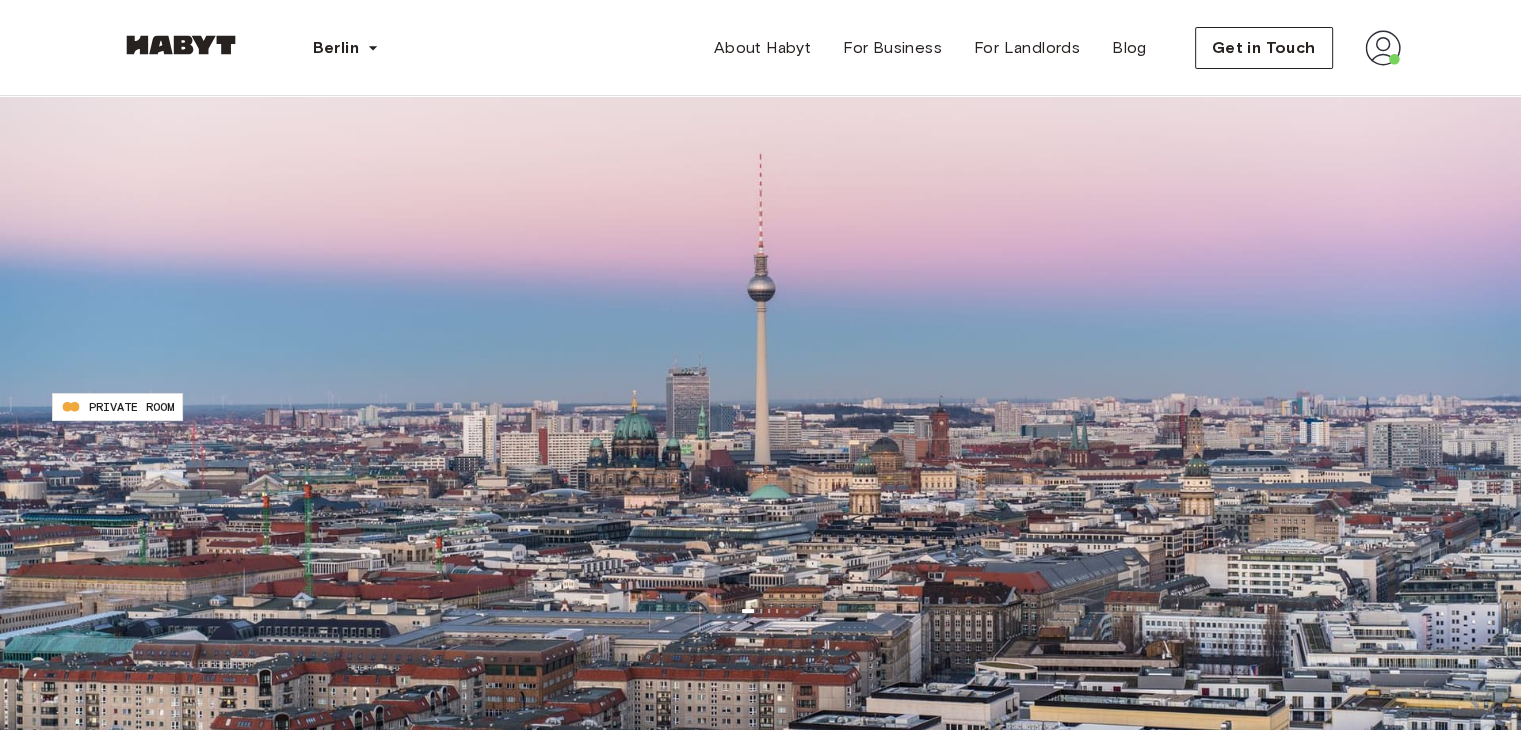 type on "**********" 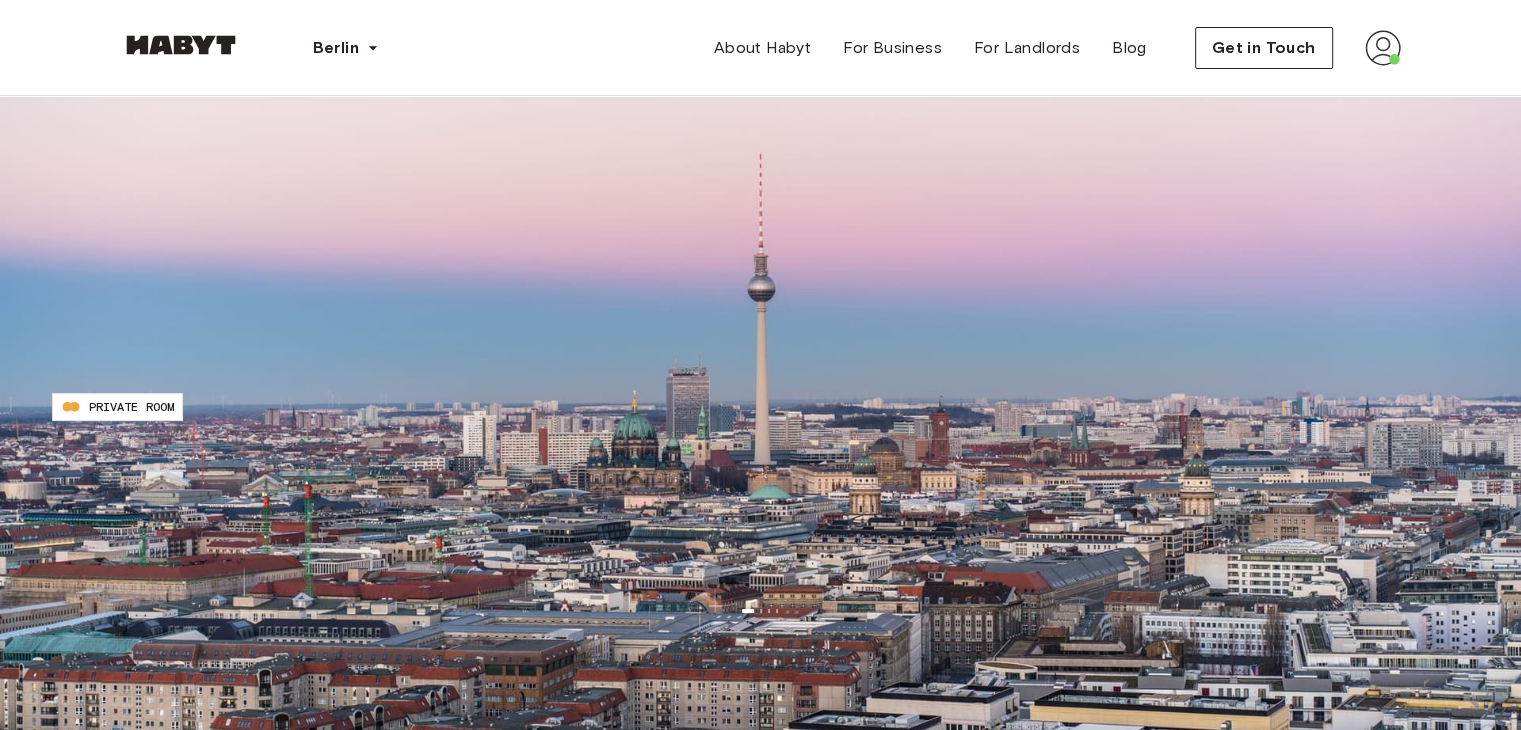 scroll, scrollTop: 1300, scrollLeft: 0, axis: vertical 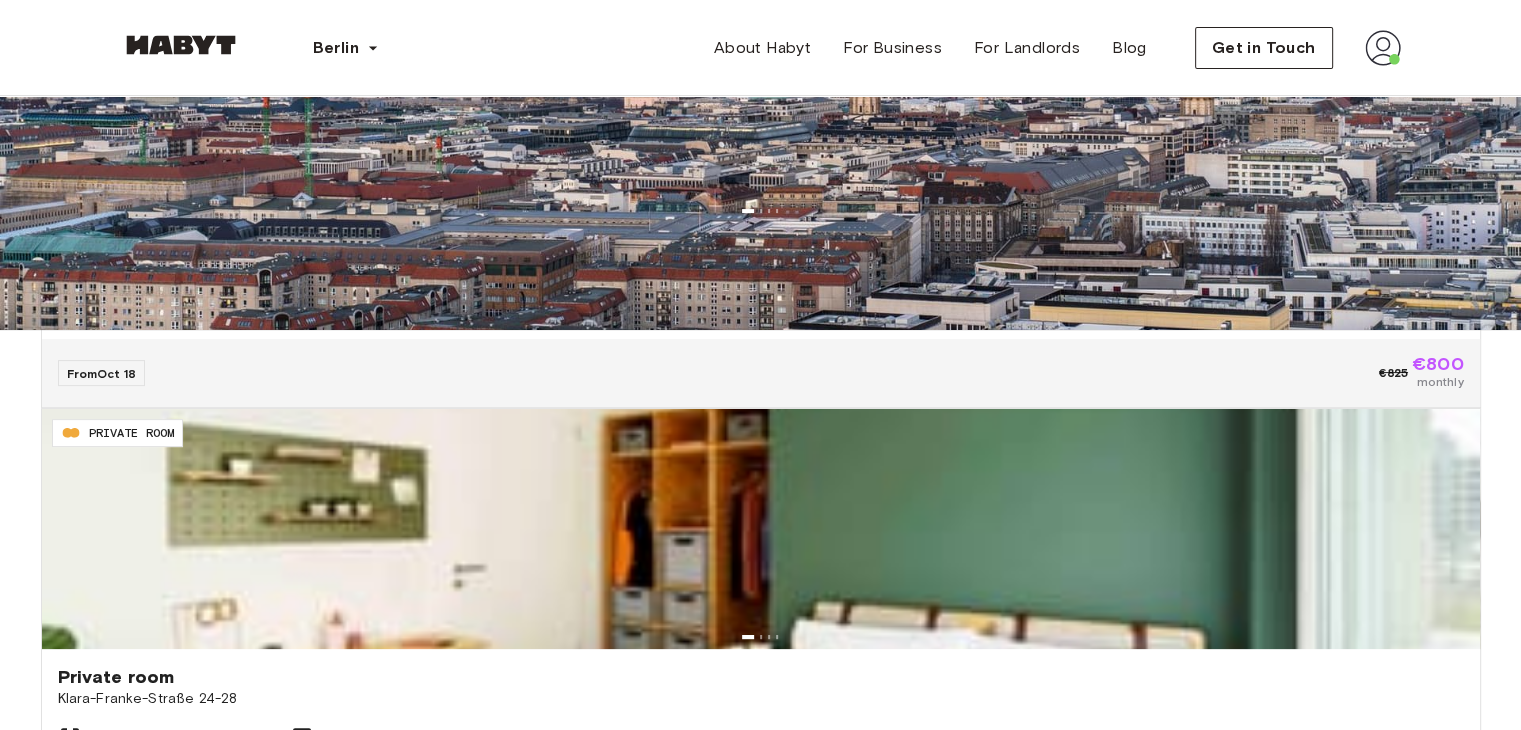 click 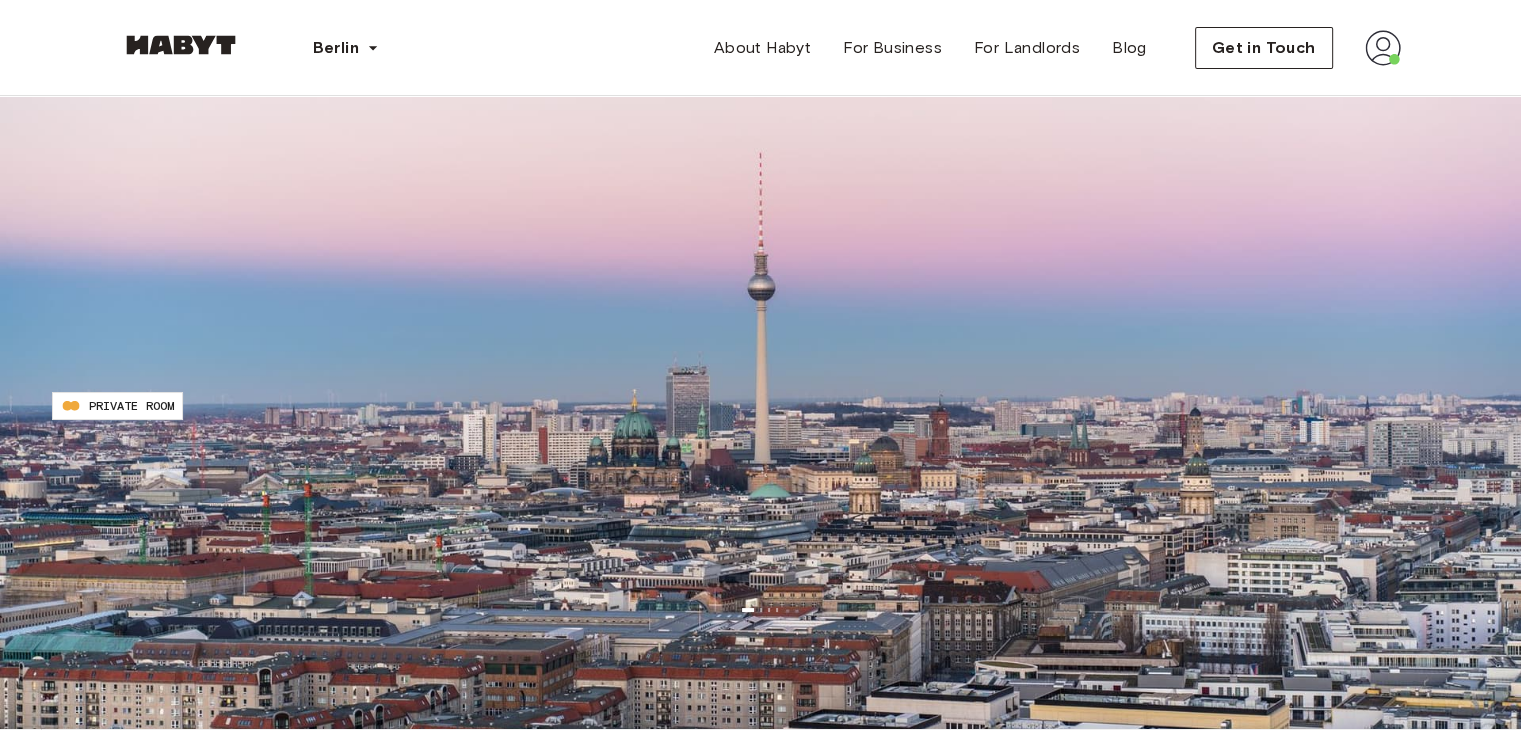 scroll, scrollTop: 0, scrollLeft: 0, axis: both 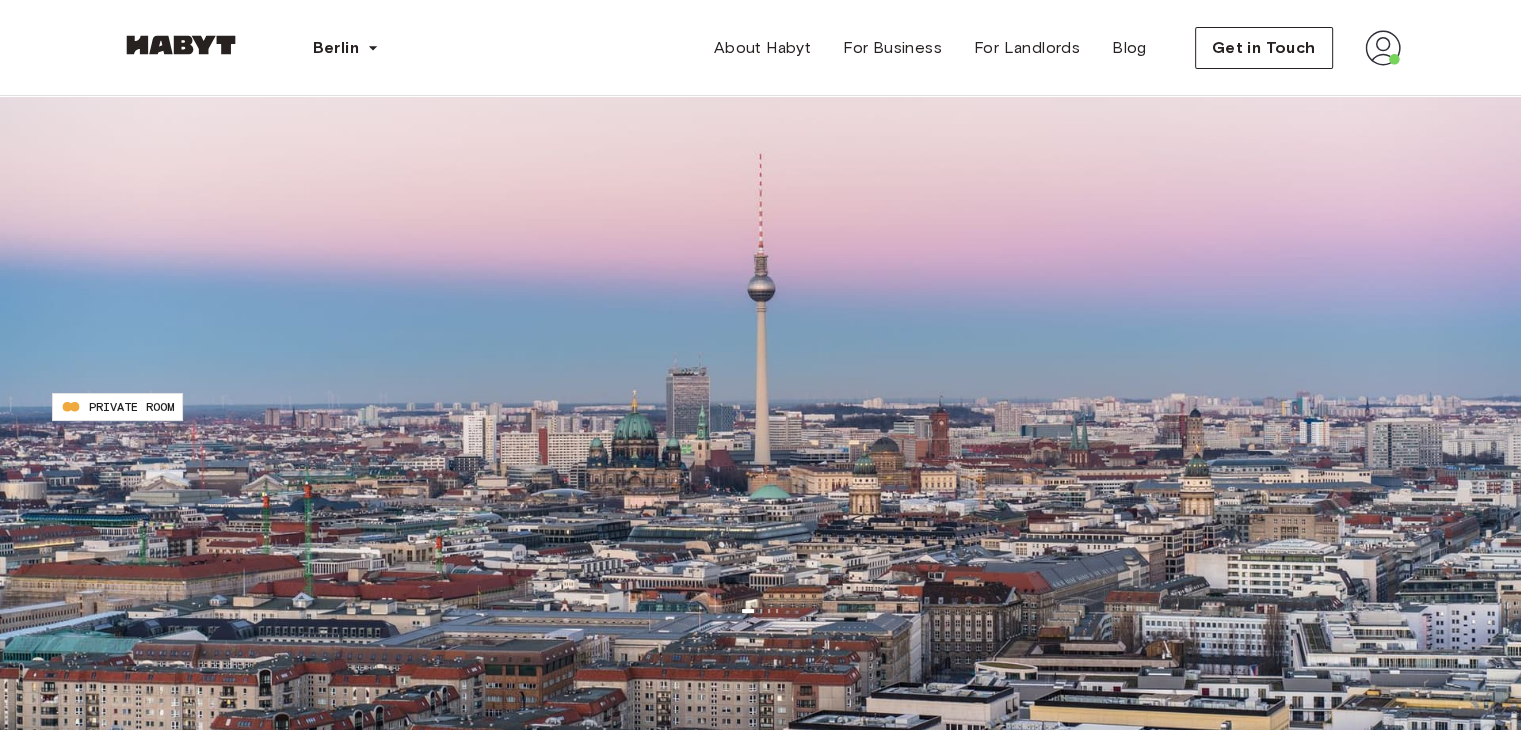 click at bounding box center (1456, 17488) 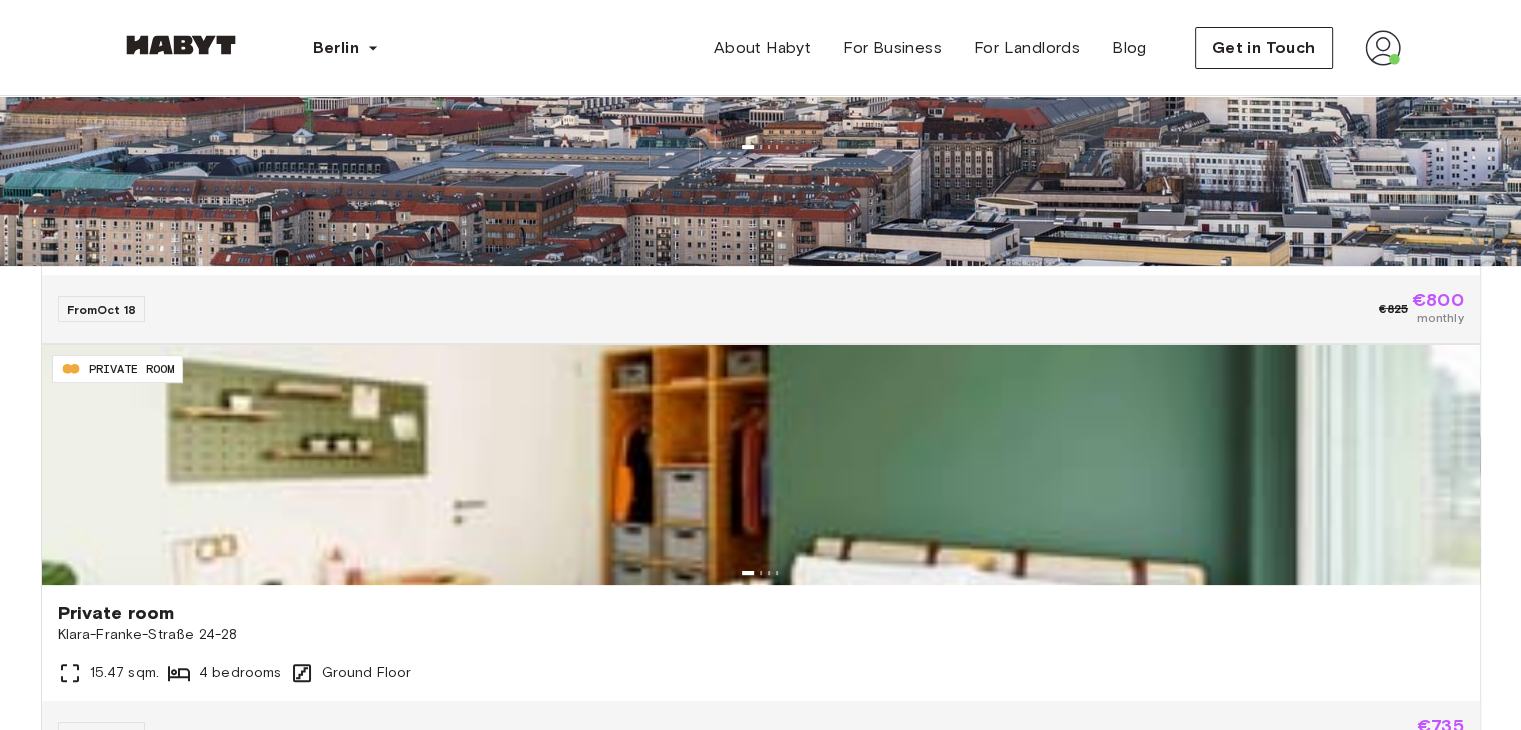 scroll, scrollTop: 300, scrollLeft: 0, axis: vertical 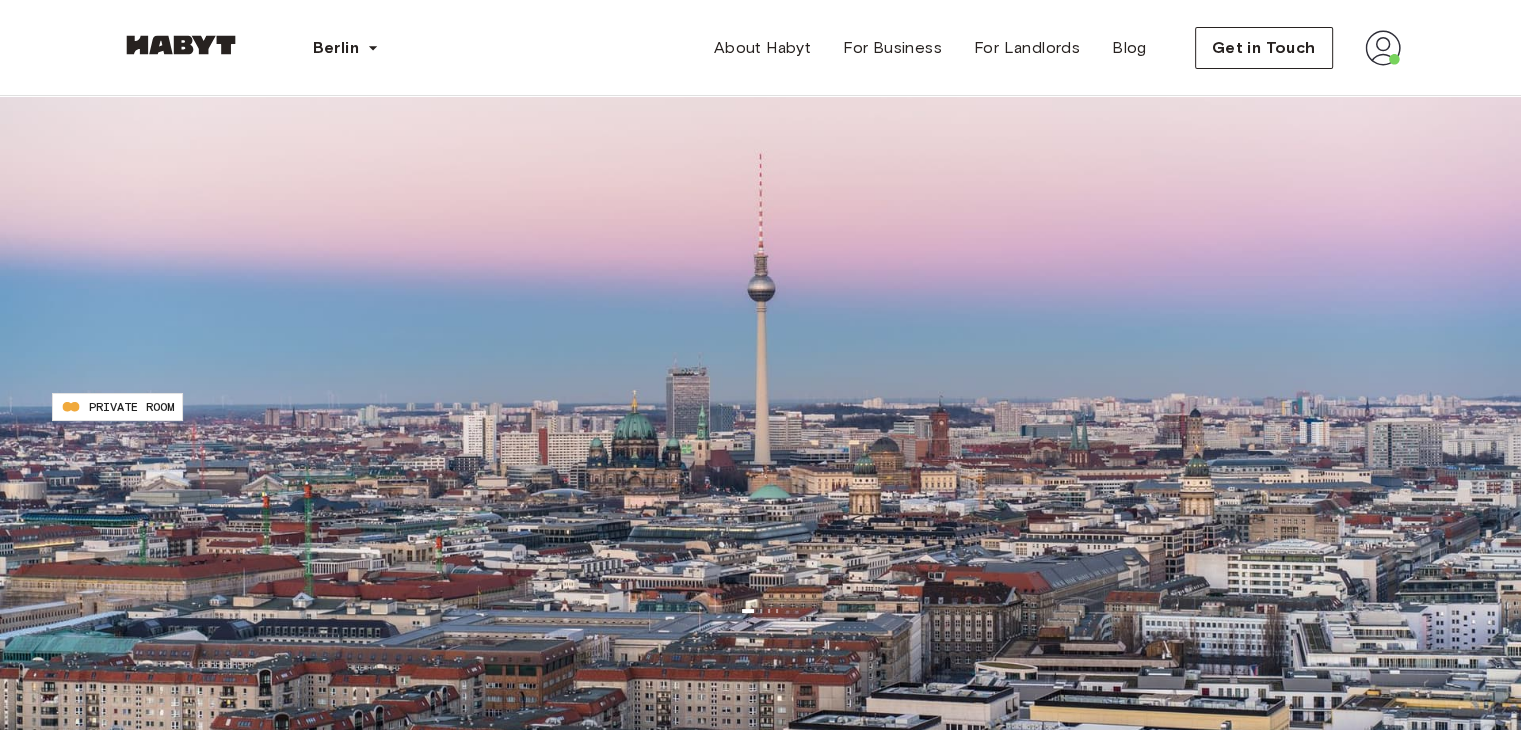 click at bounding box center [1456, 17488] 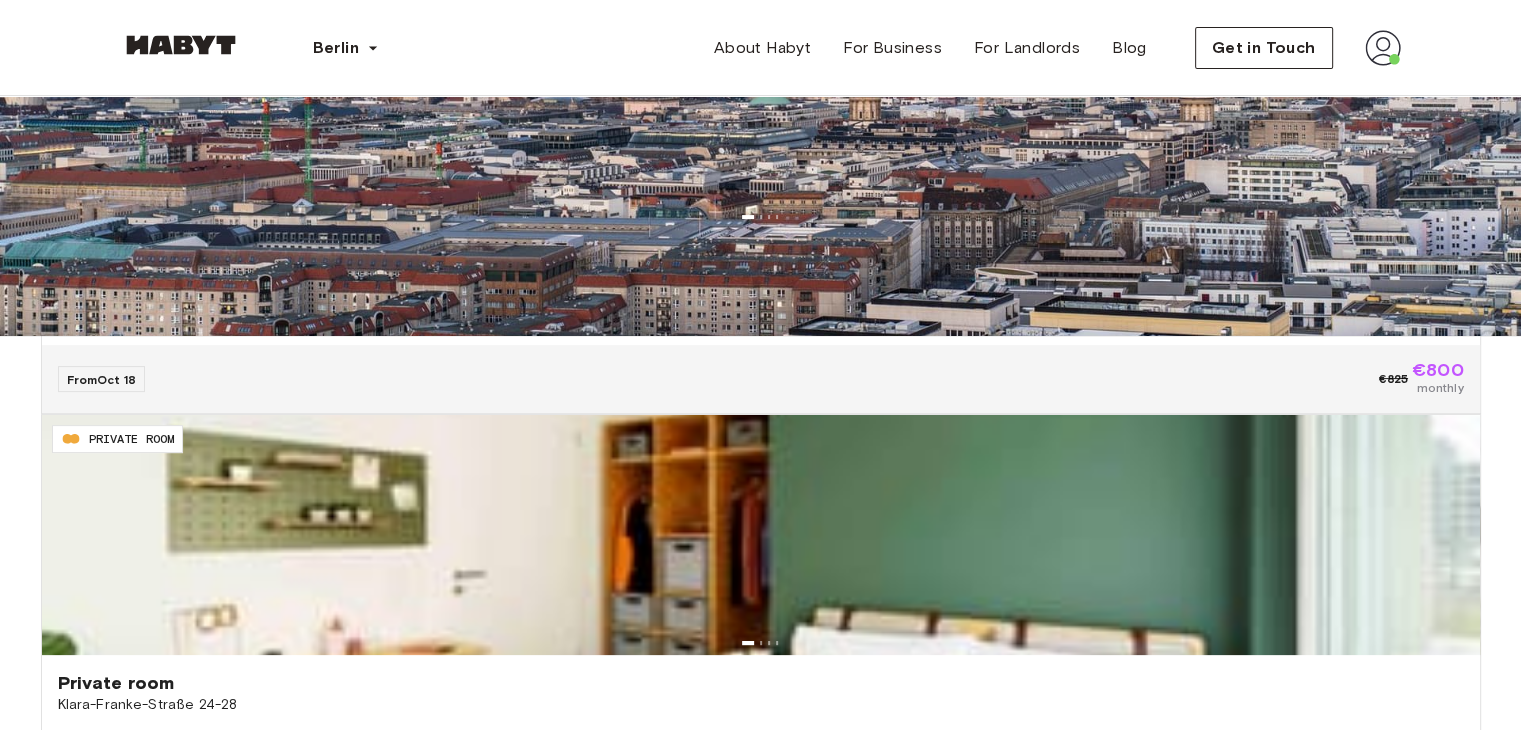 scroll, scrollTop: 400, scrollLeft: 0, axis: vertical 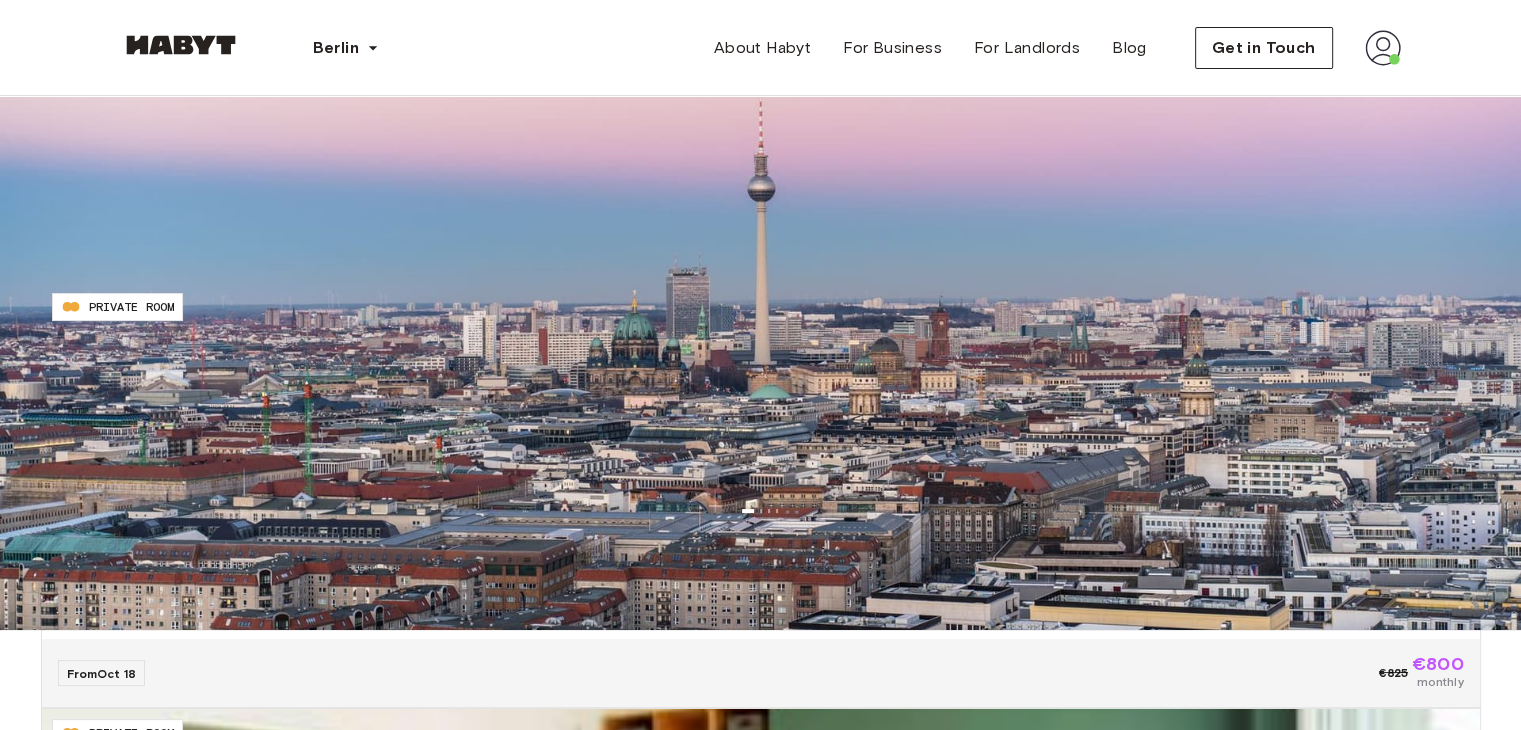 click on "2 listings" at bounding box center (307, 17432) 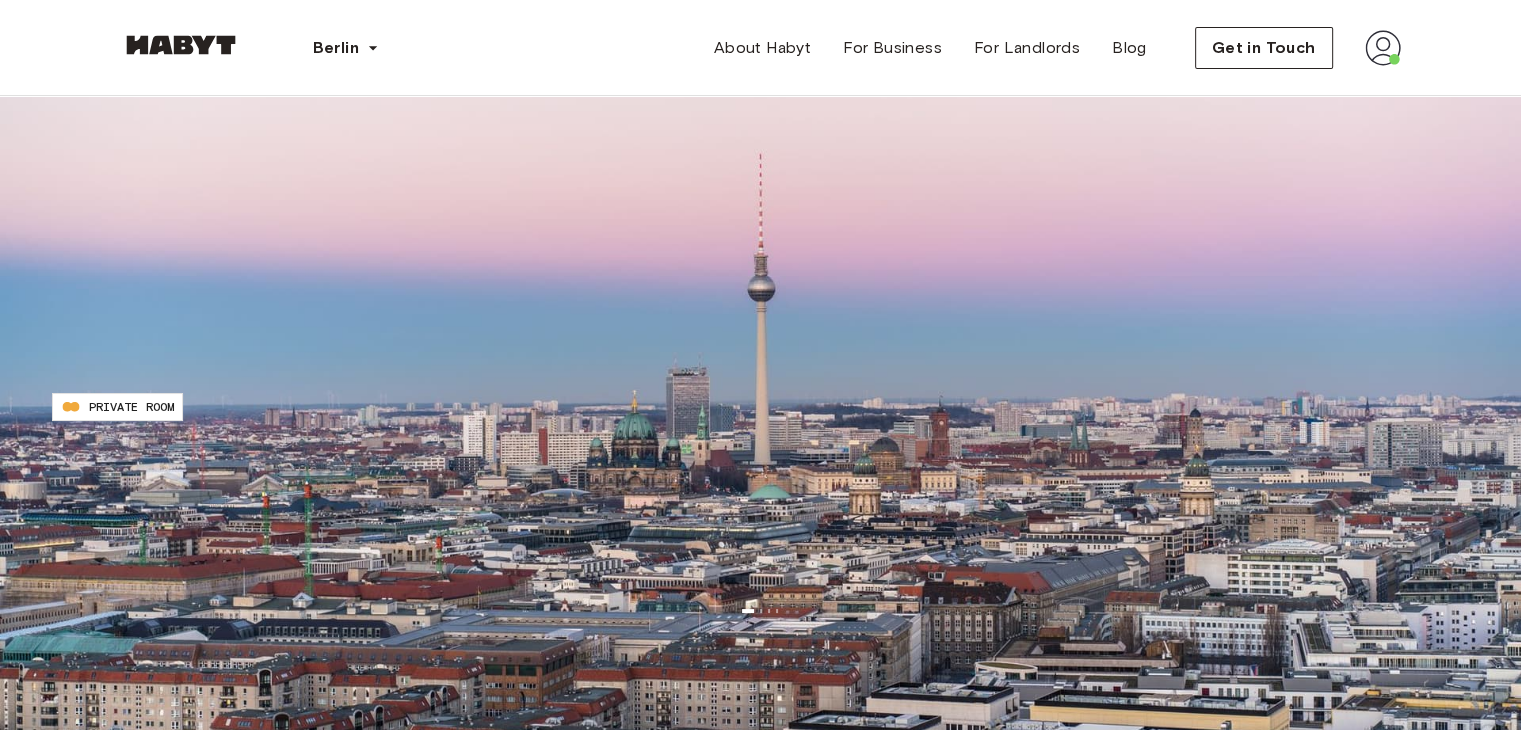 click at bounding box center (1456, 17488) 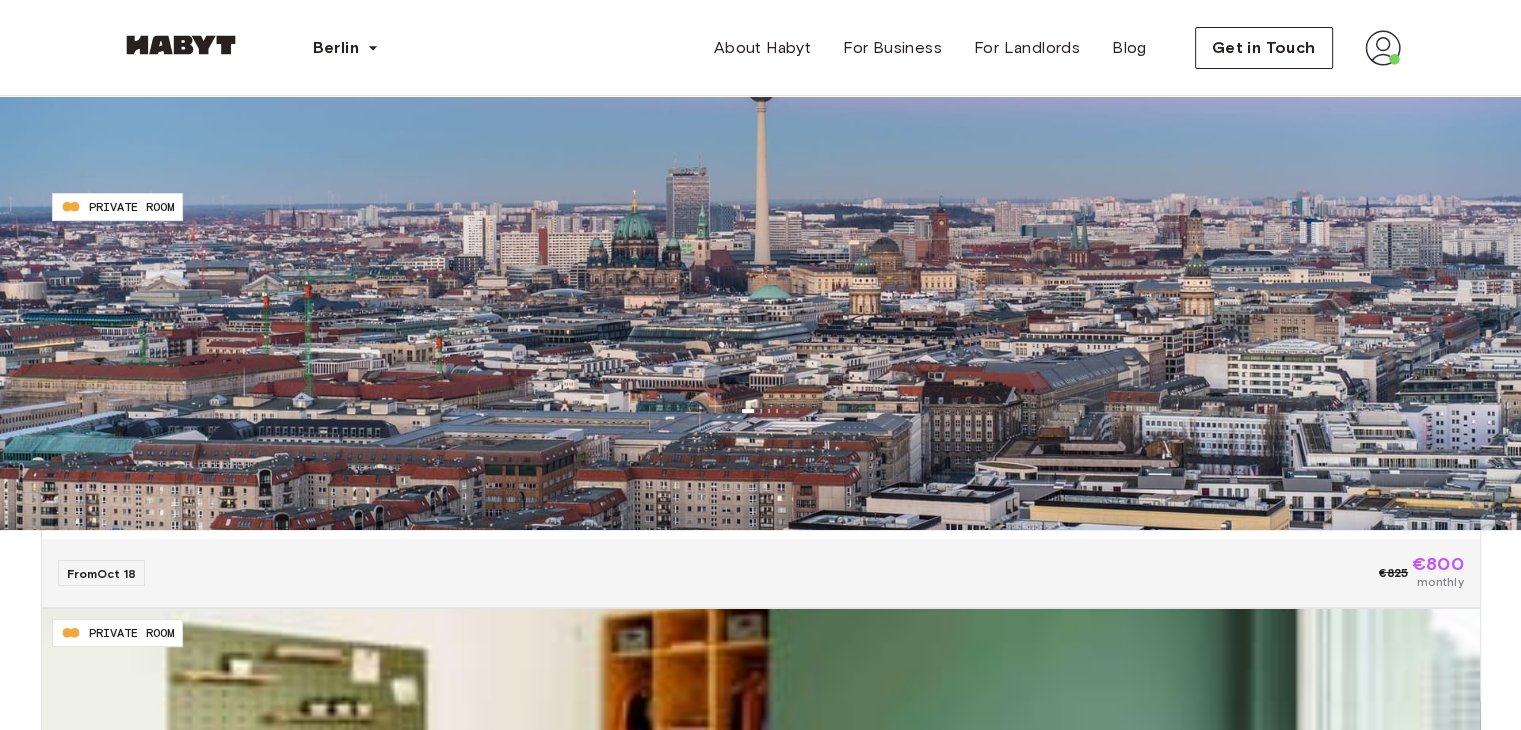 scroll, scrollTop: 100, scrollLeft: 0, axis: vertical 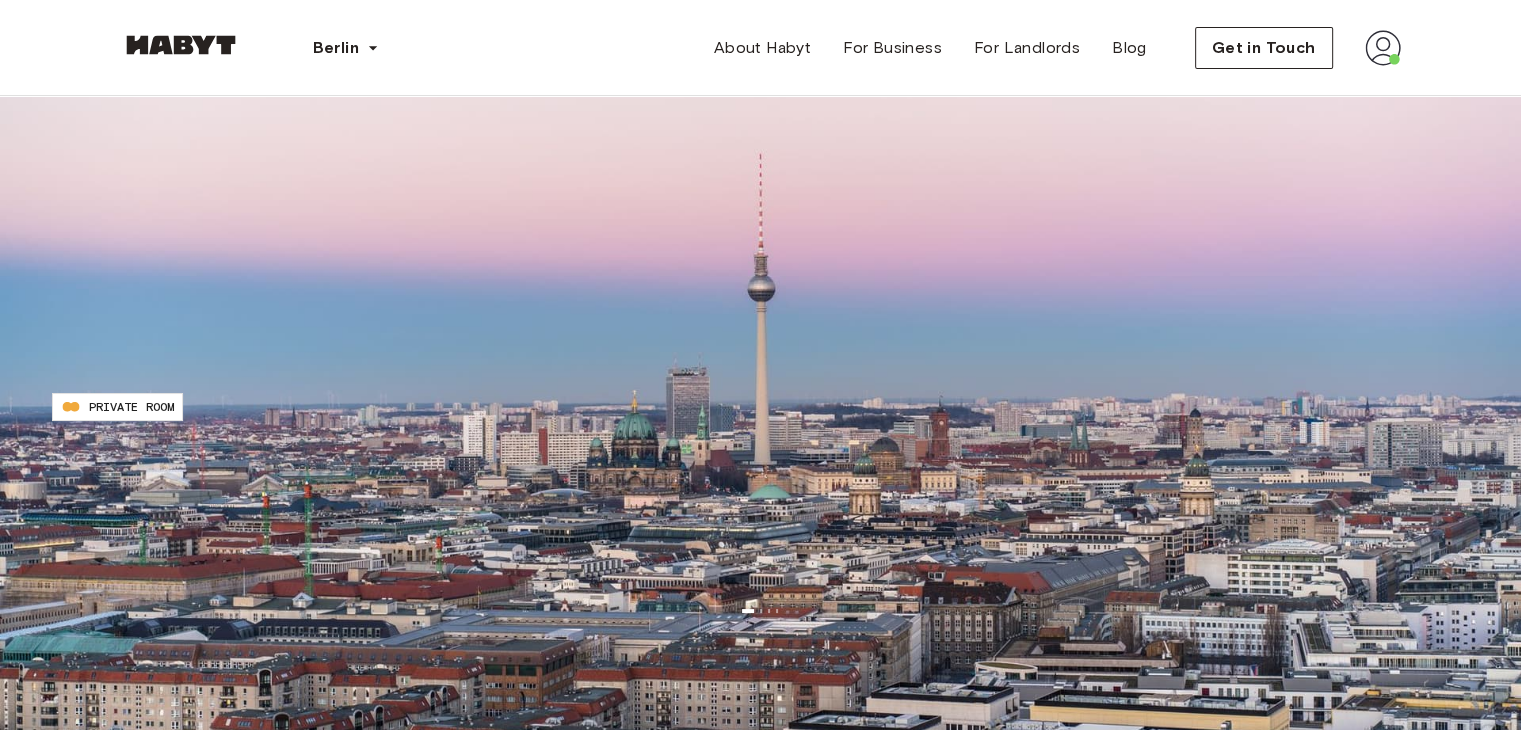 click at bounding box center (1456, 17518) 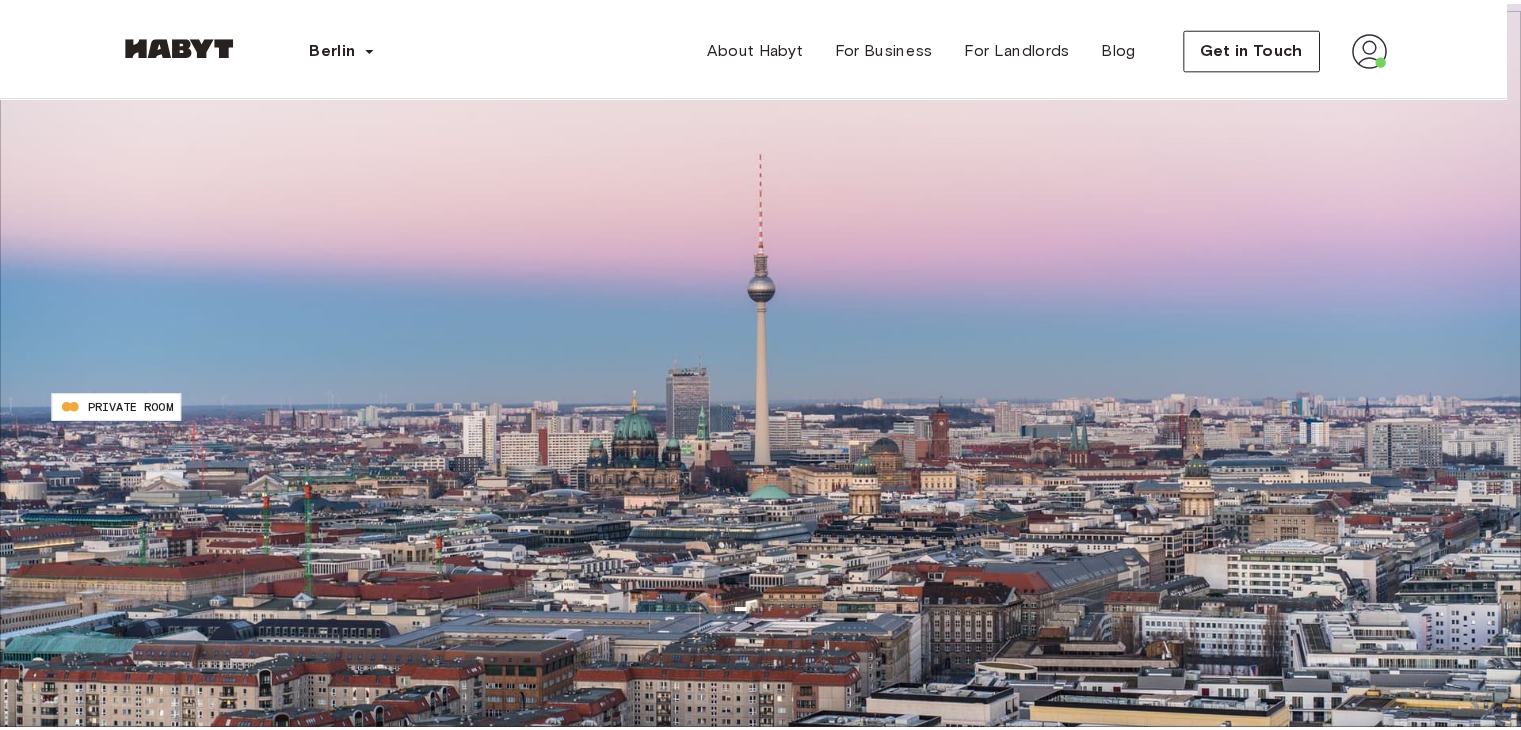 scroll, scrollTop: 1389, scrollLeft: 0, axis: vertical 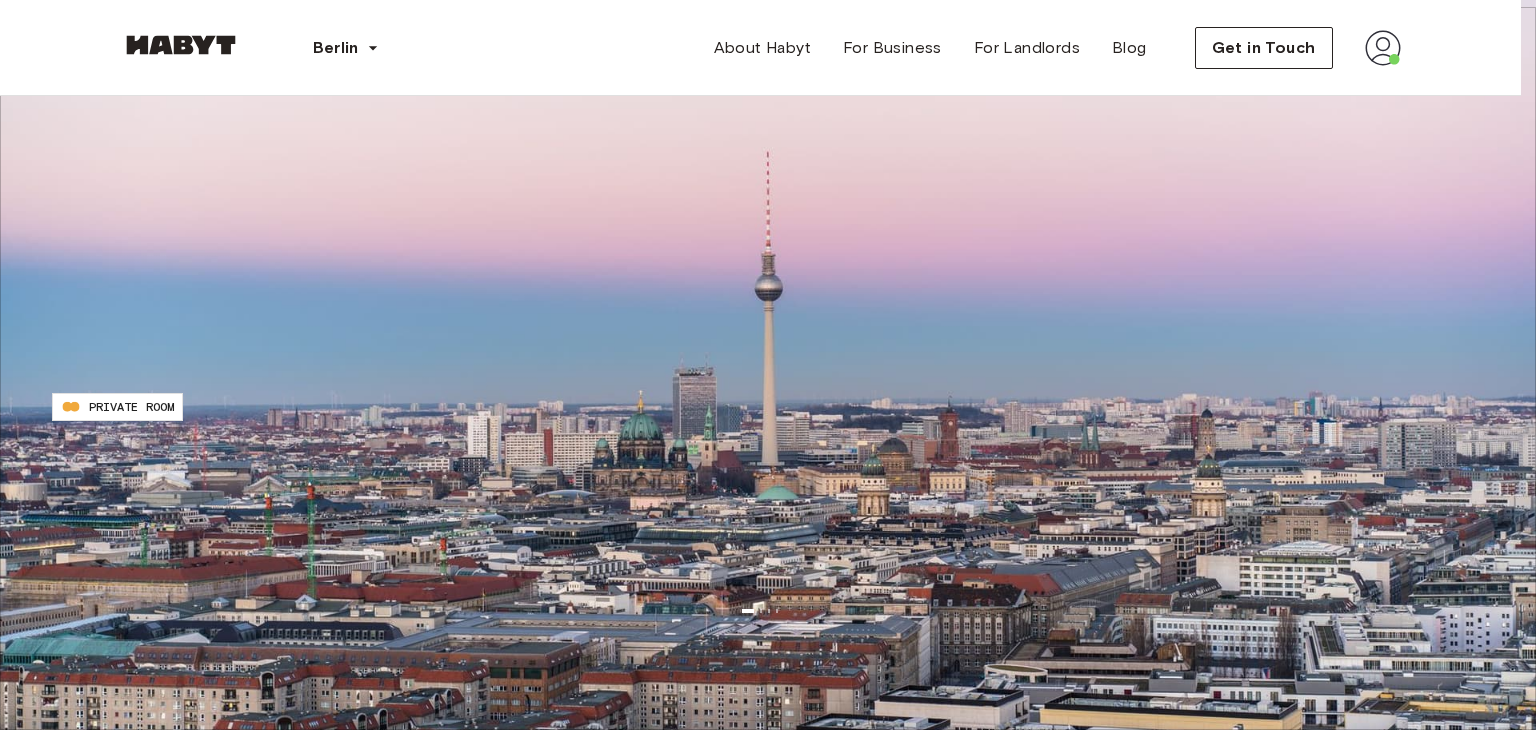 click on "Apply" at bounding box center [140, 25355] 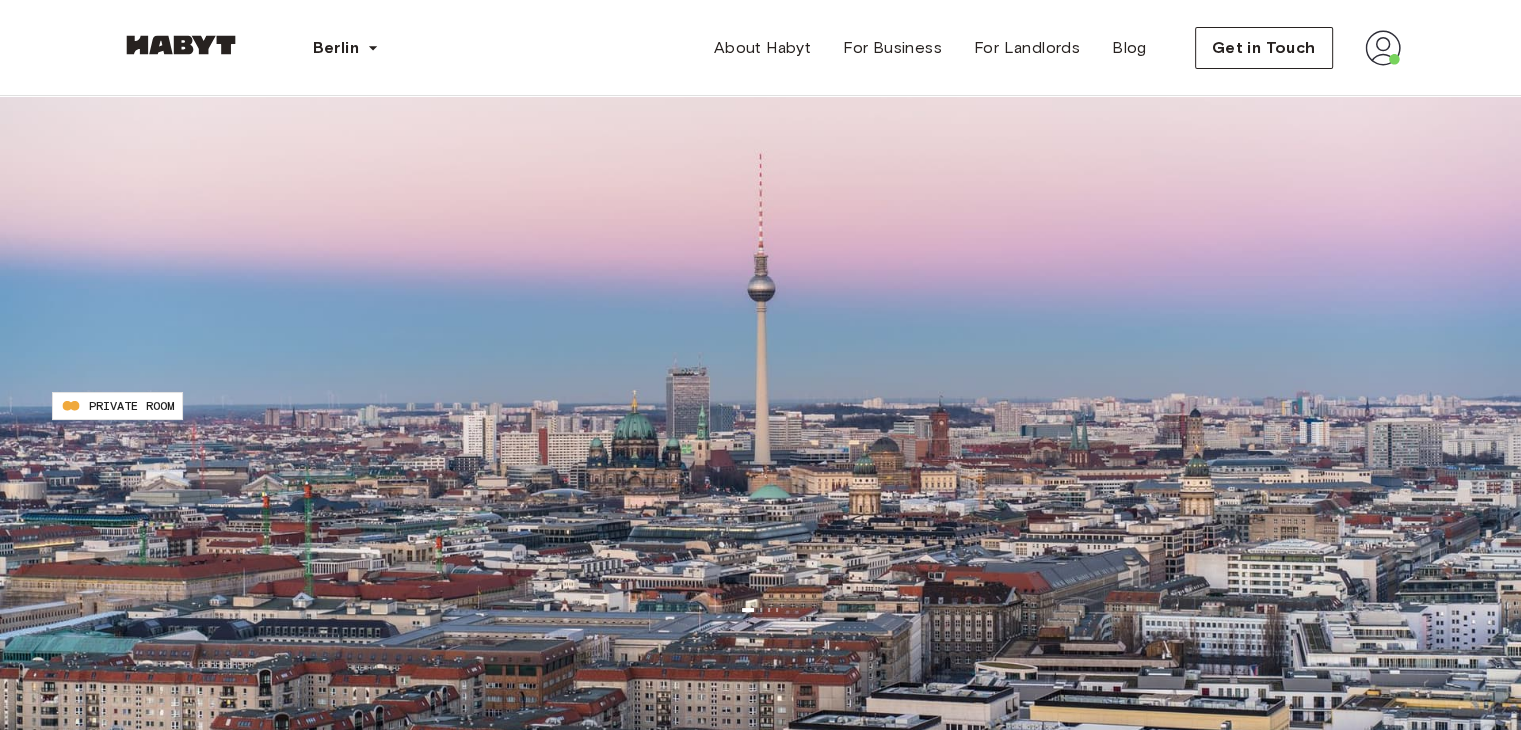 click at bounding box center (1456, 17487) 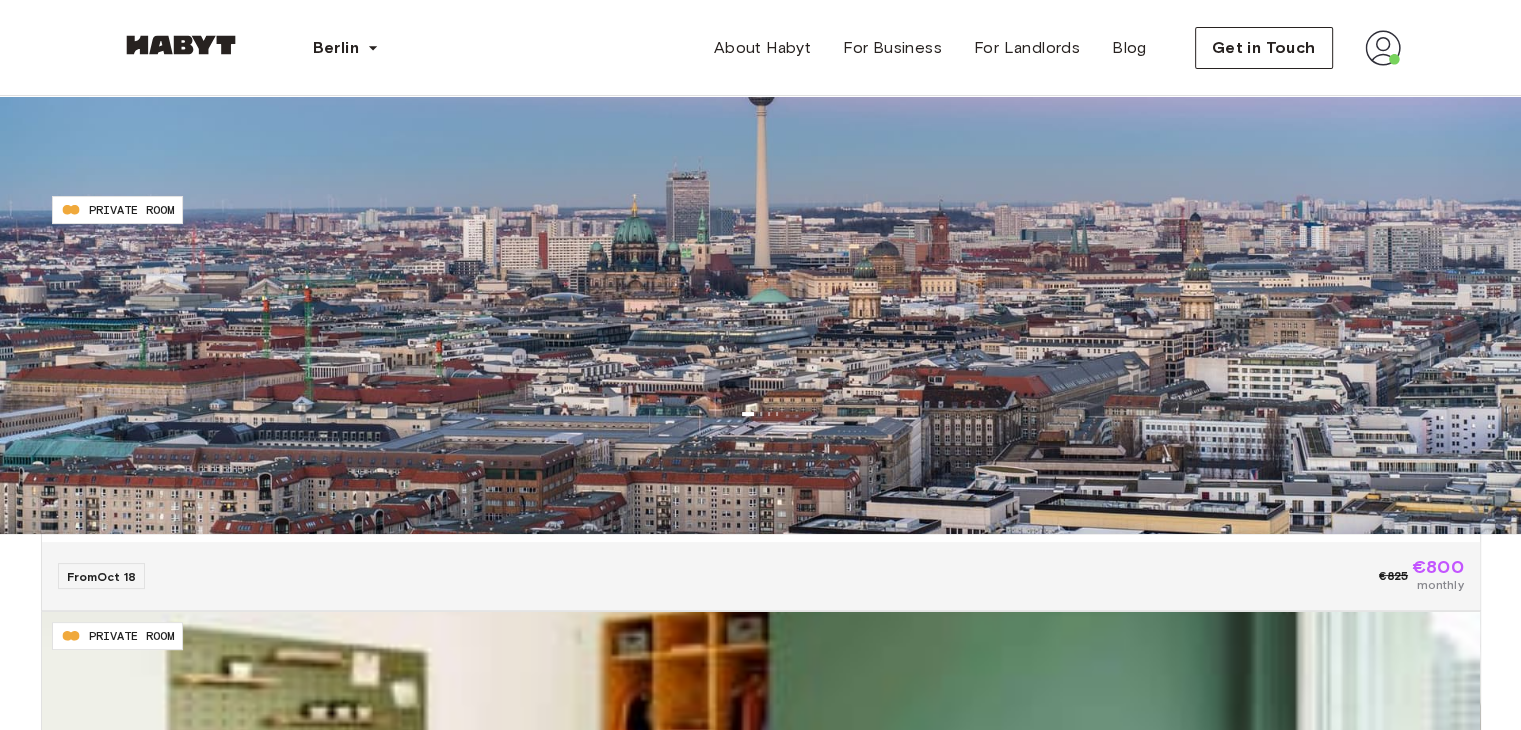scroll, scrollTop: 200, scrollLeft: 0, axis: vertical 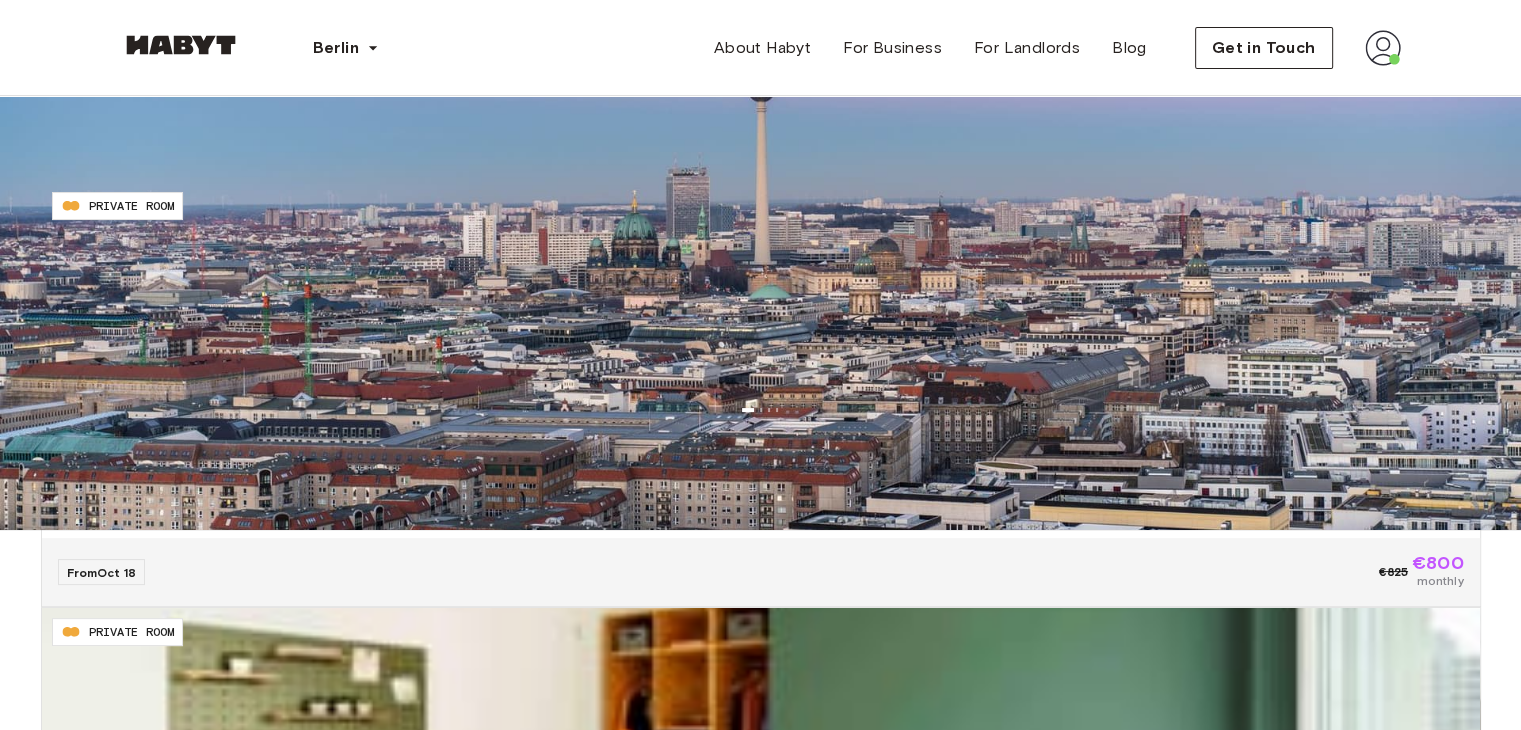 click at bounding box center [1456, 17287] 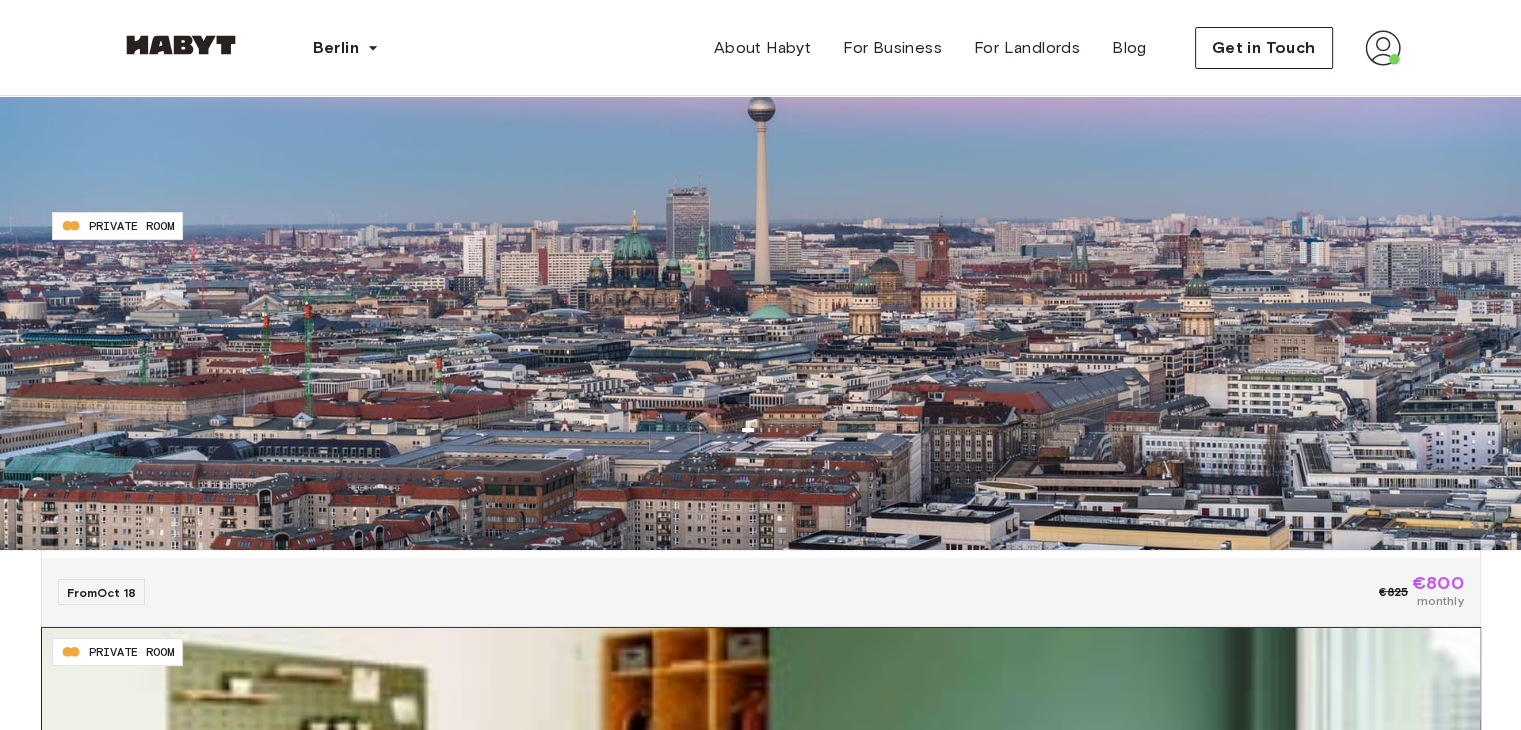 scroll, scrollTop: 0, scrollLeft: 0, axis: both 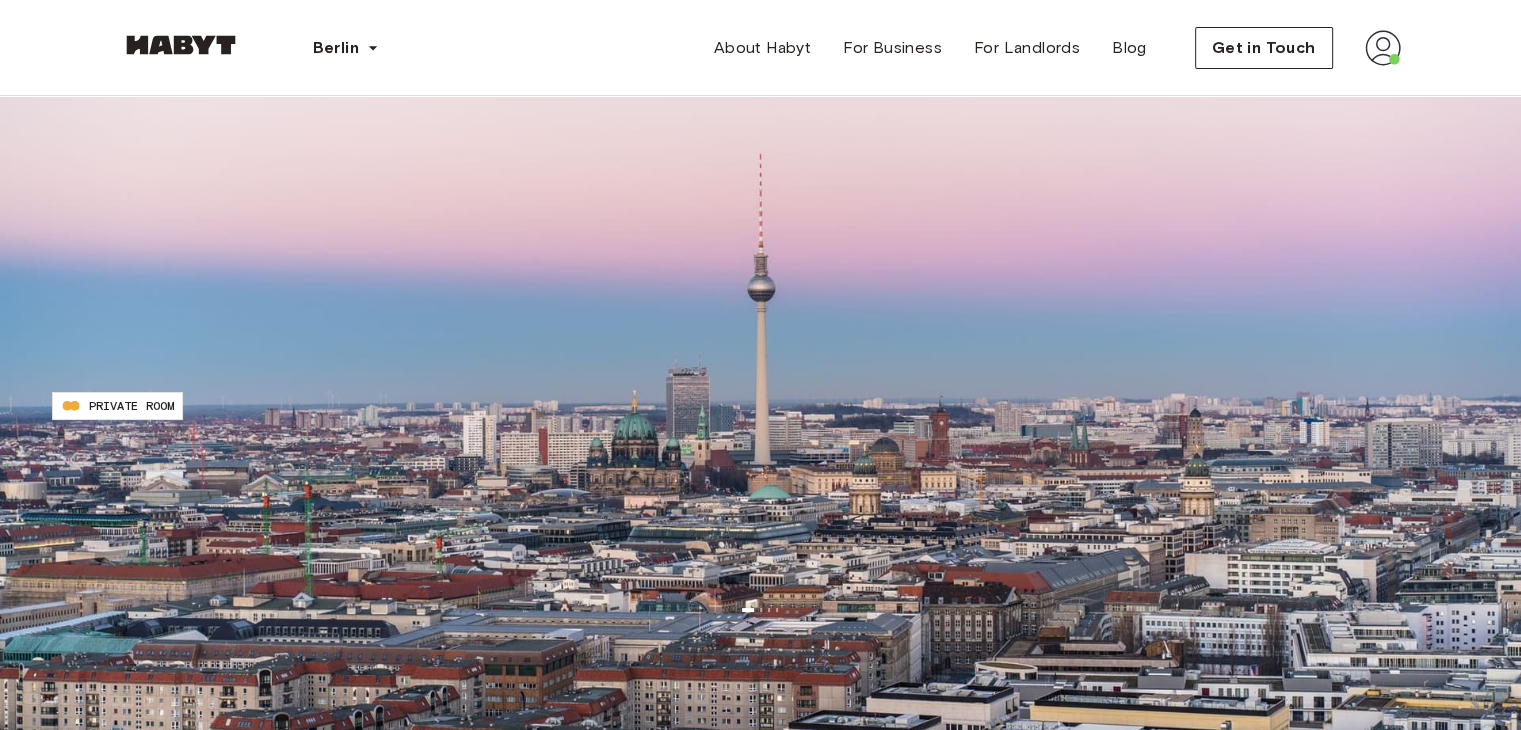 click 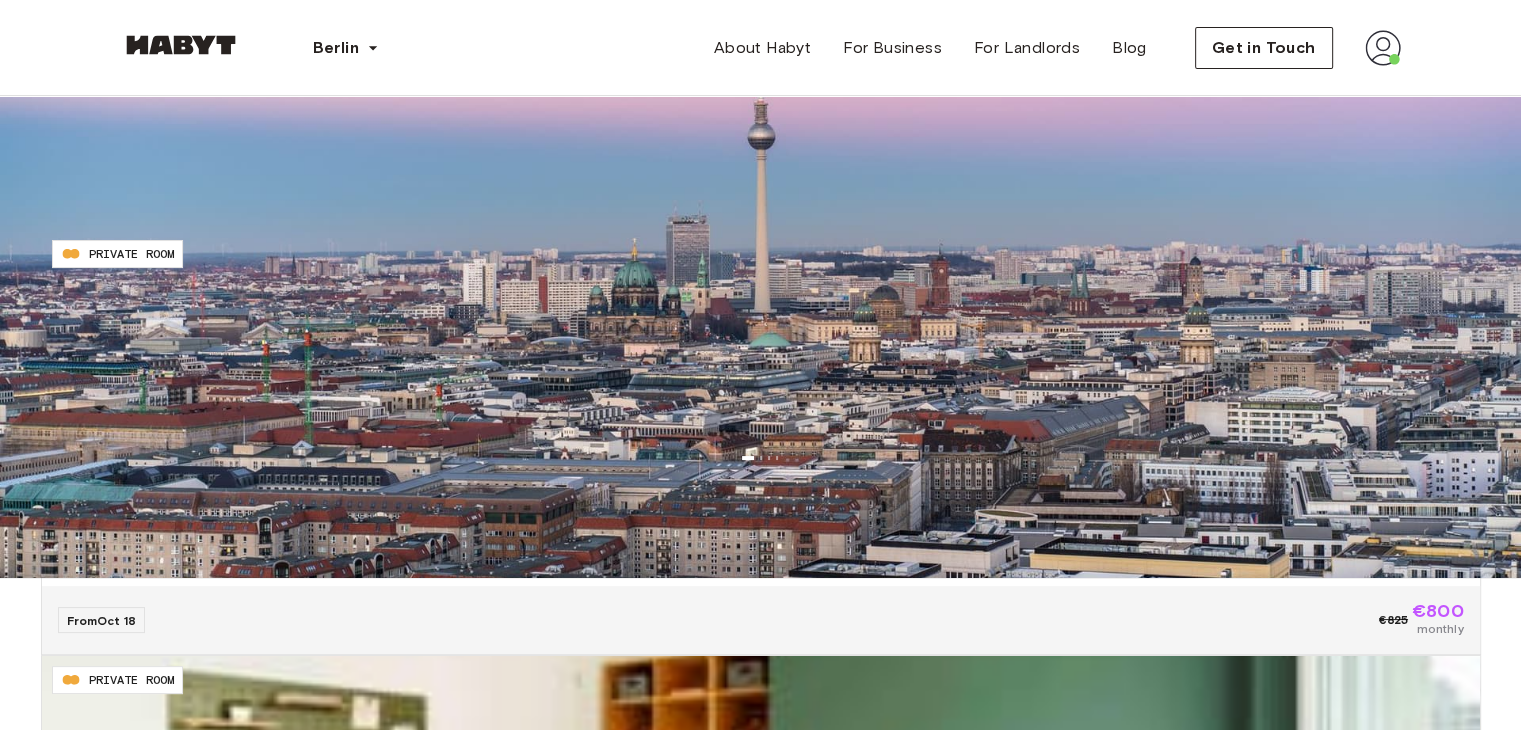 scroll, scrollTop: 200, scrollLeft: 0, axis: vertical 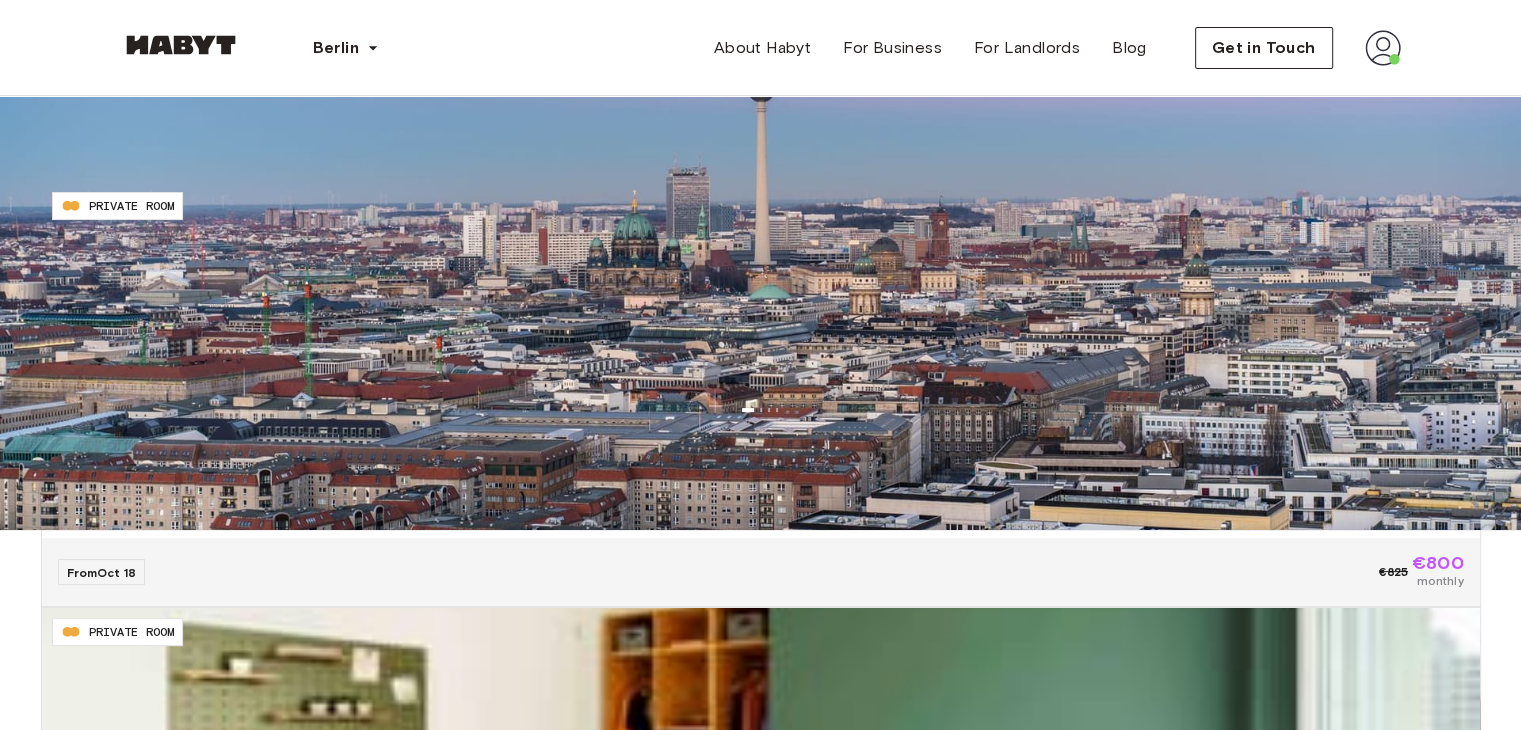 click 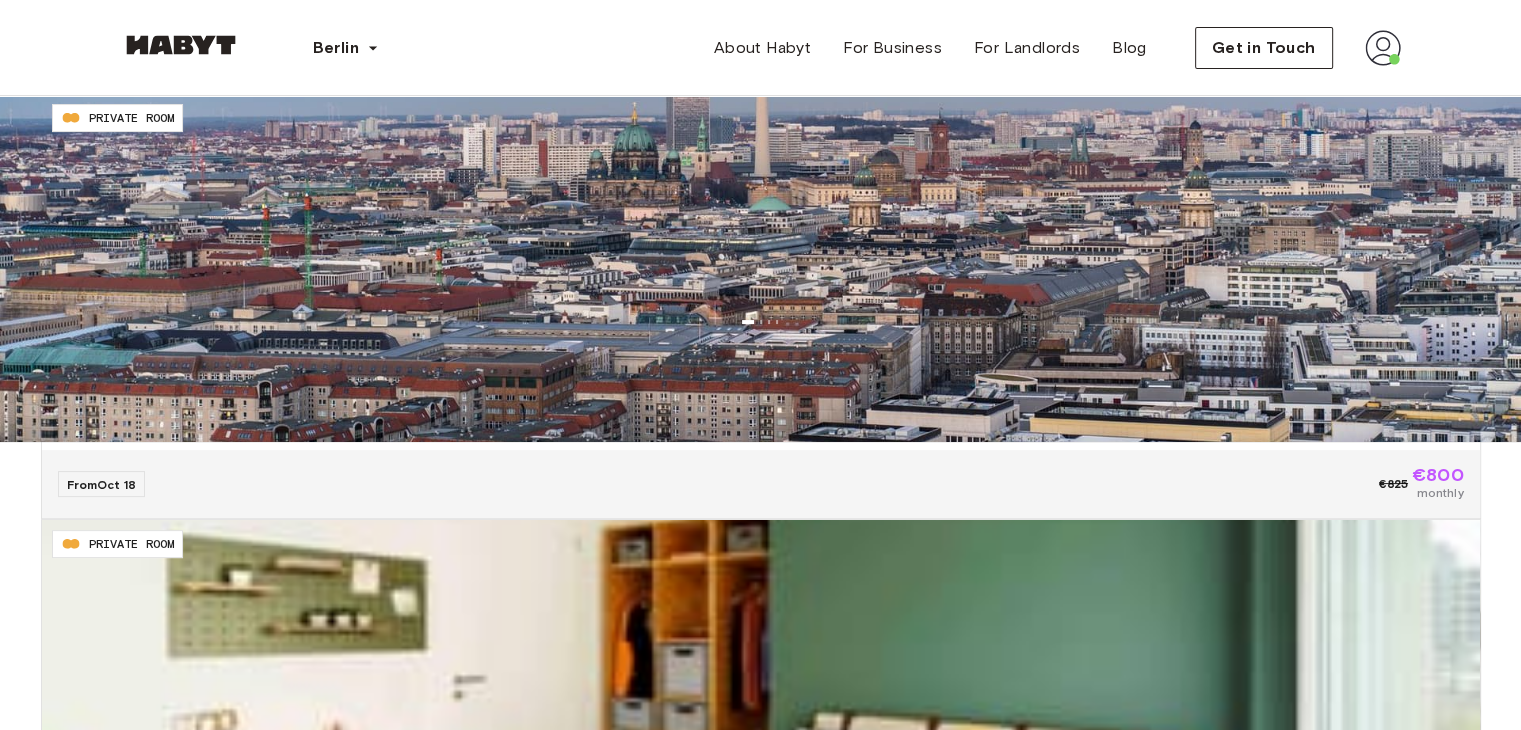 scroll, scrollTop: 300, scrollLeft: 0, axis: vertical 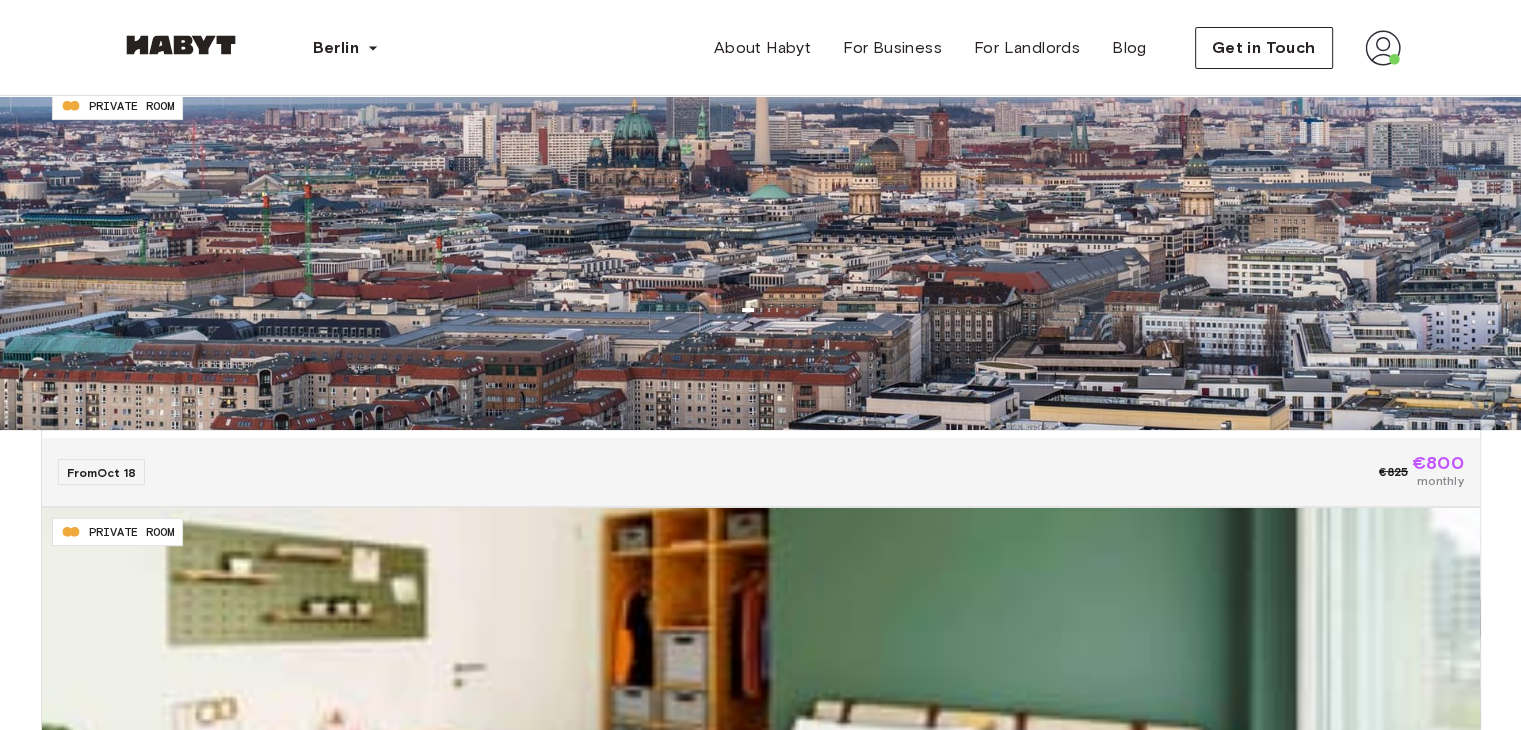 click 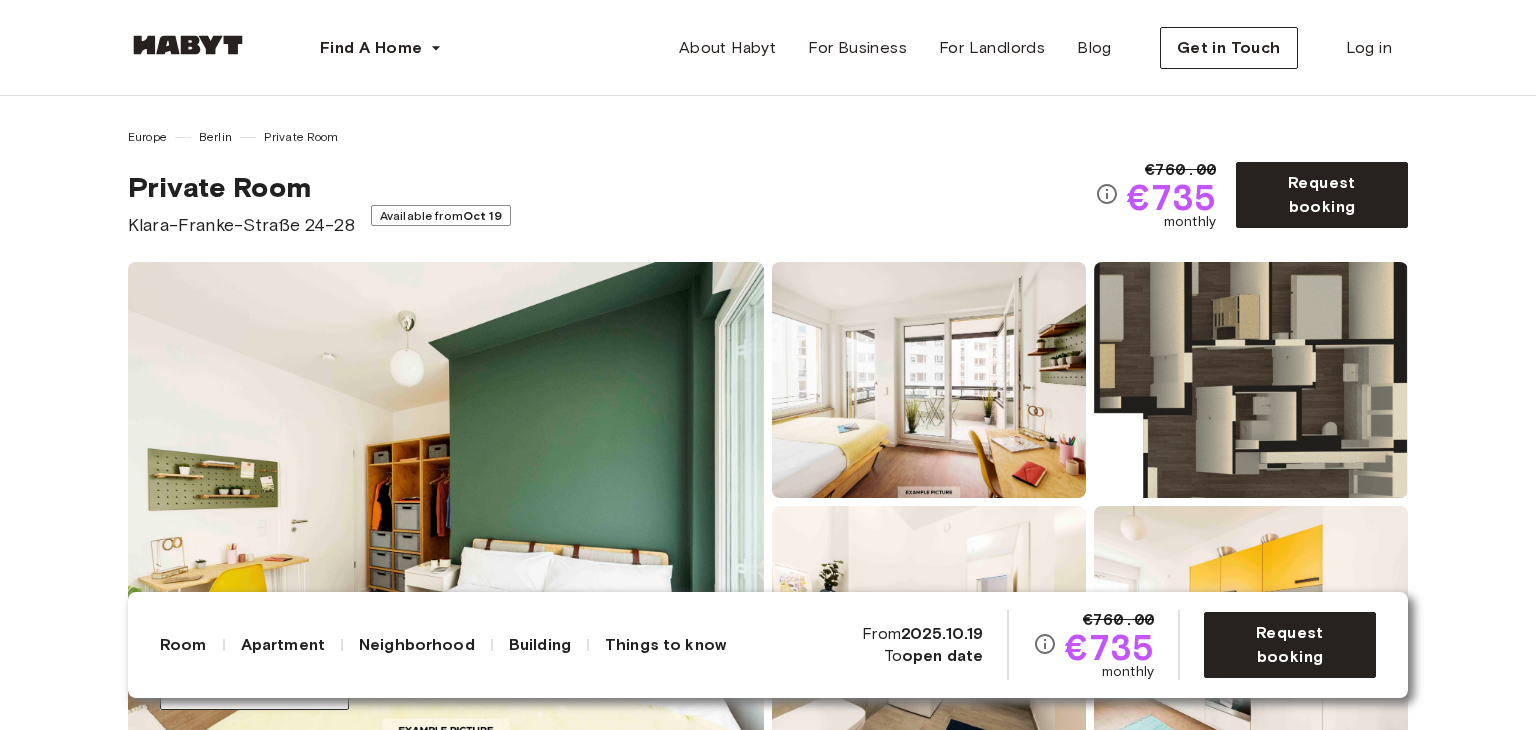 scroll, scrollTop: 0, scrollLeft: 0, axis: both 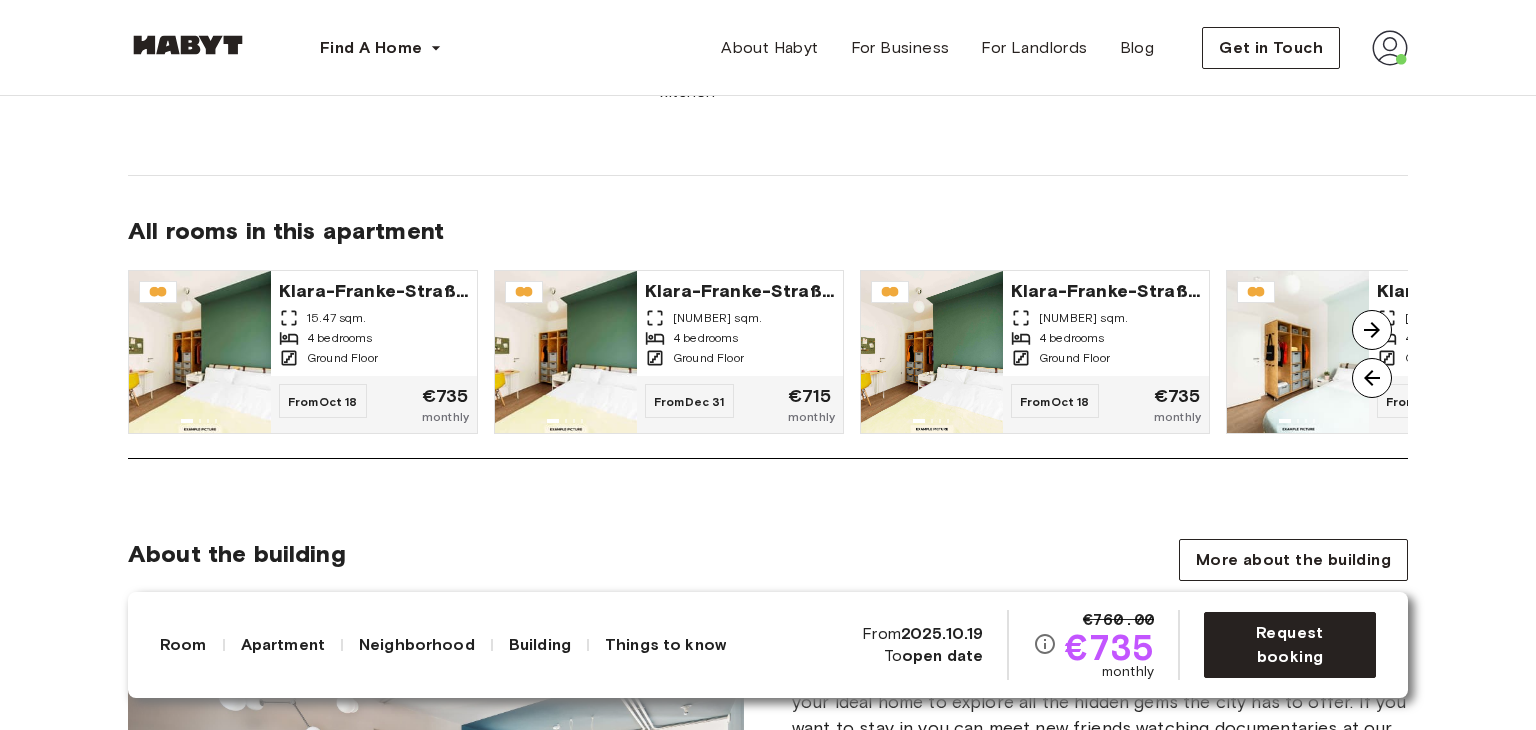 click at bounding box center [1372, 330] 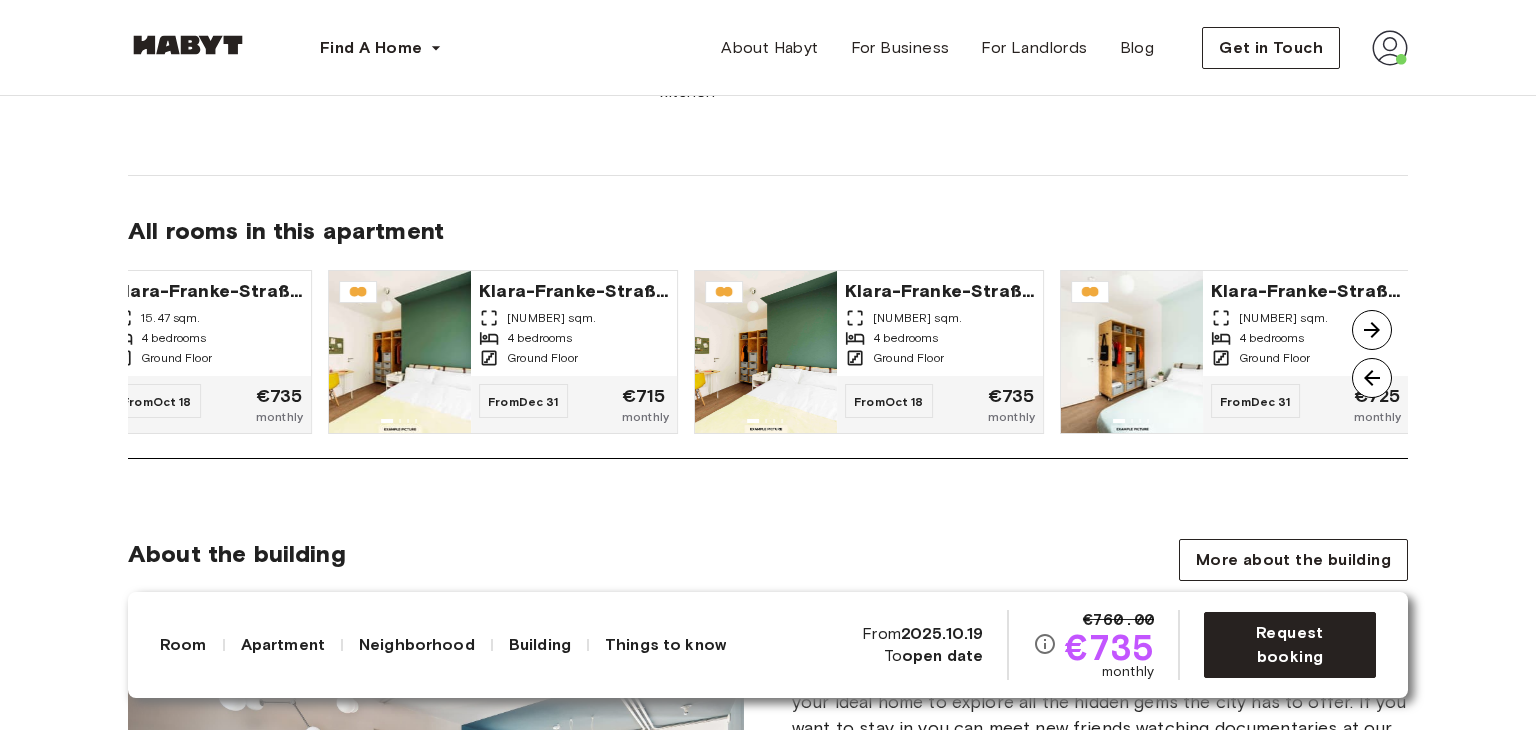 click at bounding box center [1372, 330] 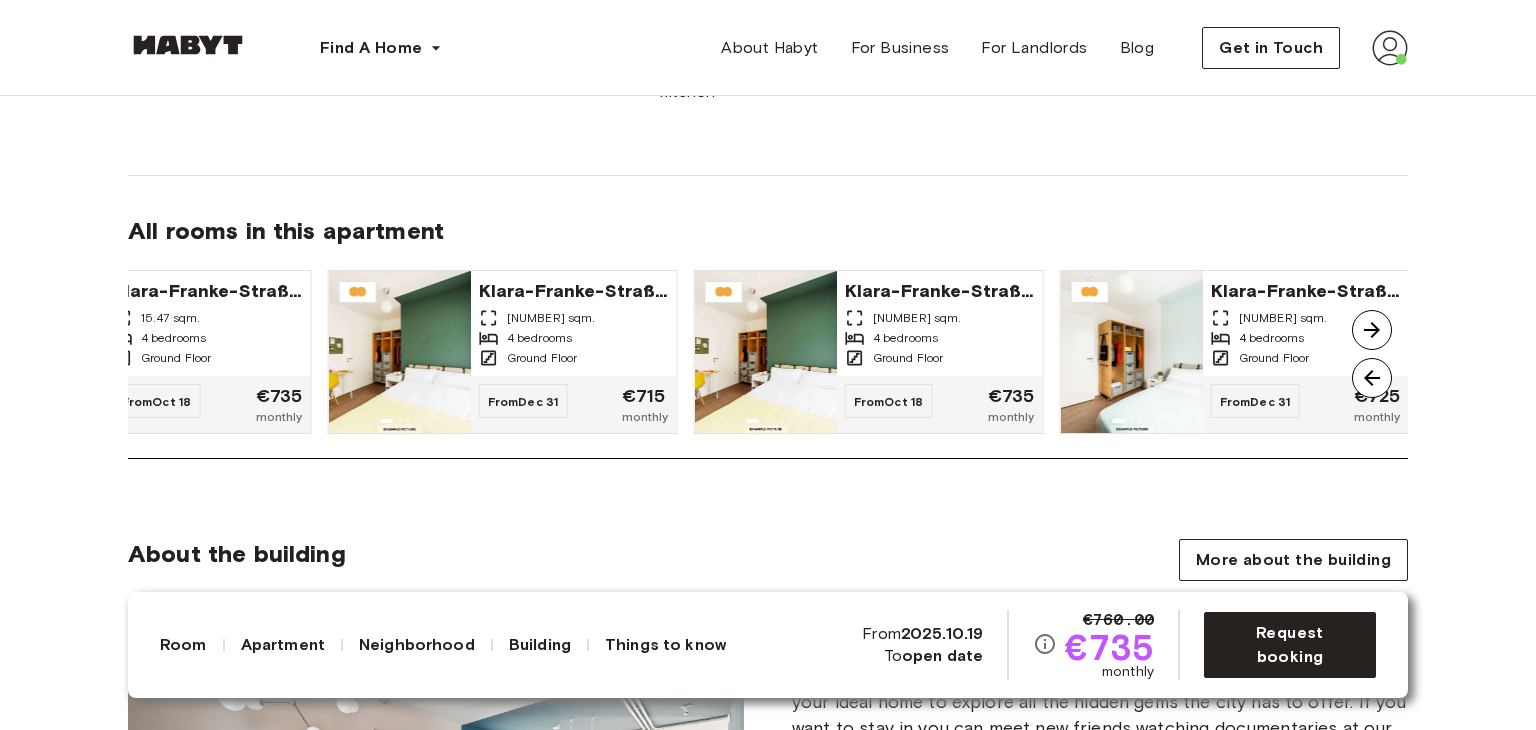 click at bounding box center (1372, 330) 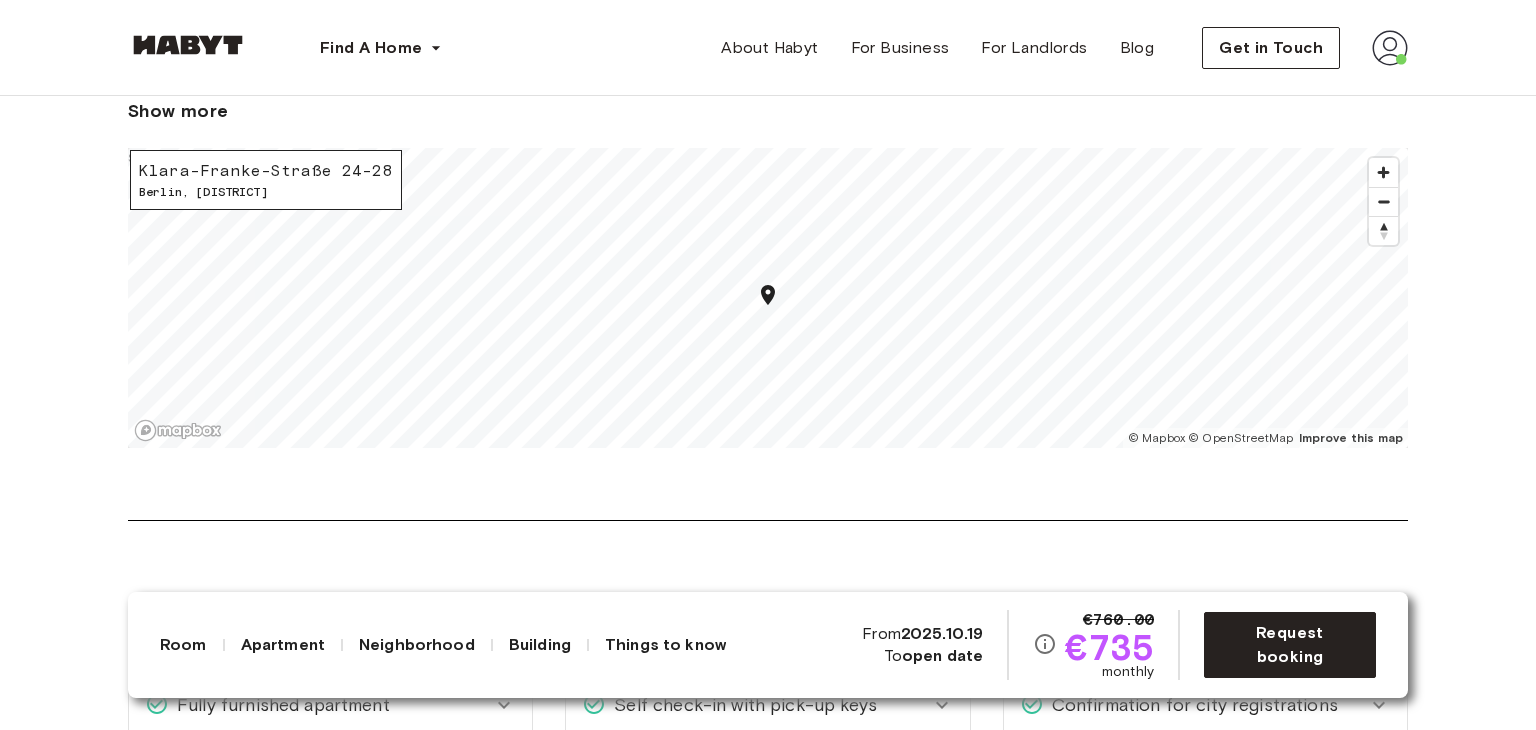 scroll, scrollTop: 2800, scrollLeft: 0, axis: vertical 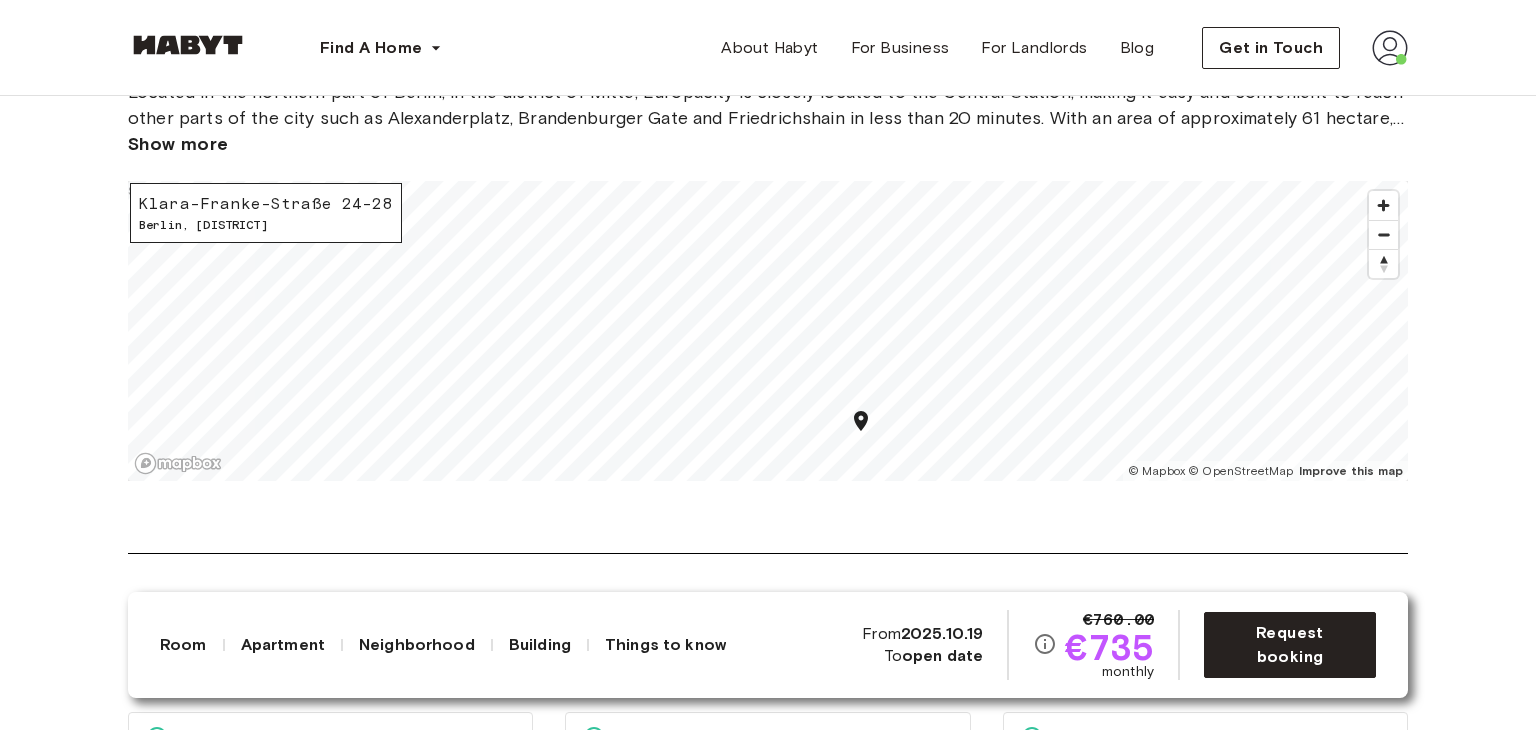 drag, startPoint x: 772, startPoint y: 350, endPoint x: 880, endPoint y: 461, distance: 154.87091 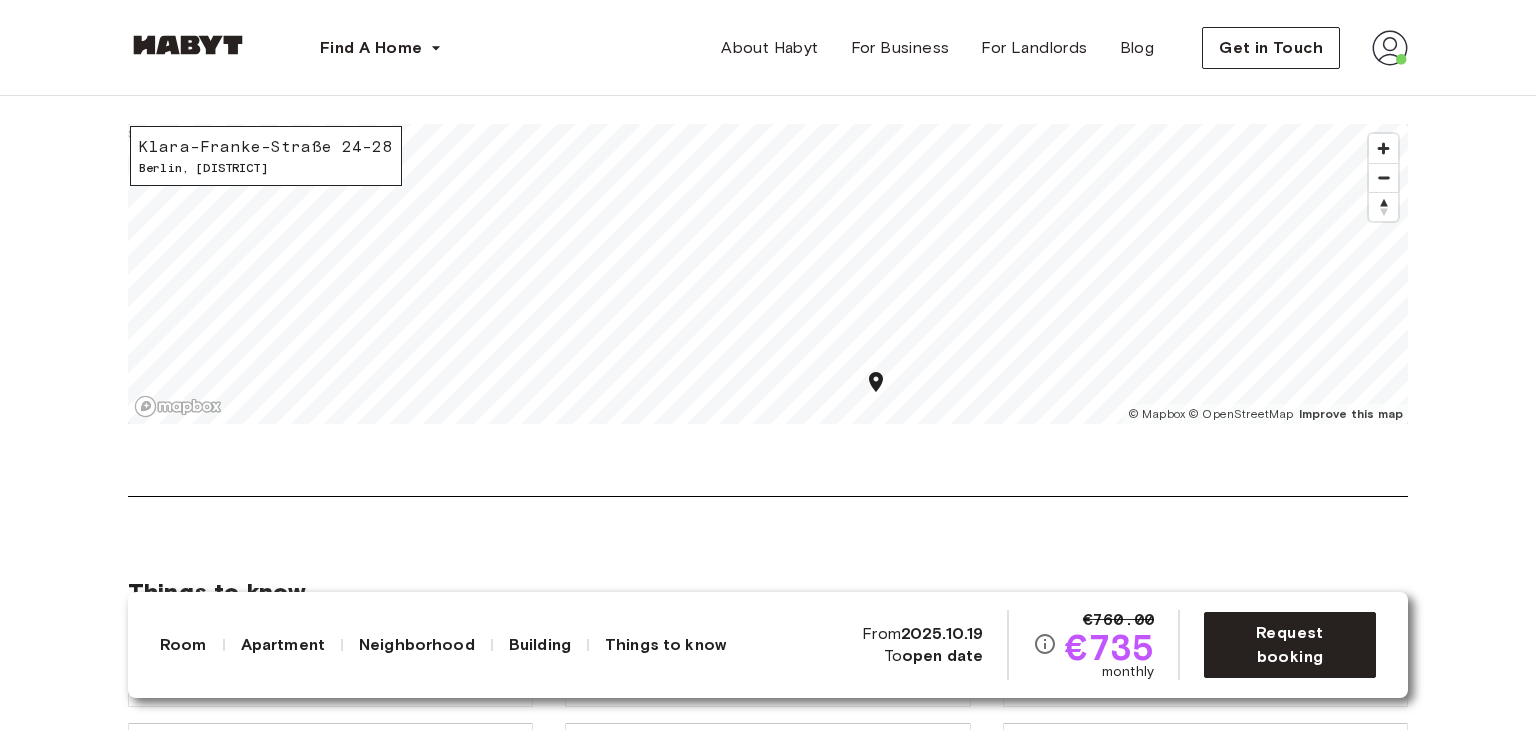 scroll, scrollTop: 2900, scrollLeft: 0, axis: vertical 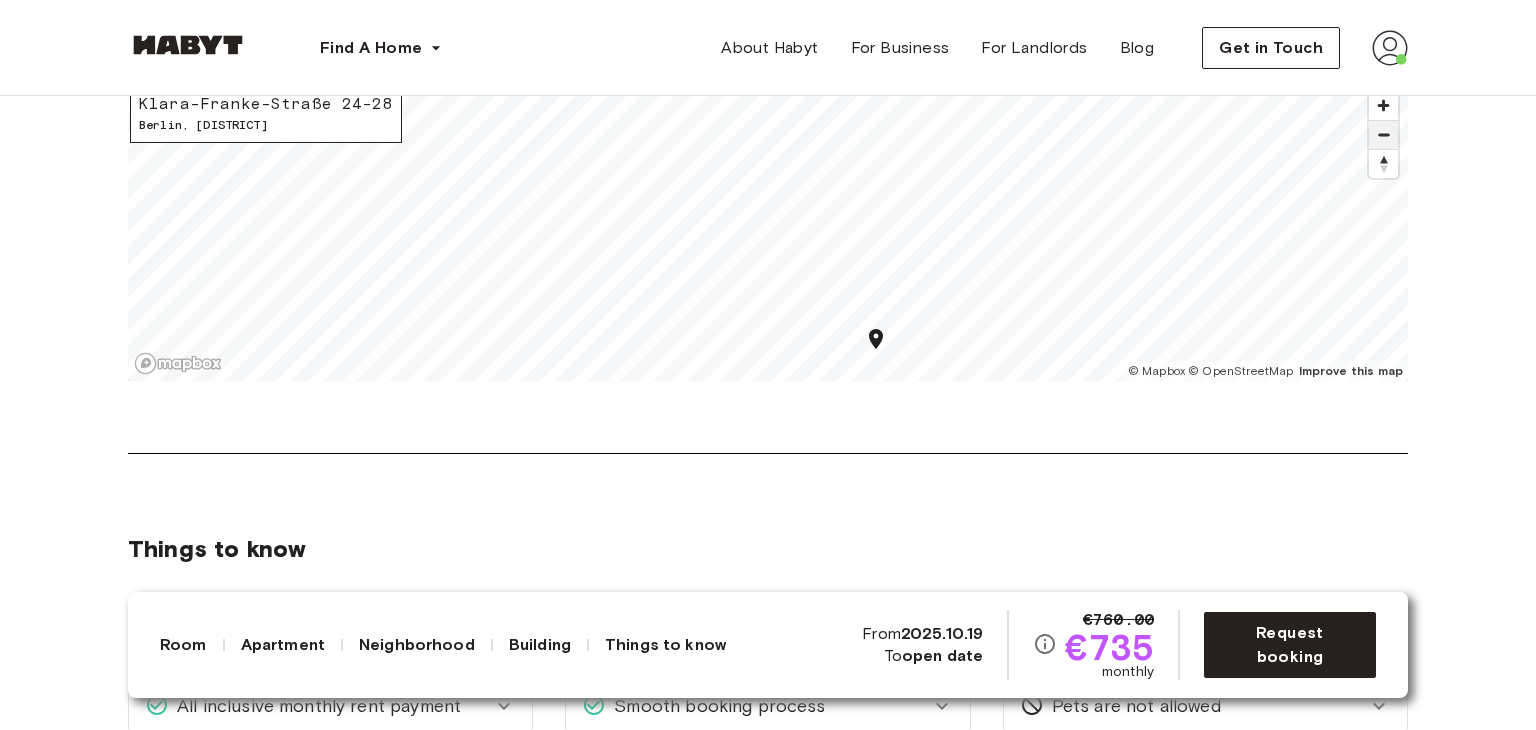 click at bounding box center (1383, 135) 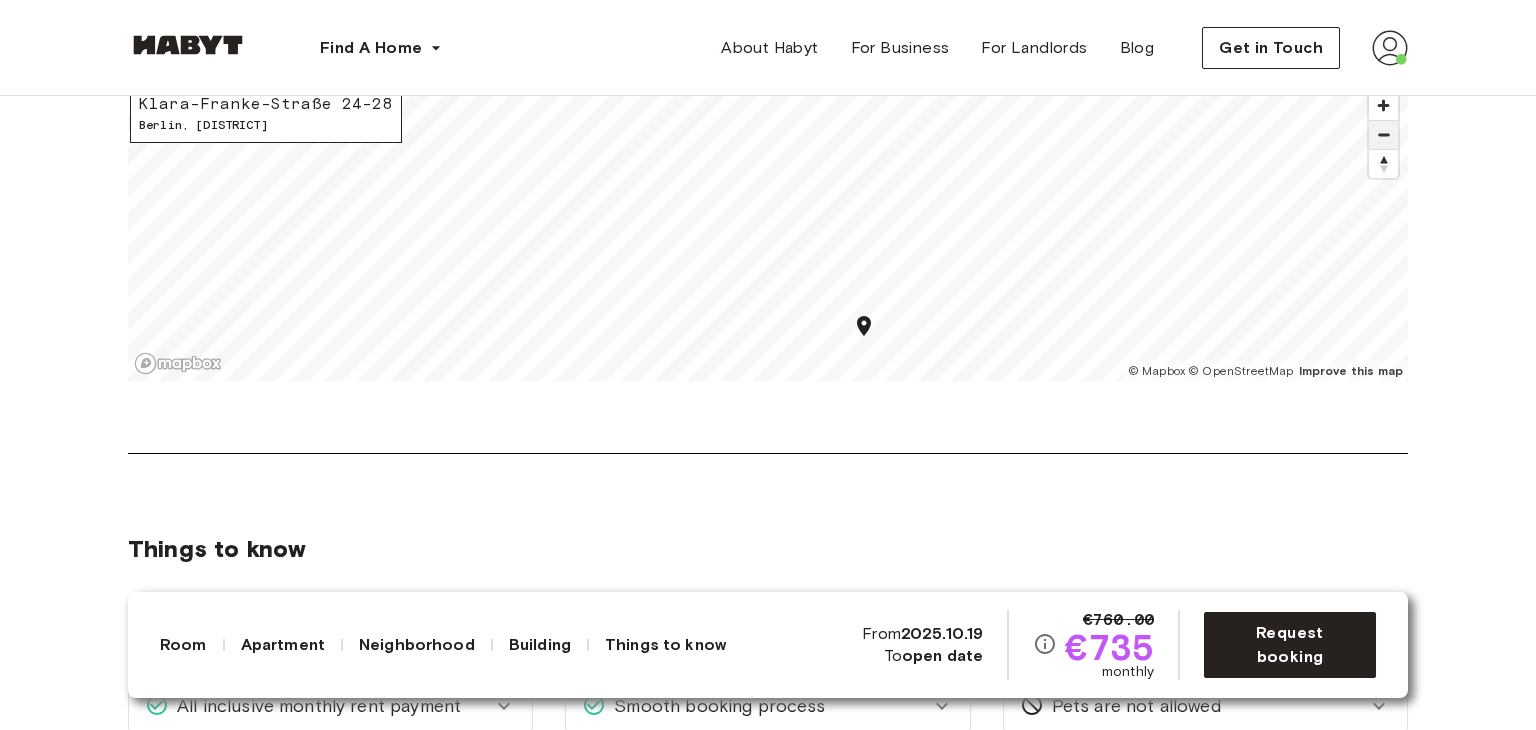 click at bounding box center (1383, 135) 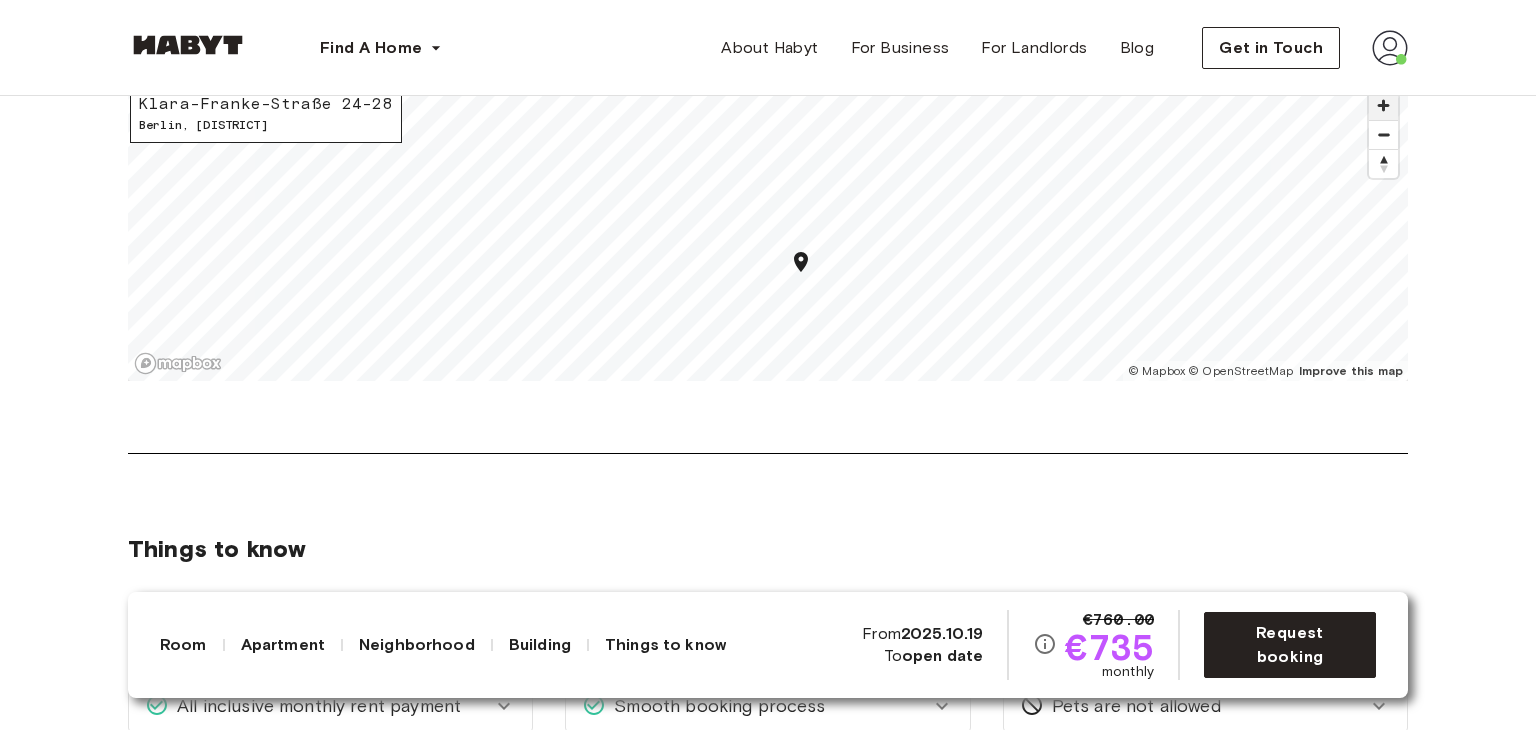 click at bounding box center (1383, 105) 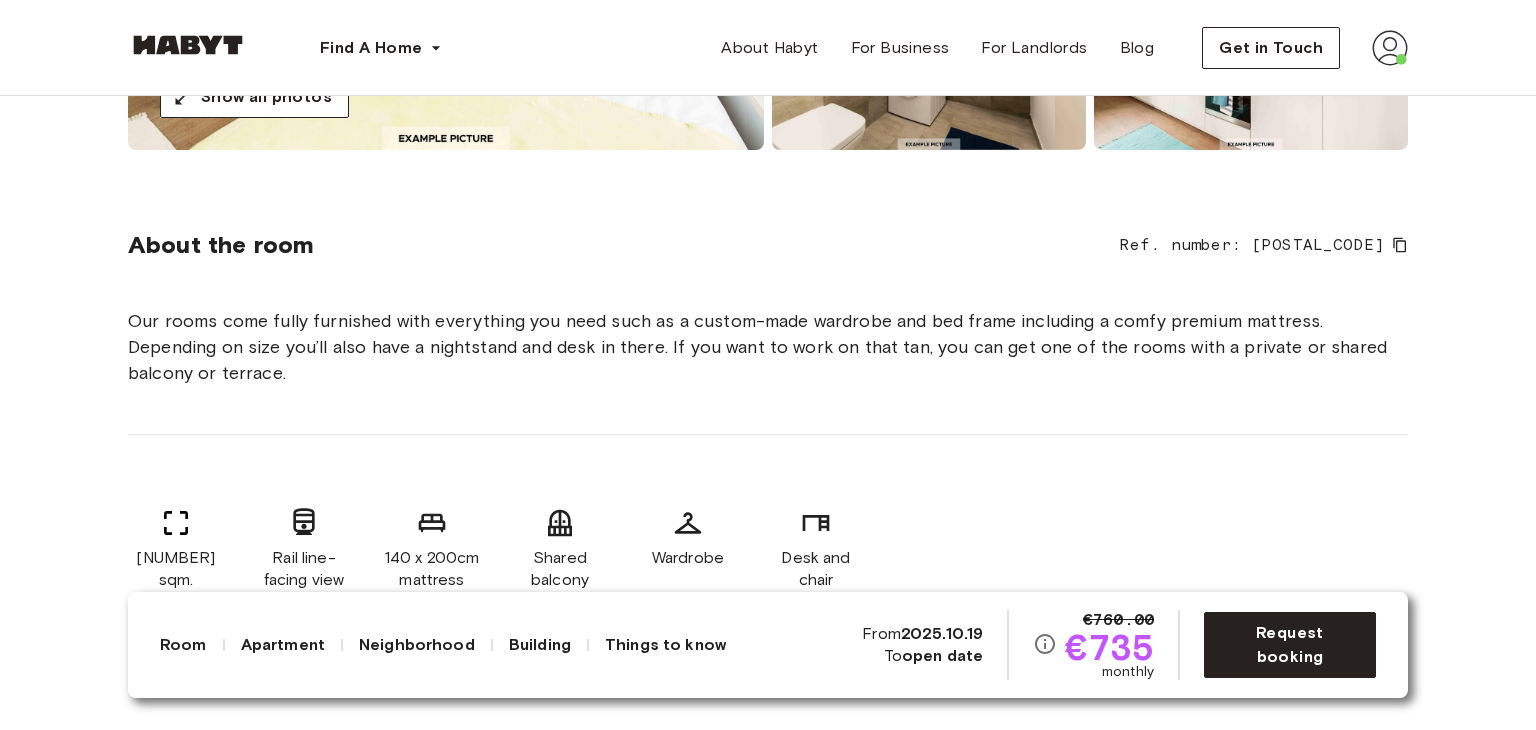 scroll, scrollTop: 600, scrollLeft: 0, axis: vertical 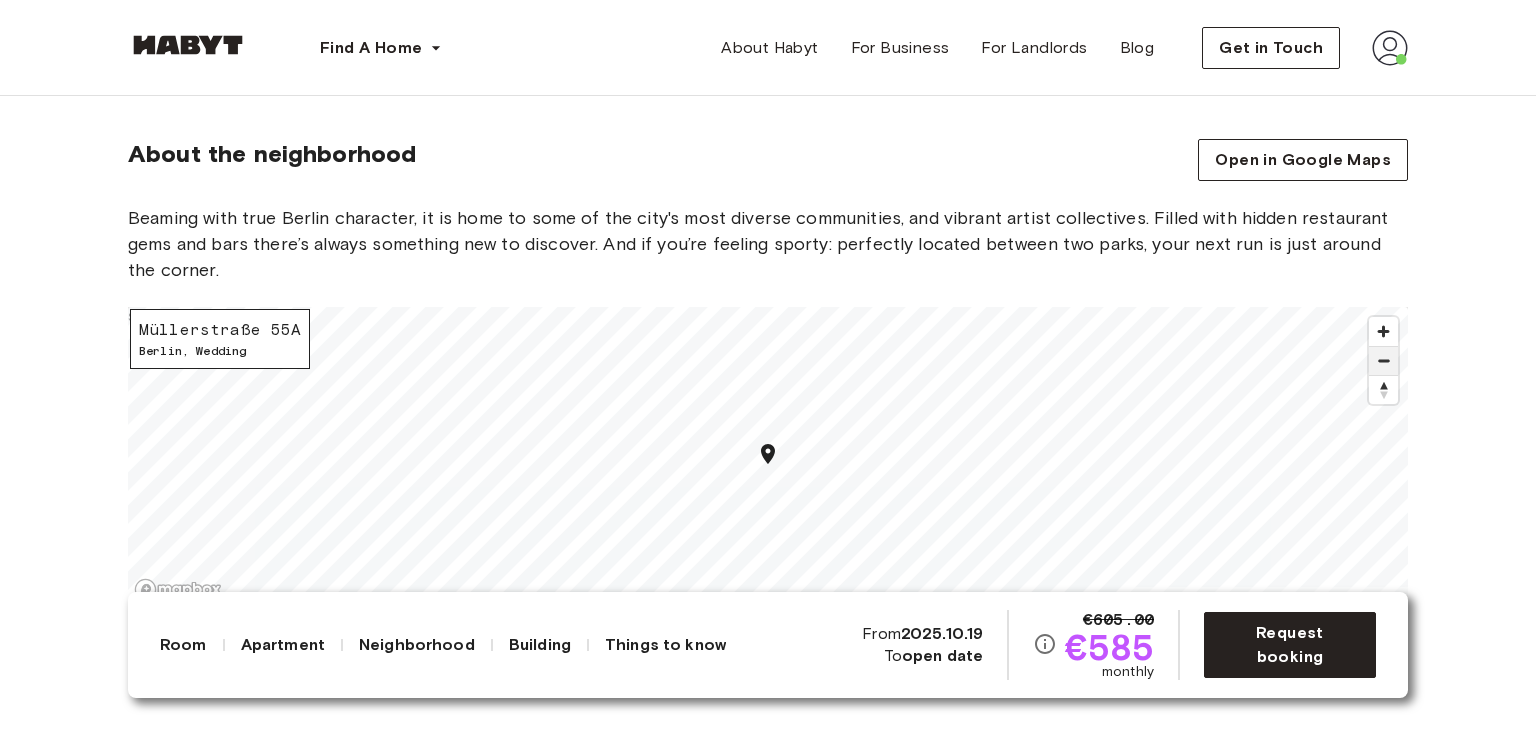 click at bounding box center [1383, 361] 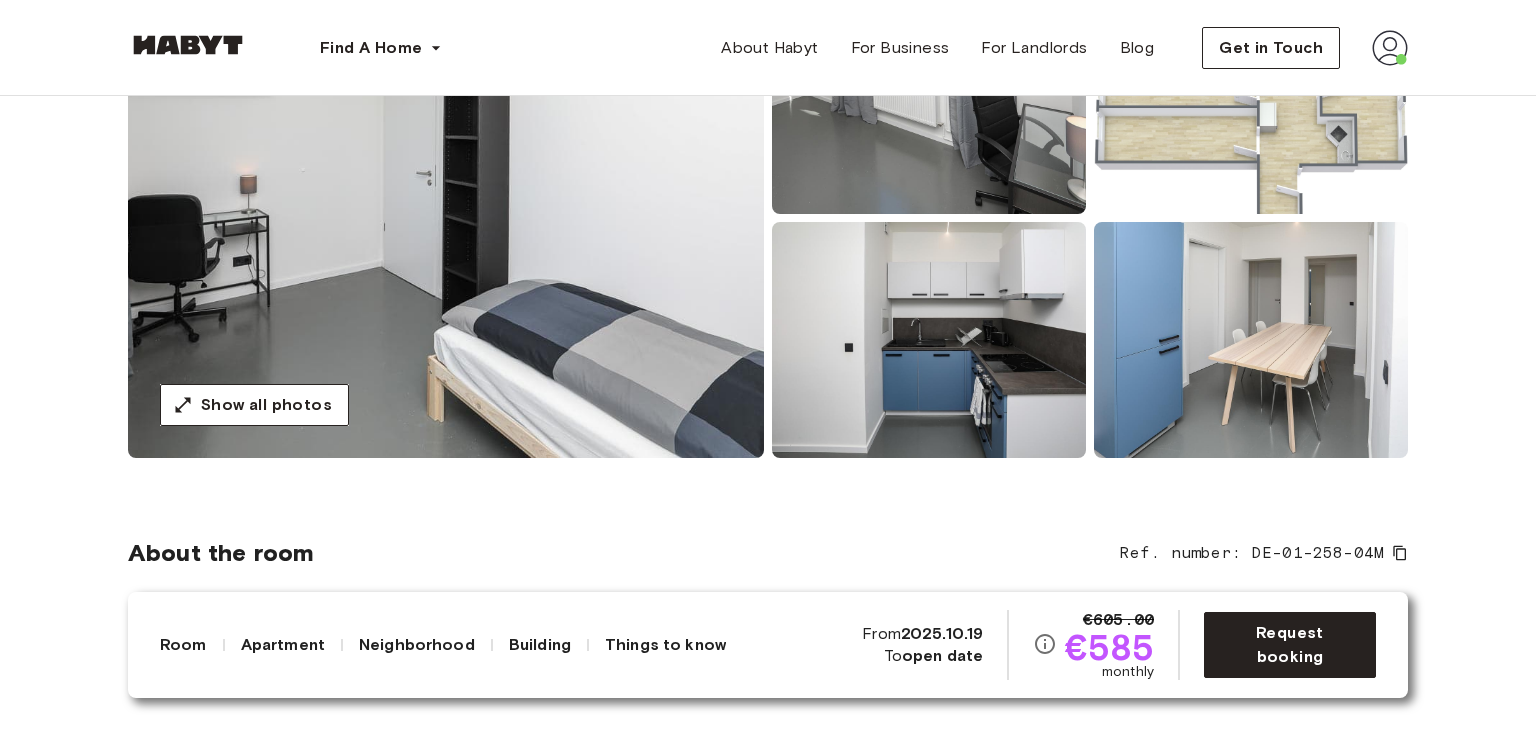 scroll, scrollTop: 0, scrollLeft: 0, axis: both 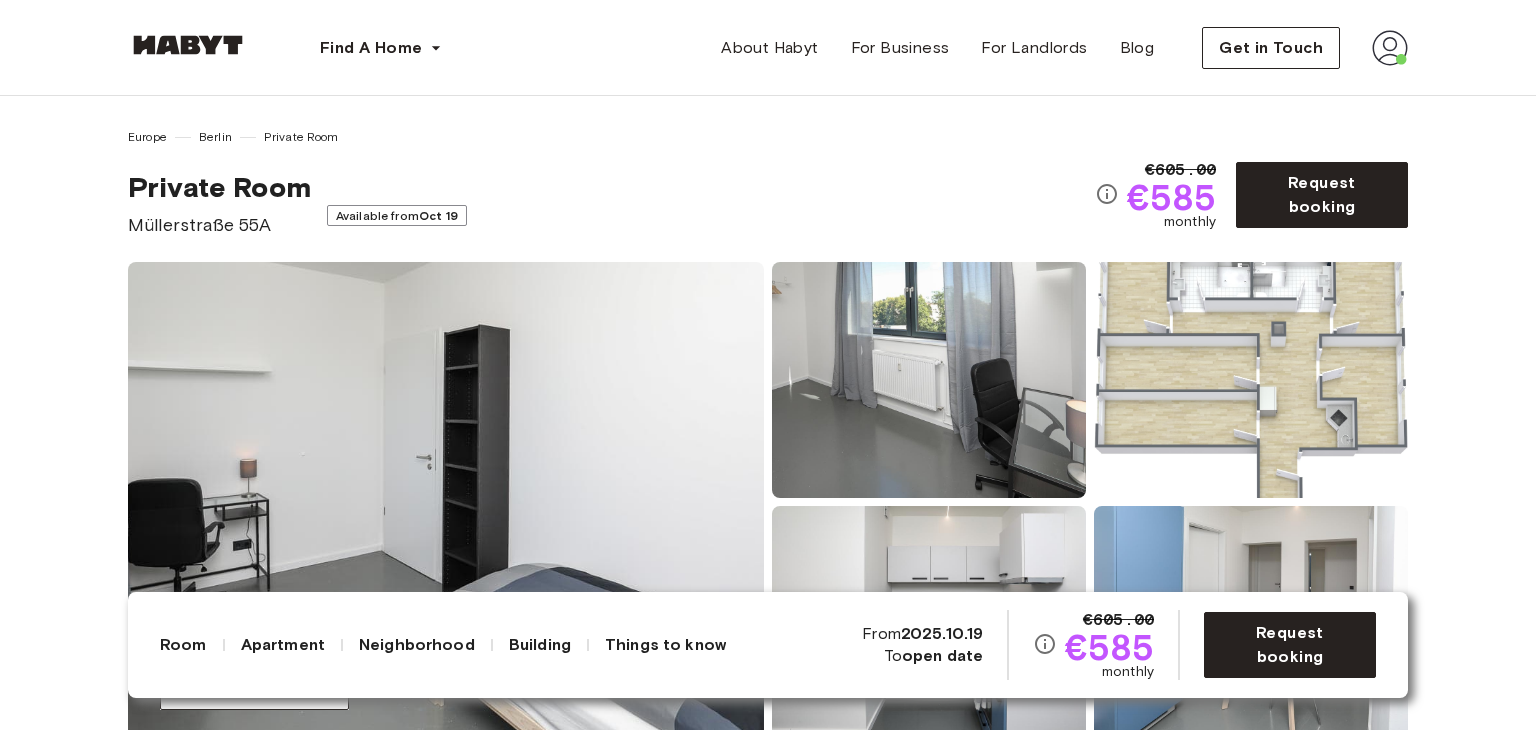 click at bounding box center (929, 380) 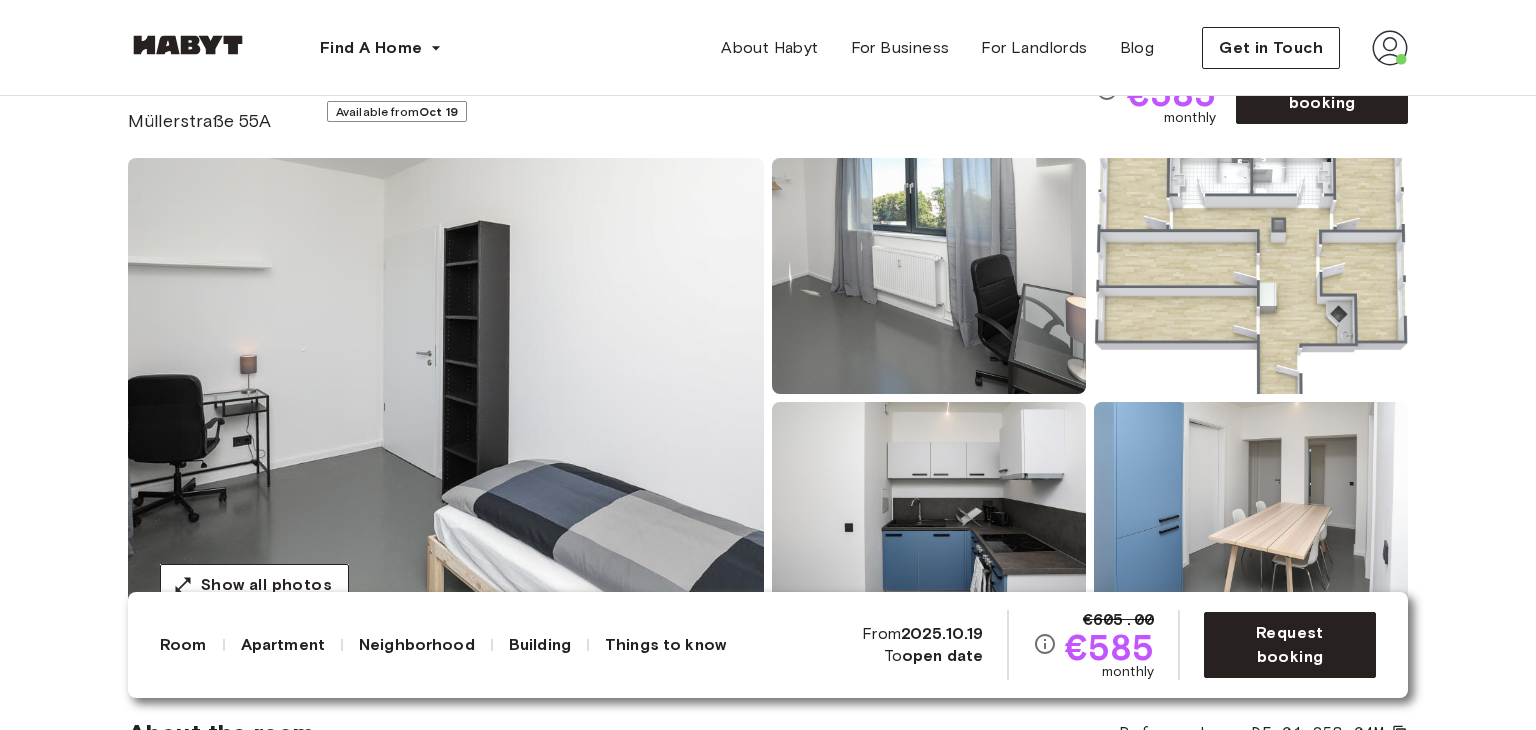 scroll, scrollTop: 200, scrollLeft: 0, axis: vertical 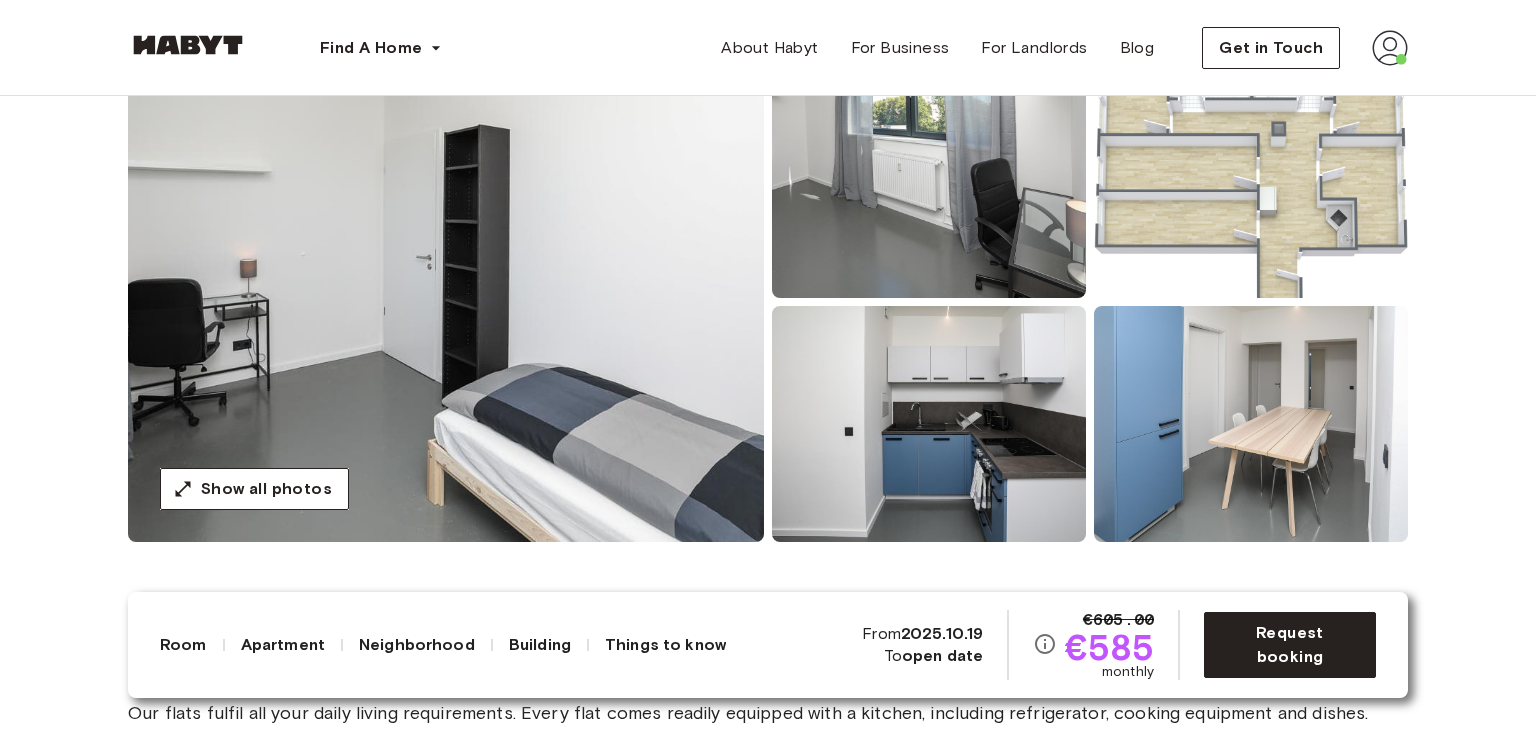 click at bounding box center (446, 302) 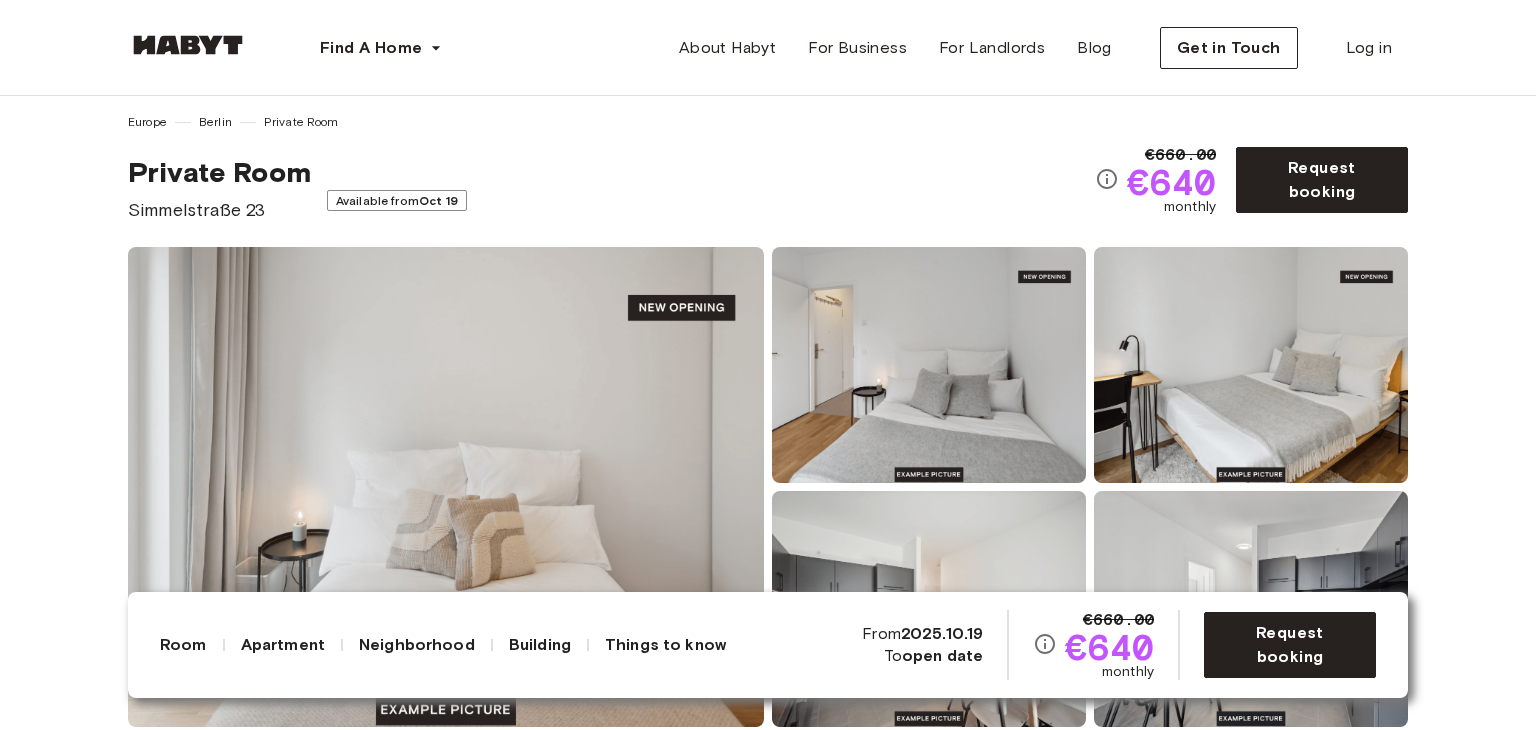scroll, scrollTop: 700, scrollLeft: 0, axis: vertical 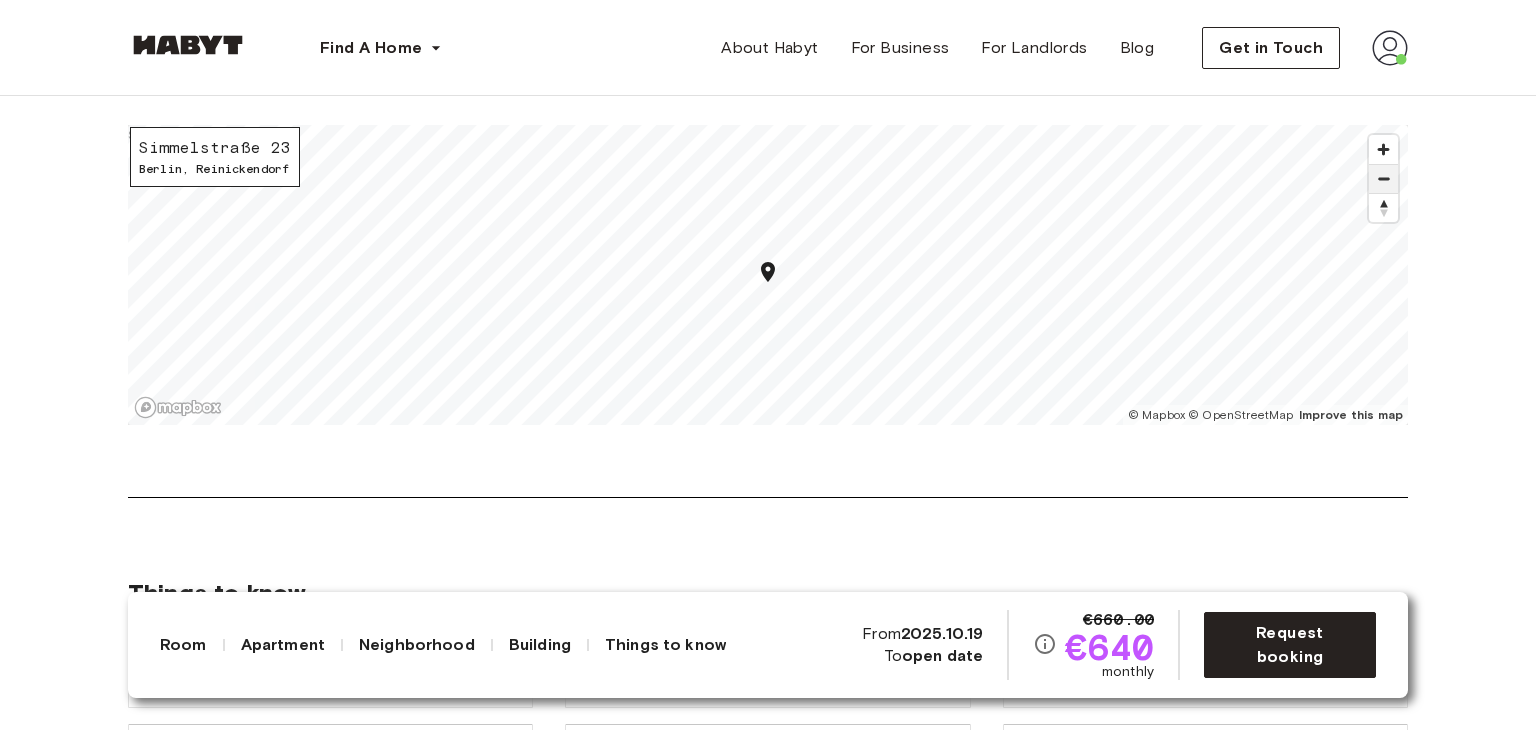 click at bounding box center (1383, 179) 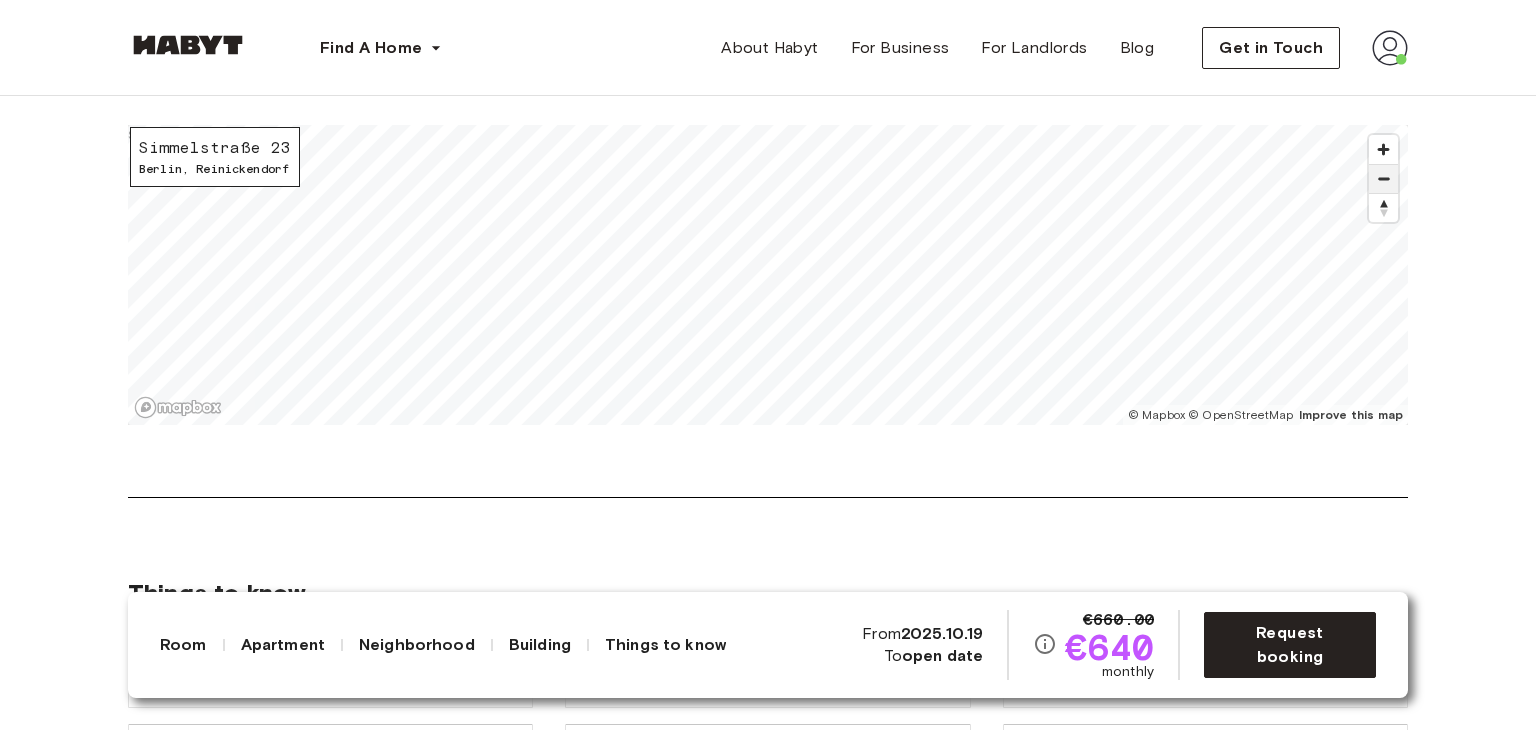 click at bounding box center [1383, 179] 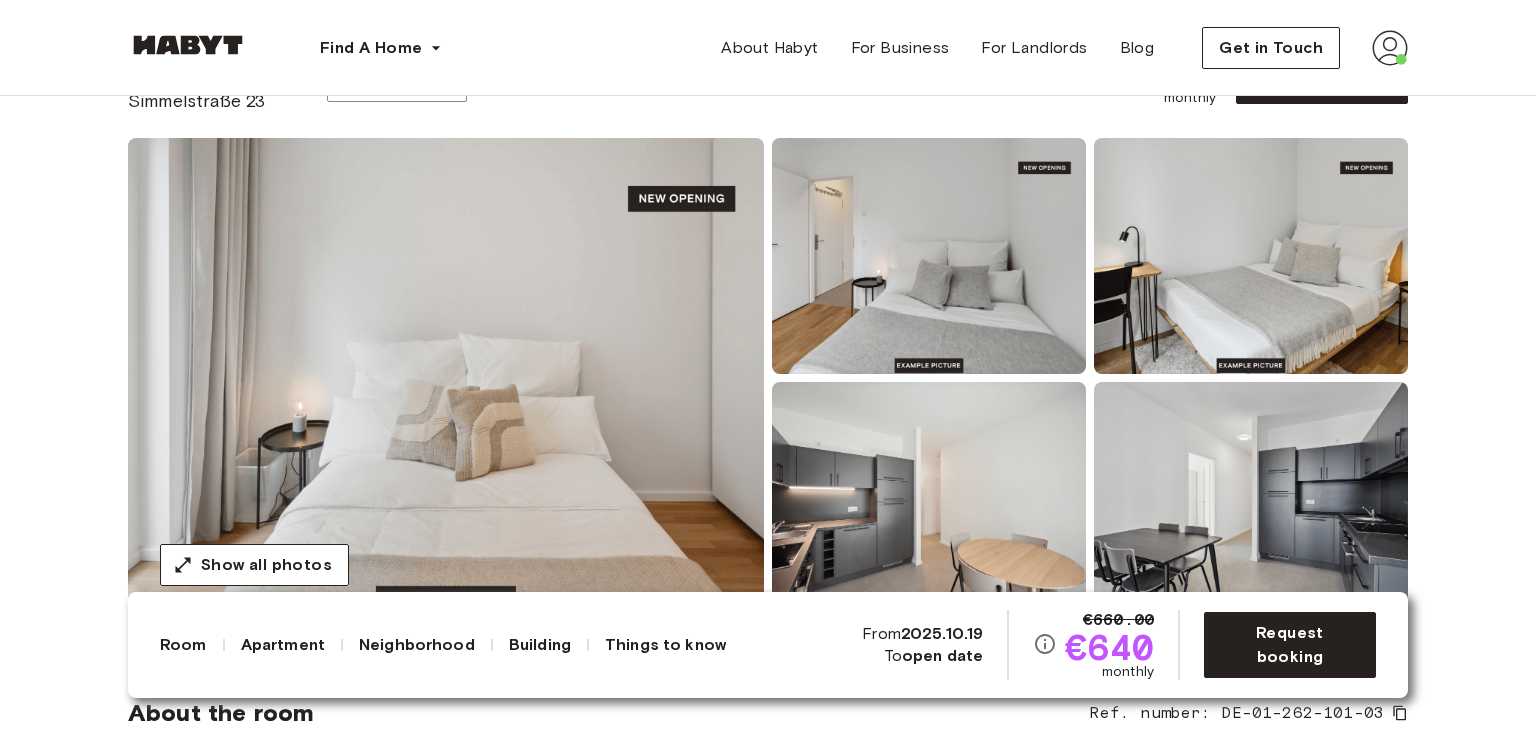 scroll, scrollTop: 100, scrollLeft: 0, axis: vertical 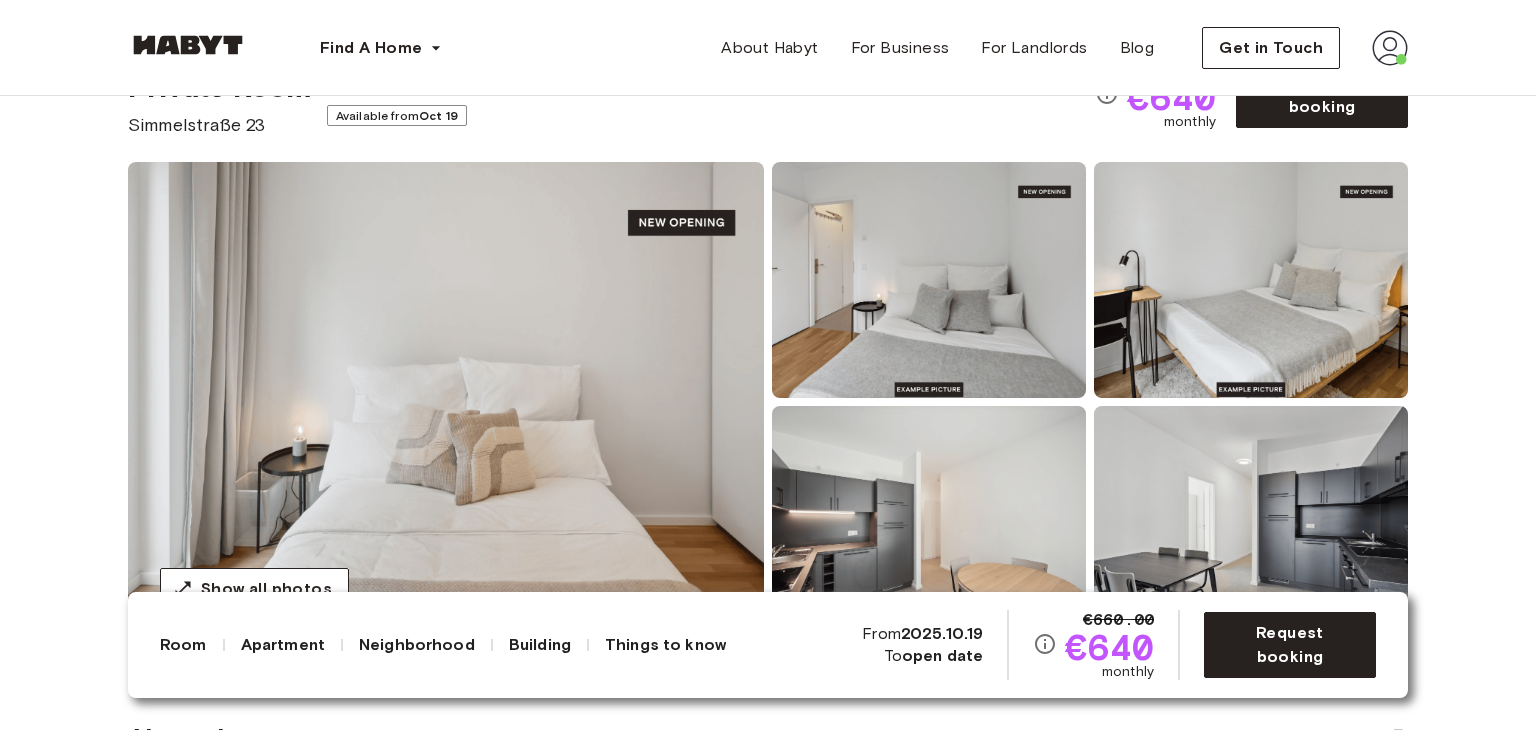click at bounding box center [446, 402] 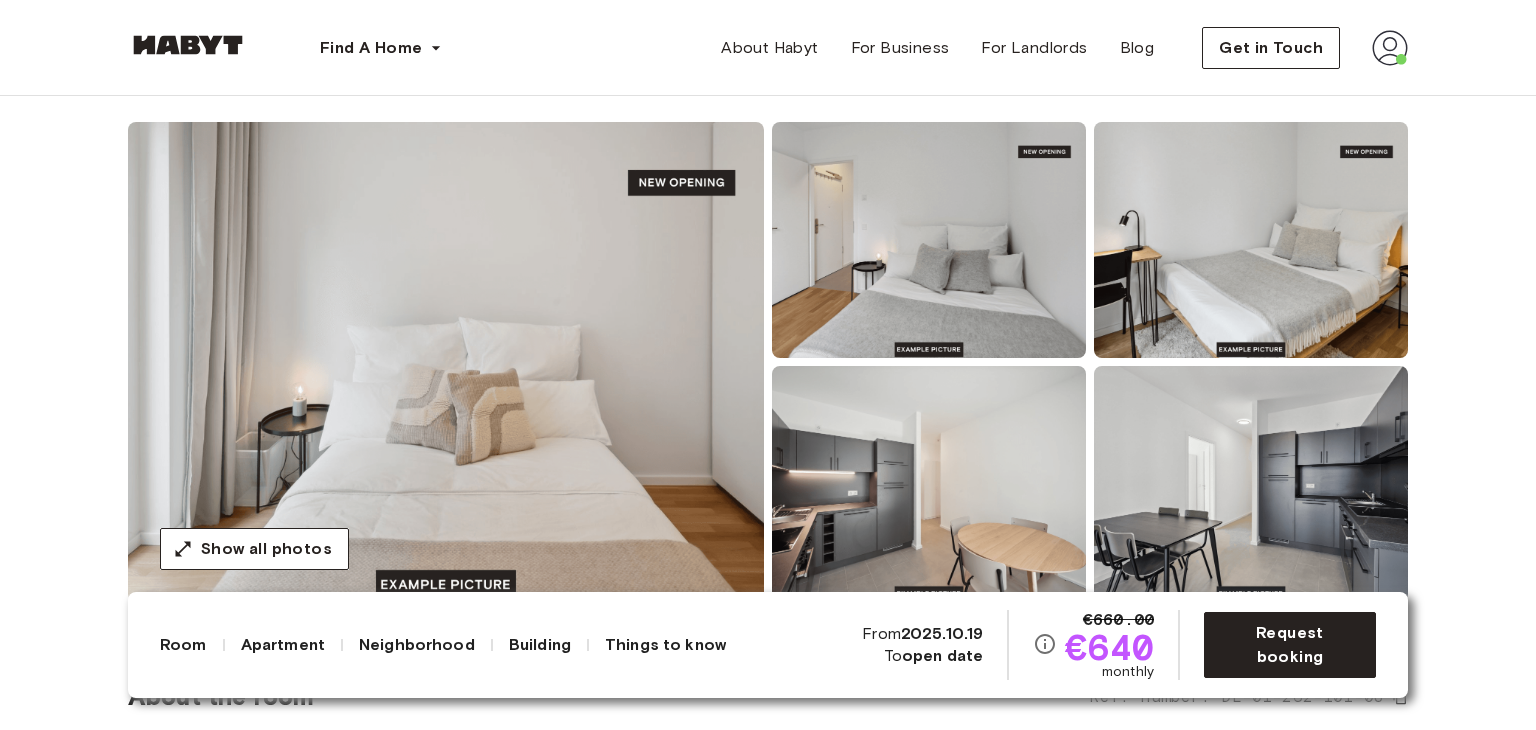 scroll, scrollTop: 200, scrollLeft: 0, axis: vertical 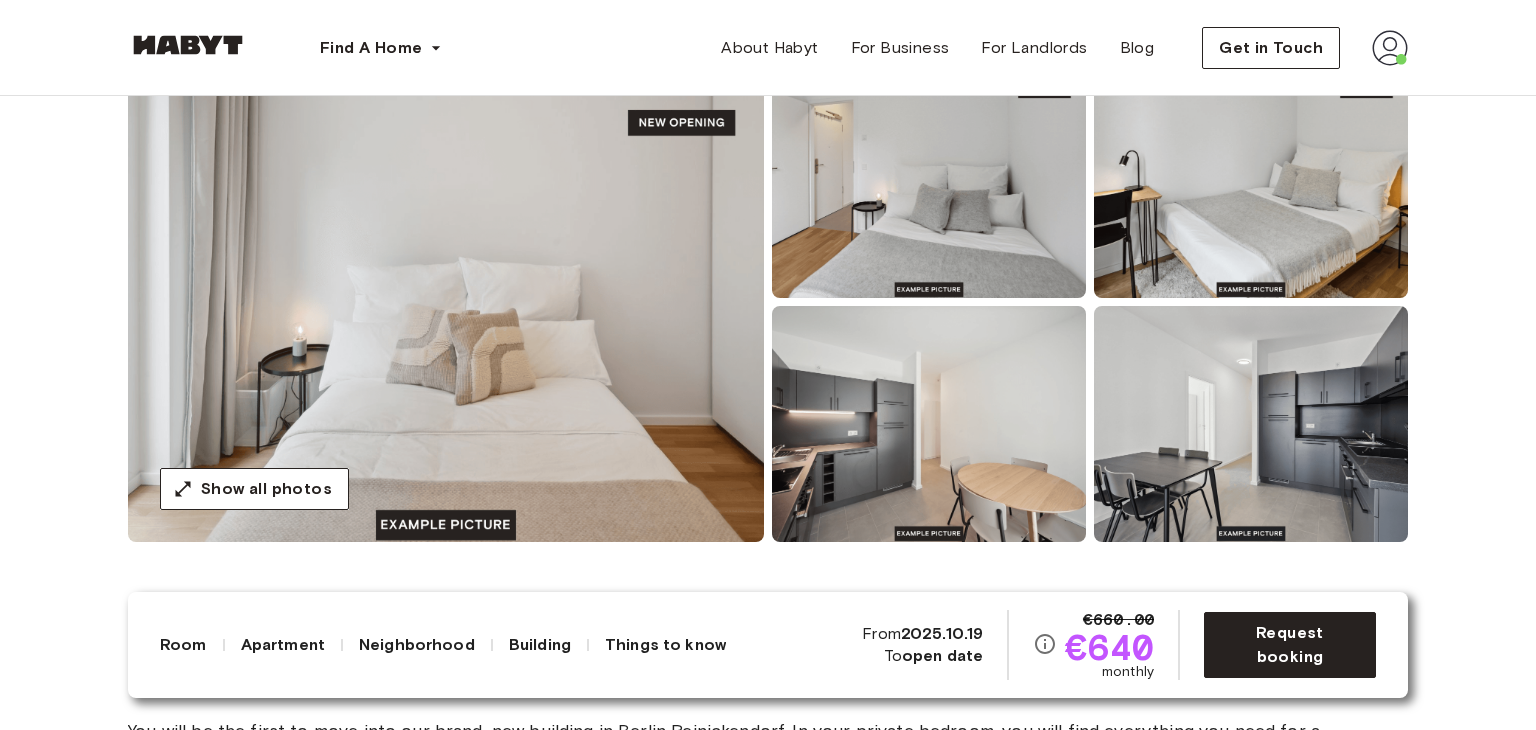 click at bounding box center (929, 180) 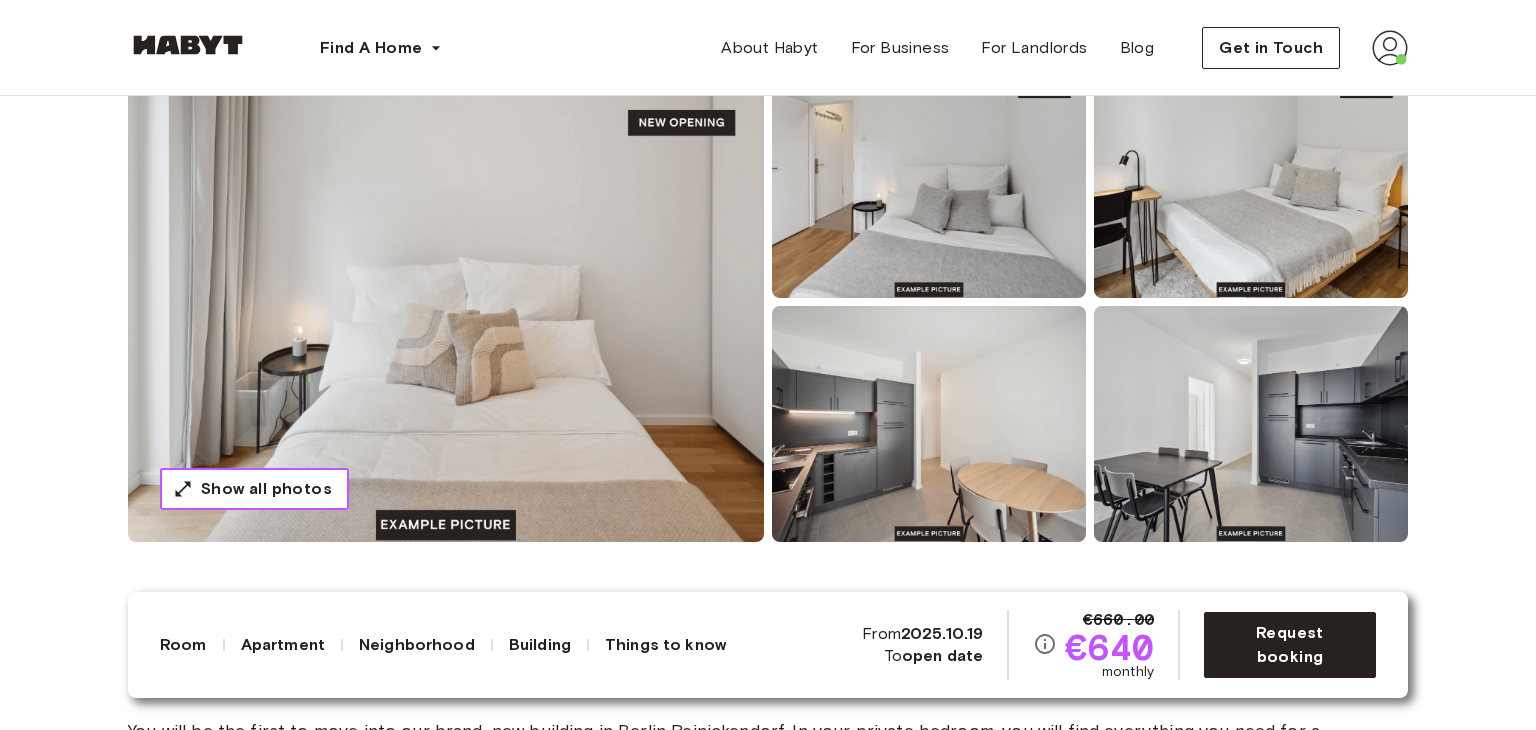 click on "Show all photos" at bounding box center [266, 489] 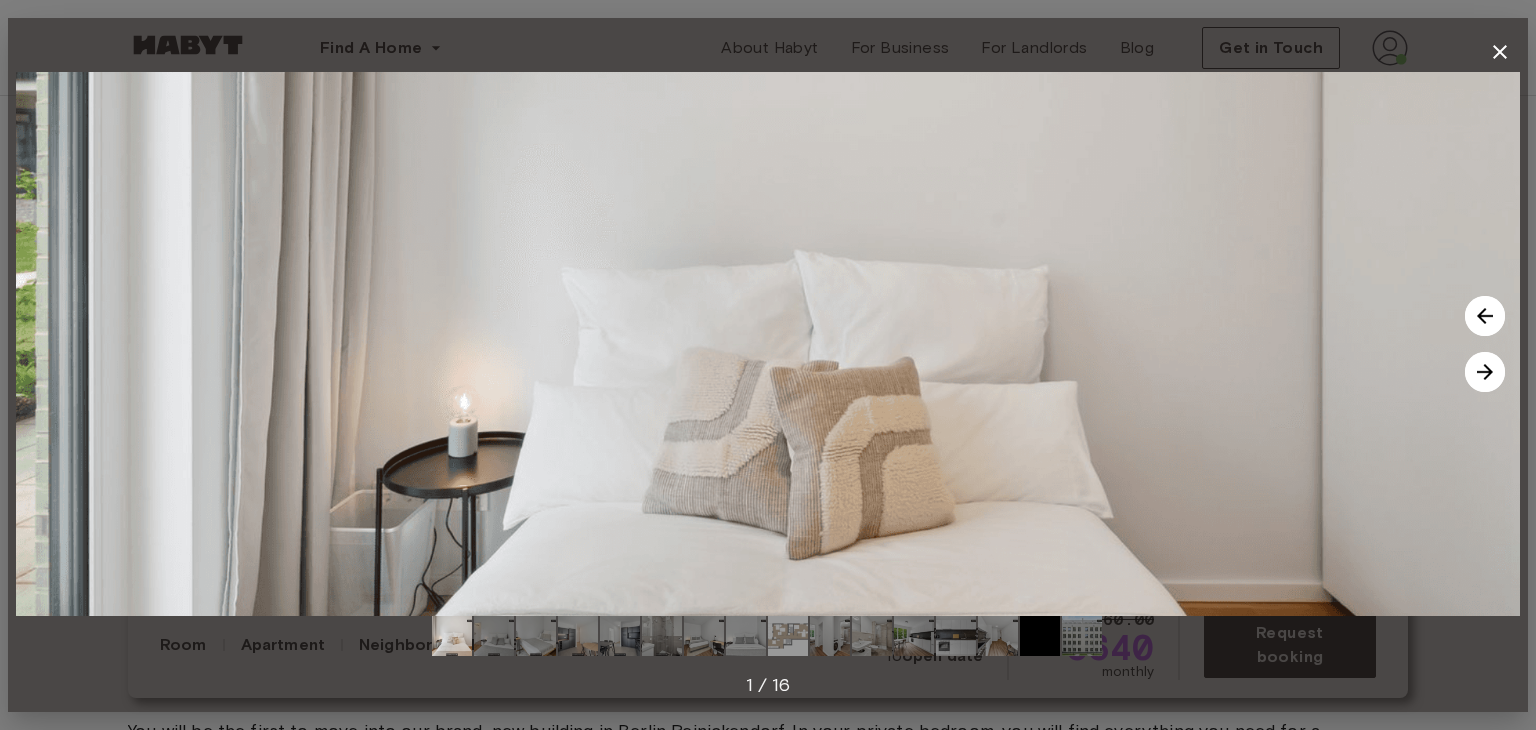 click at bounding box center (1485, 372) 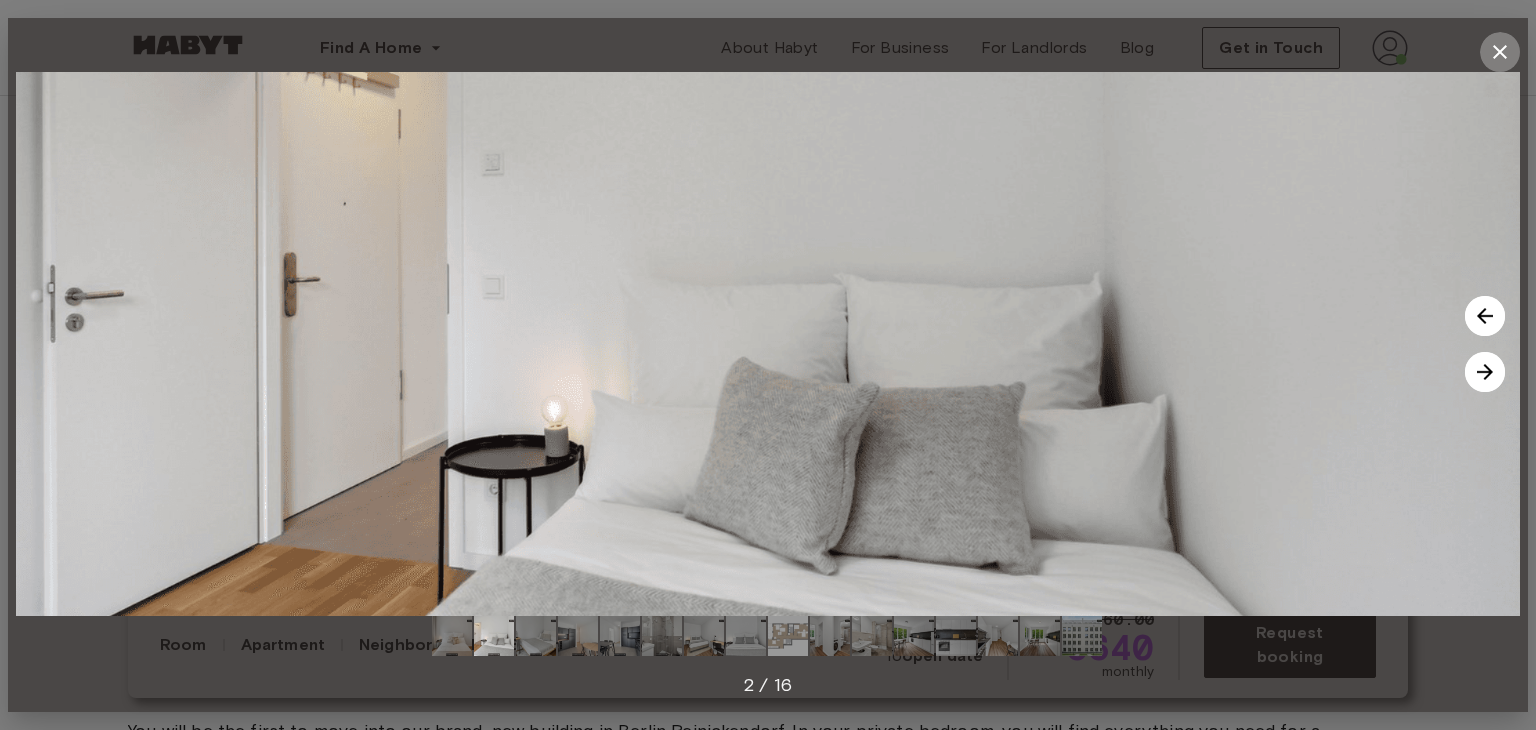 click 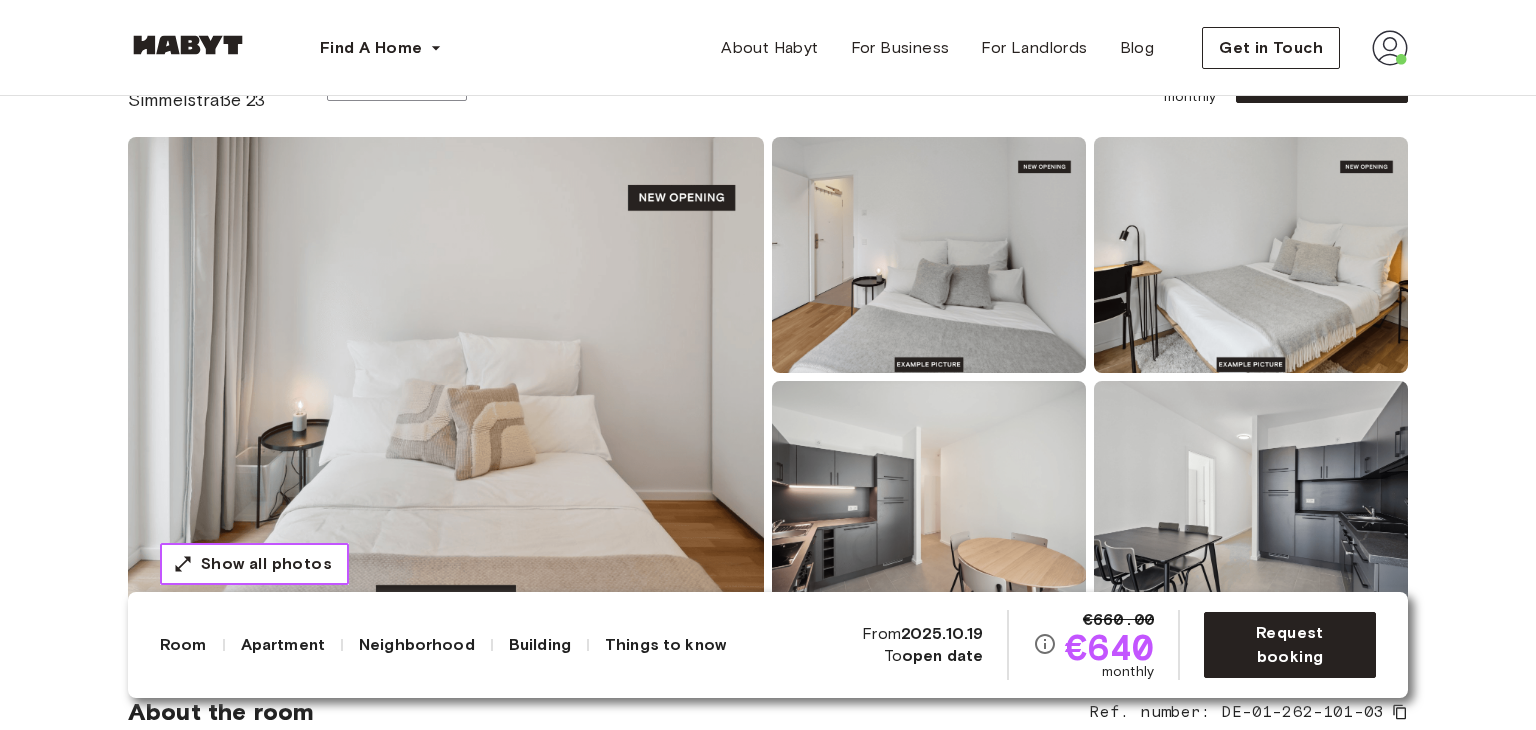 scroll, scrollTop: 100, scrollLeft: 0, axis: vertical 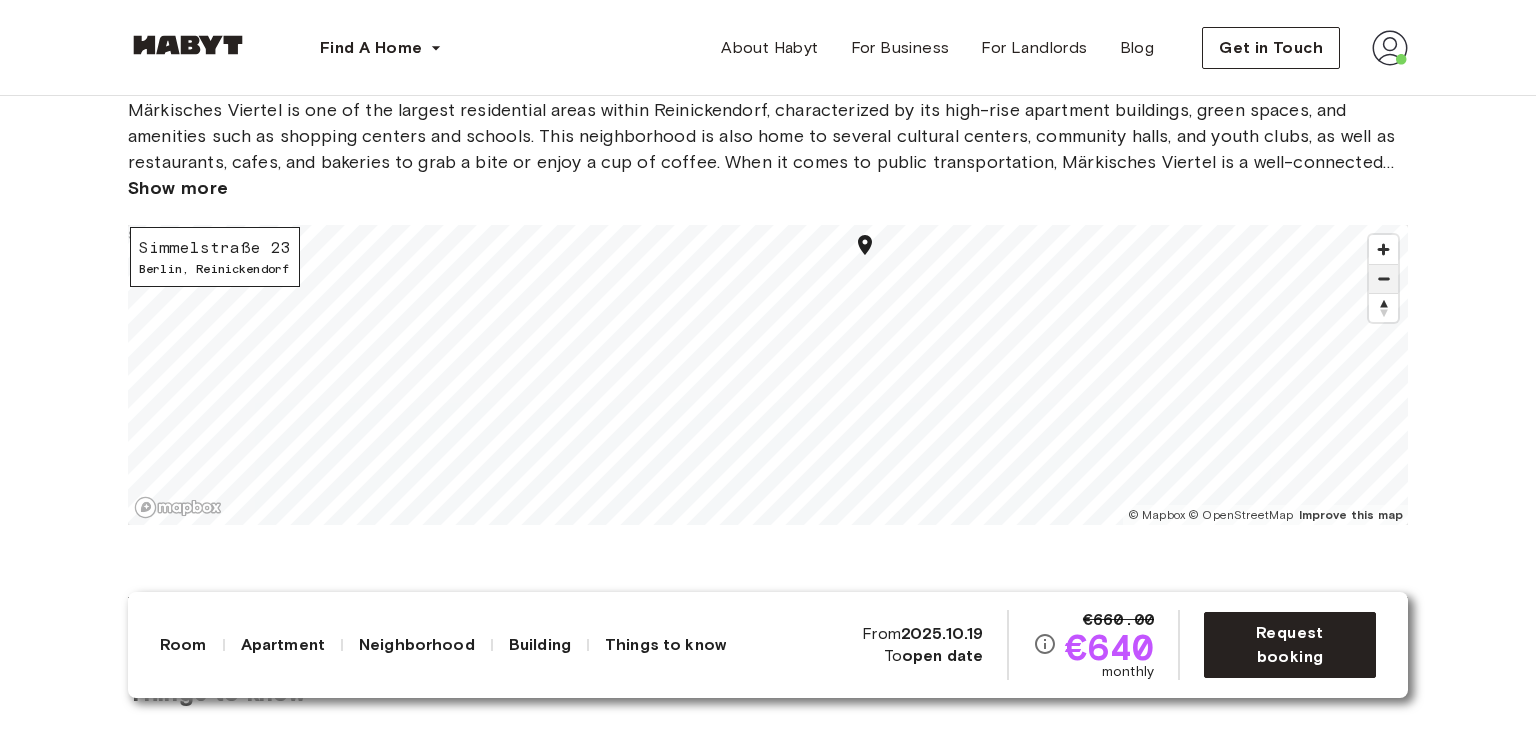 click at bounding box center (1383, 279) 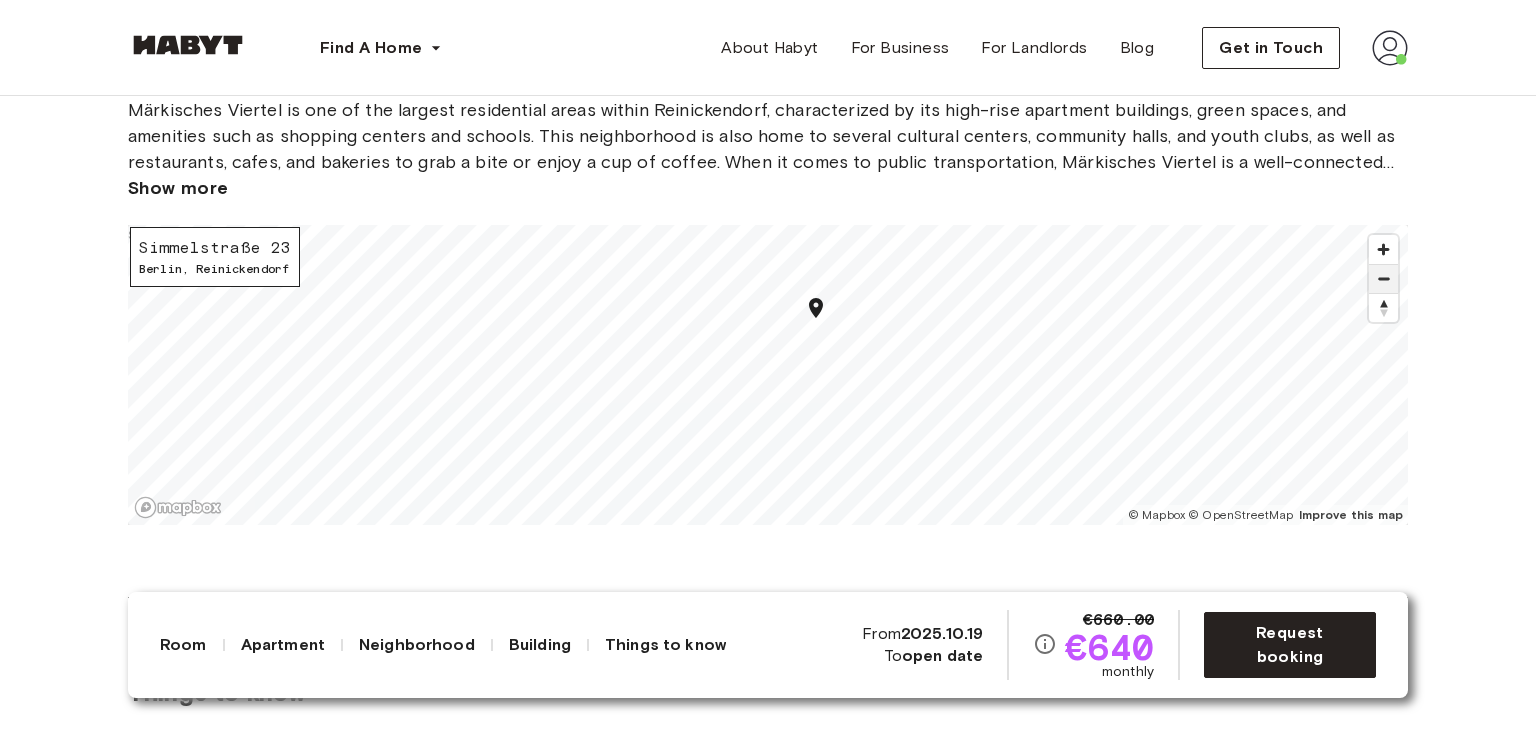 click at bounding box center (1383, 279) 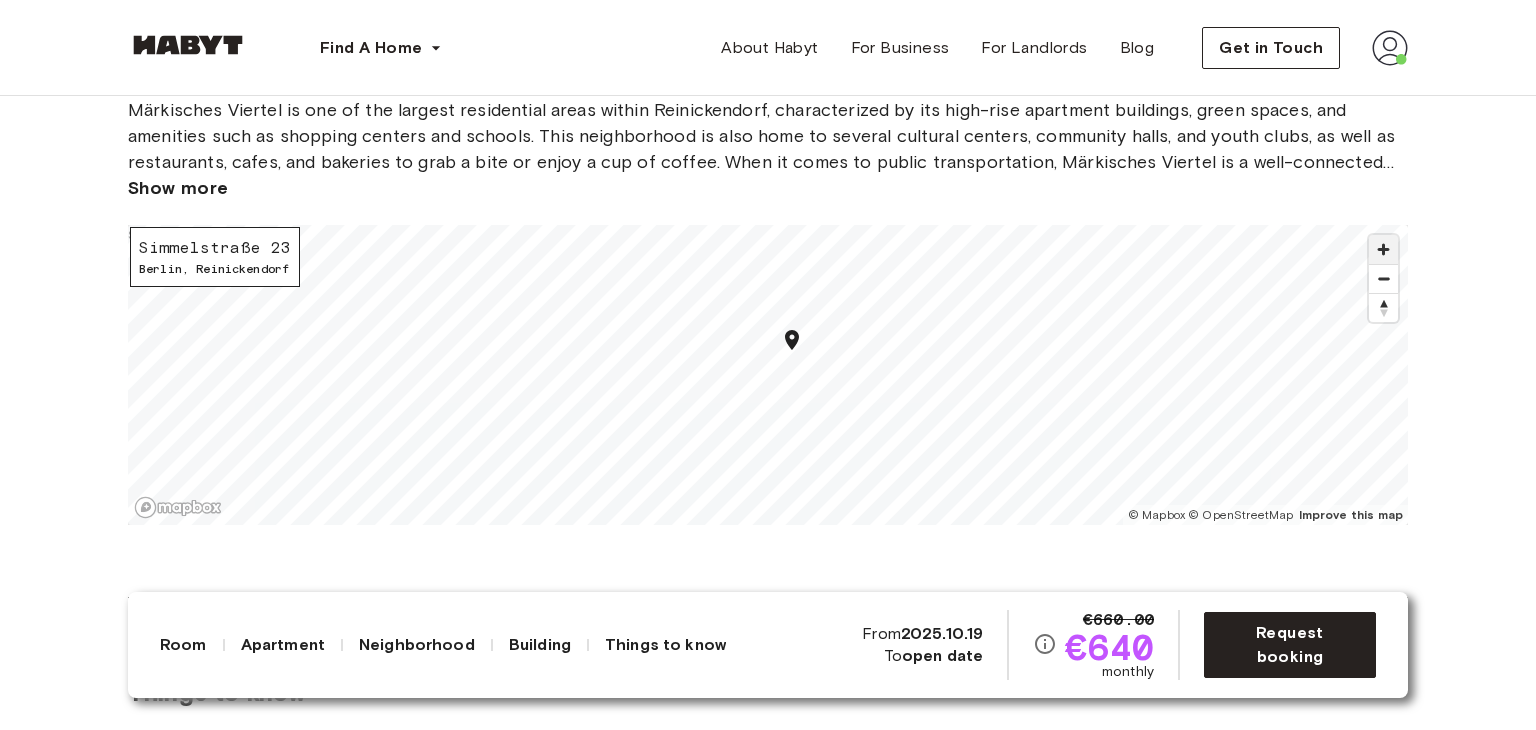 click at bounding box center (1383, 249) 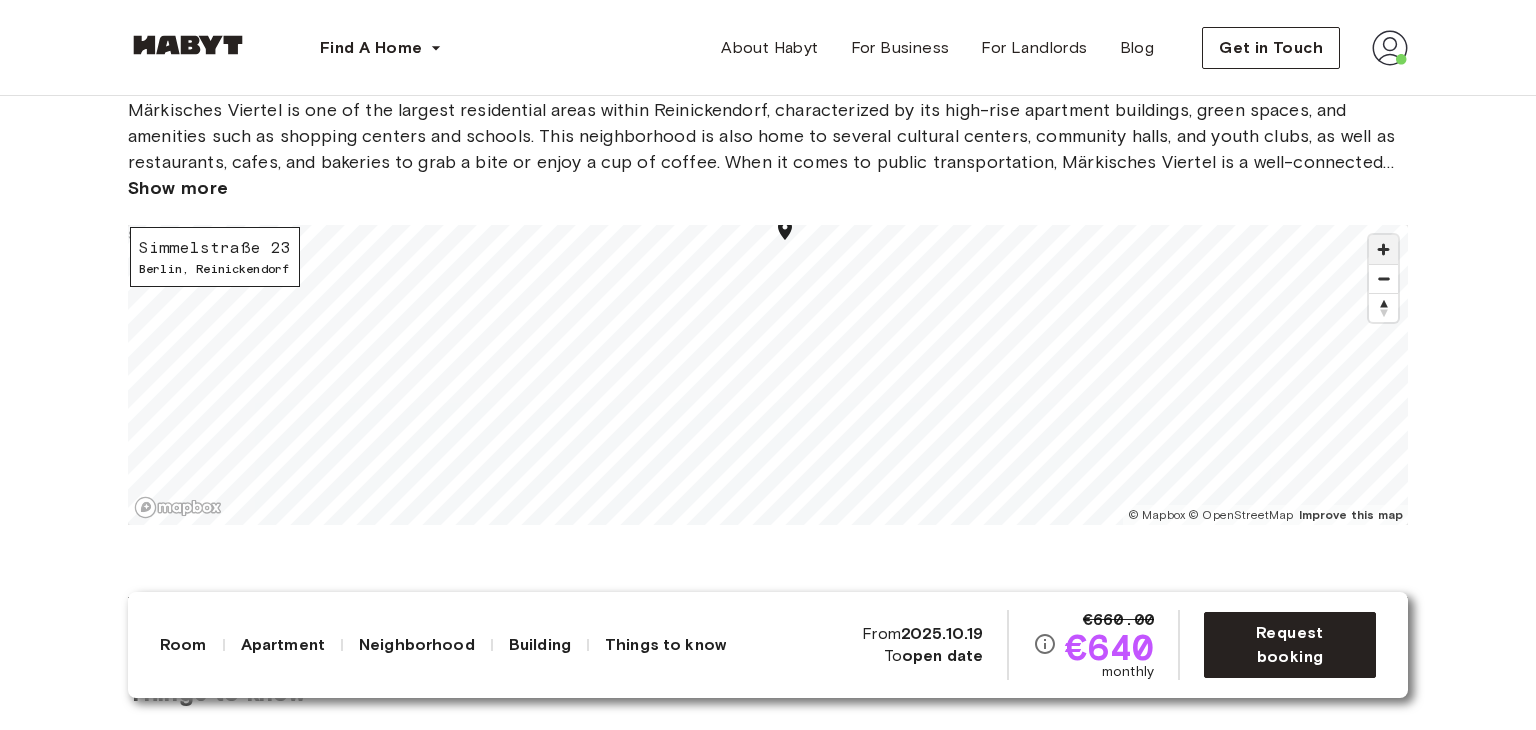 click at bounding box center [1383, 249] 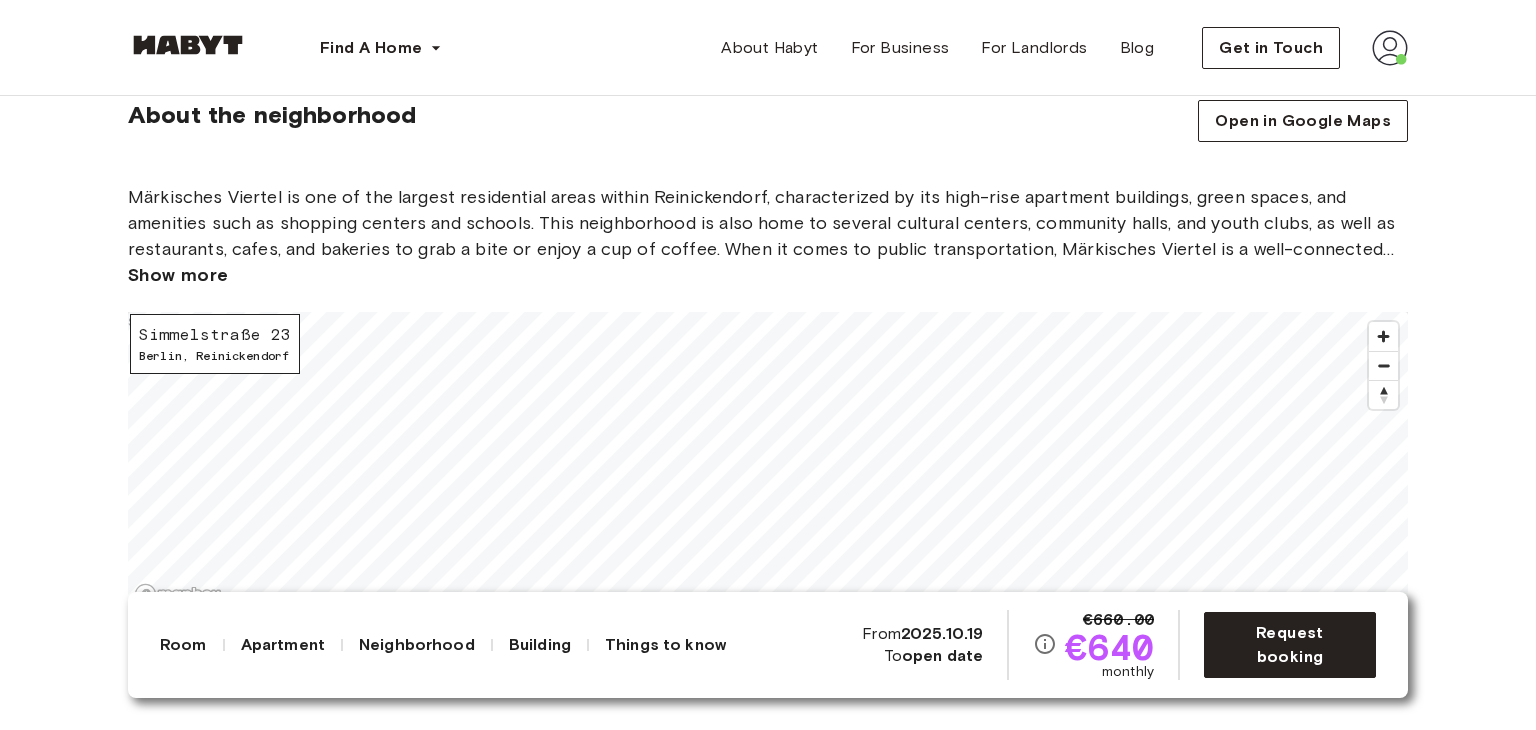scroll, scrollTop: 2900, scrollLeft: 0, axis: vertical 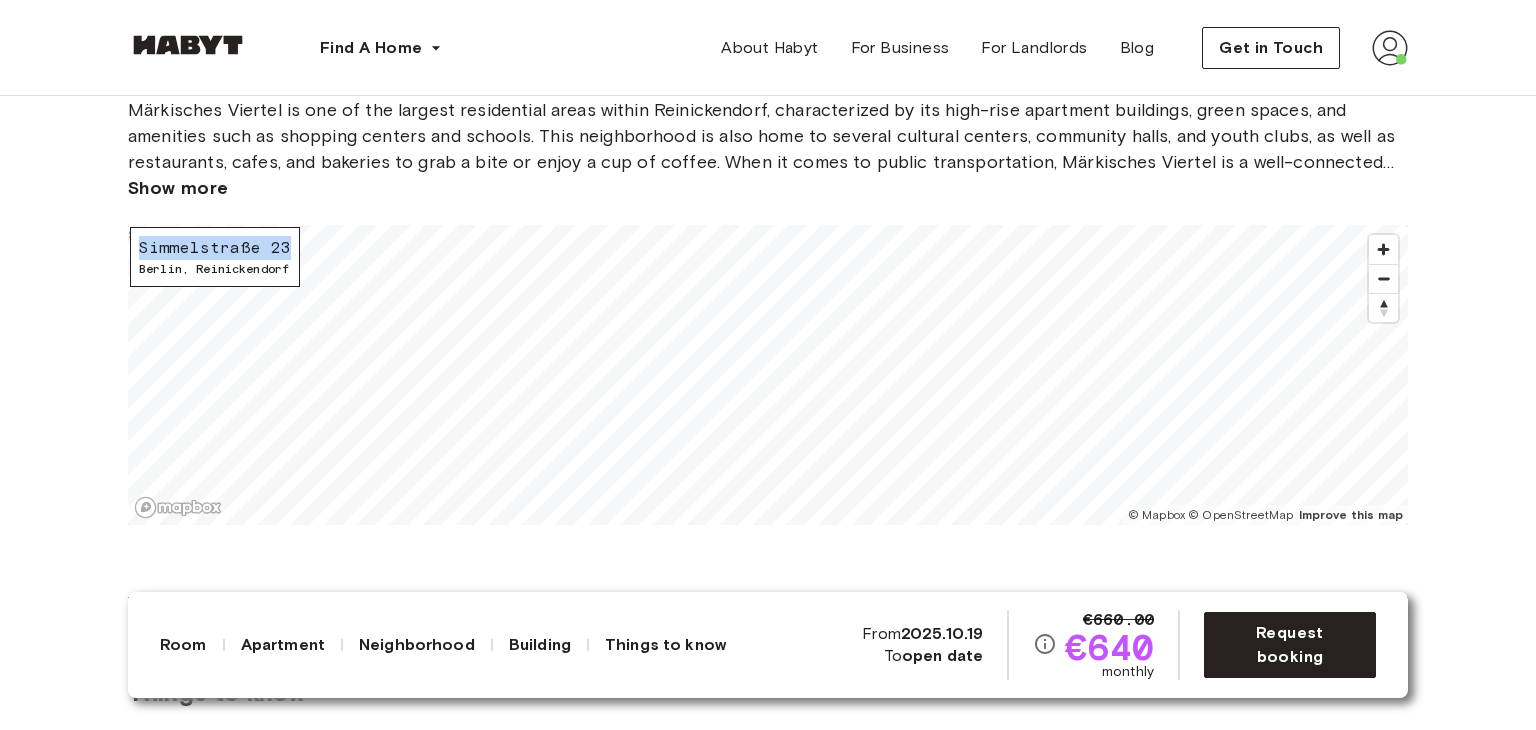 drag, startPoint x: 141, startPoint y: 271, endPoint x: 286, endPoint y: 266, distance: 145.08618 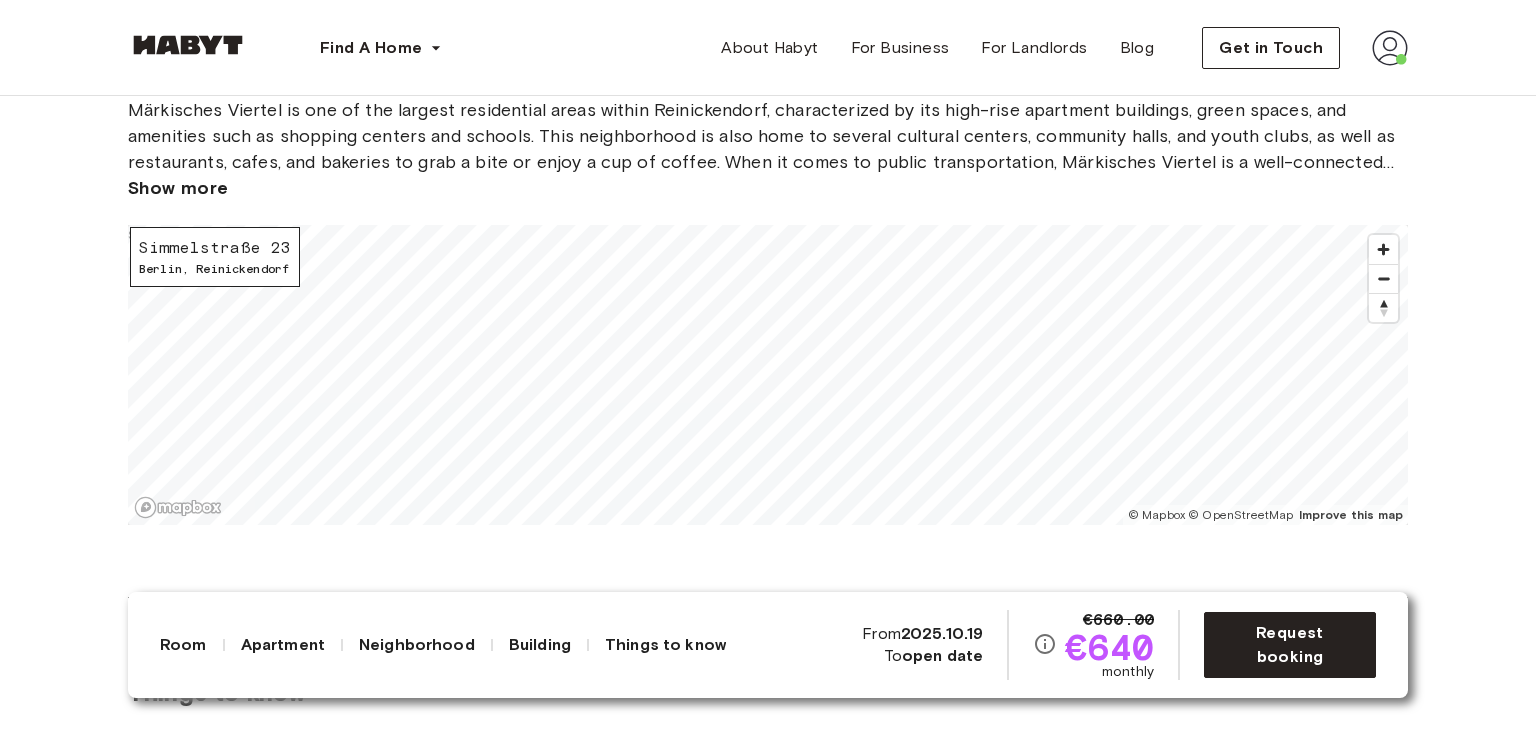 click on "Europe Berlin Private Room Private Room Simmelstraße 23 Available from  Oct 19 €660.00 €640 monthly Request booking Show all photos About the room Ref. number:   DE-01-262-101-03 You will be the first to move into our brand-new building in Berlin Reinickendorf. In your private bedroom, you will find everything you need for a comfortable daily life, from a cozy bed to a nightstand, wardrobe, and desk. All you need to do is bring your bags, settle in, and enjoy your stay!  Please note that the display of this bedroom may vary slightly . 14.37 sqm. 140 x 200cm mattress Wardrobe Desk and chair About the apartment Our apartments are purposefully built for both privacy and community. Cook some delicious dinners with your flatmates in your shared and fully equipped kitchen, or gather around the dining area to enjoy a good meal together. The newly built apartments at Simmelstraße are also equipped with shared bathrooms and balconies where you can relax and unwind.  . 88.2 sqm. 1st Floor 4 bedrooms Dishwasher" at bounding box center [768, 439] 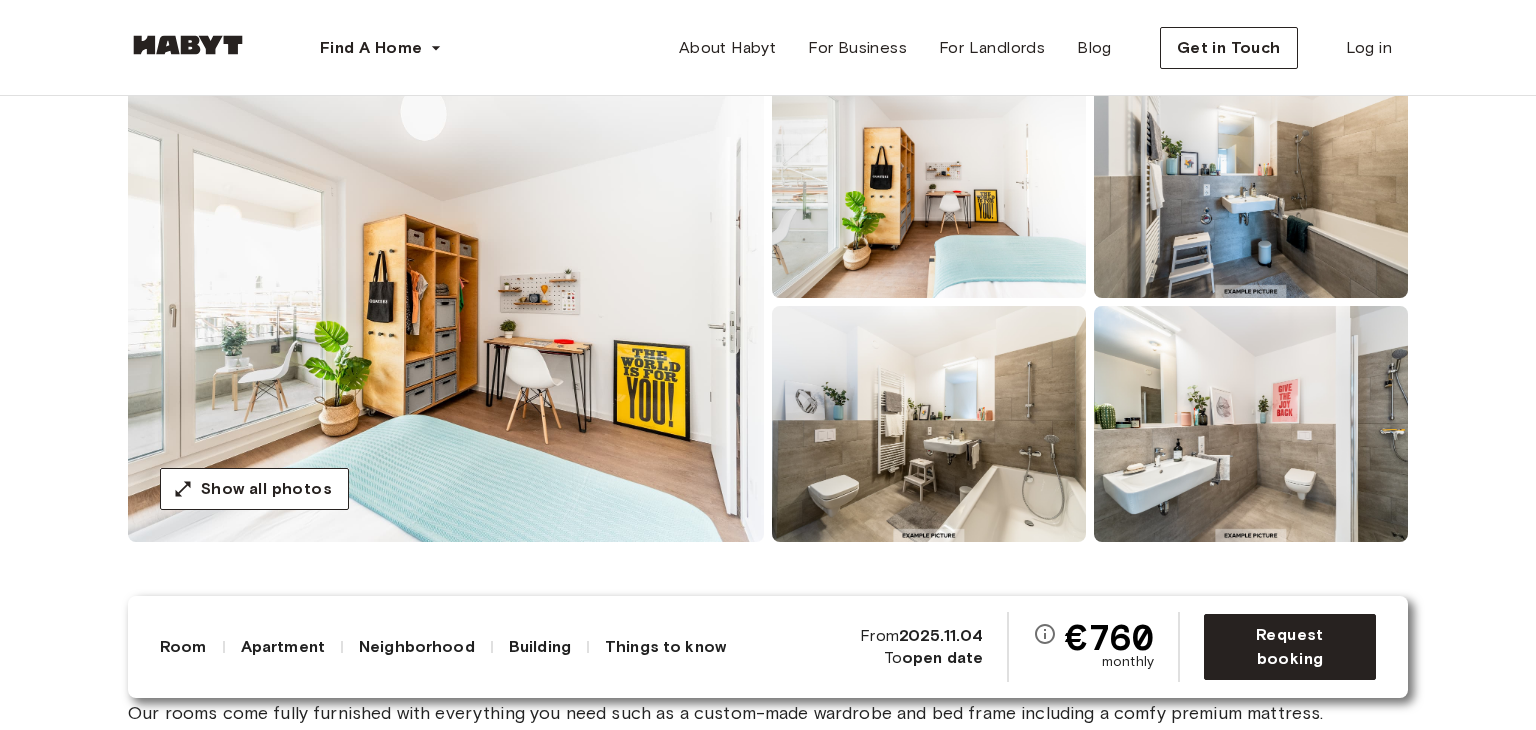 scroll, scrollTop: 200, scrollLeft: 0, axis: vertical 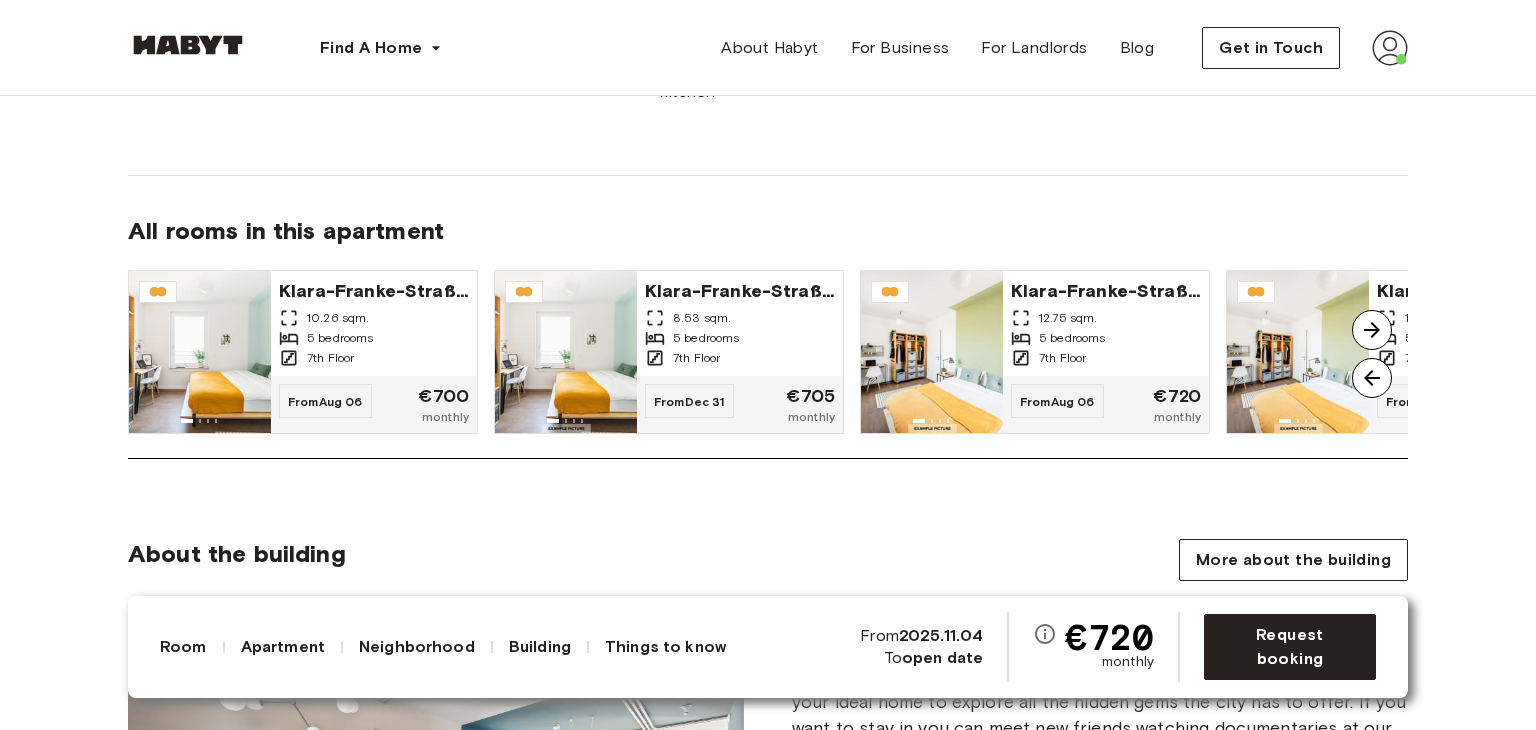 click at bounding box center (1372, 330) 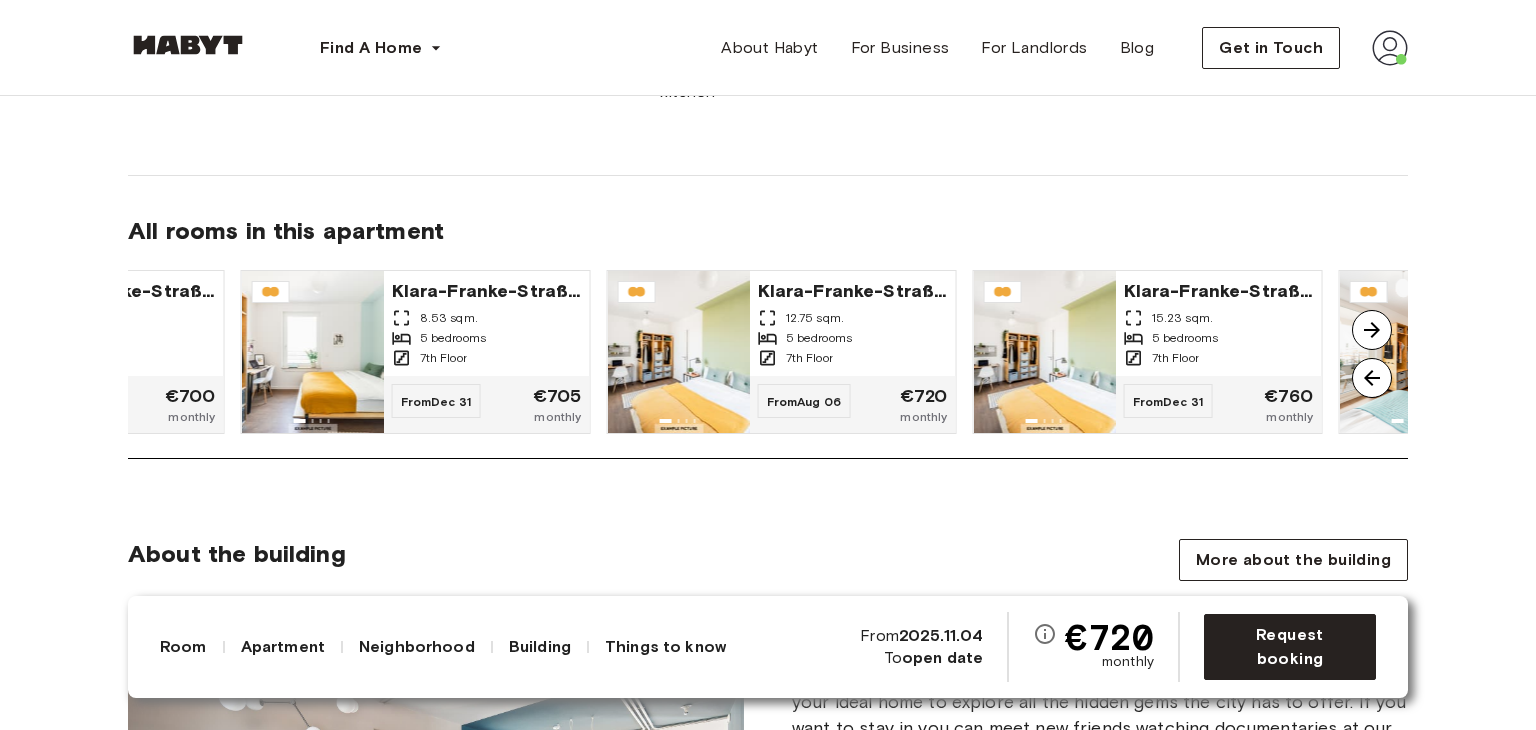 click at bounding box center [1372, 330] 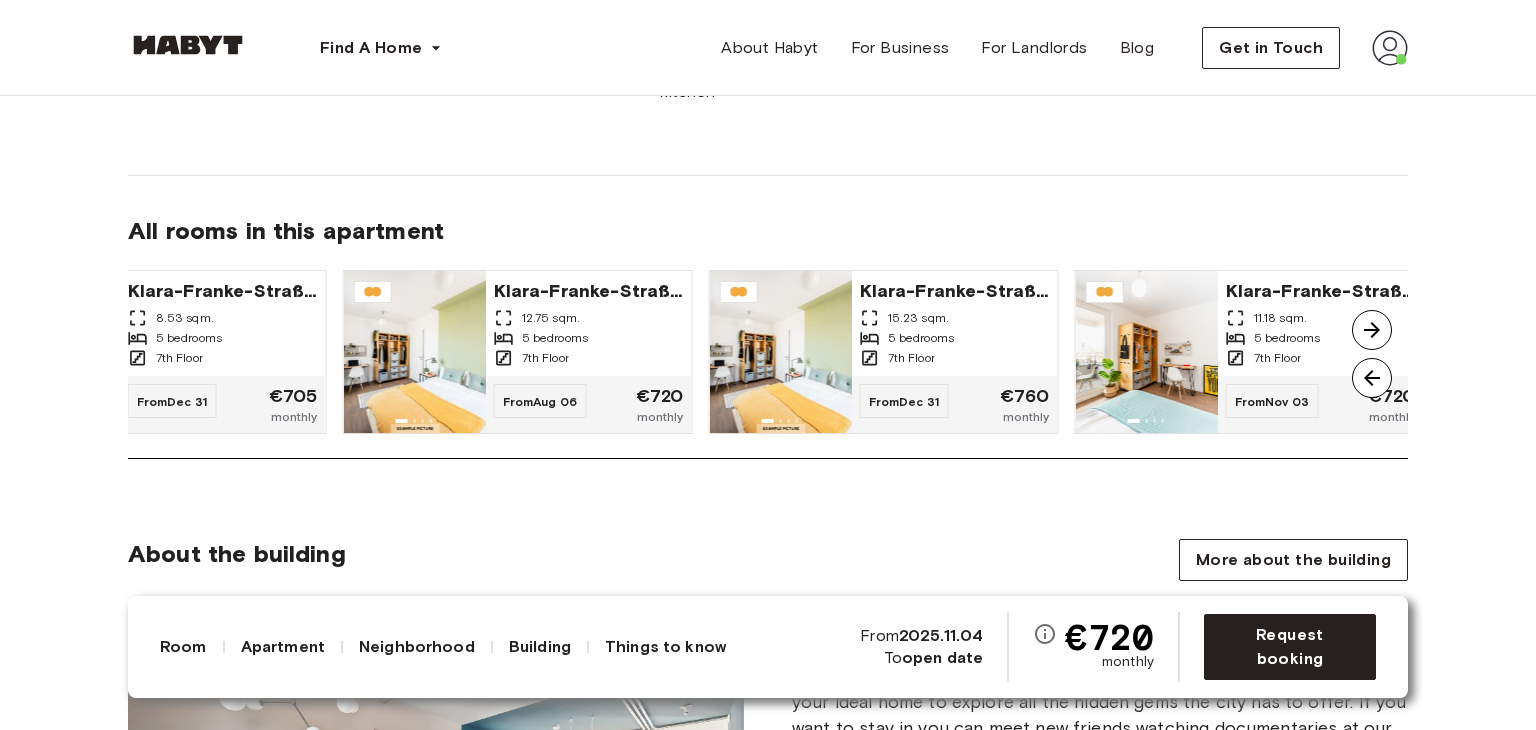 click at bounding box center [1372, 330] 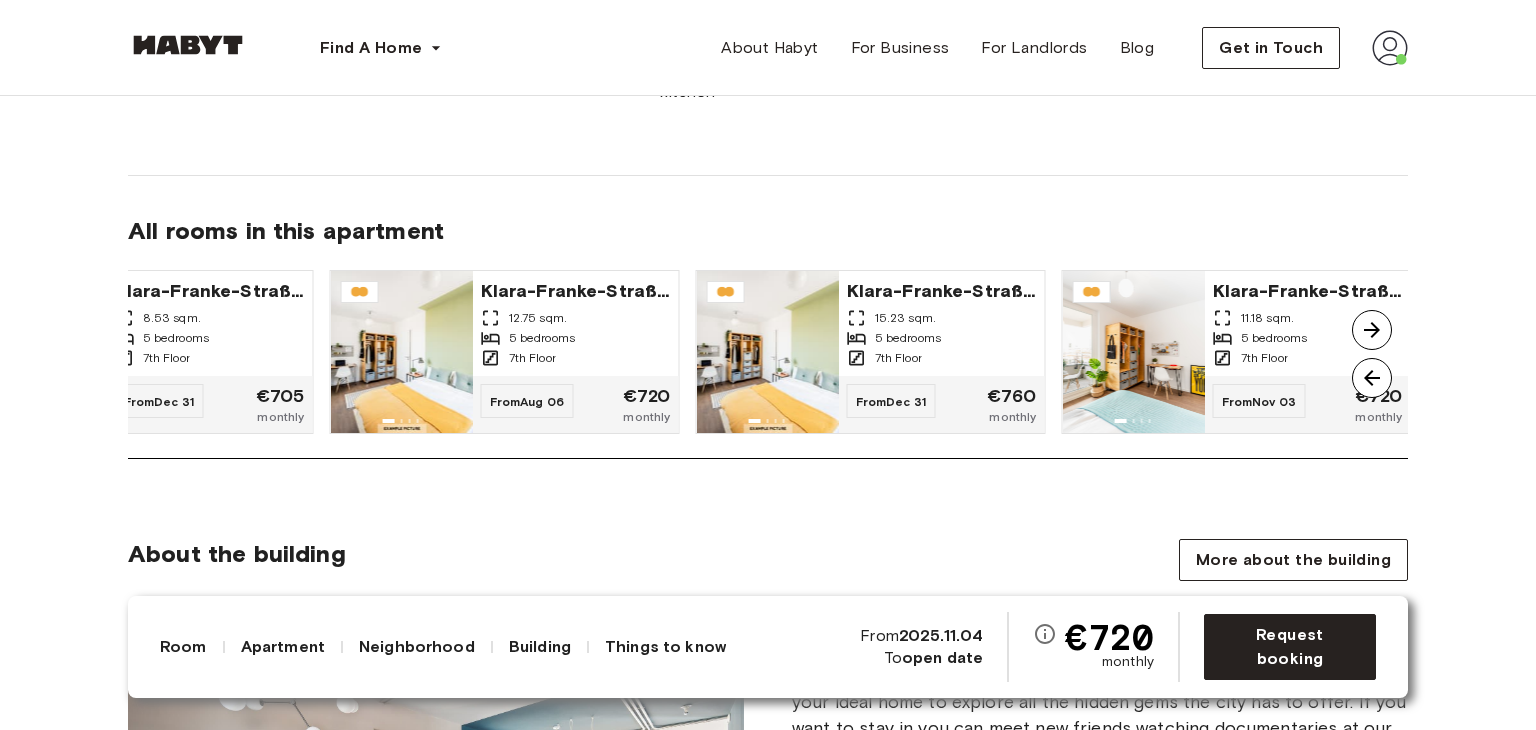 click at bounding box center (1372, 330) 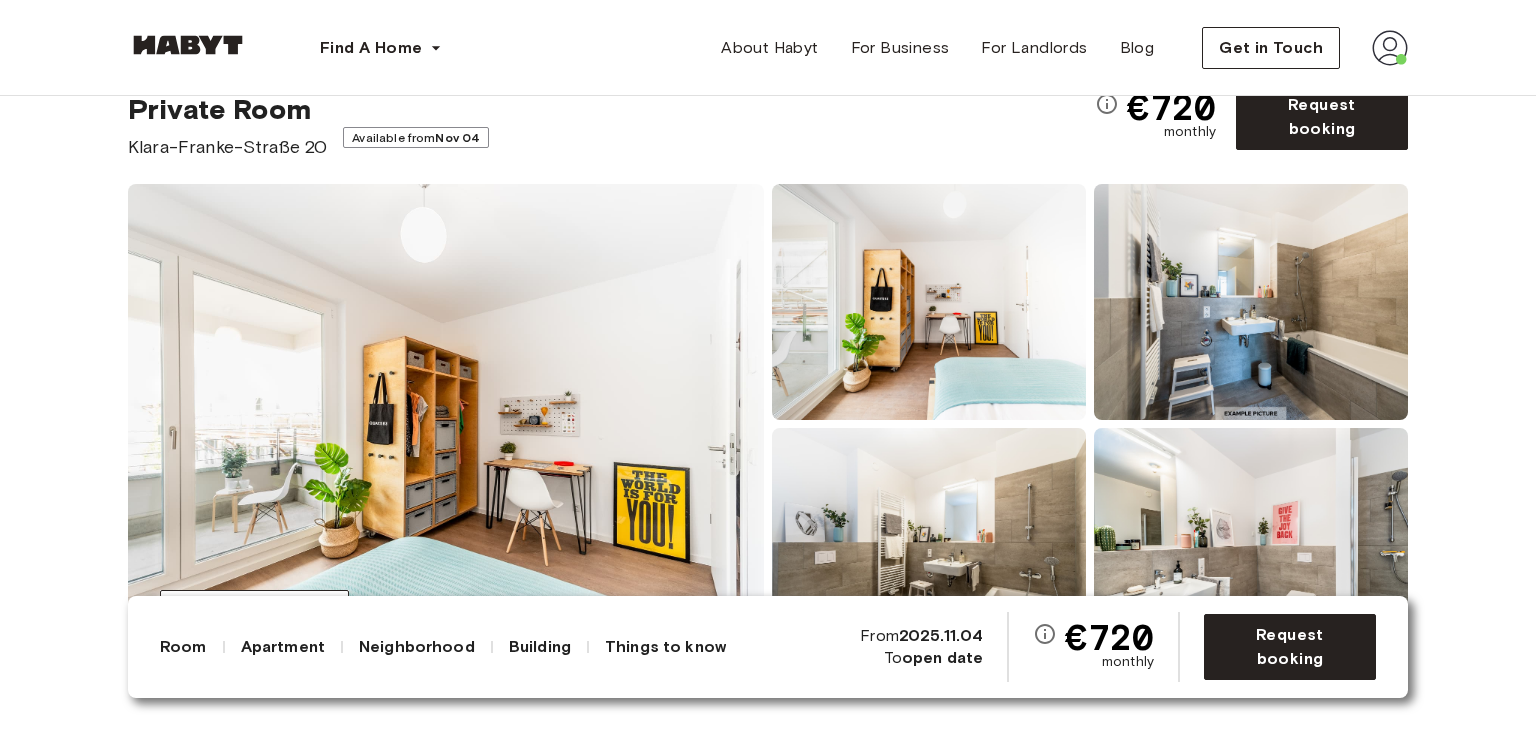 scroll, scrollTop: 0, scrollLeft: 0, axis: both 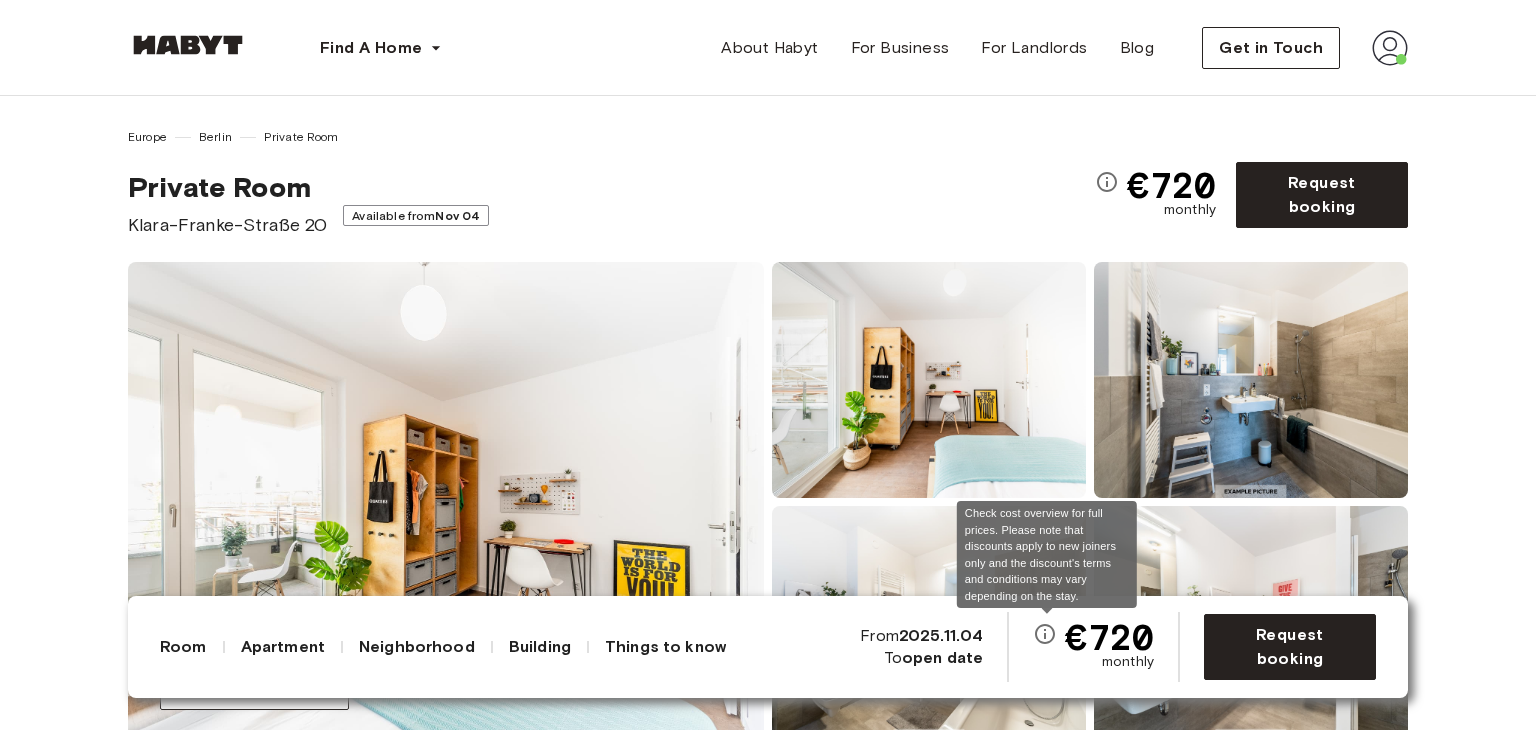 click 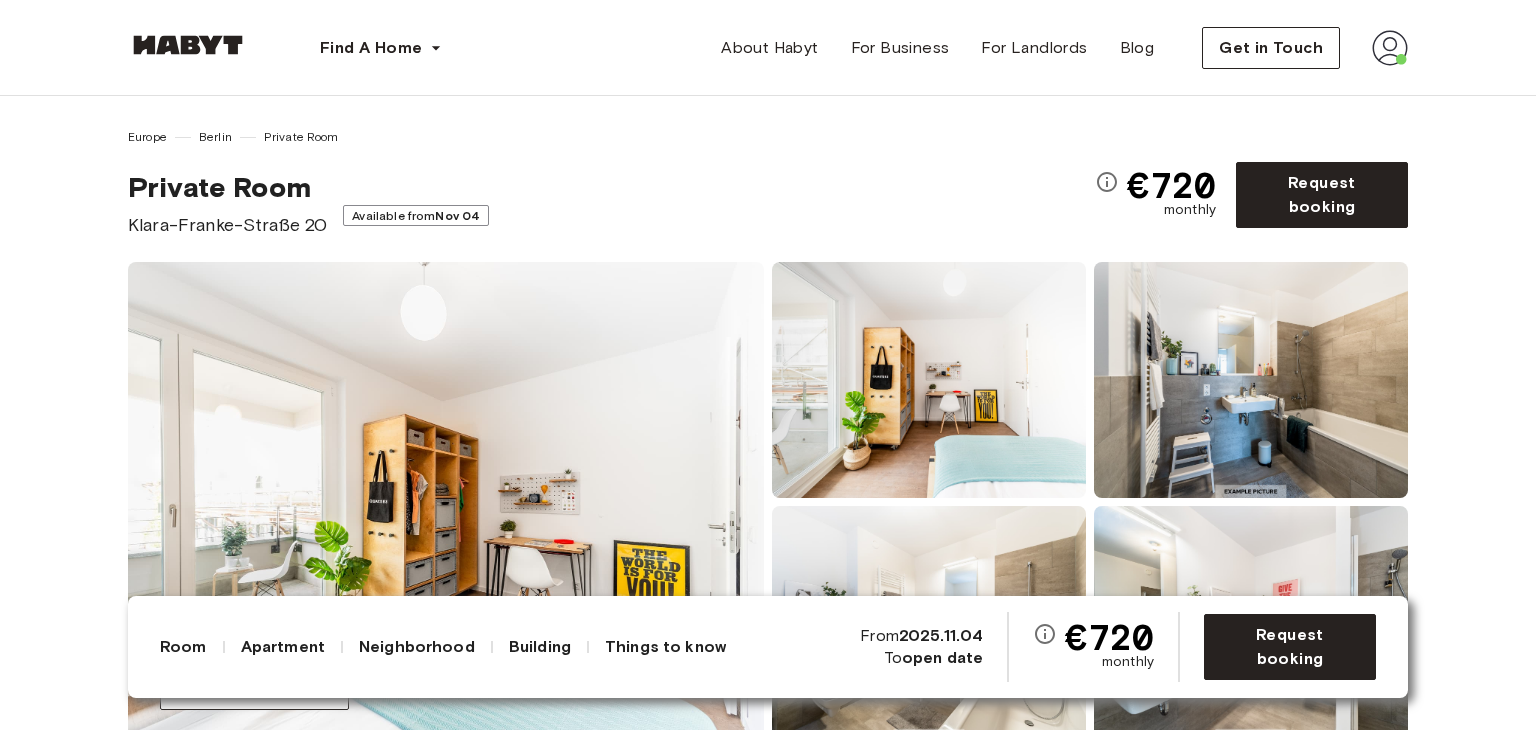 click on "open date" at bounding box center (942, 657) 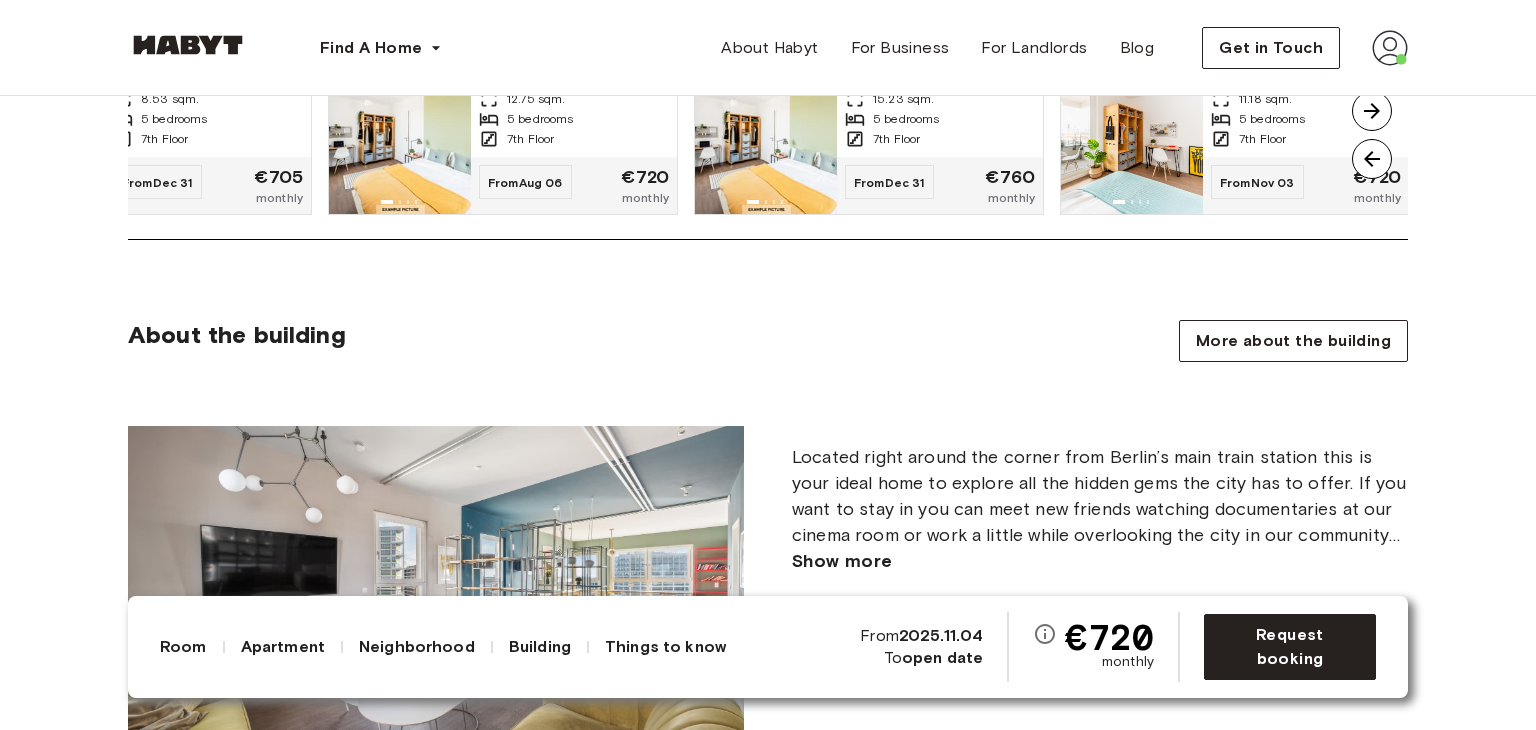 scroll, scrollTop: 1700, scrollLeft: 0, axis: vertical 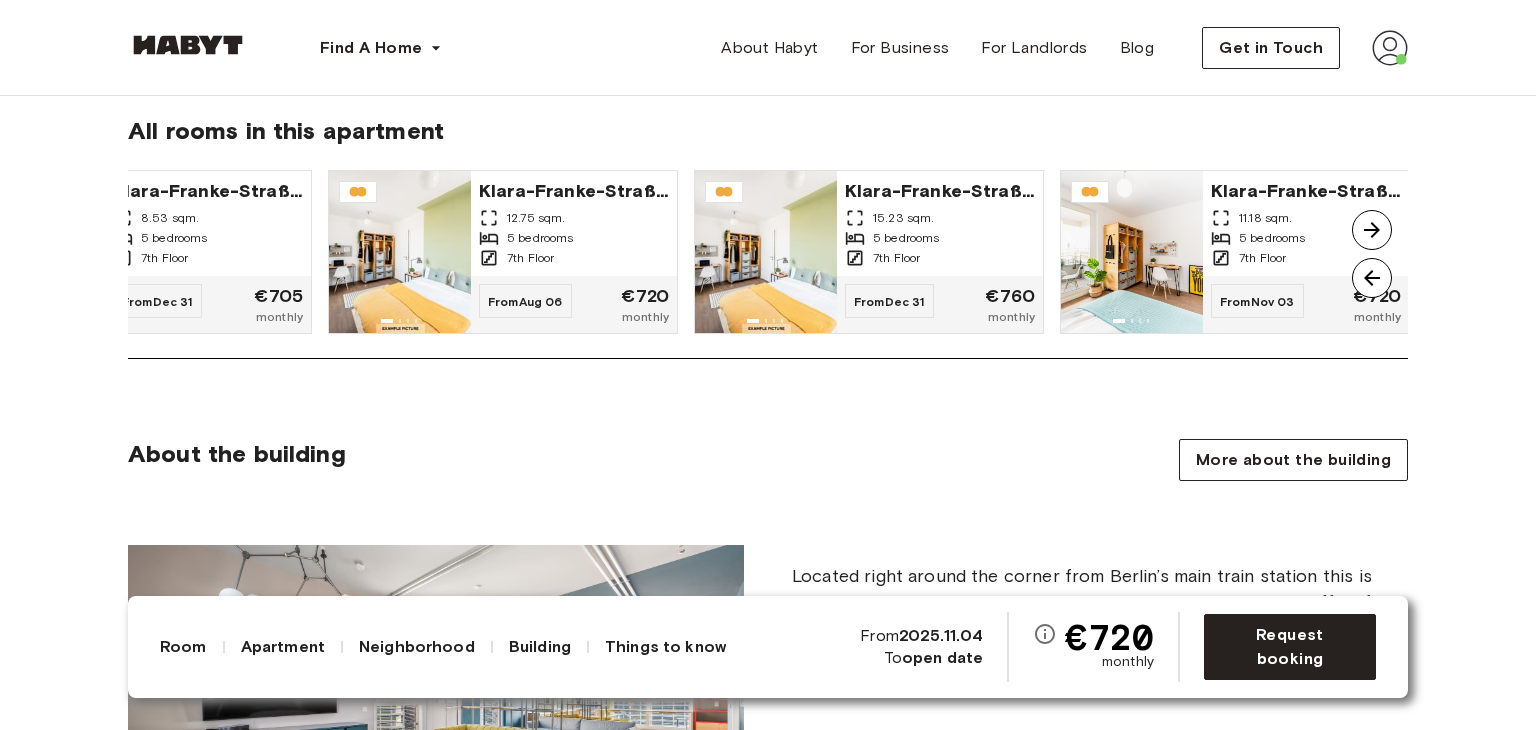 click at bounding box center (1372, 278) 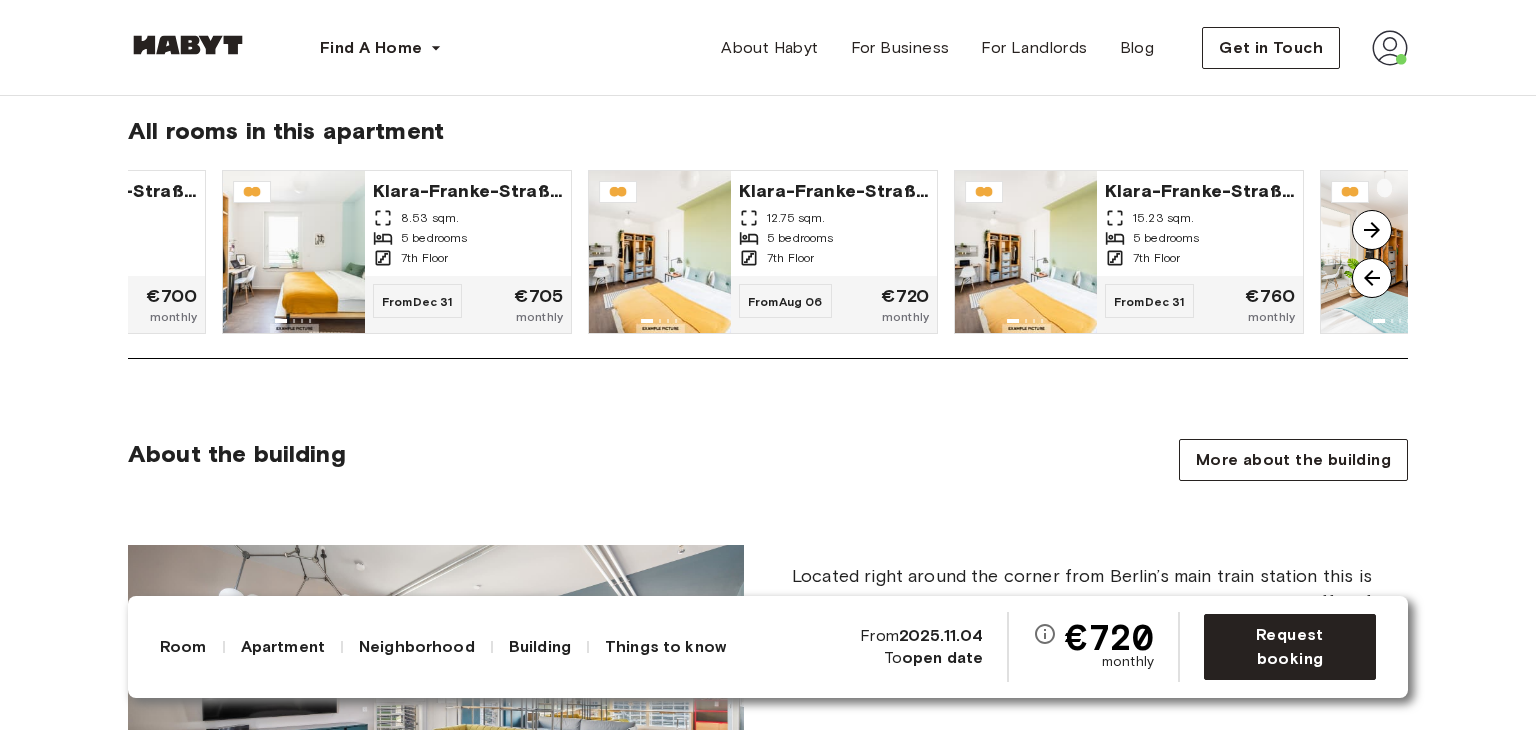 click at bounding box center [1372, 278] 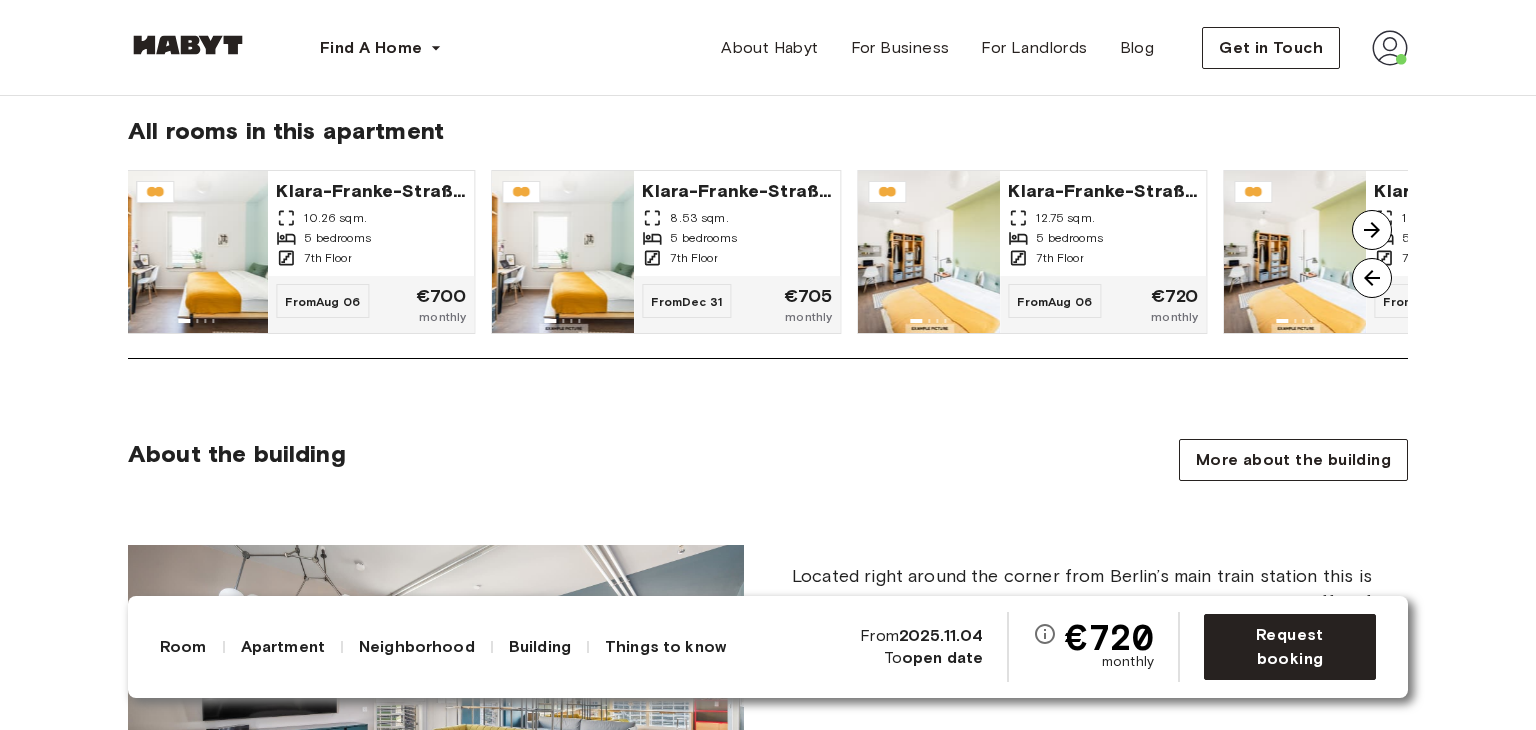 click at bounding box center (1372, 278) 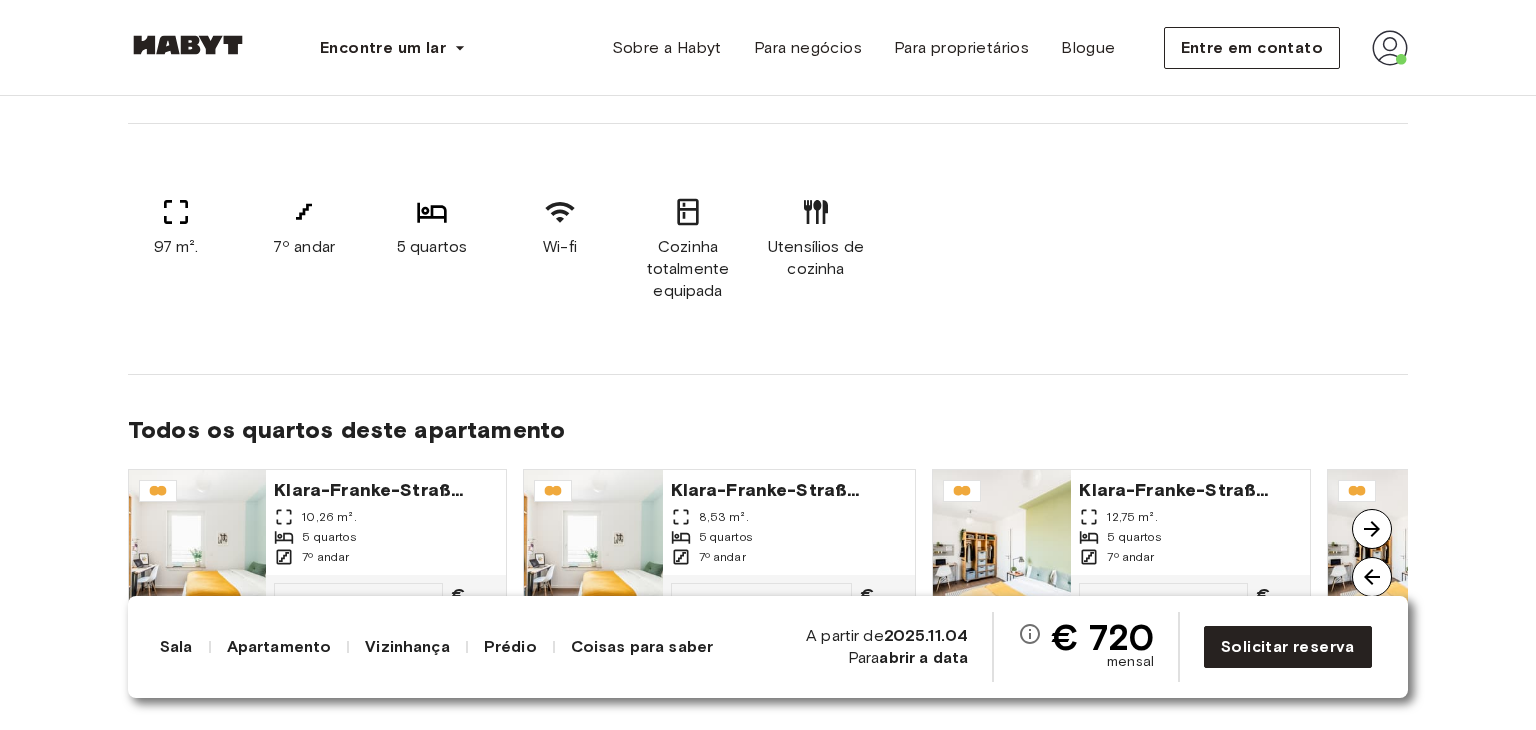 scroll, scrollTop: 1549, scrollLeft: 0, axis: vertical 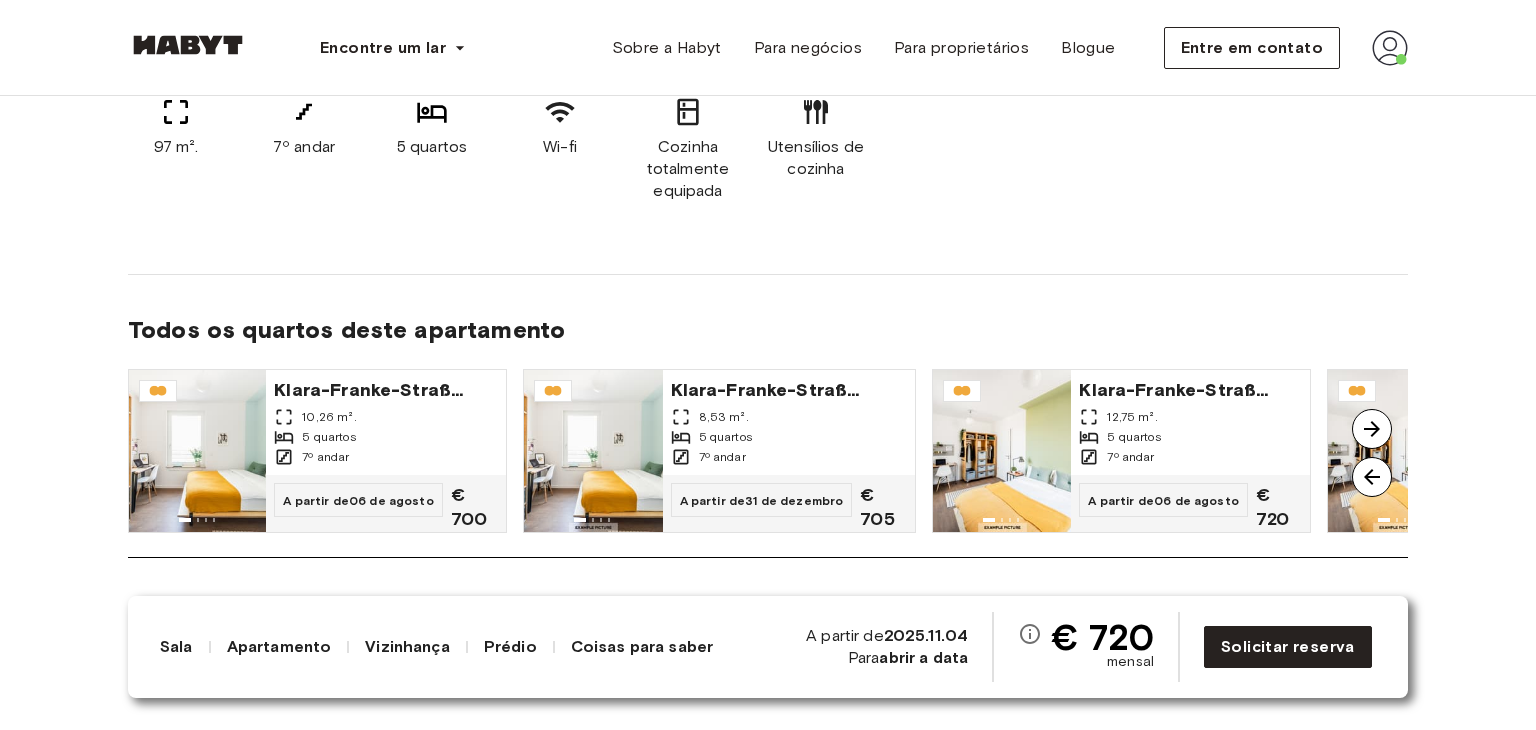 click at bounding box center [1372, 477] 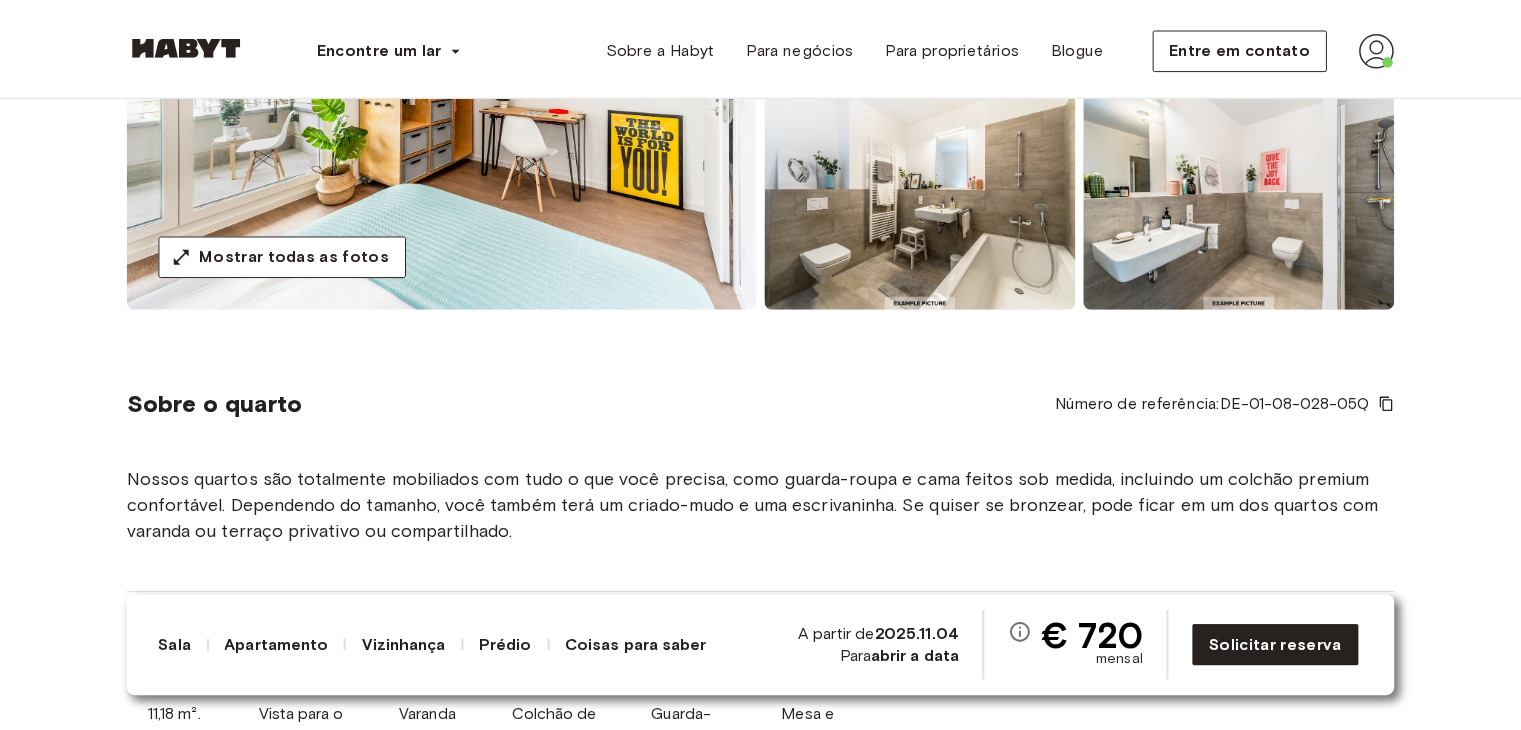 scroll, scrollTop: 0, scrollLeft: 0, axis: both 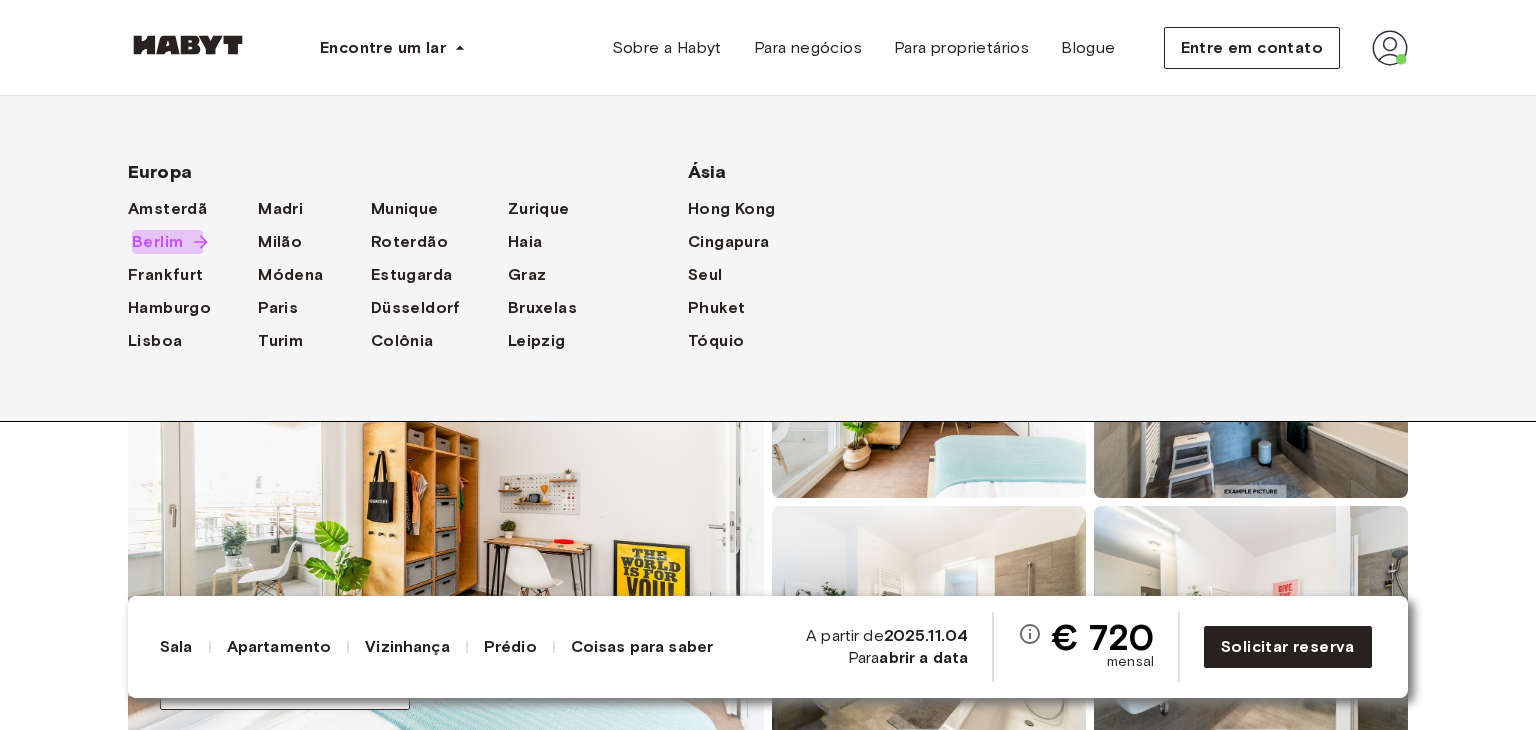 click on "Berlim" at bounding box center [157, 241] 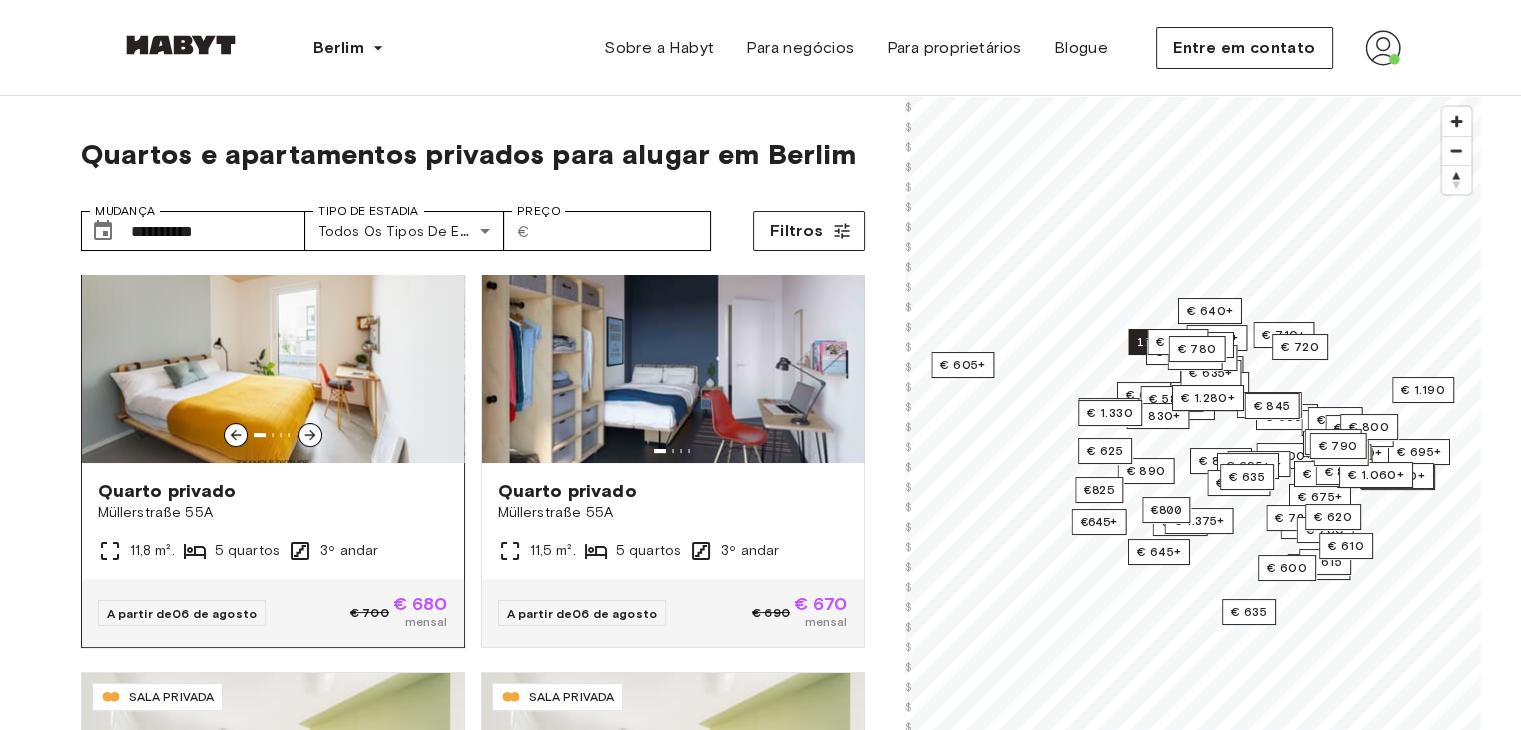scroll, scrollTop: 400, scrollLeft: 0, axis: vertical 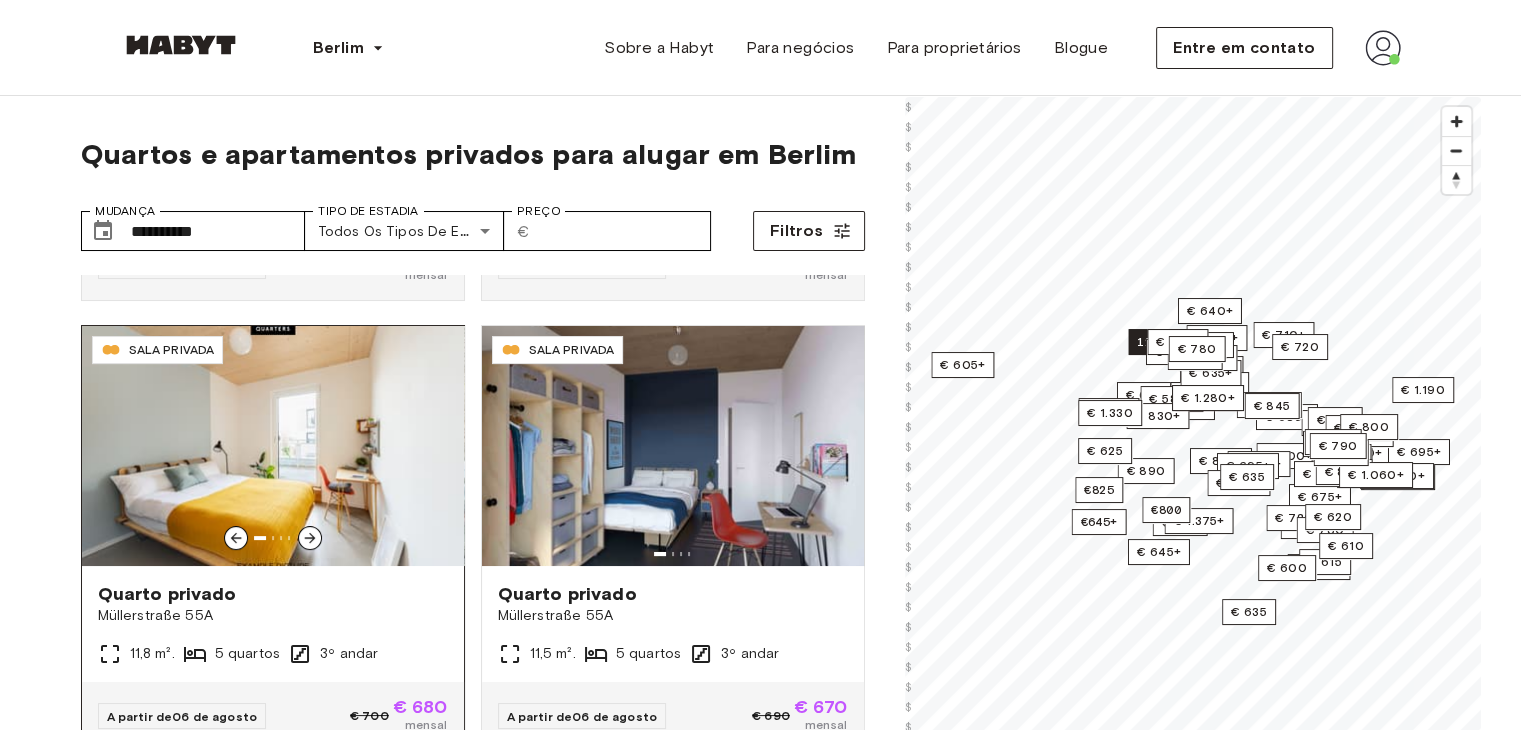 click 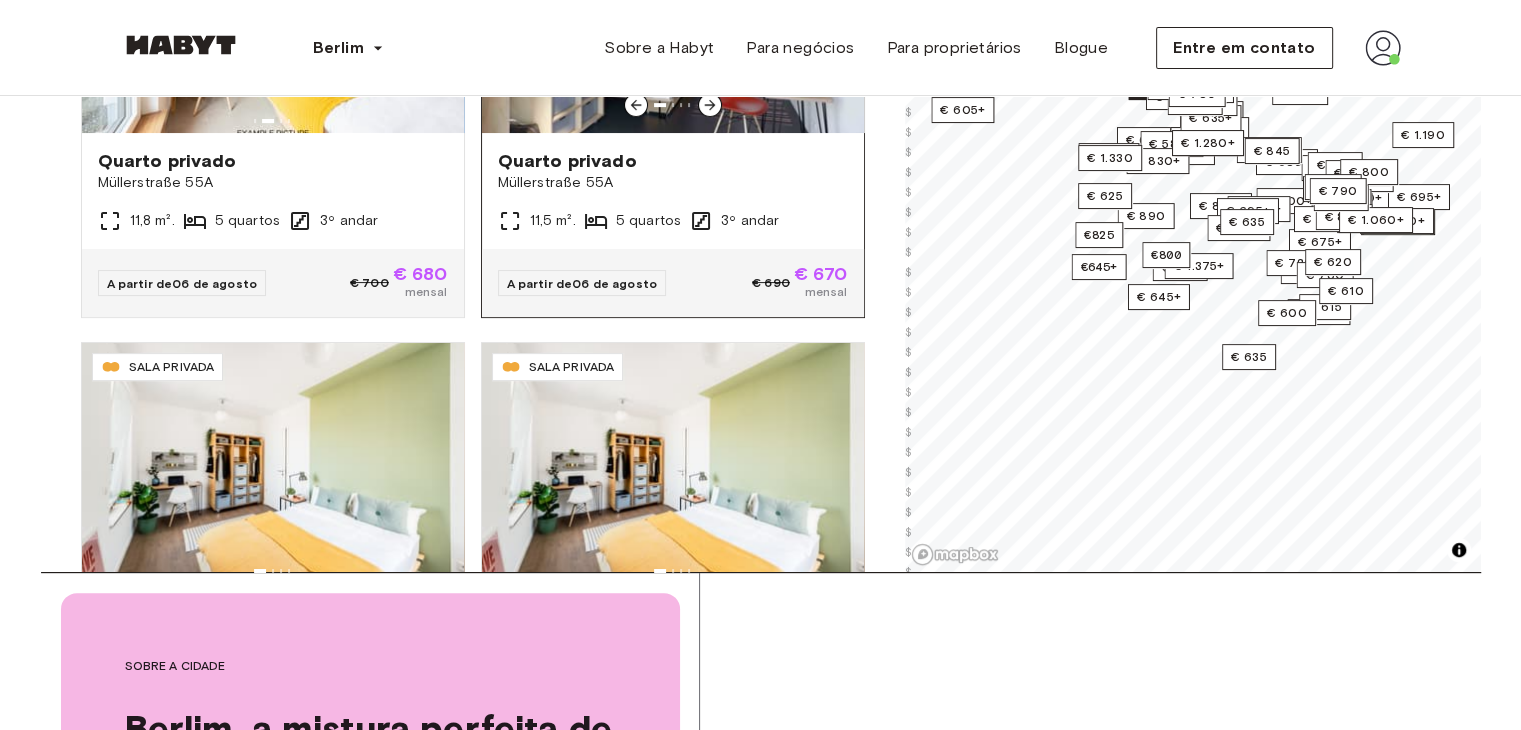 scroll, scrollTop: 400, scrollLeft: 0, axis: vertical 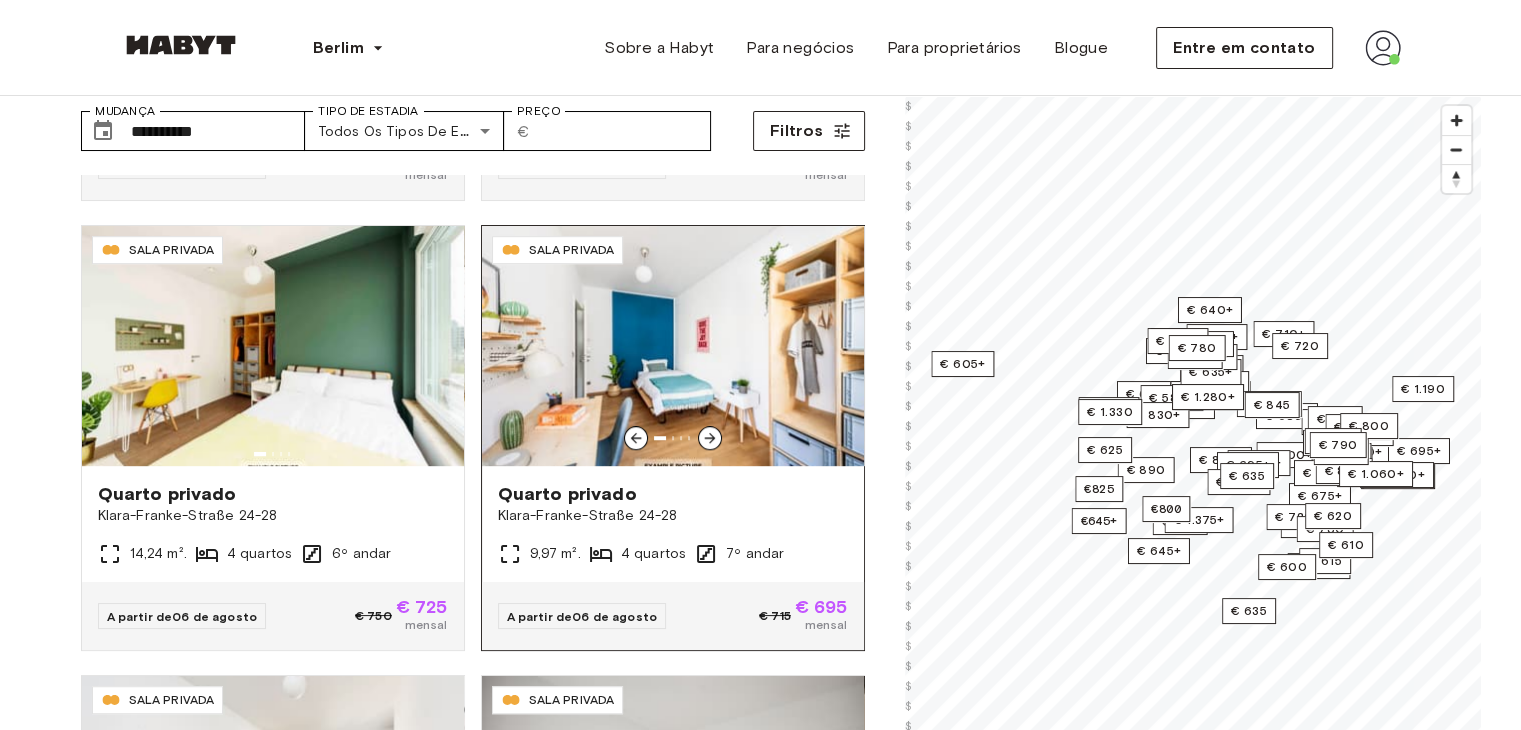 click 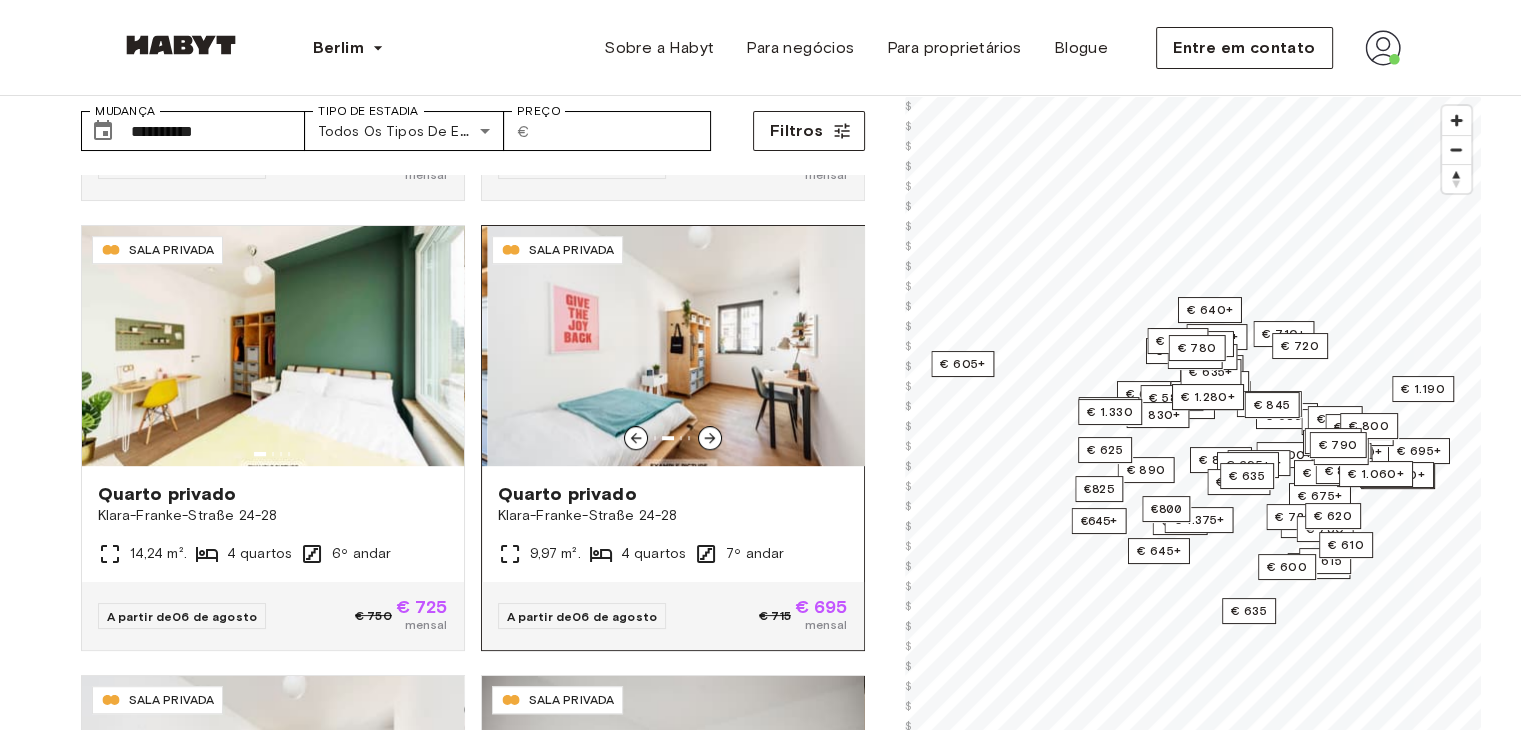 click 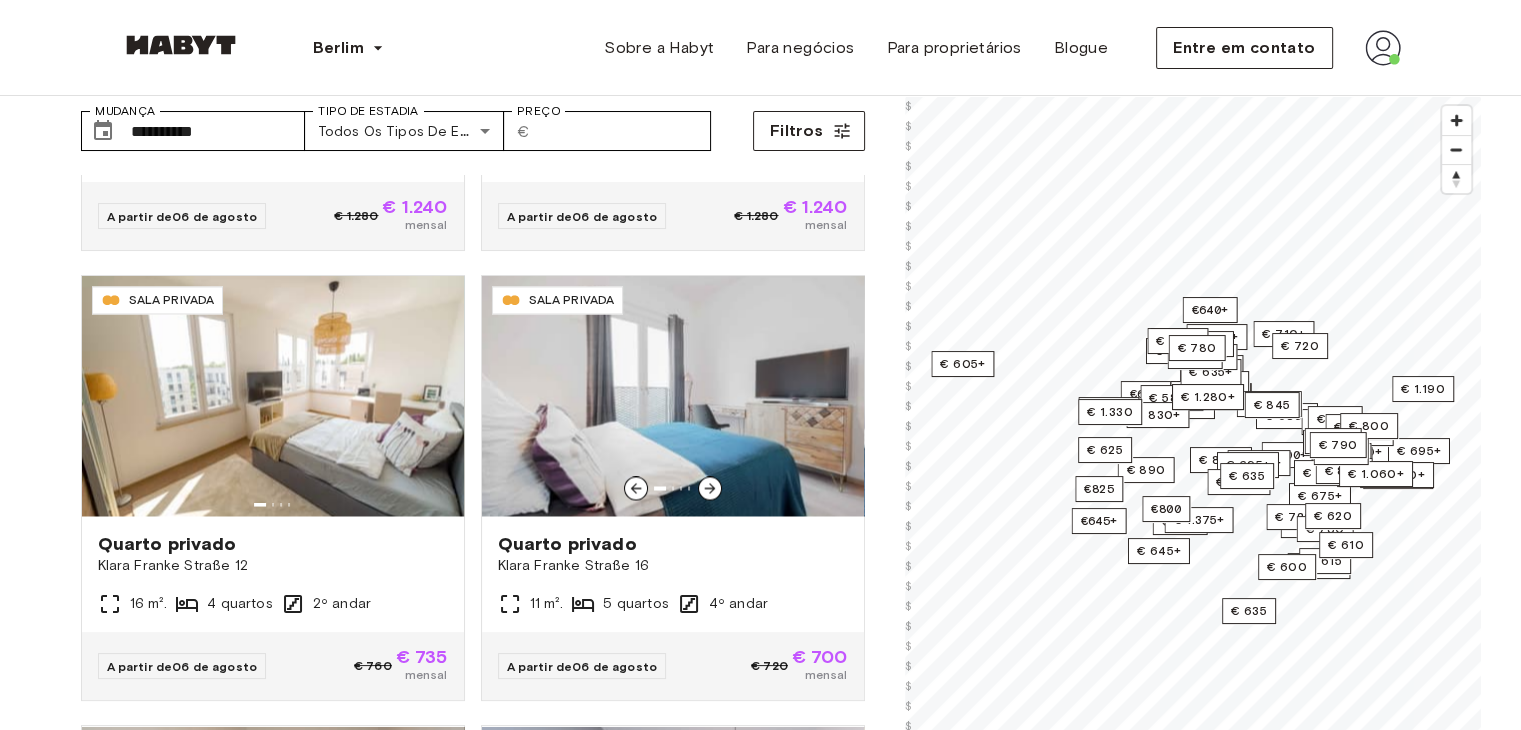 scroll, scrollTop: 3600, scrollLeft: 0, axis: vertical 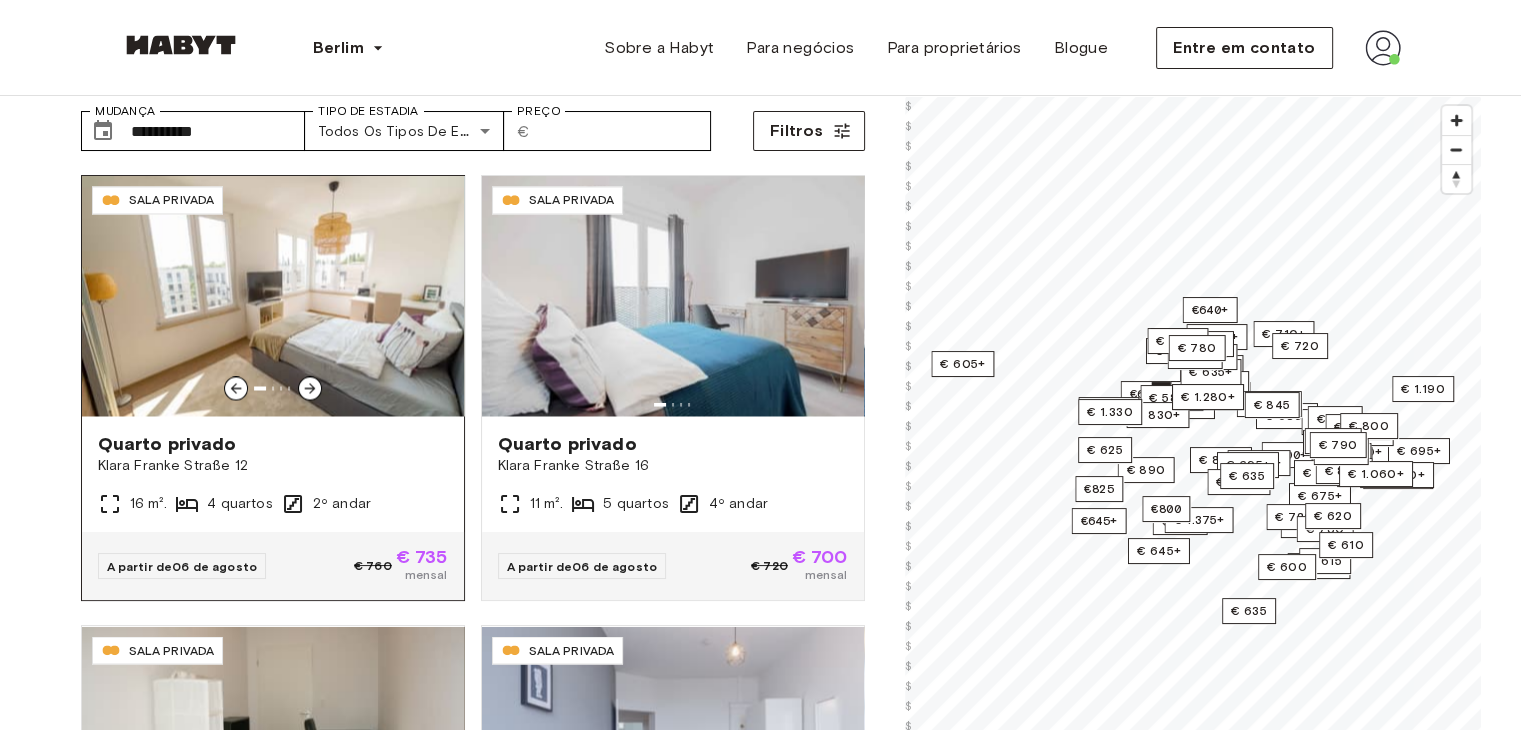 click 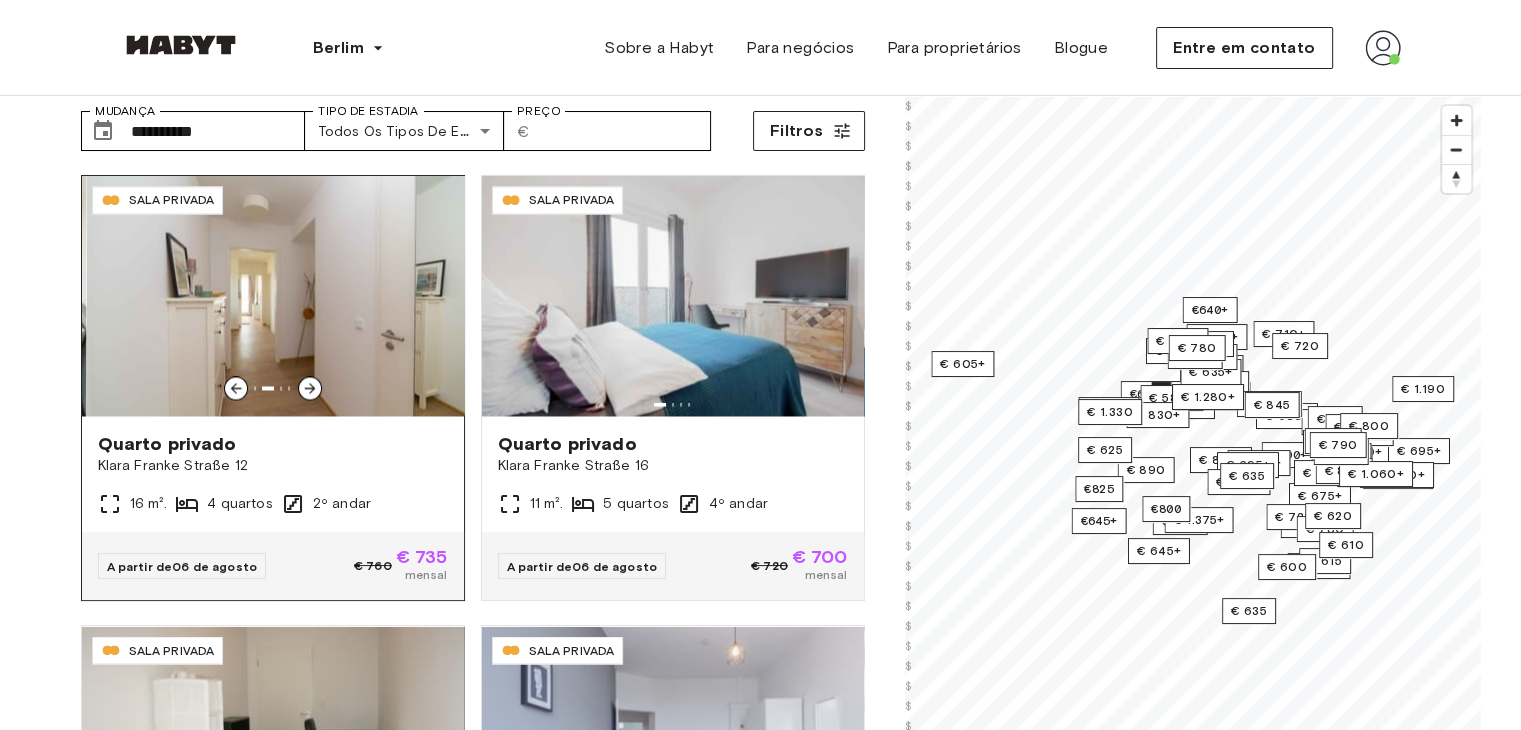 click 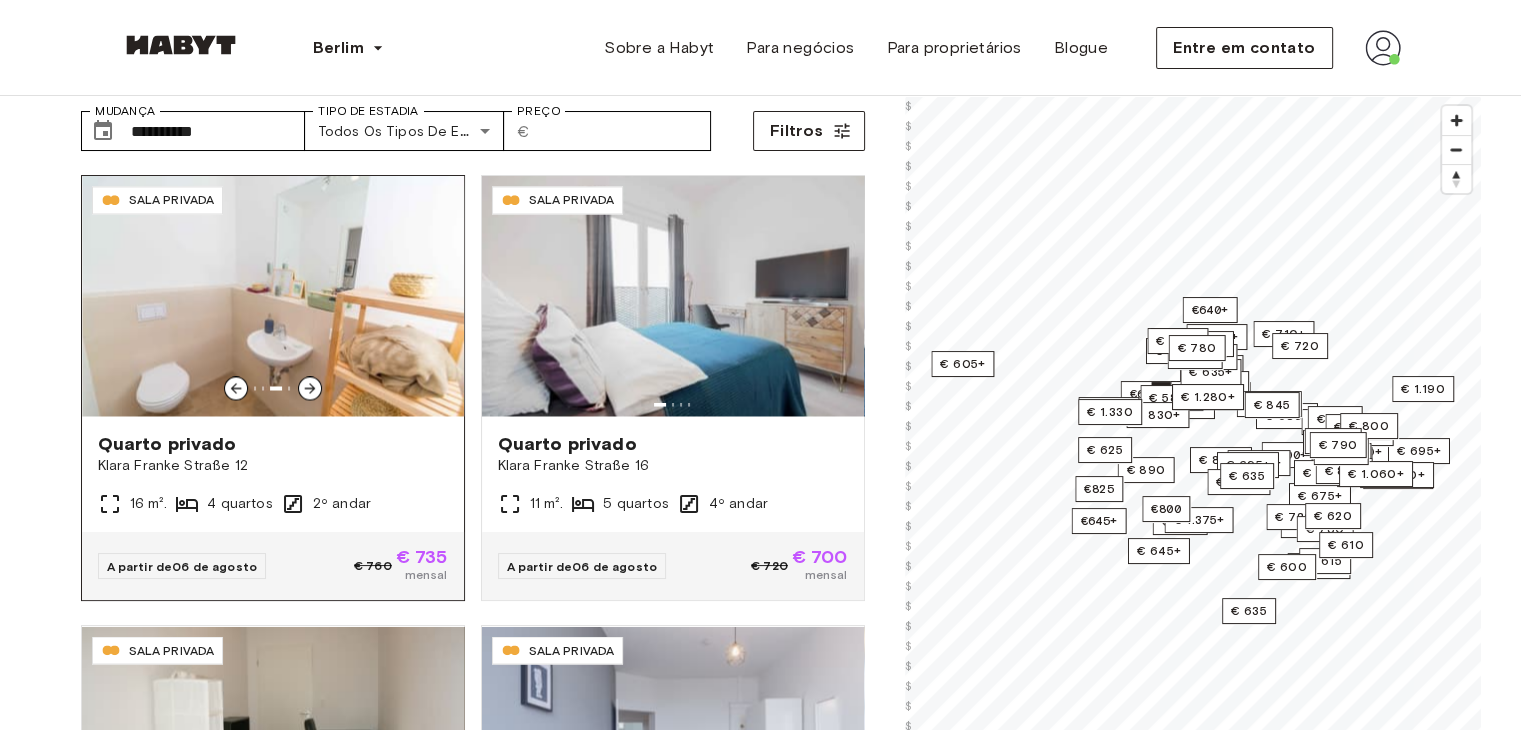 click 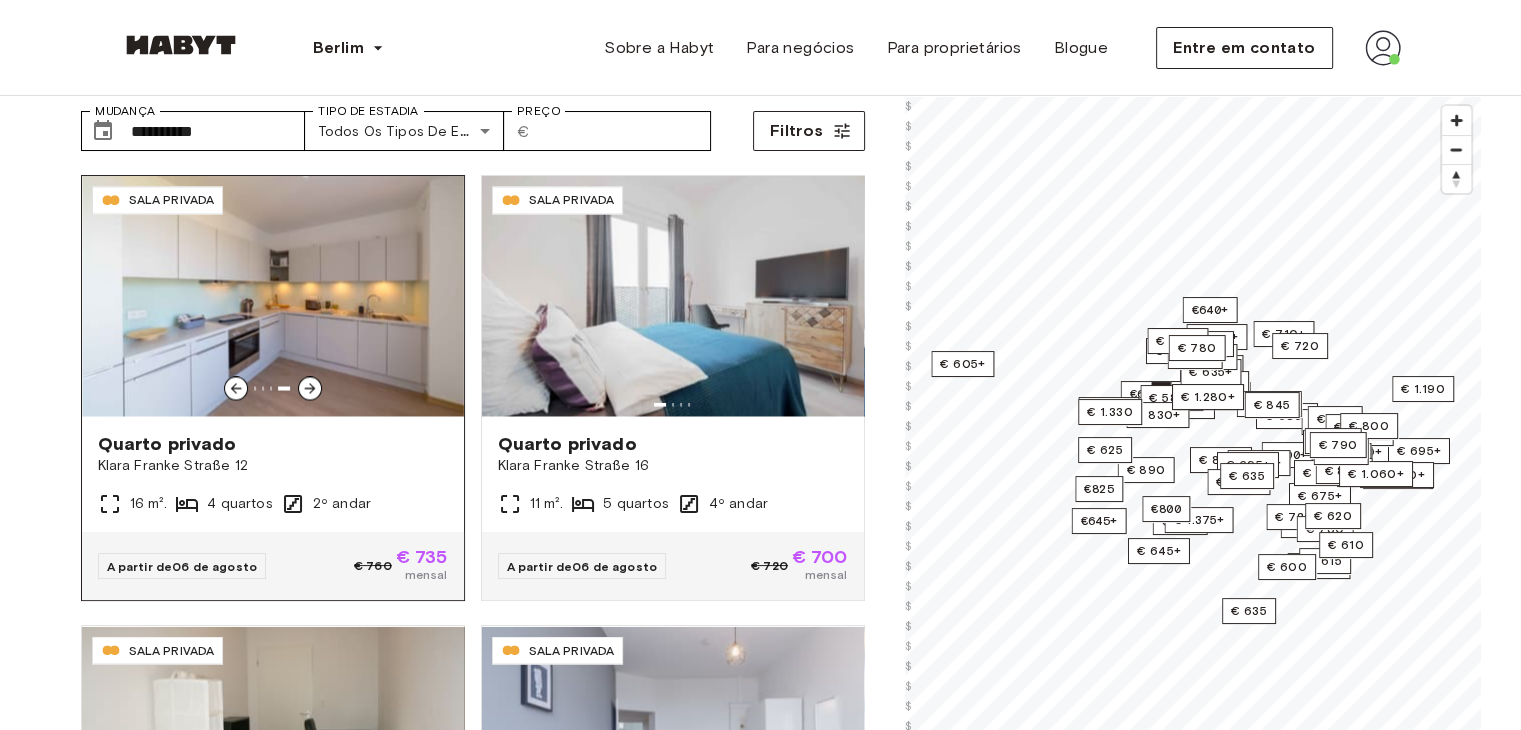 click 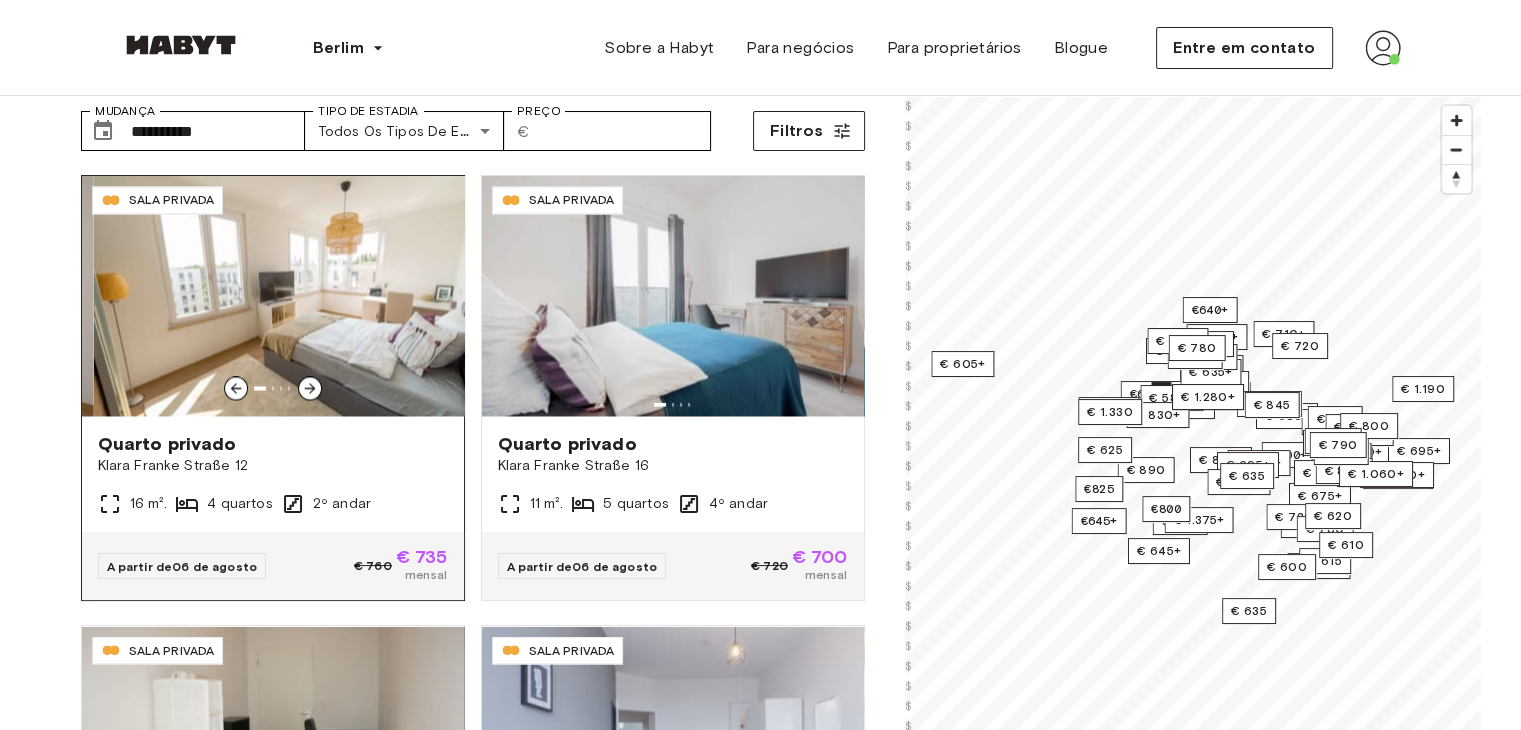 click 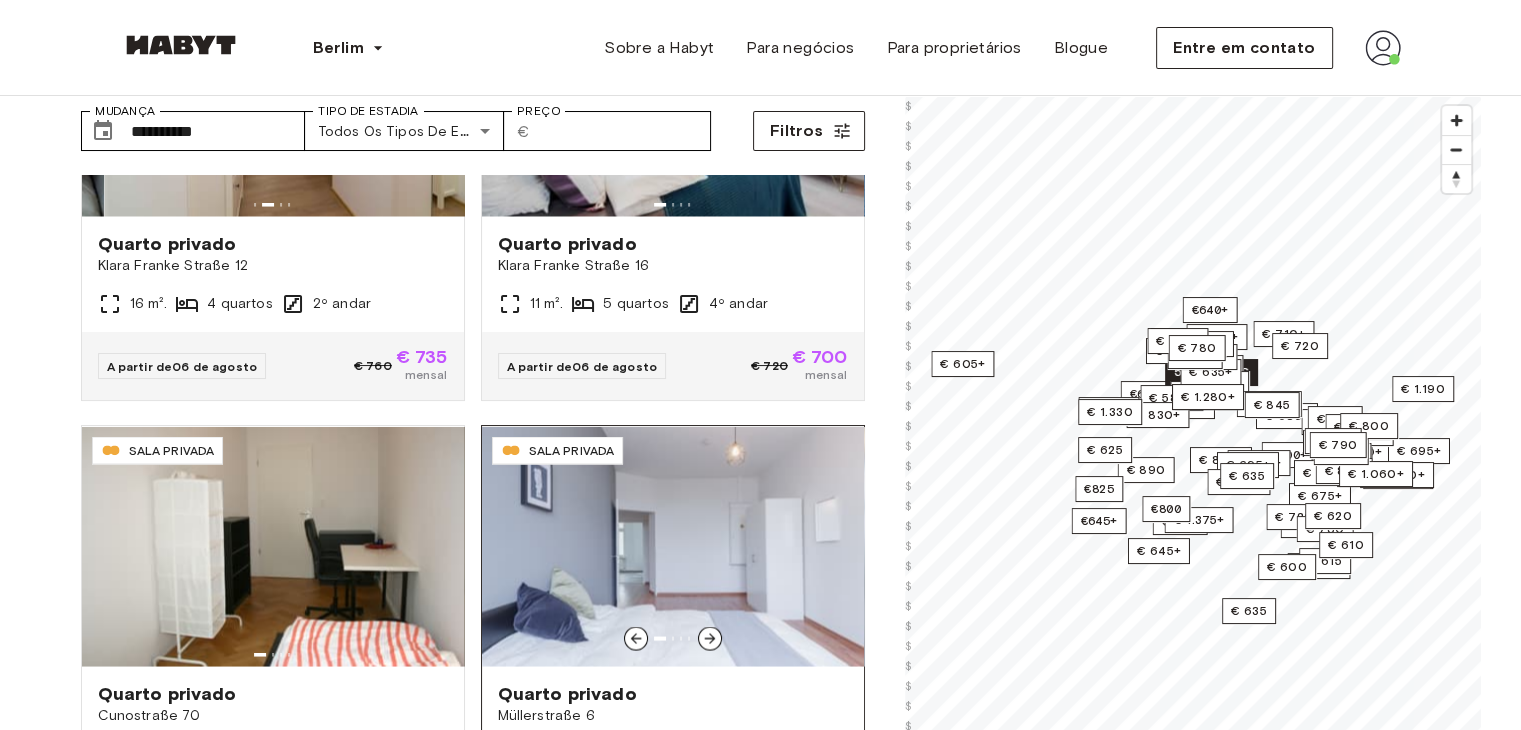 scroll, scrollTop: 3871, scrollLeft: 0, axis: vertical 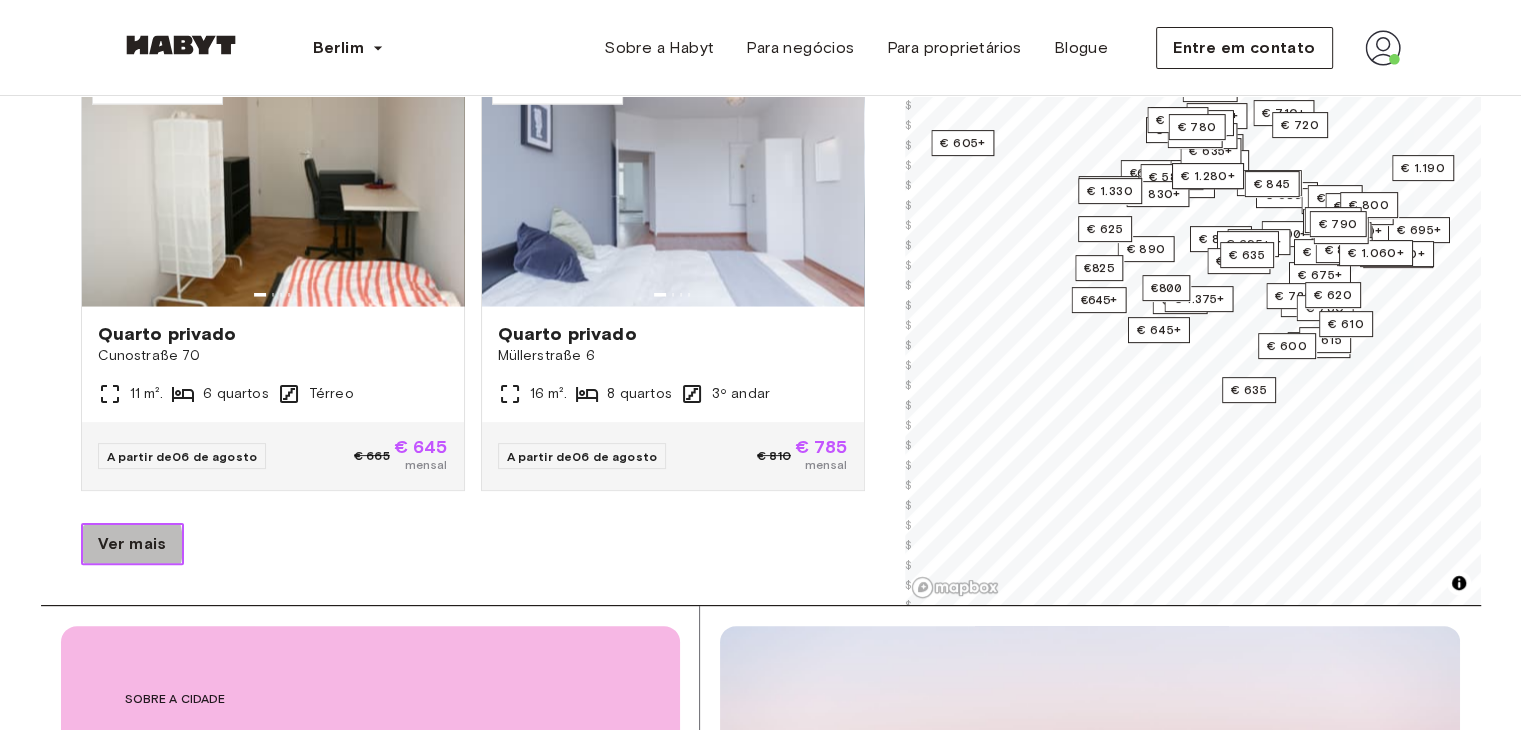click on "Ver mais" at bounding box center [132, 544] 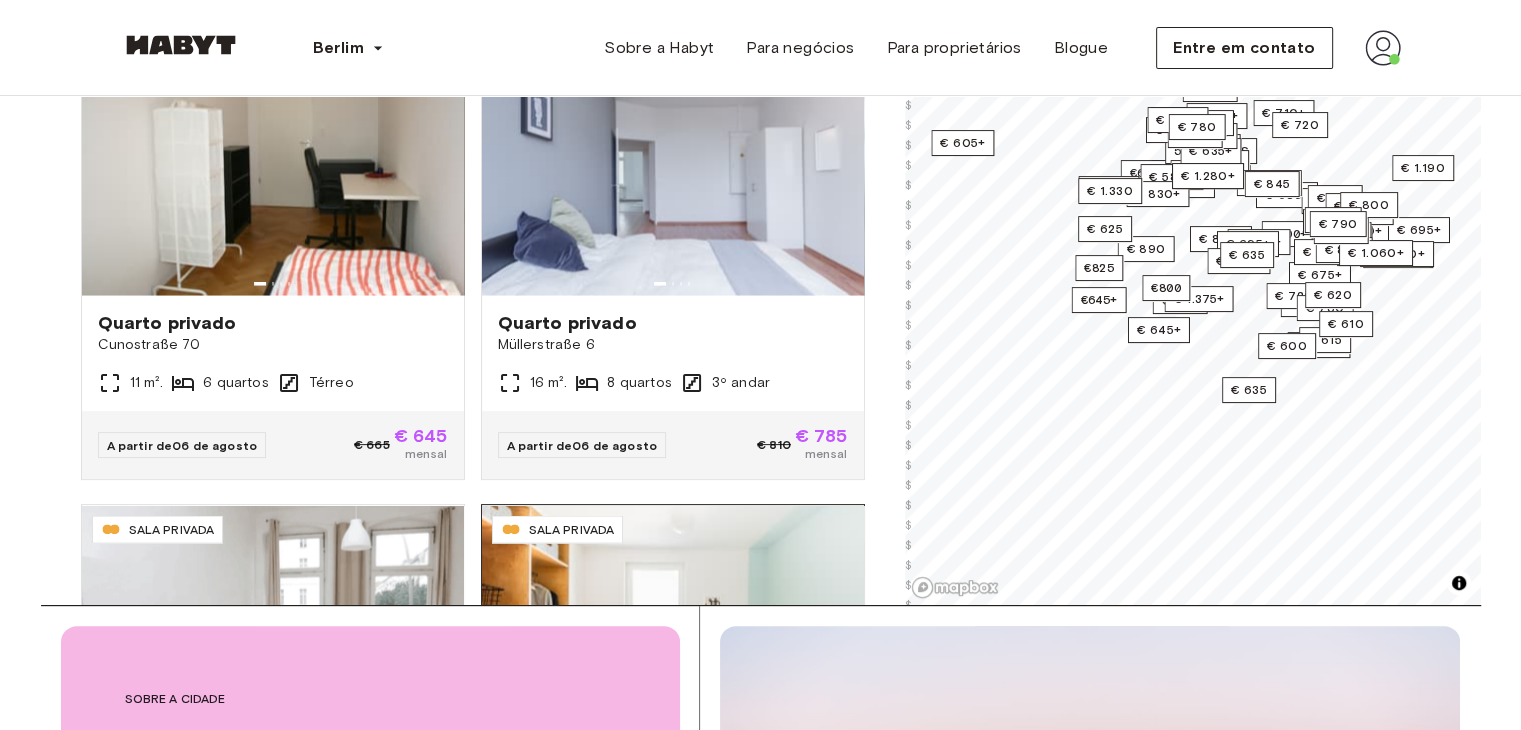 scroll, scrollTop: 4371, scrollLeft: 0, axis: vertical 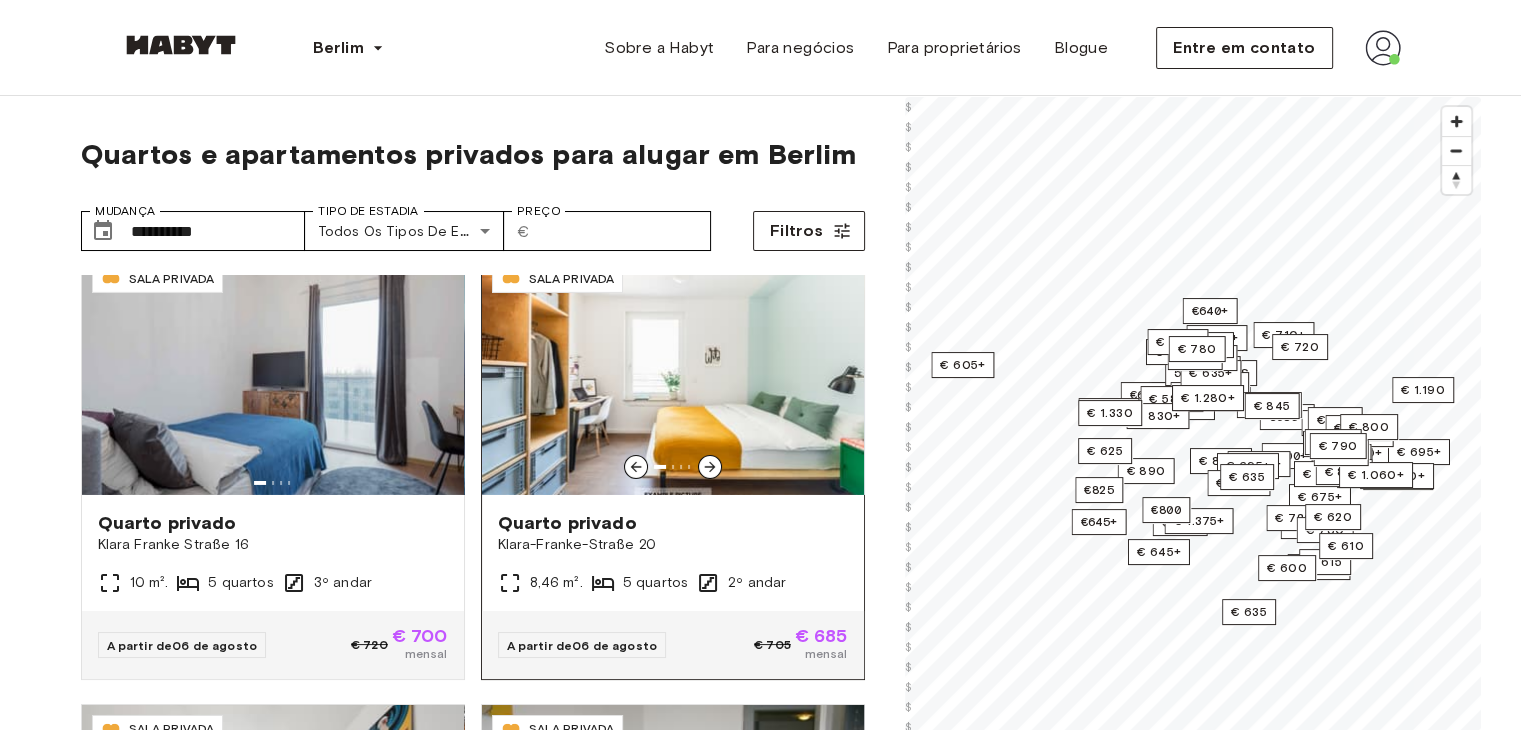 click 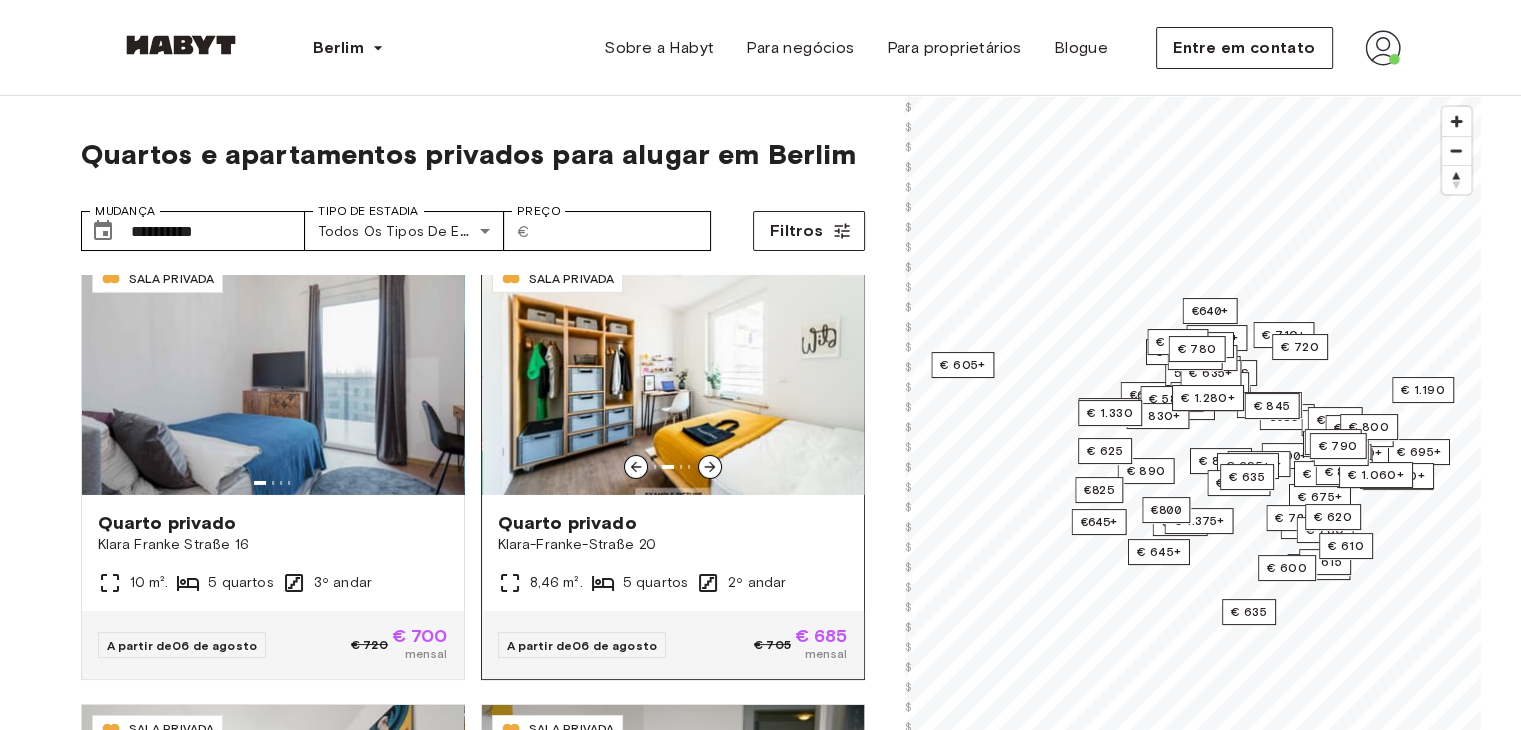 click 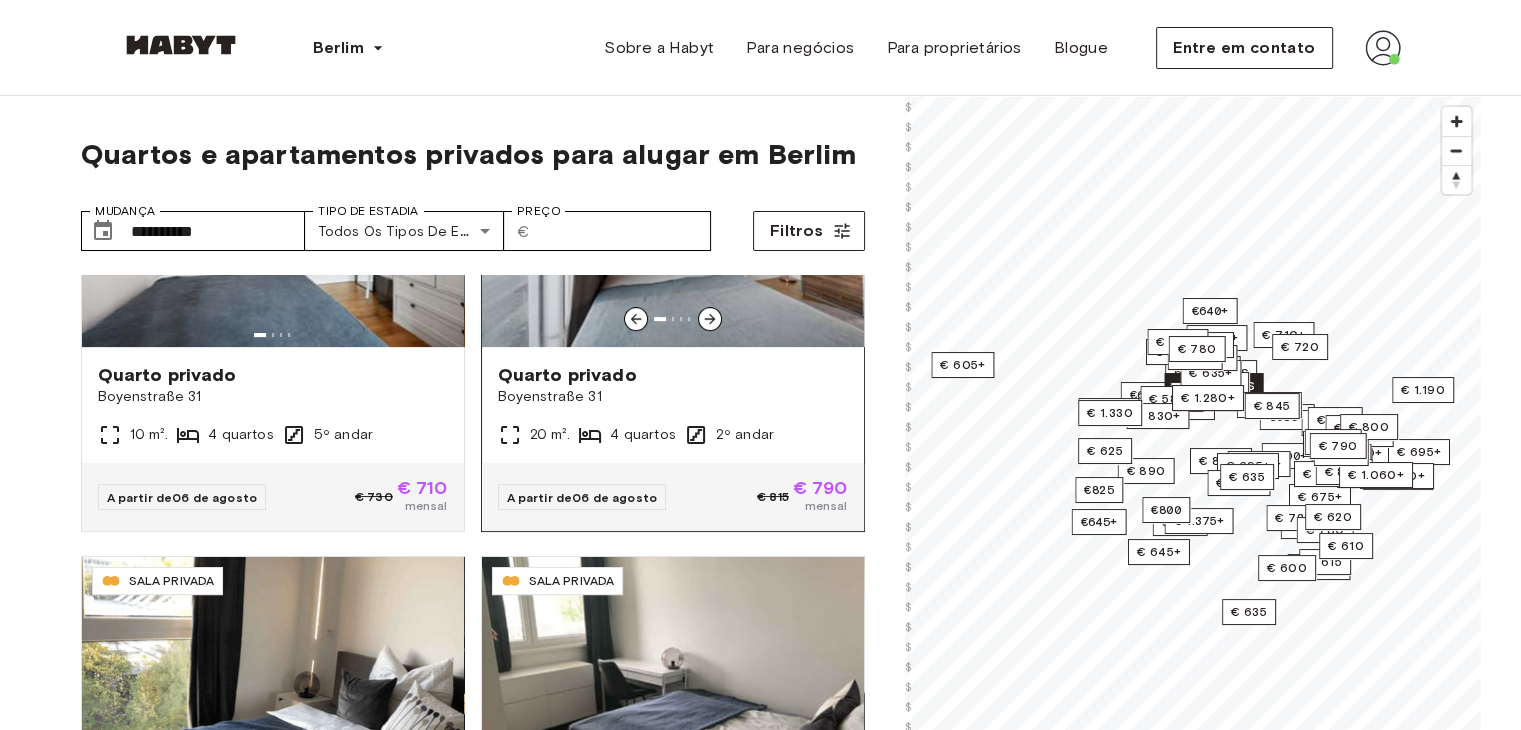 scroll, scrollTop: 8367, scrollLeft: 0, axis: vertical 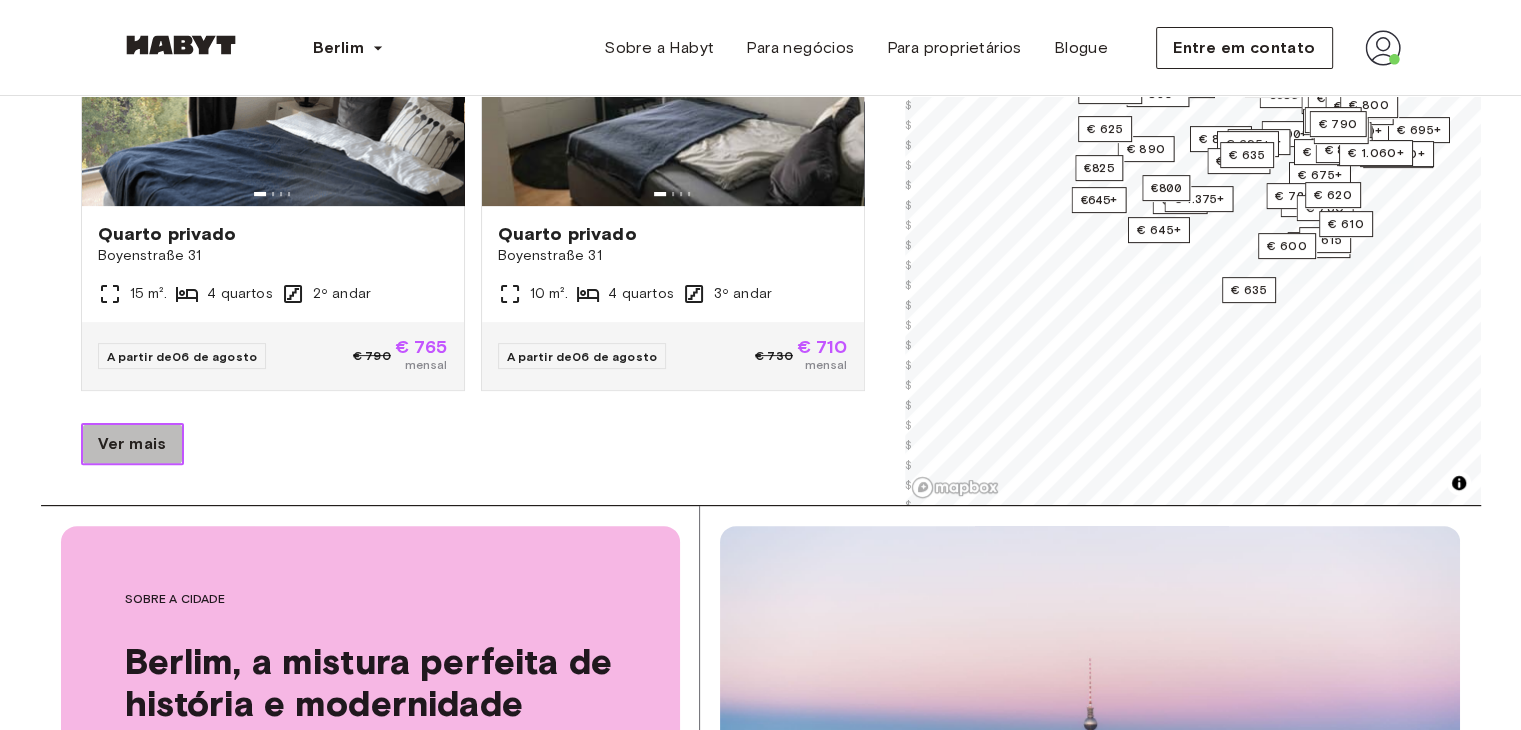 click on "Ver mais" at bounding box center (132, 443) 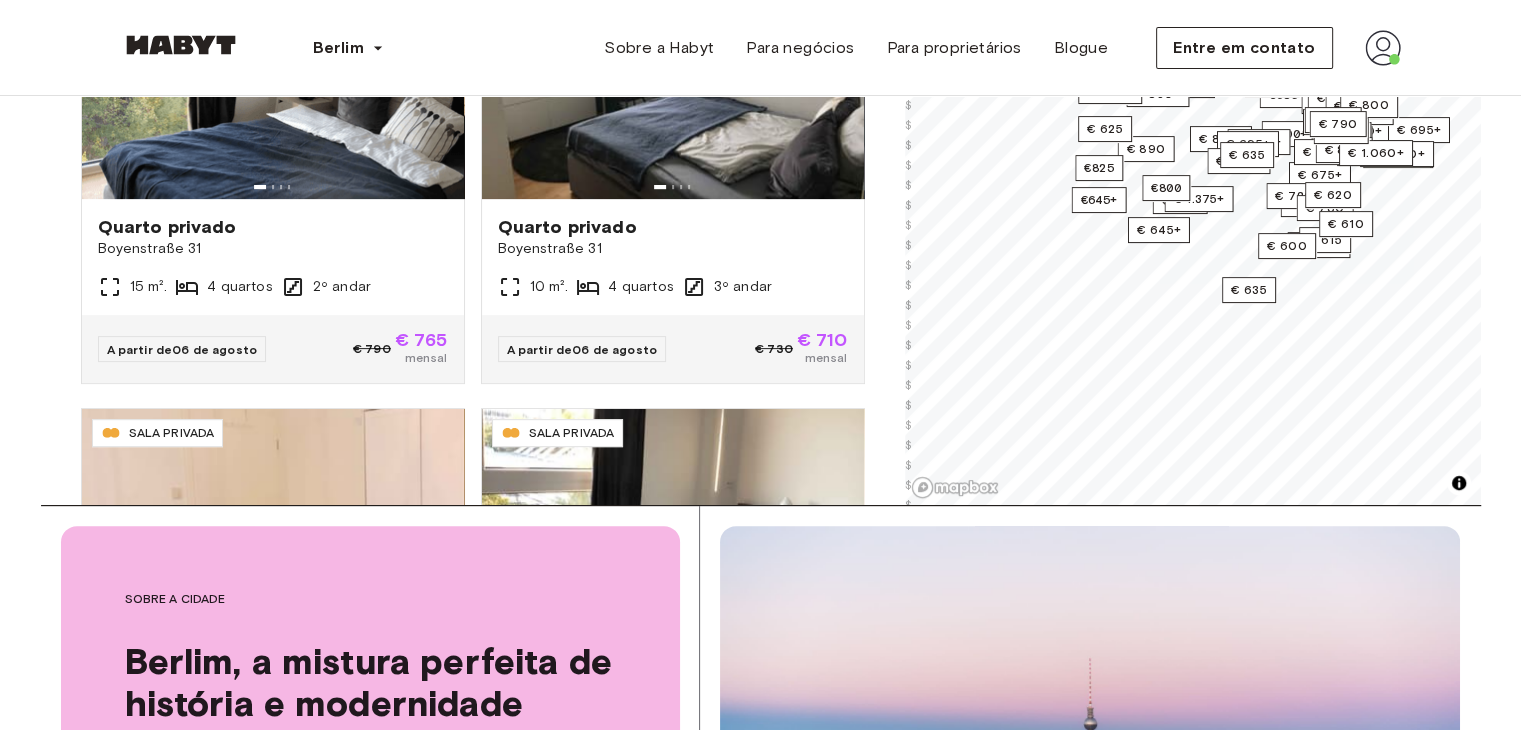 scroll, scrollTop: 300, scrollLeft: 0, axis: vertical 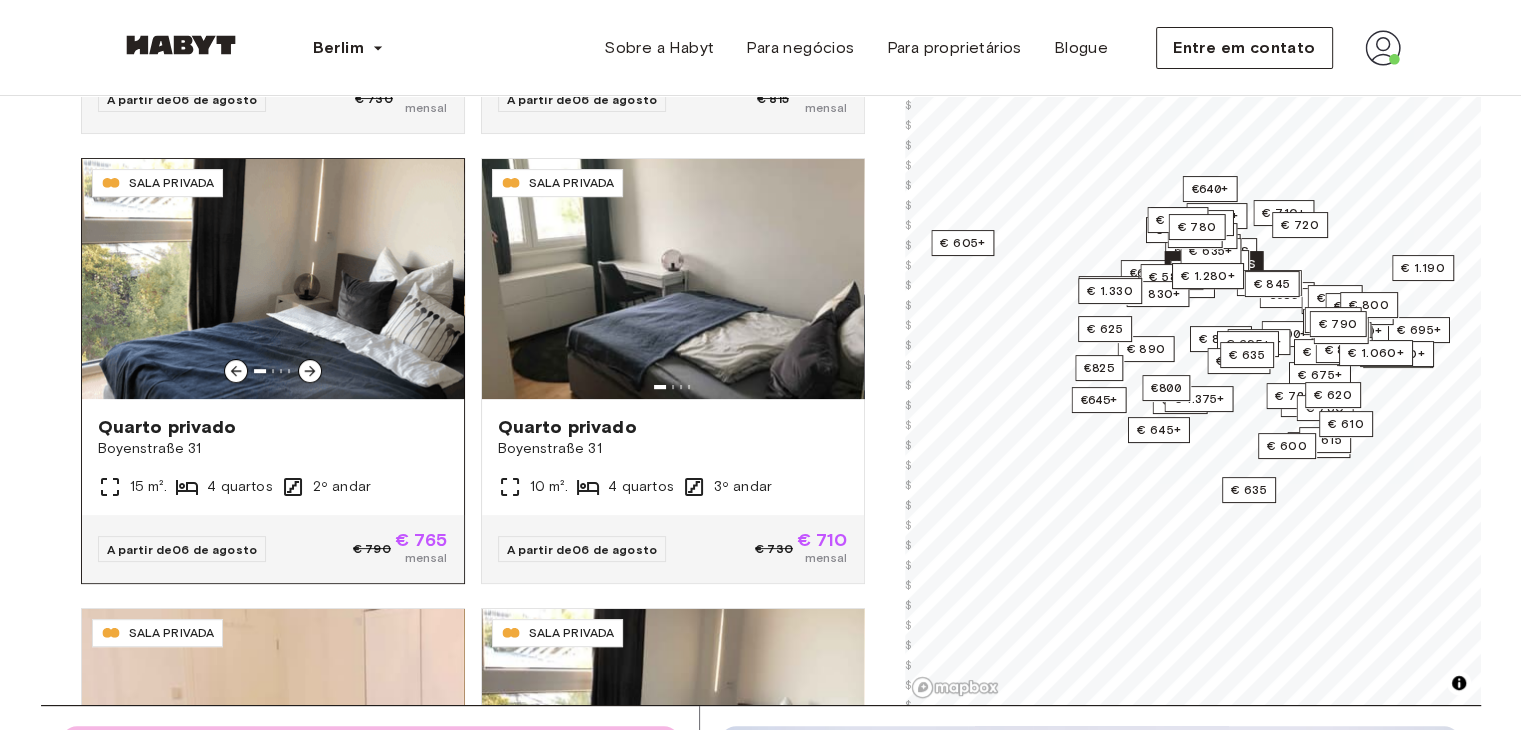 click 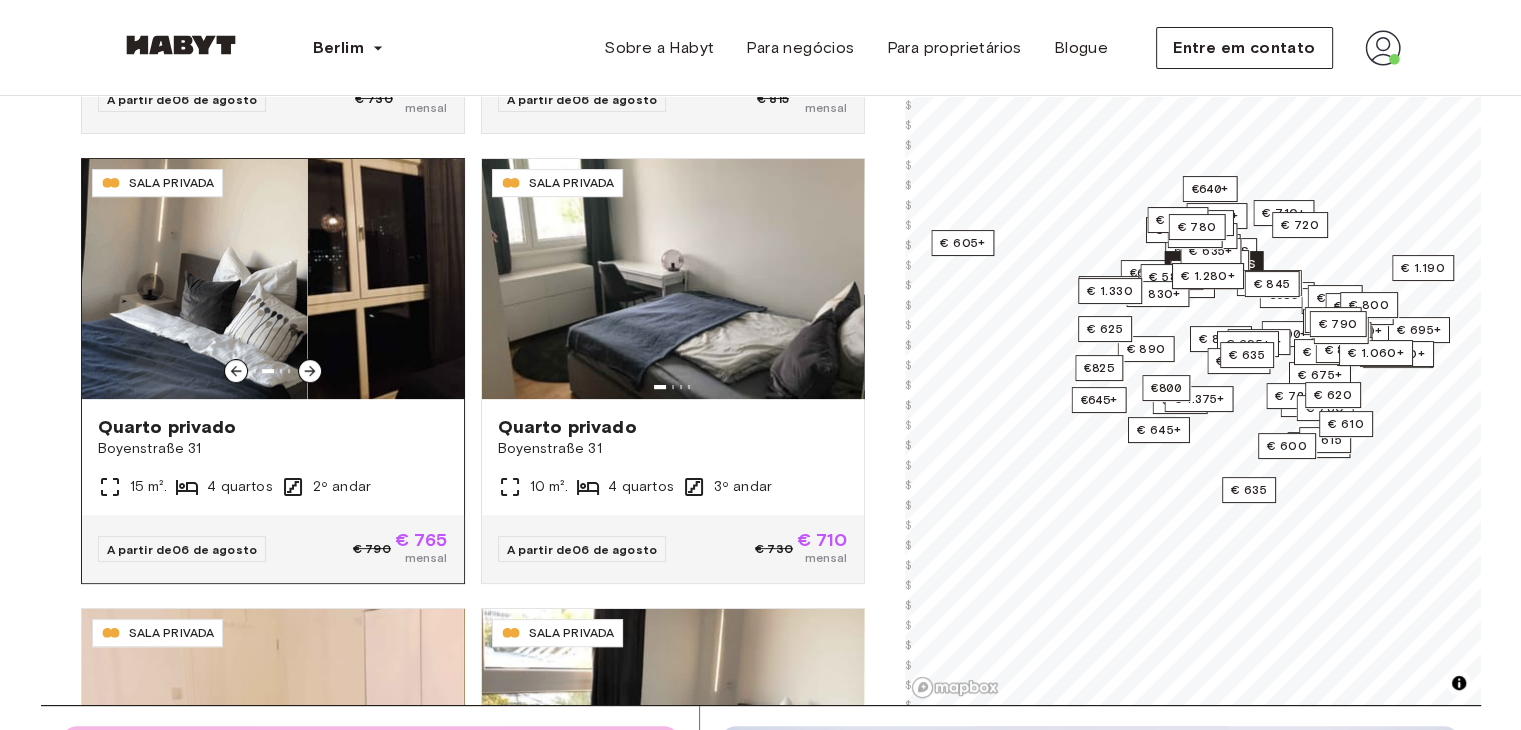 click 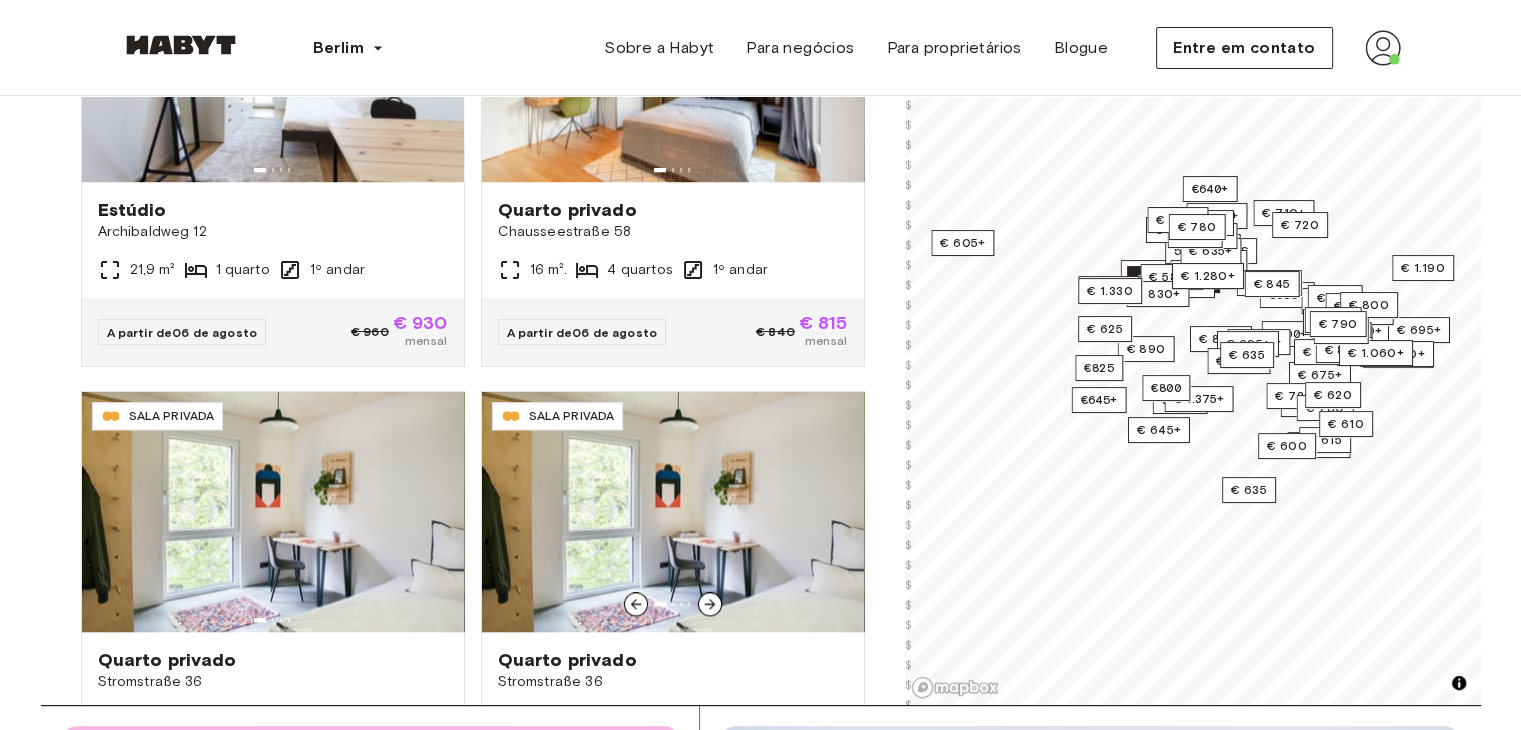 scroll, scrollTop: 9667, scrollLeft: 0, axis: vertical 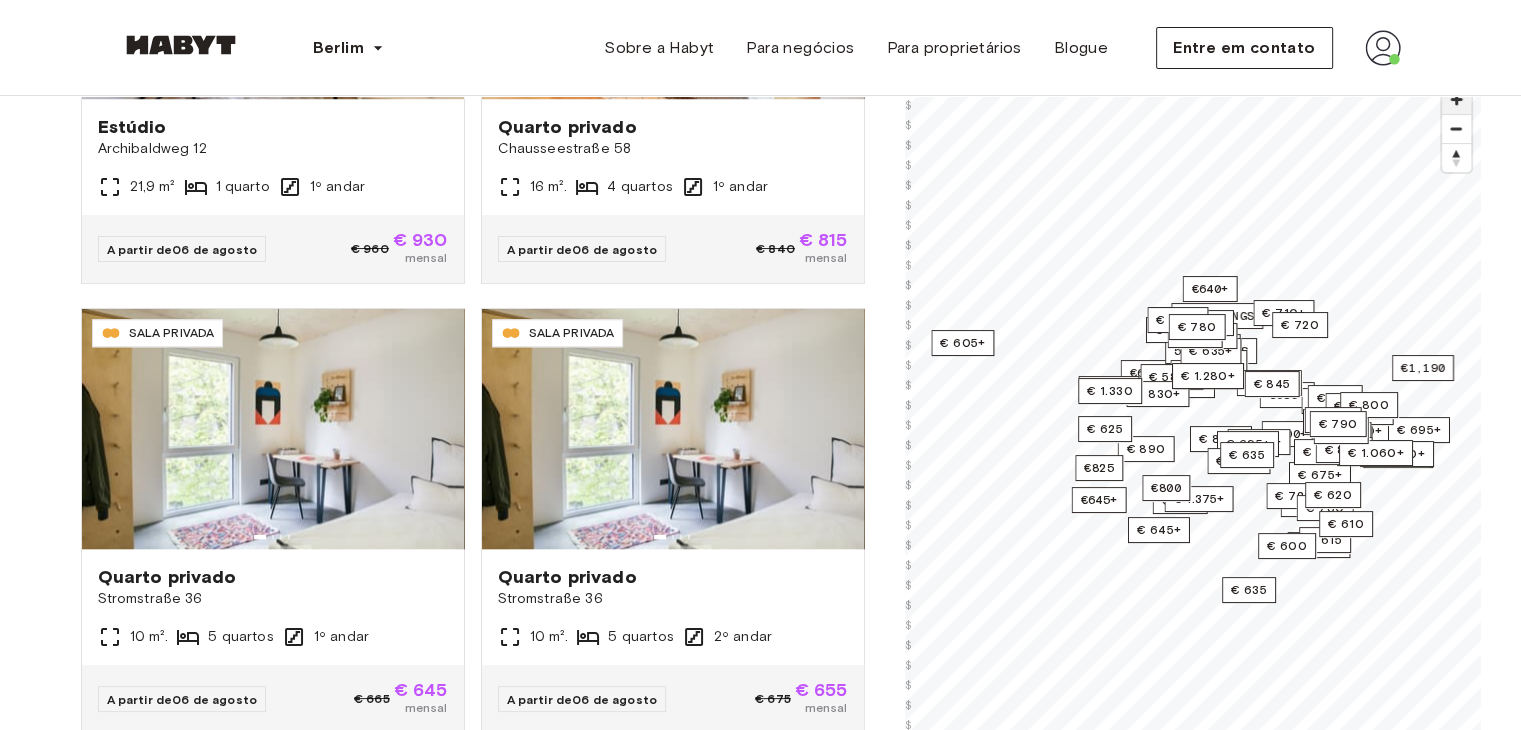 click at bounding box center [1456, 99] 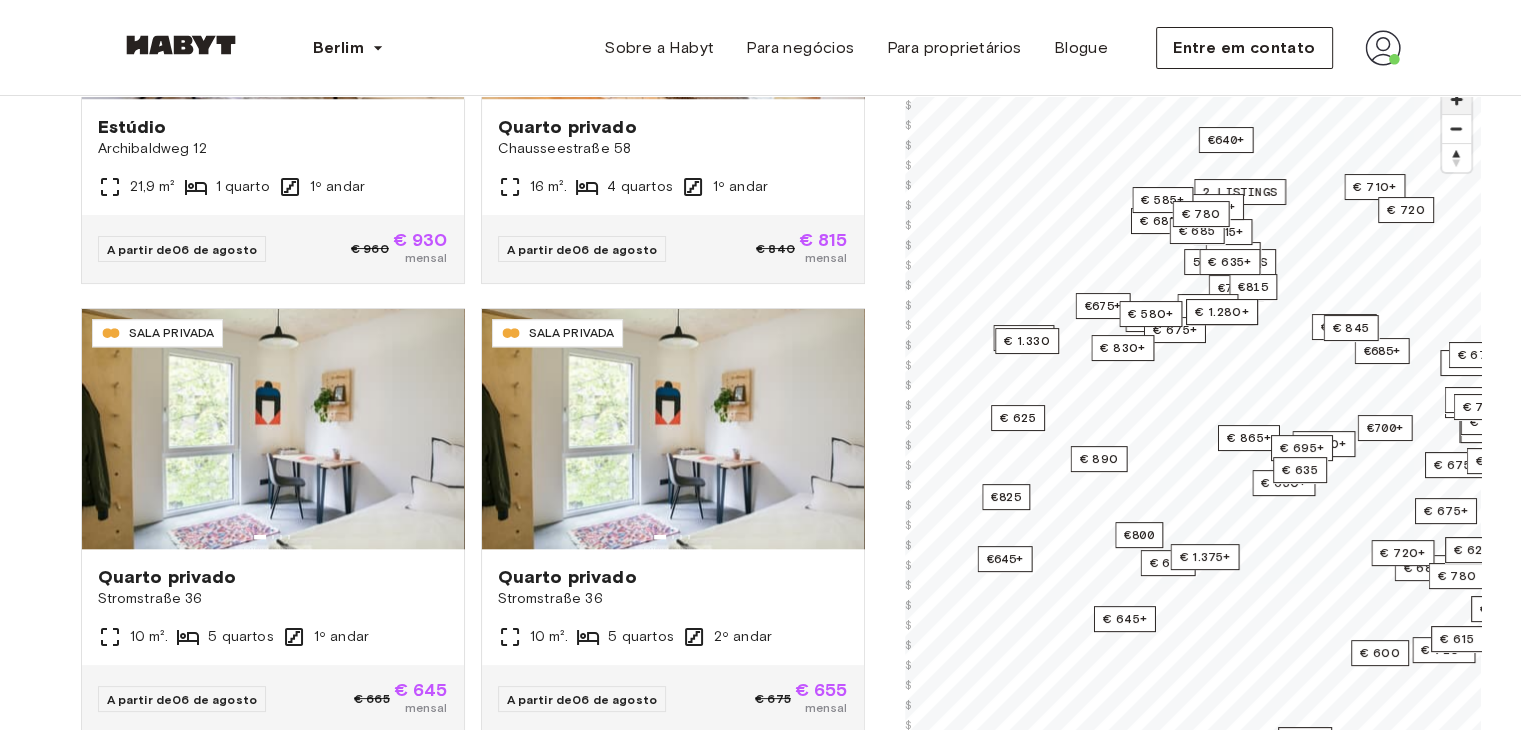 click at bounding box center (1456, 99) 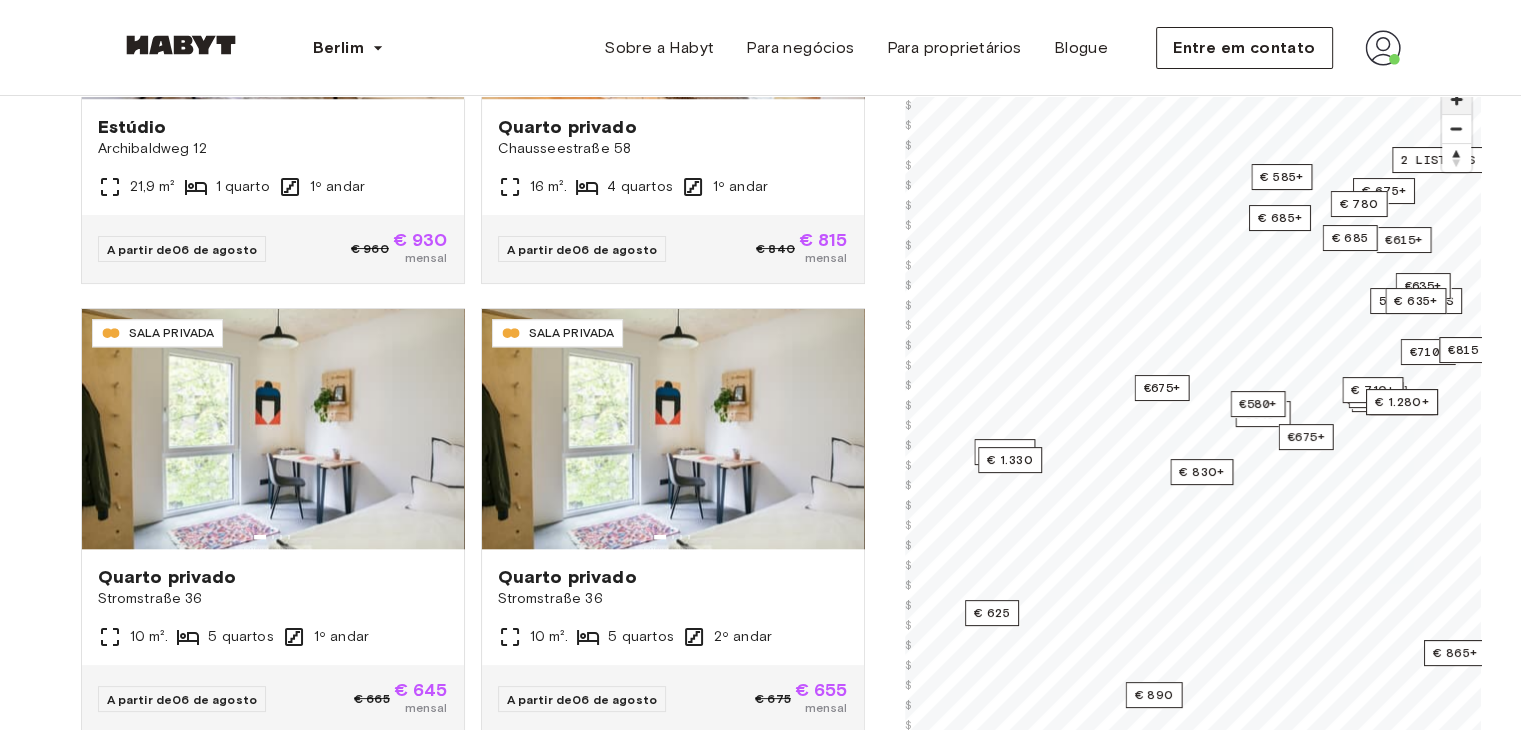 click at bounding box center [1456, 99] 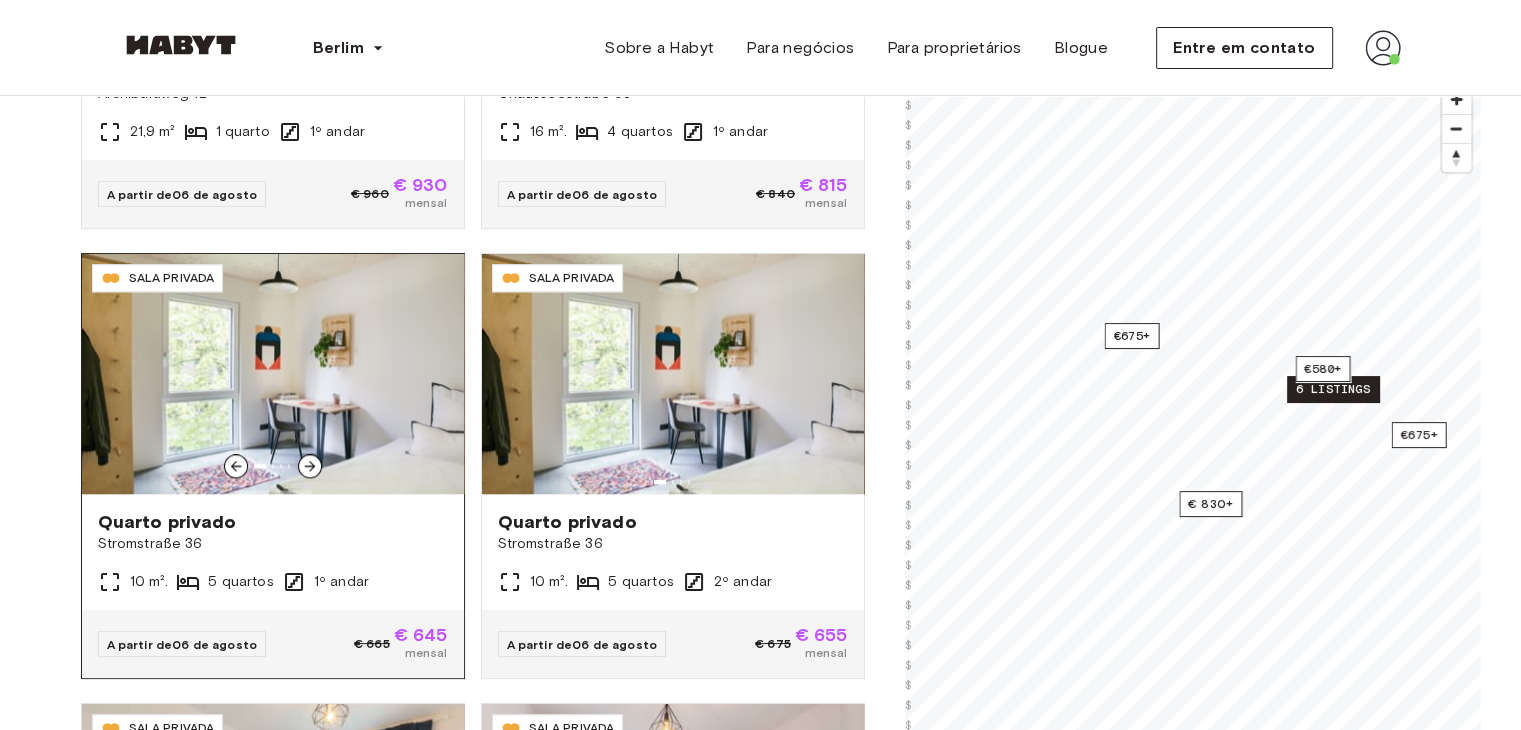 scroll, scrollTop: 9767, scrollLeft: 0, axis: vertical 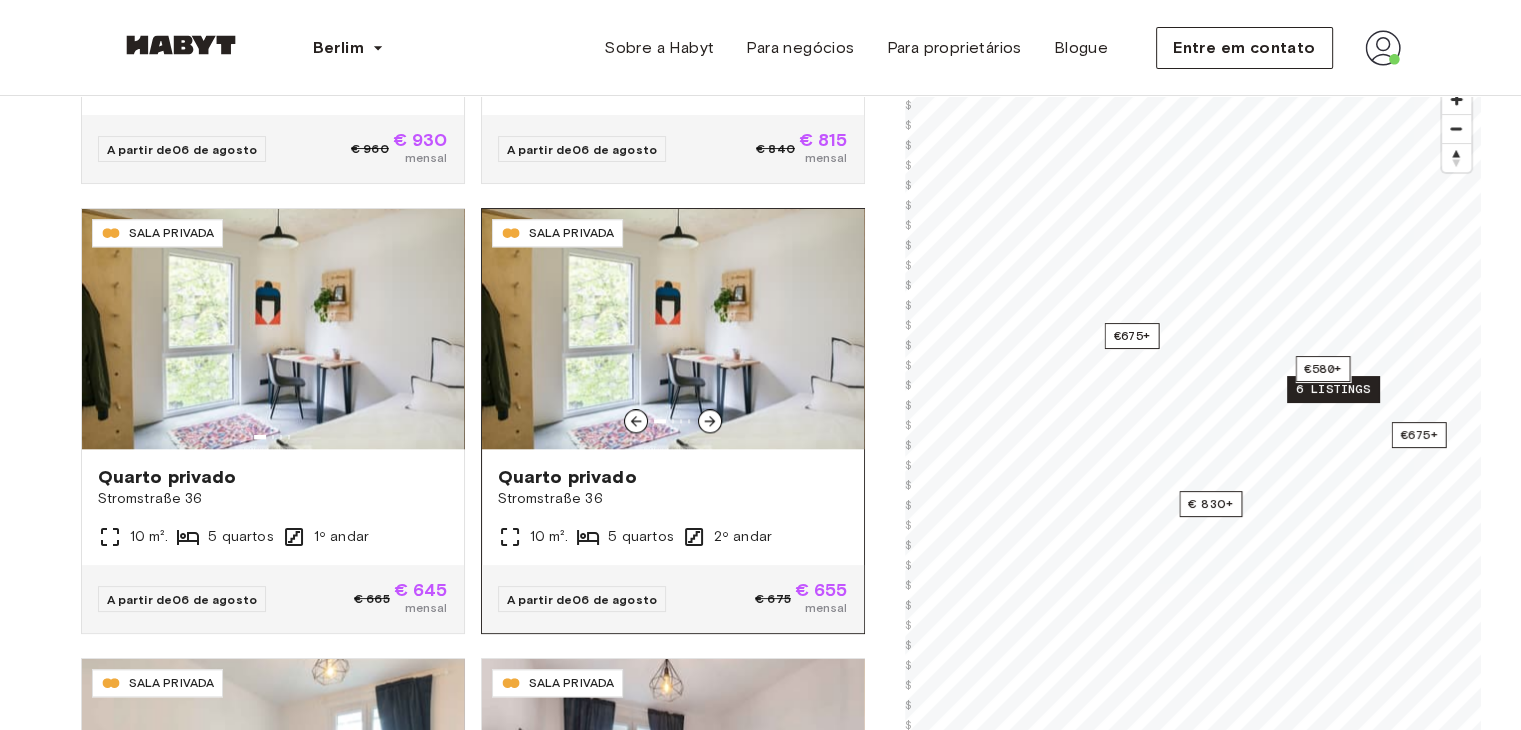 click 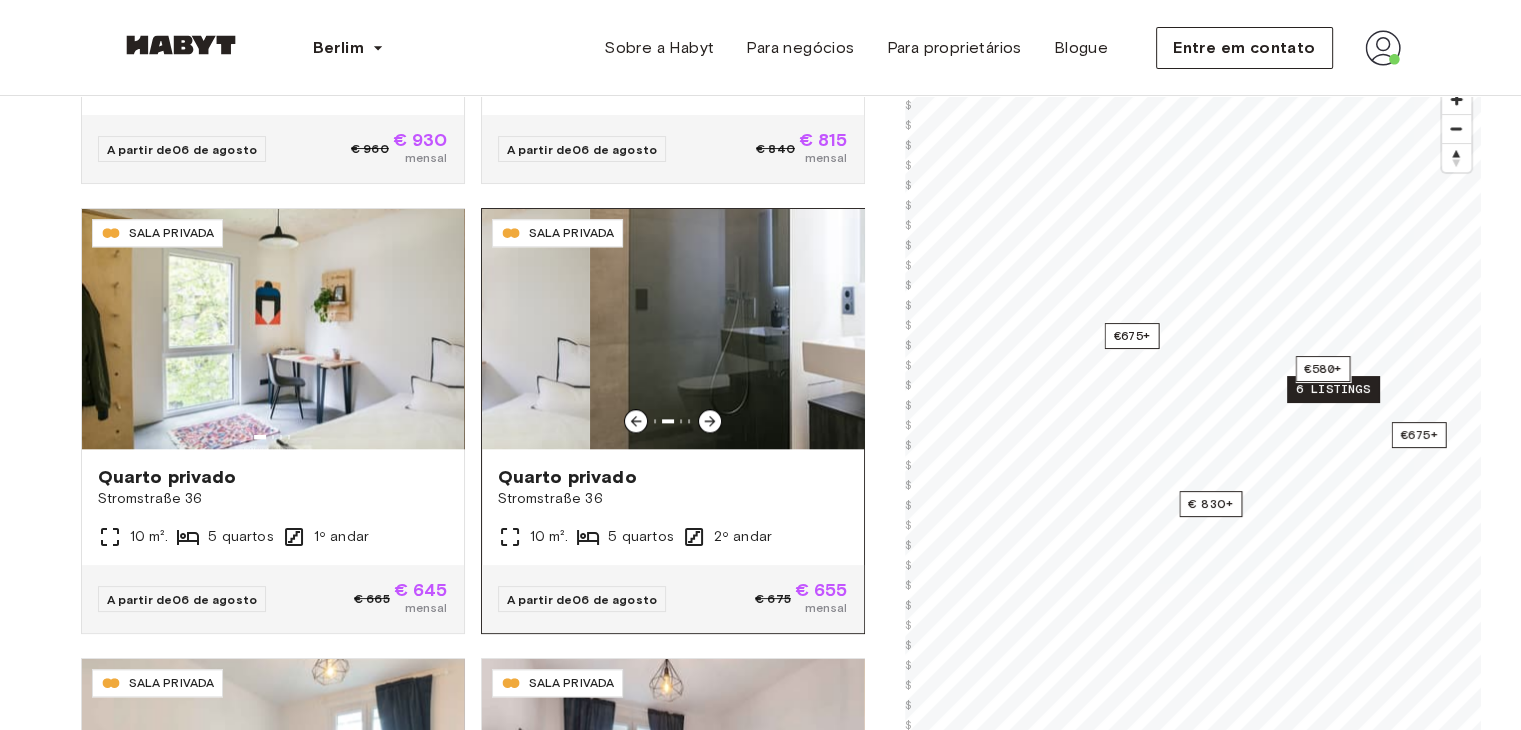 click 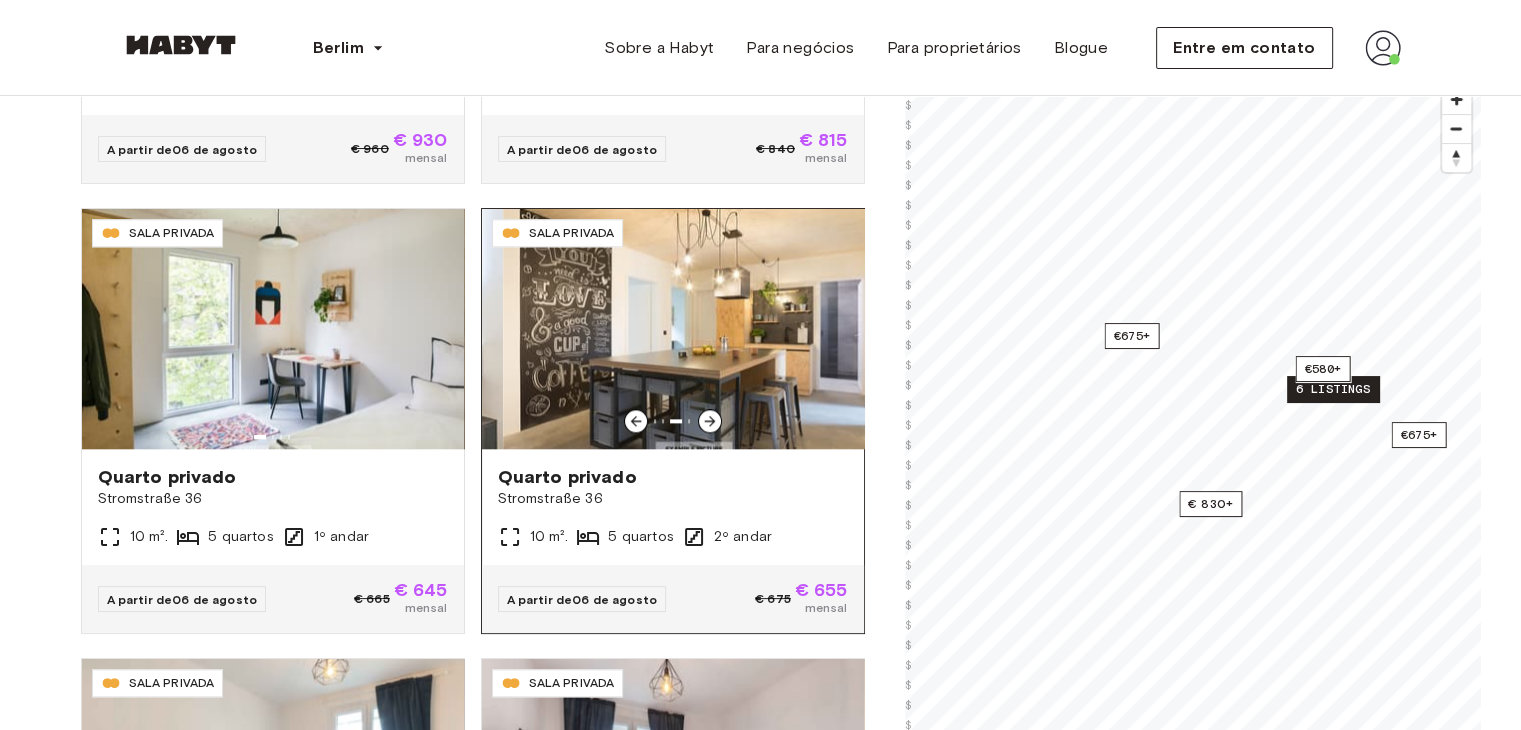 click 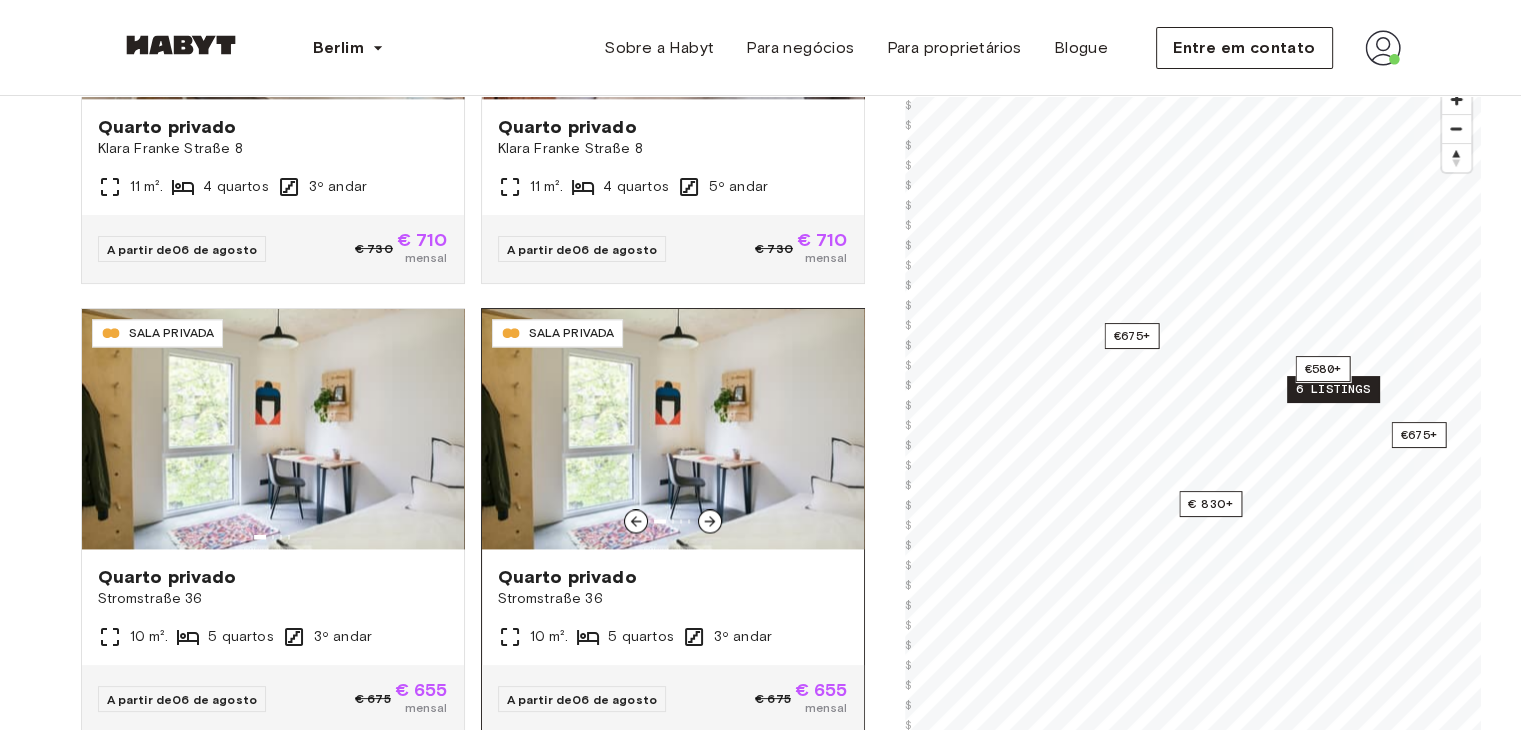 scroll, scrollTop: 10667, scrollLeft: 0, axis: vertical 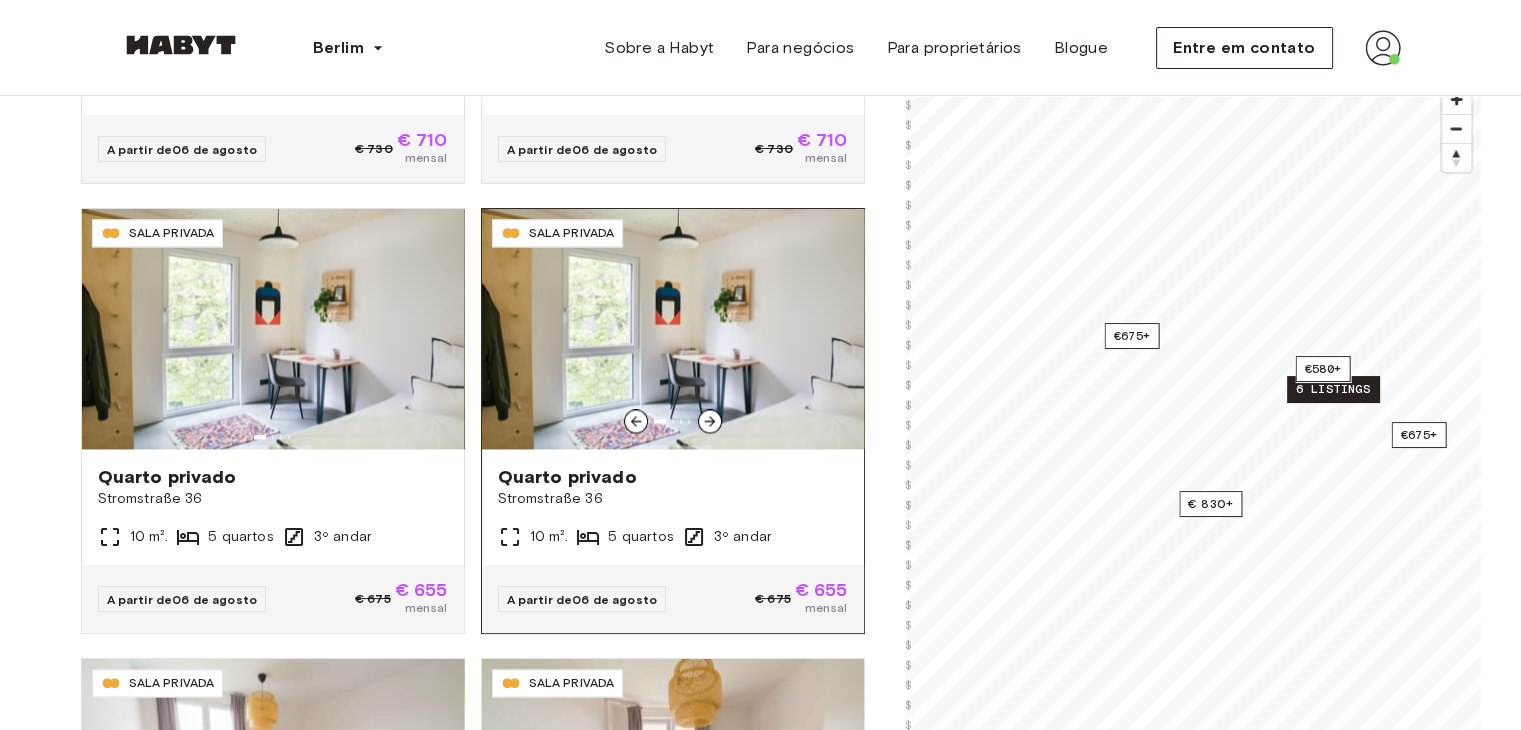 click 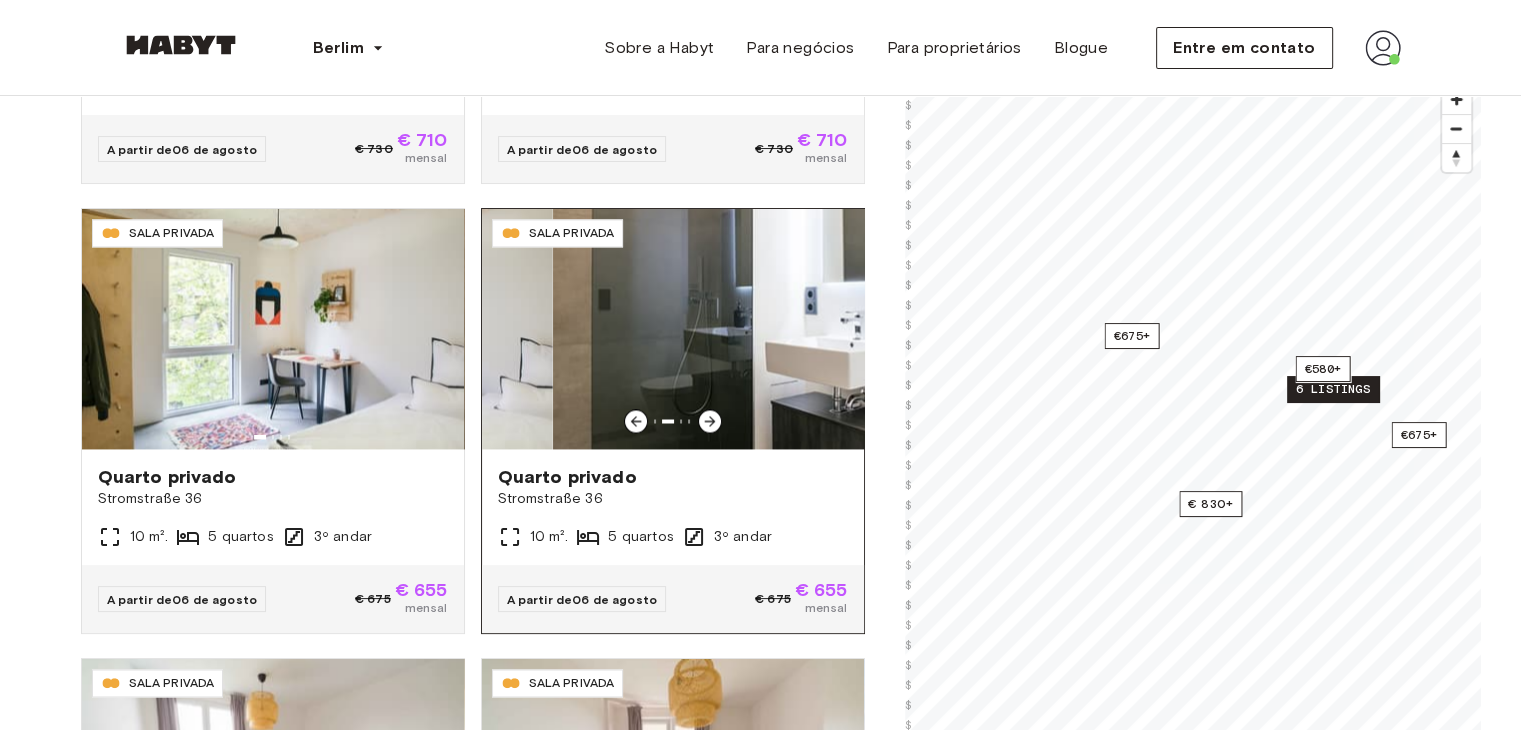 click 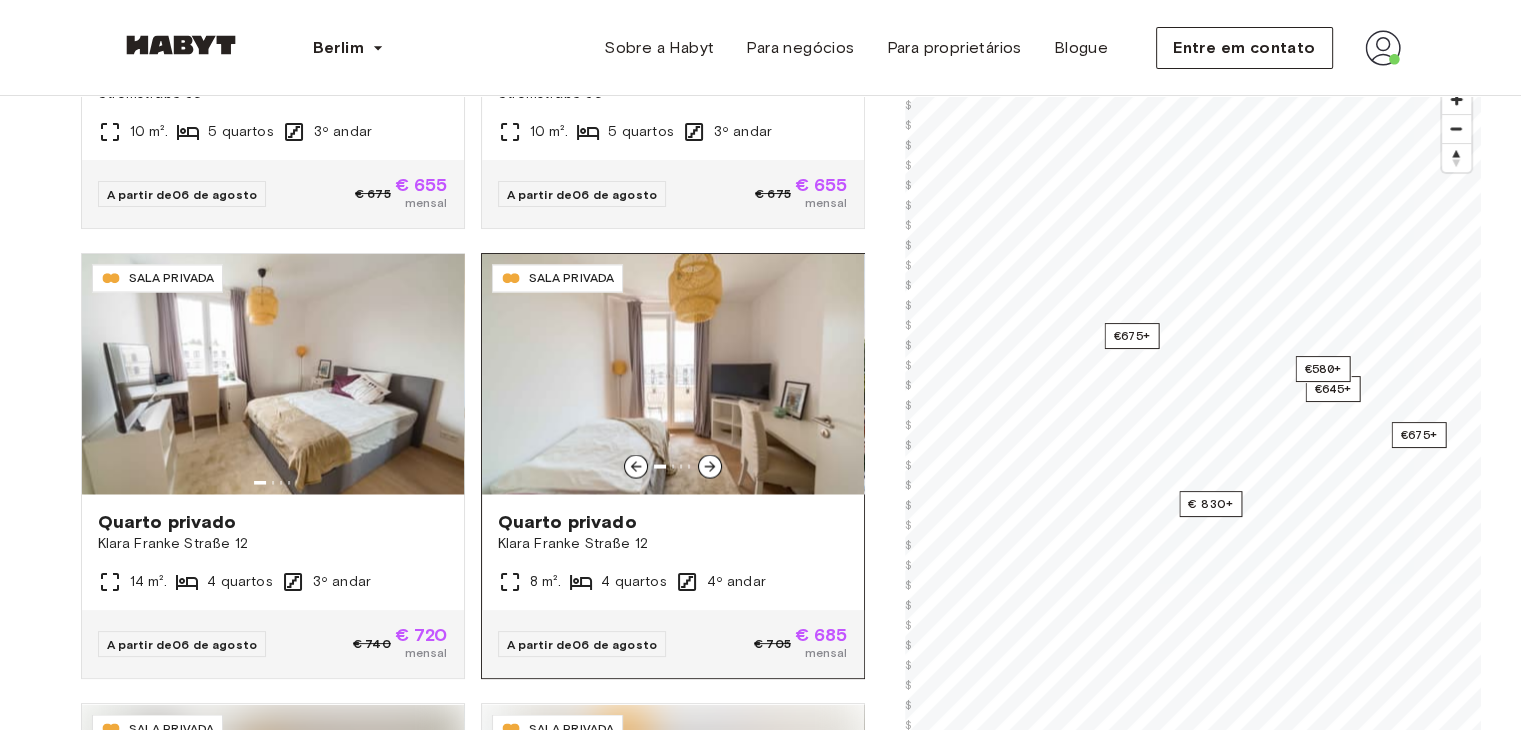 scroll, scrollTop: 11167, scrollLeft: 0, axis: vertical 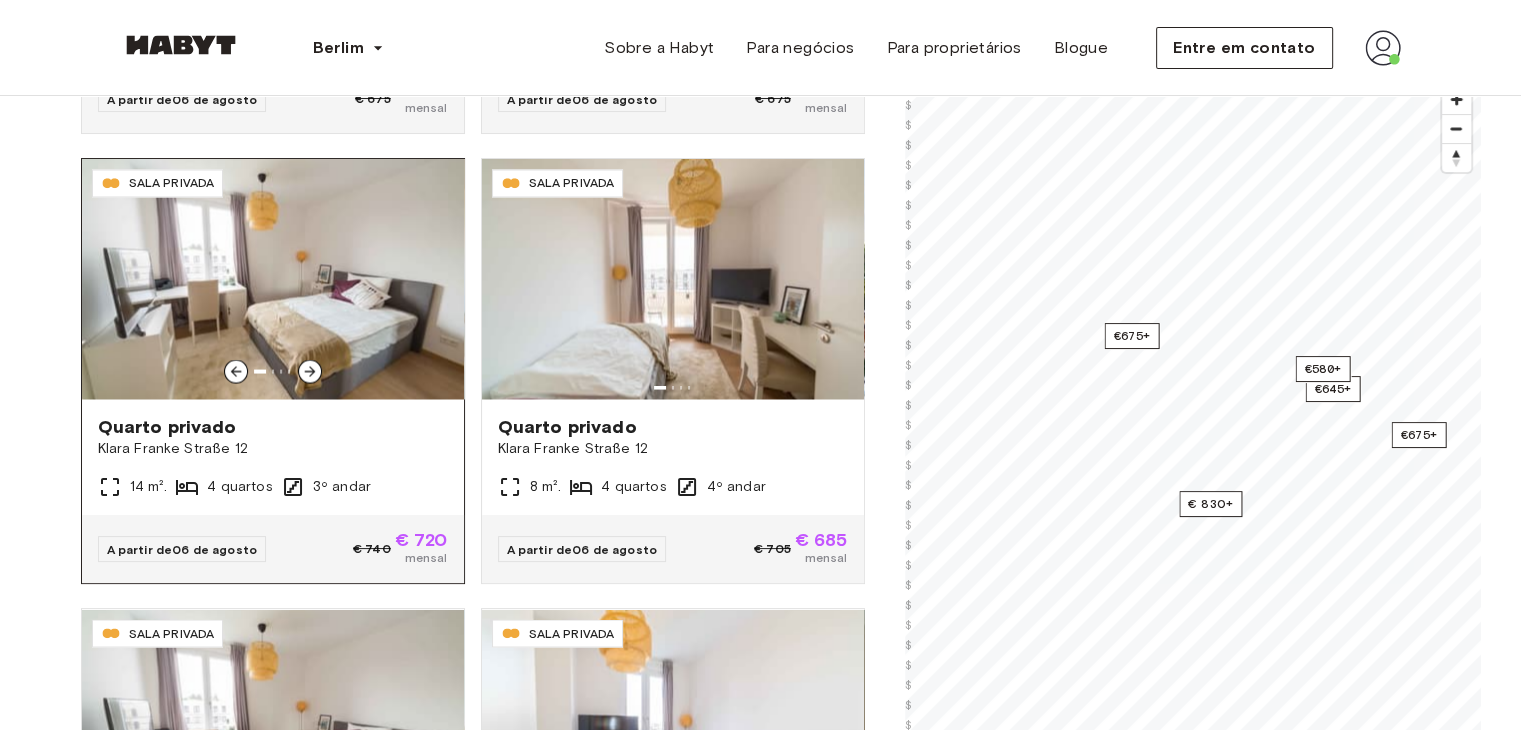 click at bounding box center [310, 371] 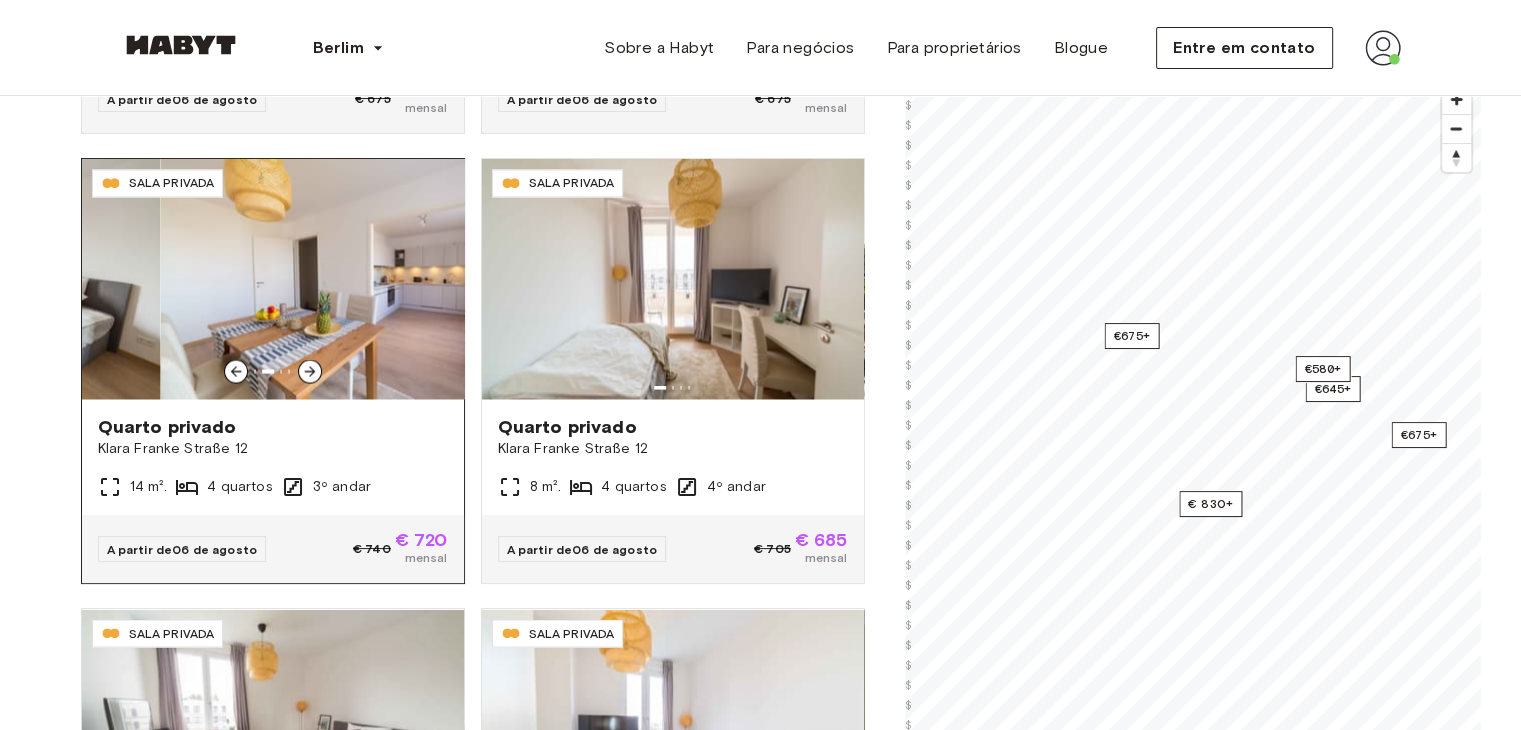 click at bounding box center [310, 371] 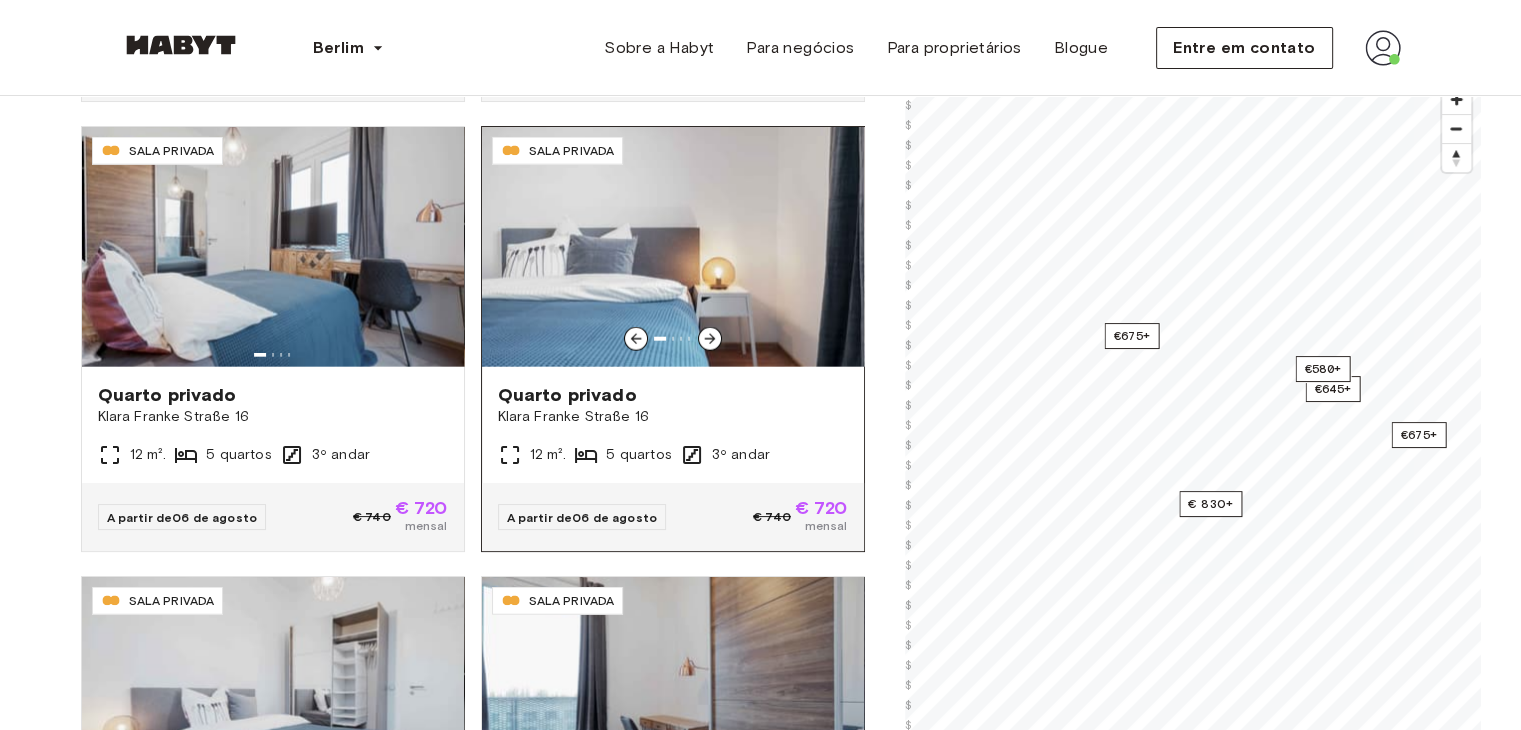 scroll, scrollTop: 12467, scrollLeft: 0, axis: vertical 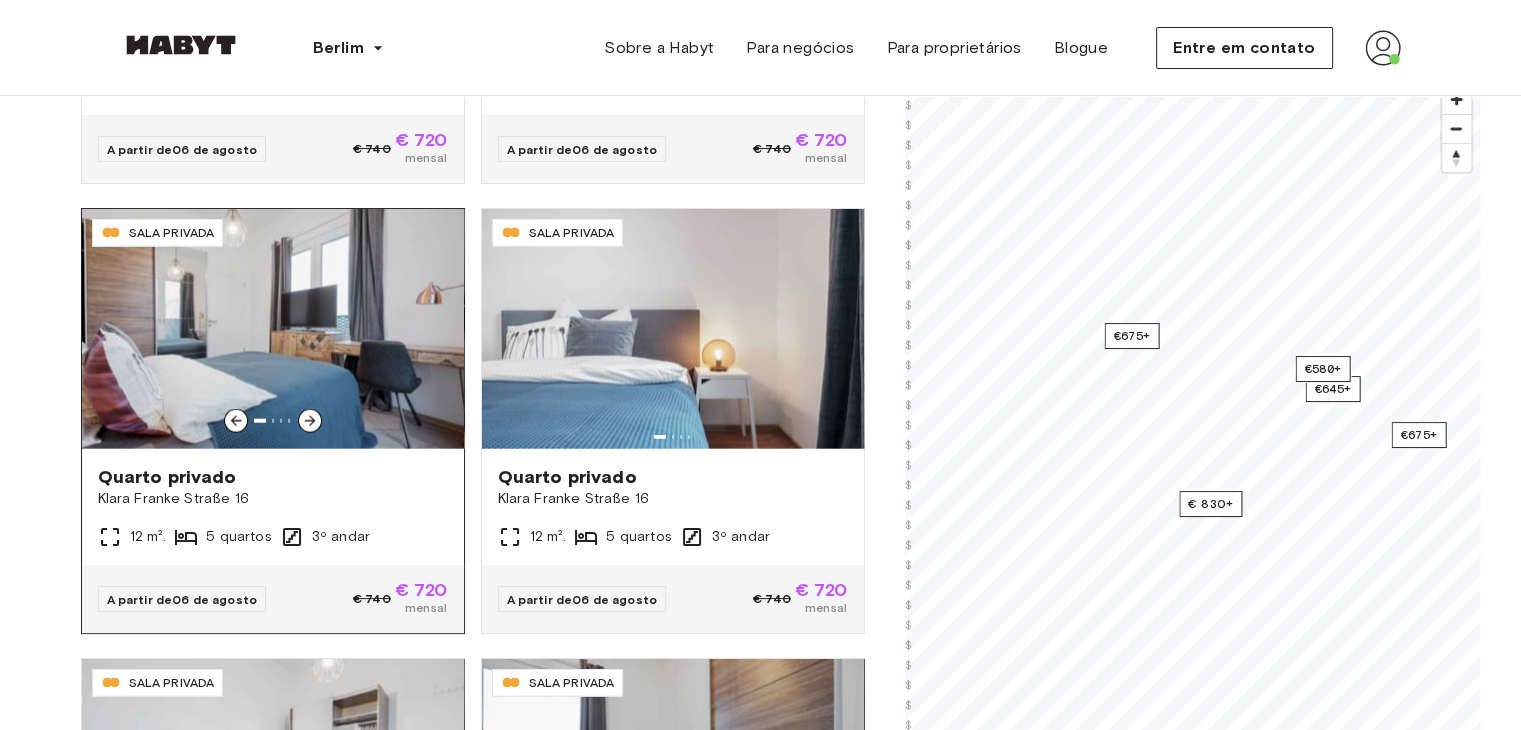 click 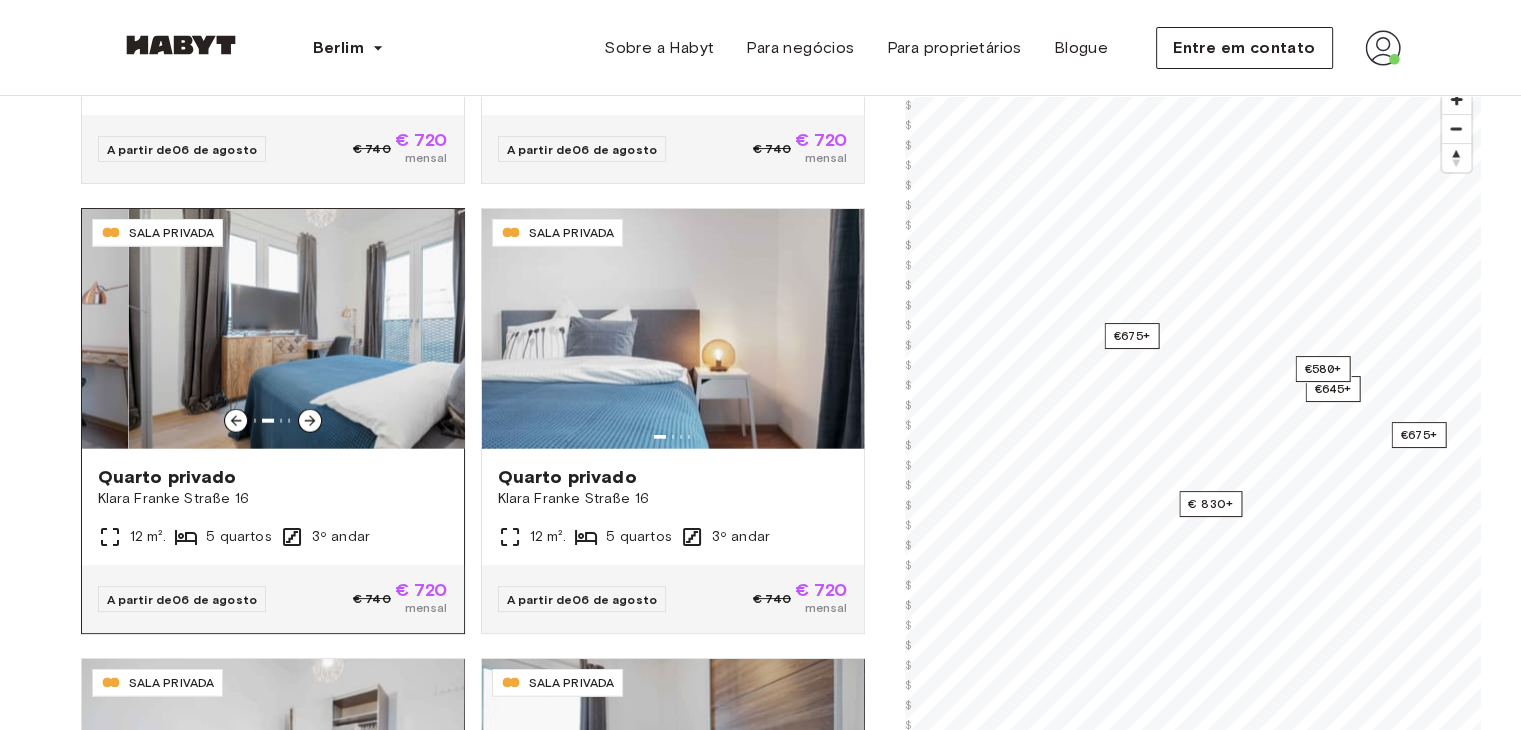 click 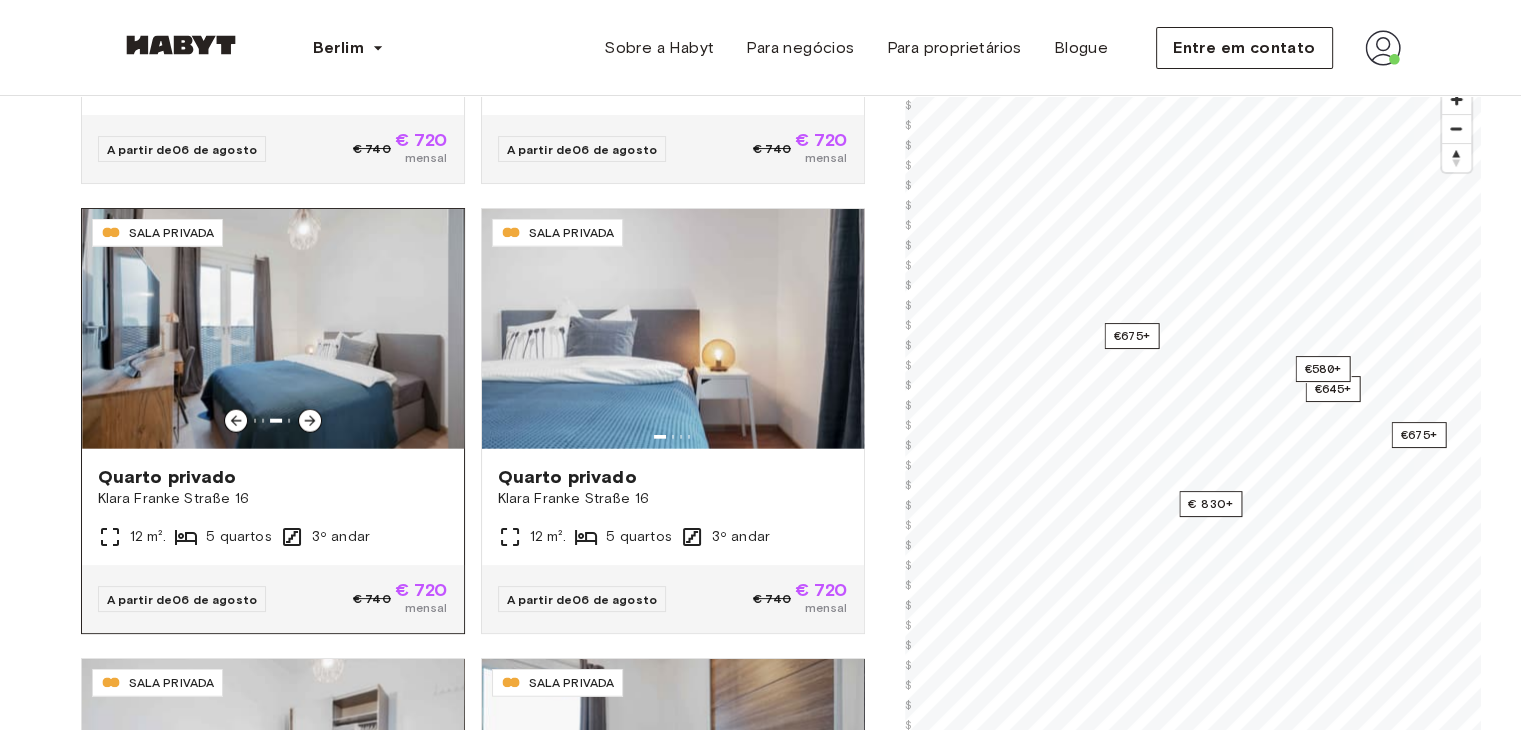click 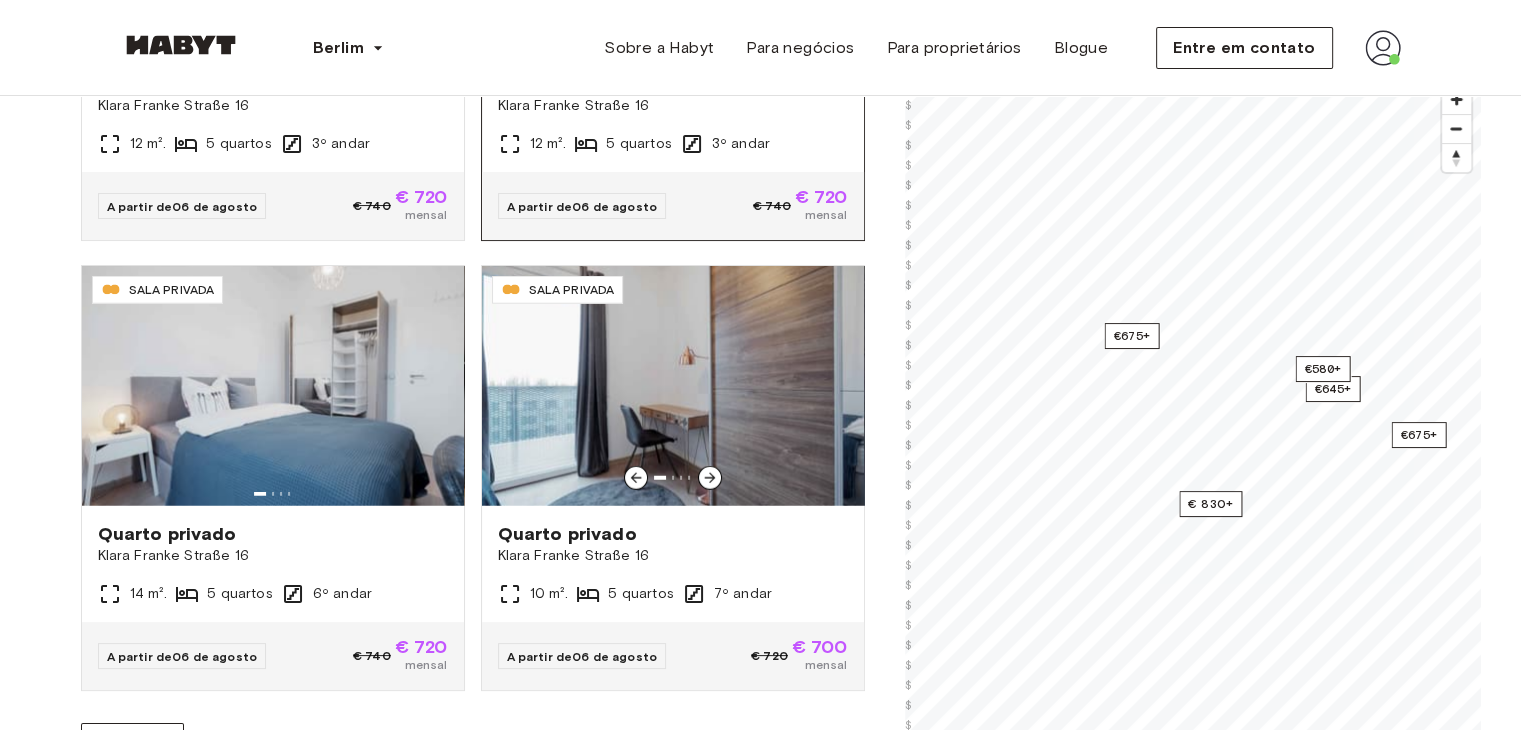 scroll, scrollTop: 12863, scrollLeft: 0, axis: vertical 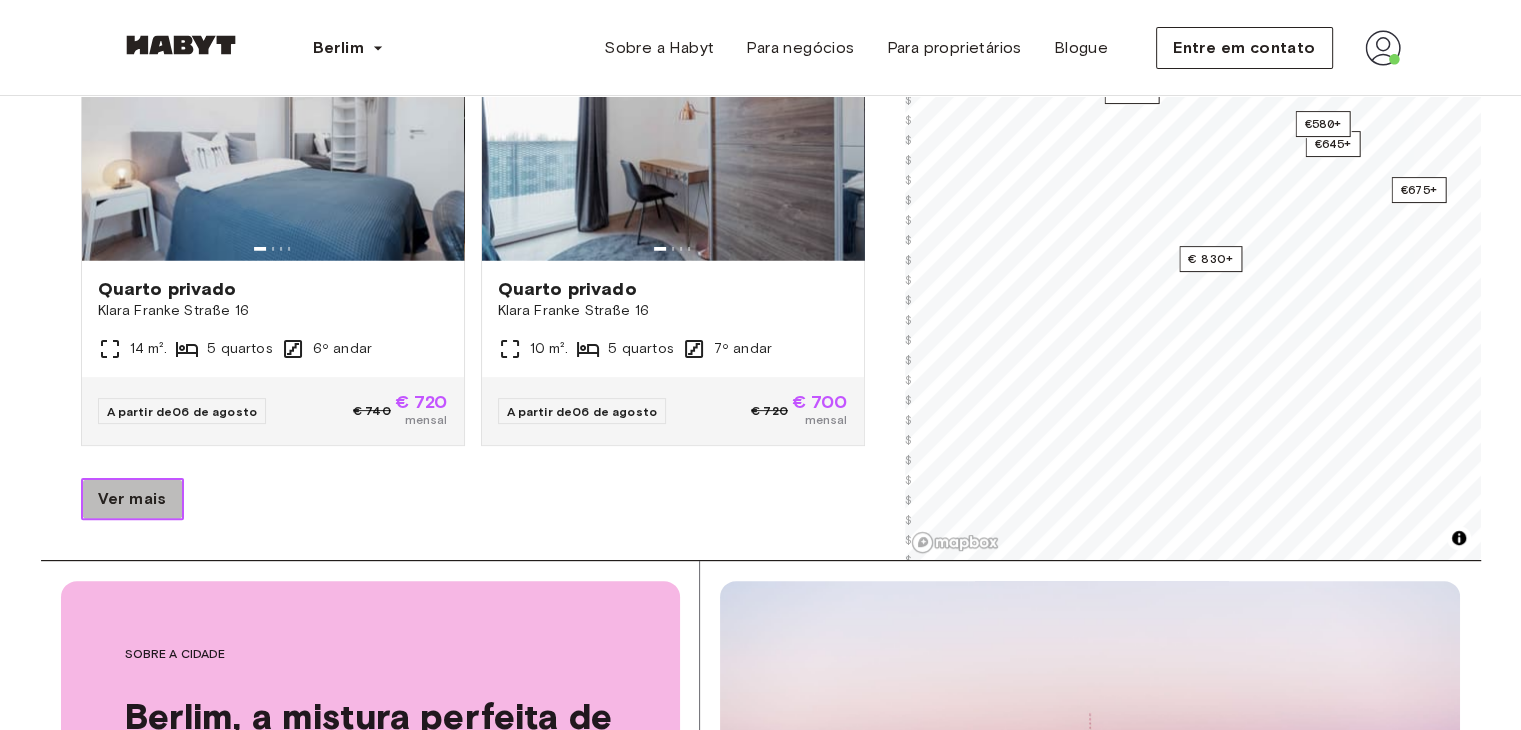 drag, startPoint x: 161, startPoint y: 520, endPoint x: 0, endPoint y: 397, distance: 202.608 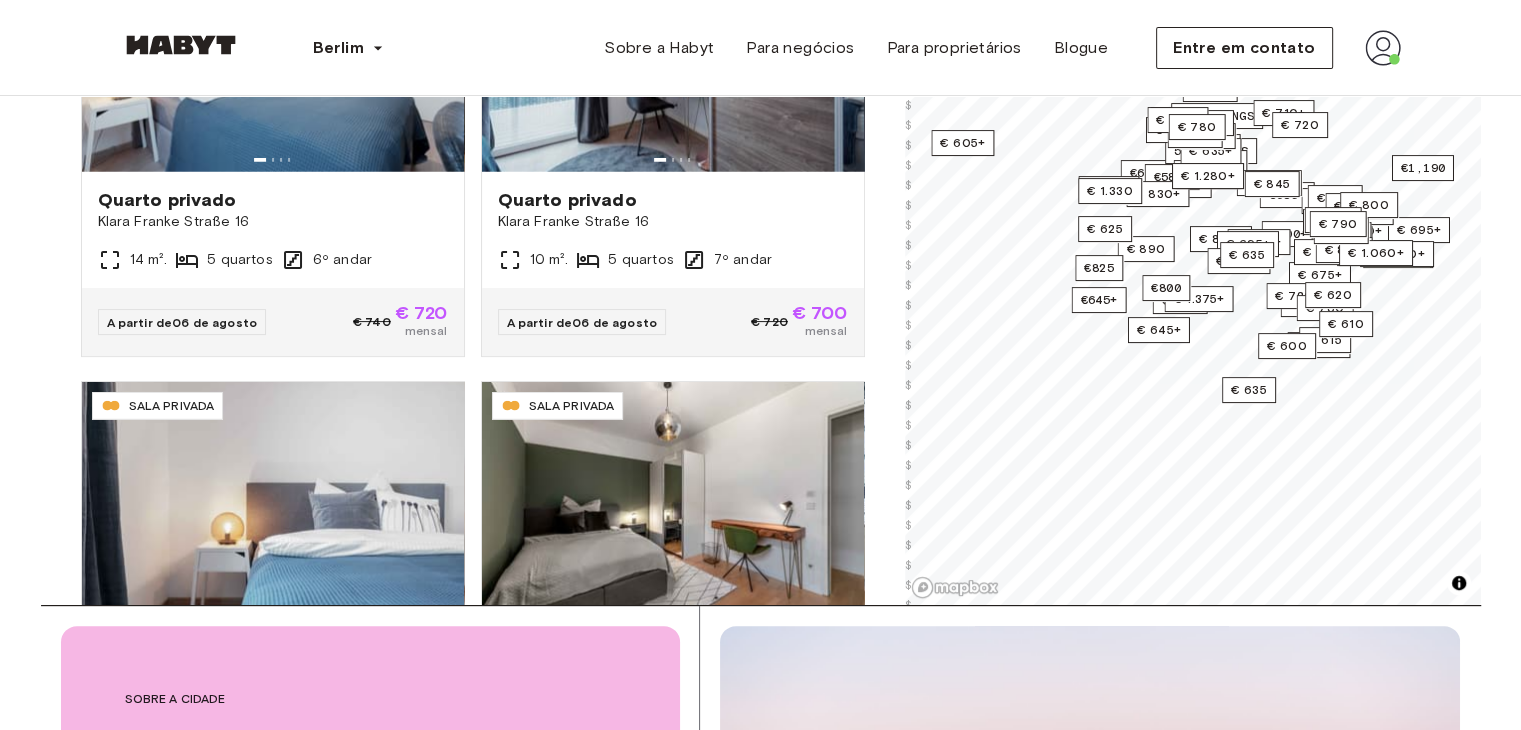 scroll, scrollTop: 13263, scrollLeft: 0, axis: vertical 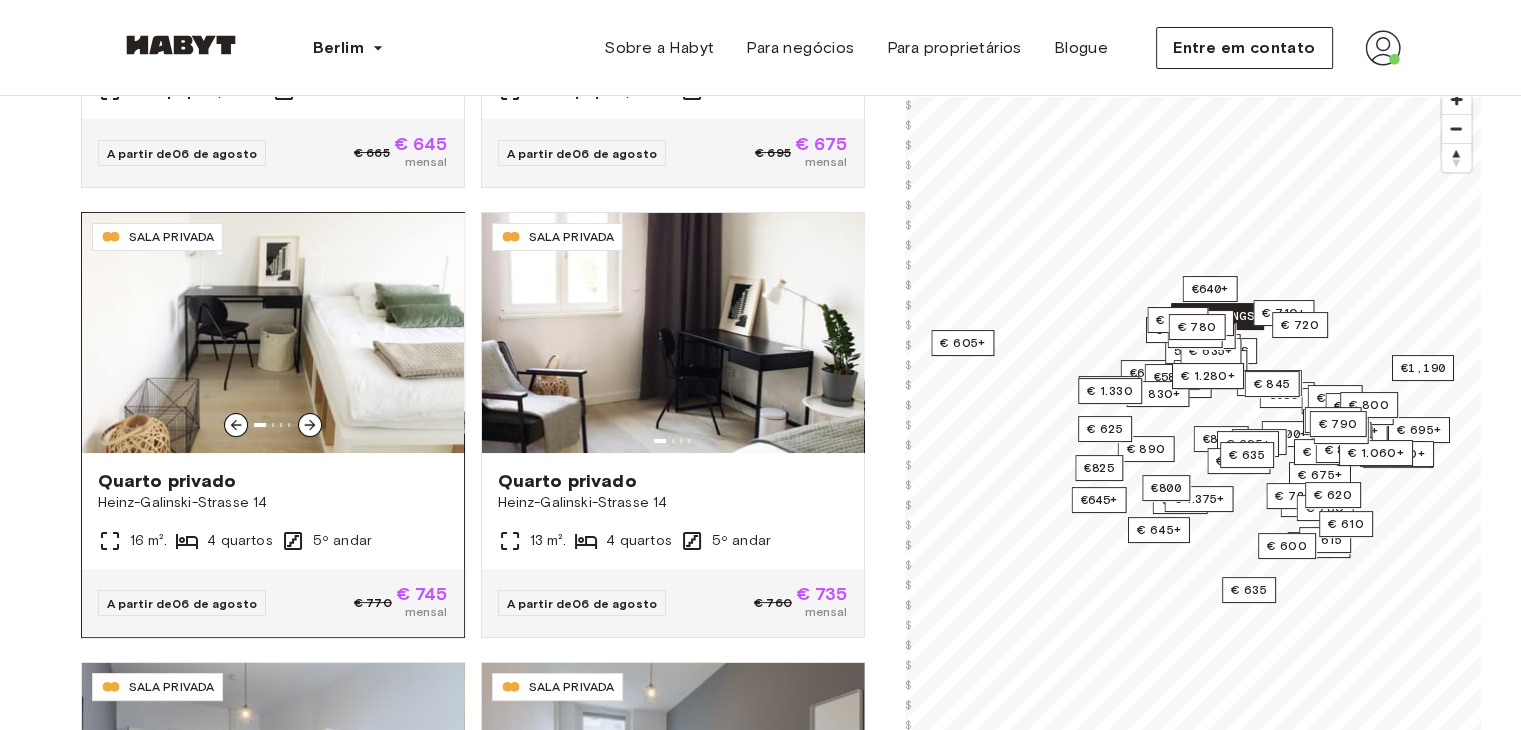 click 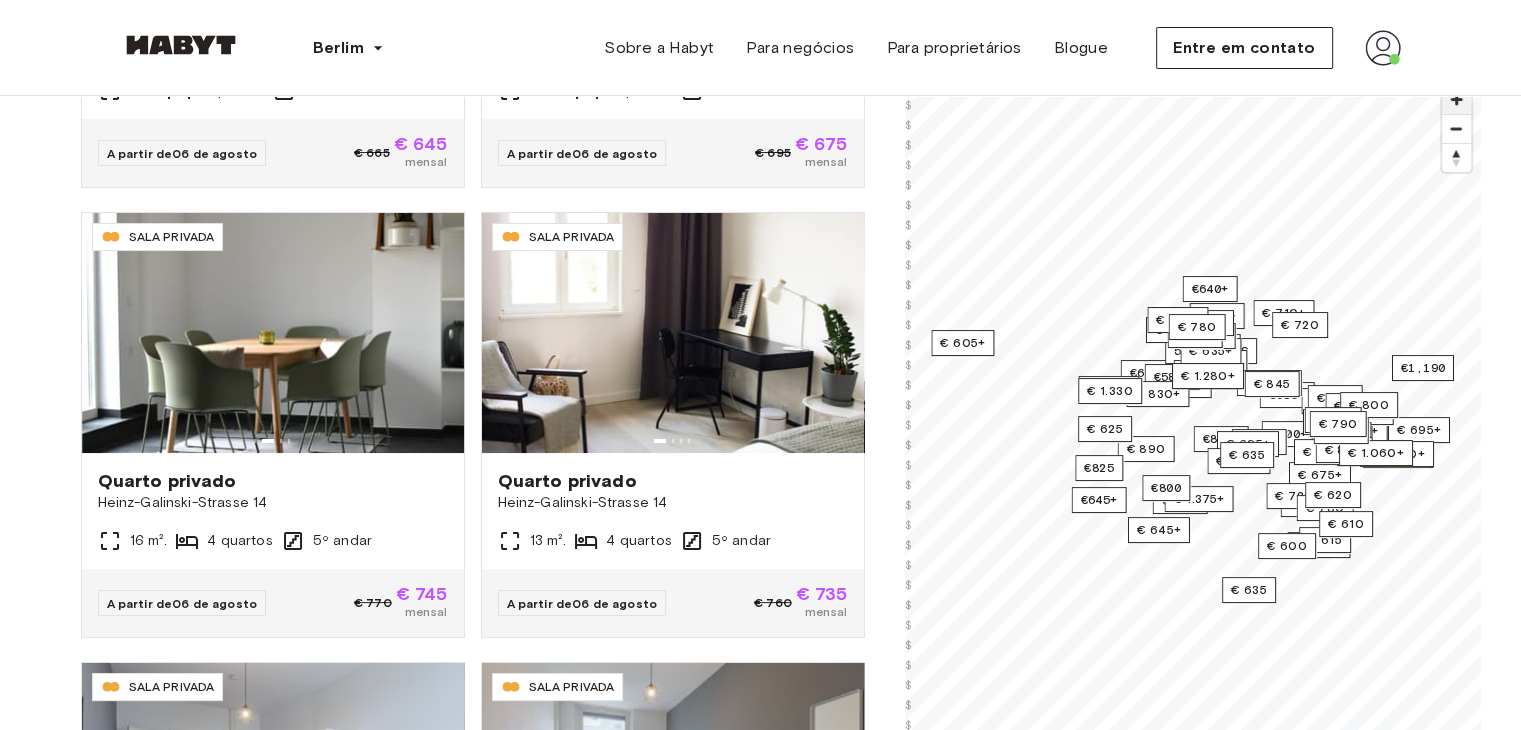 click at bounding box center (1456, 99) 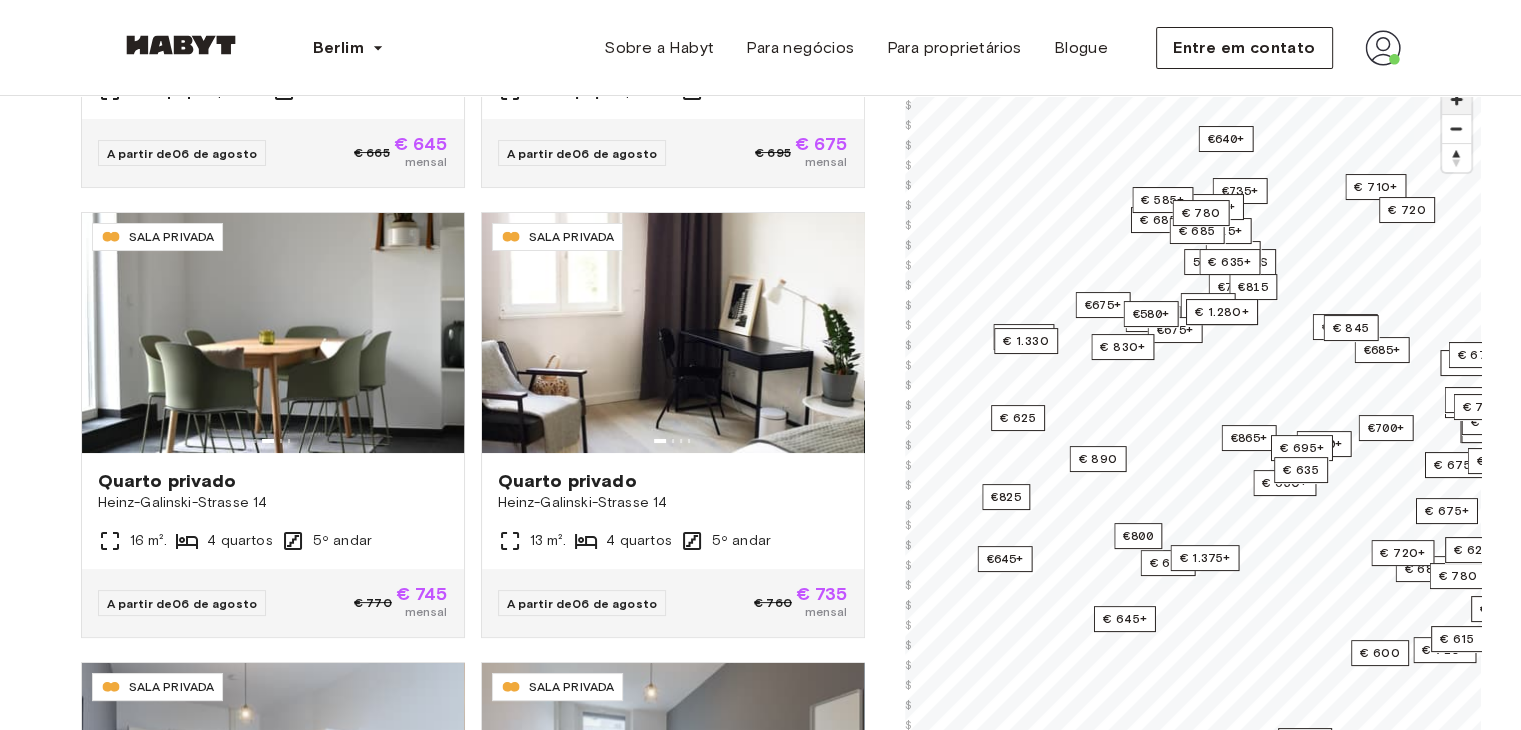 click at bounding box center [1456, 99] 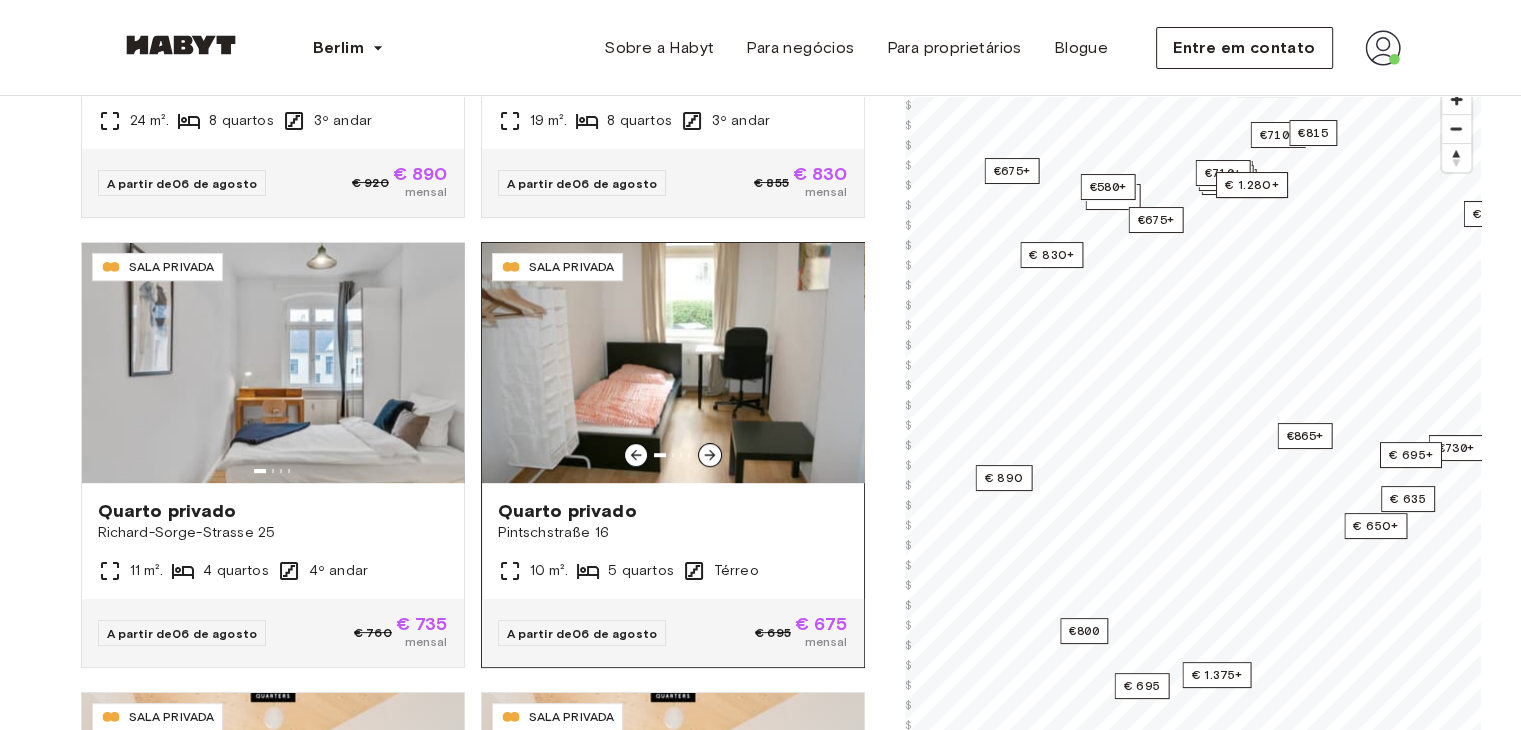 scroll, scrollTop: 16063, scrollLeft: 0, axis: vertical 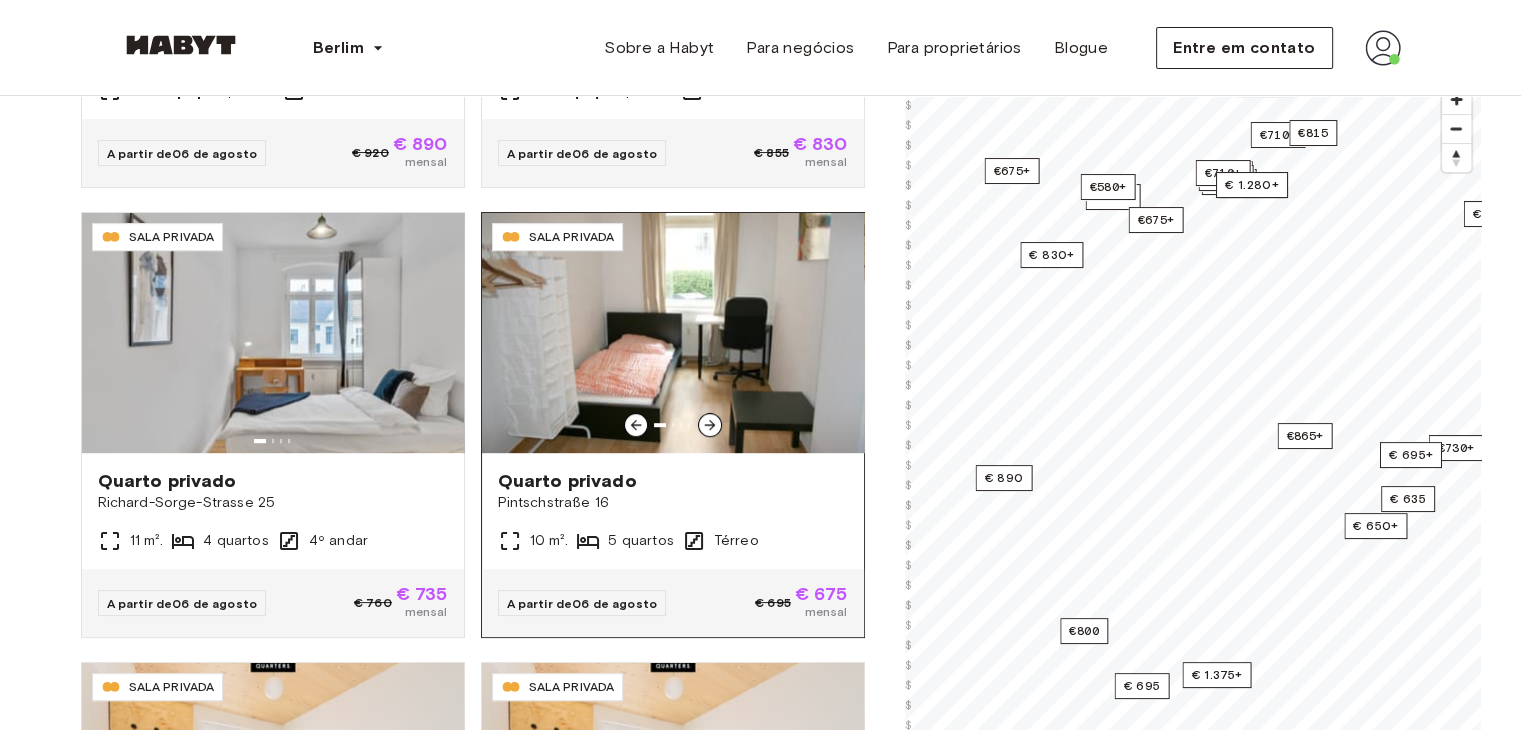 click 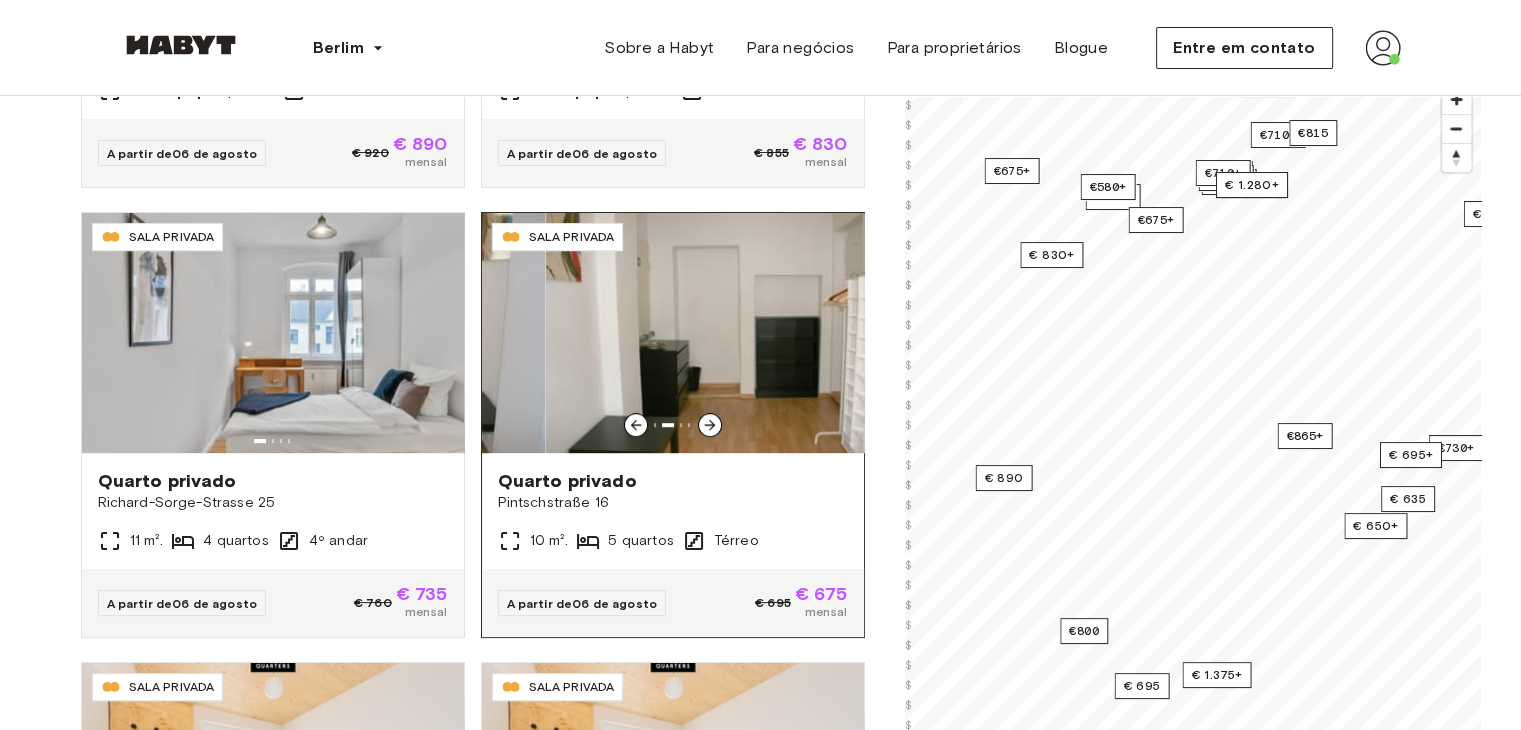 click 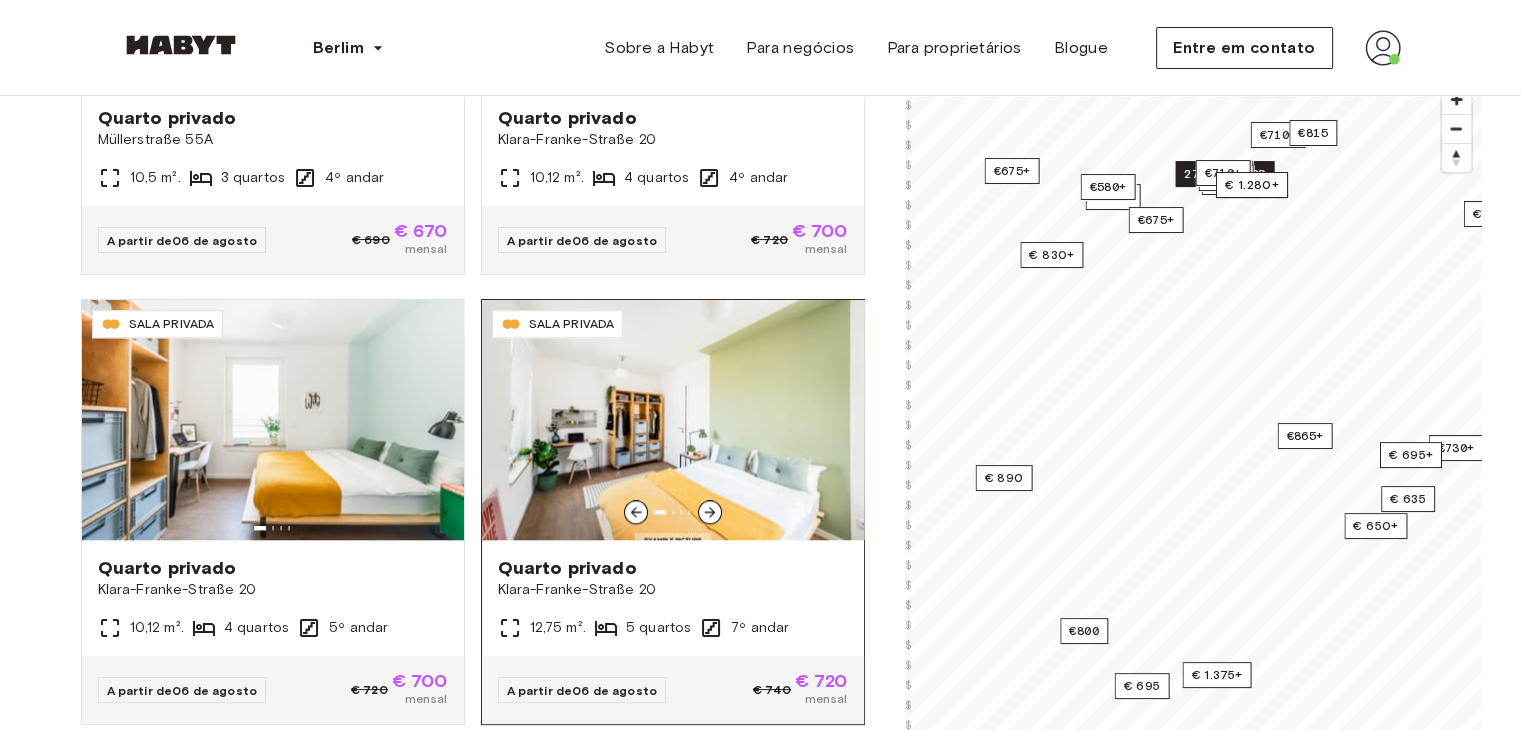 scroll, scrollTop: 17359, scrollLeft: 0, axis: vertical 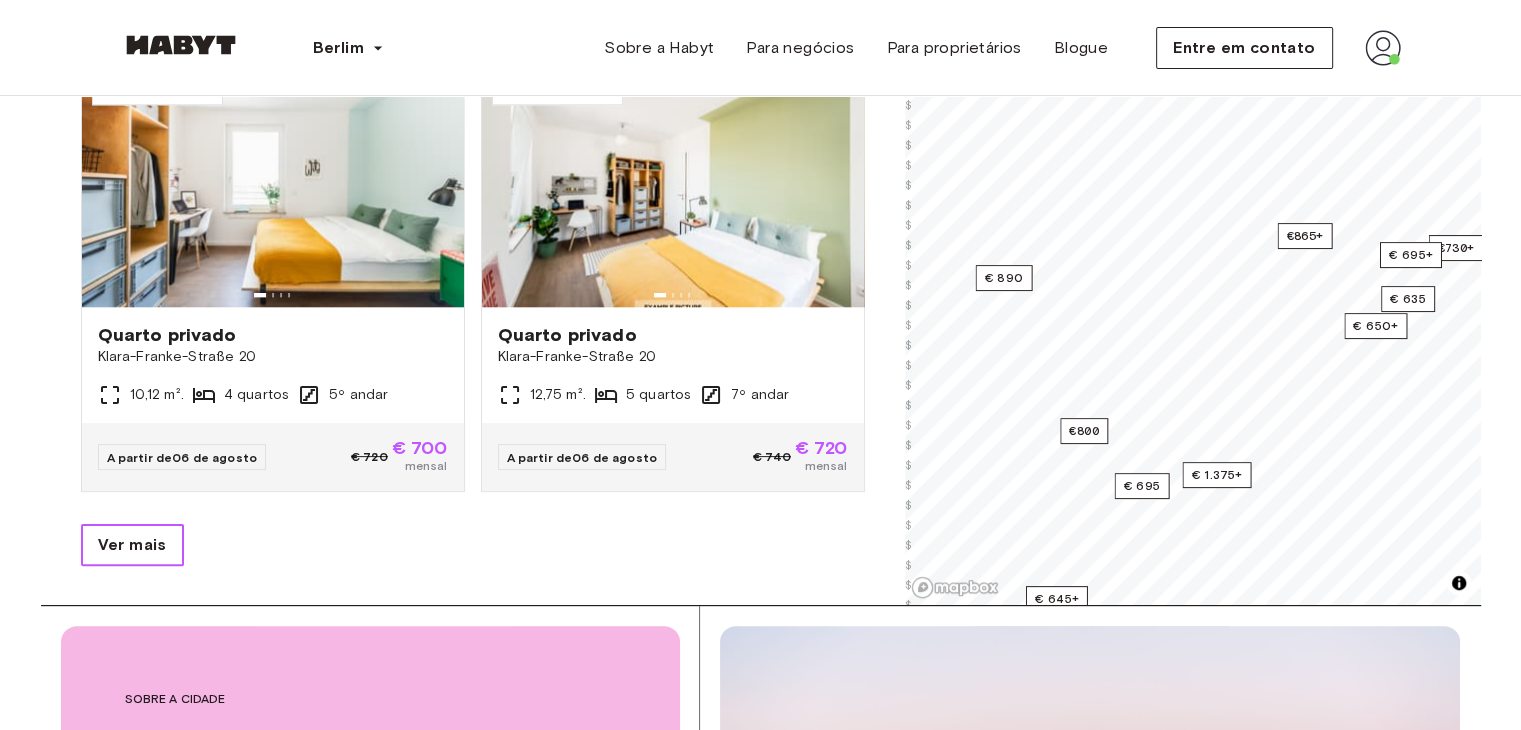 click on "Ver mais" at bounding box center [132, 545] 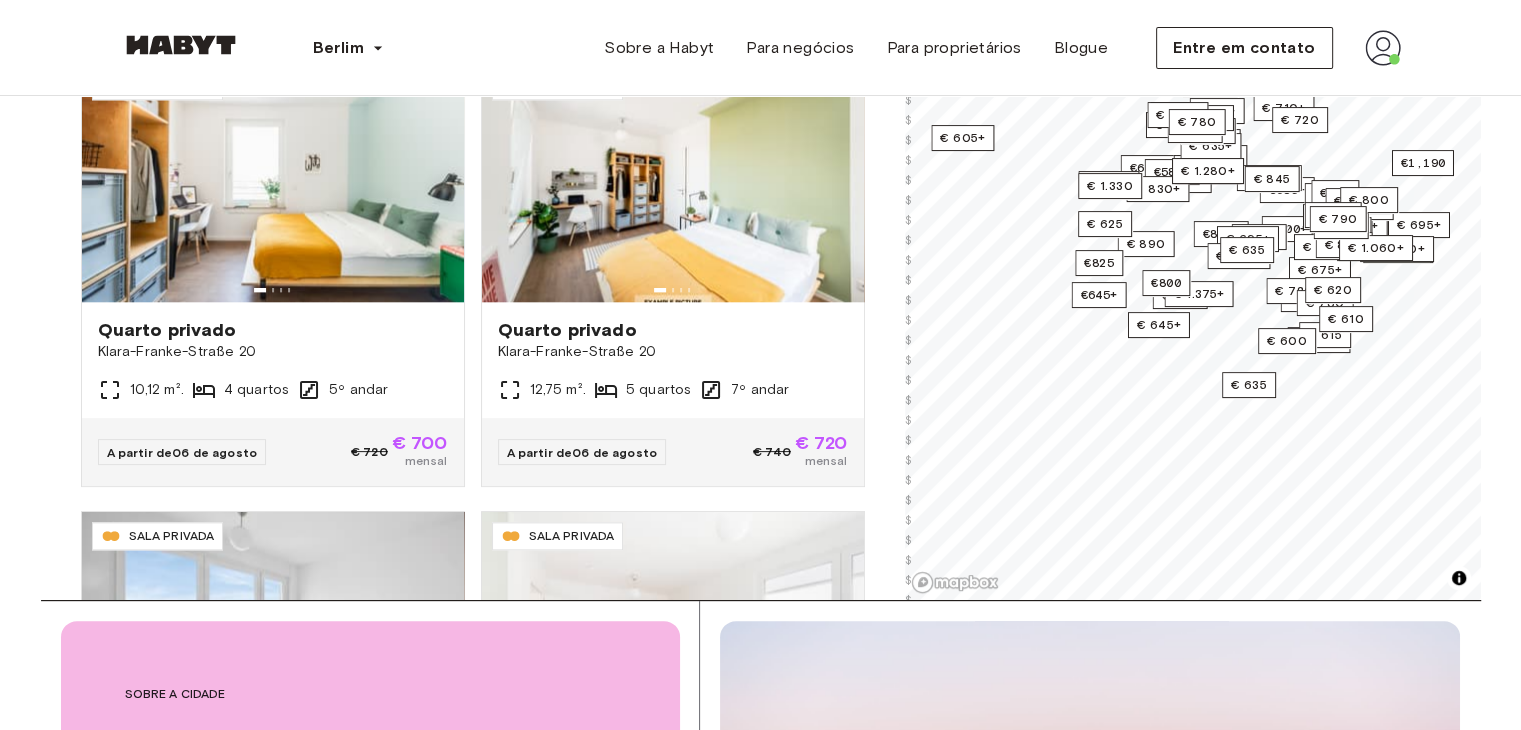 scroll, scrollTop: 200, scrollLeft: 0, axis: vertical 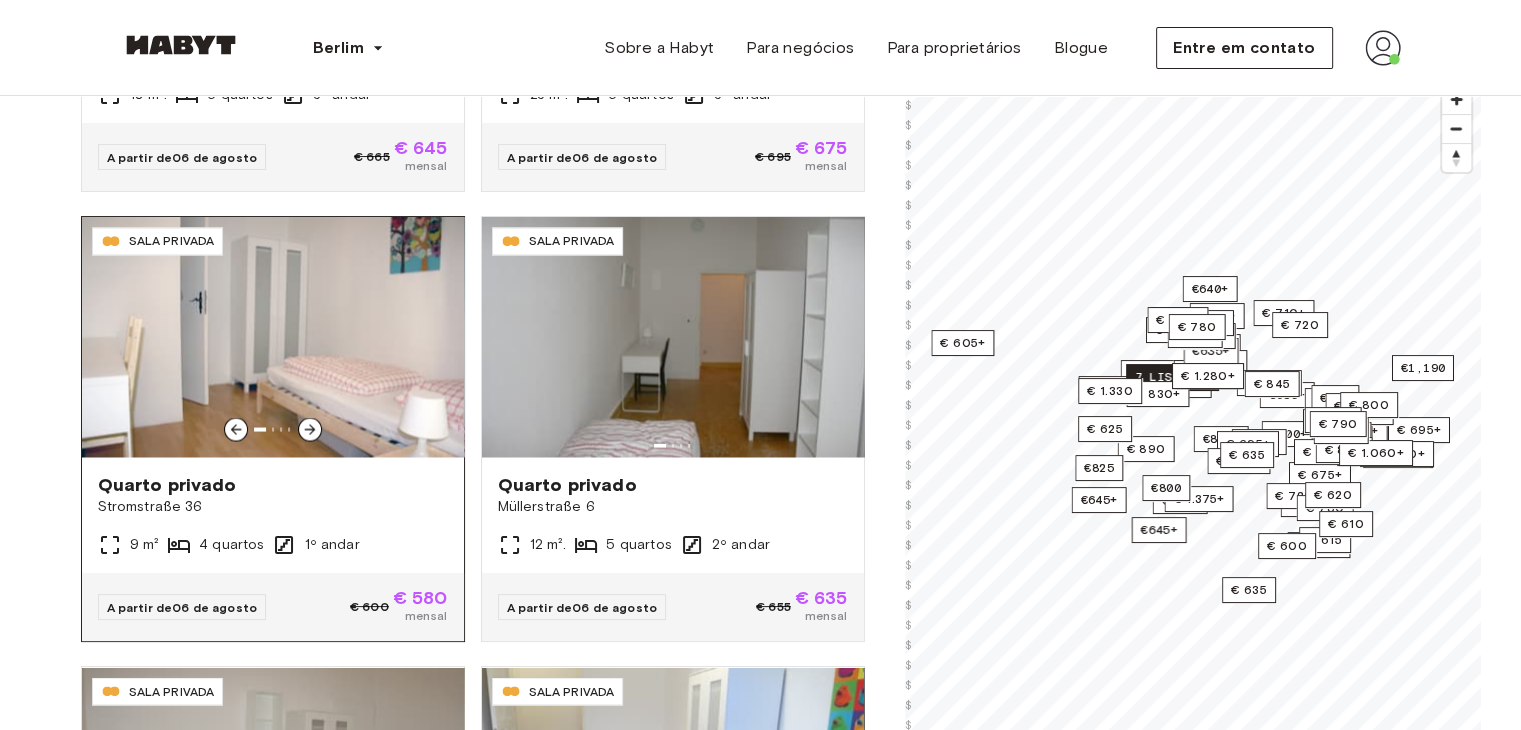 click 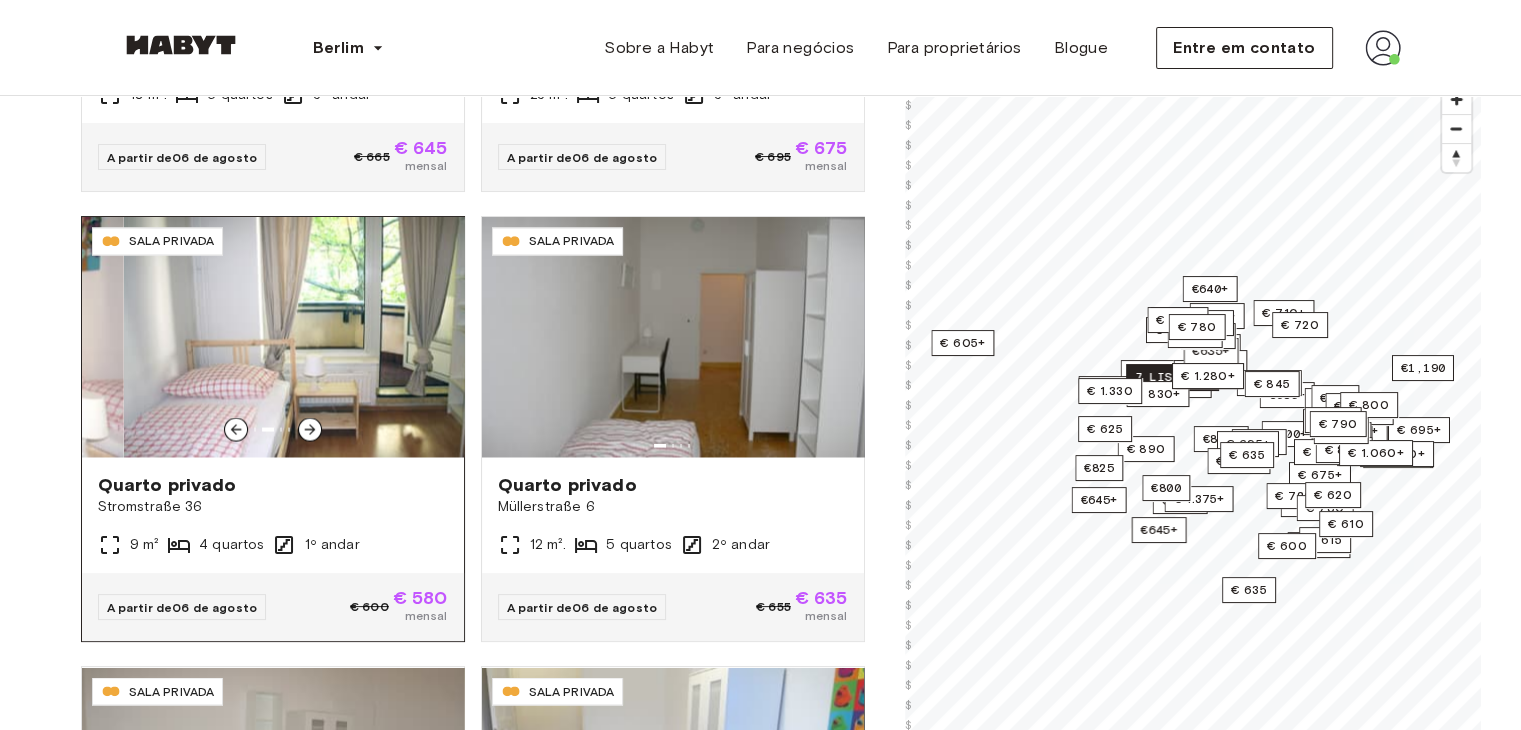click 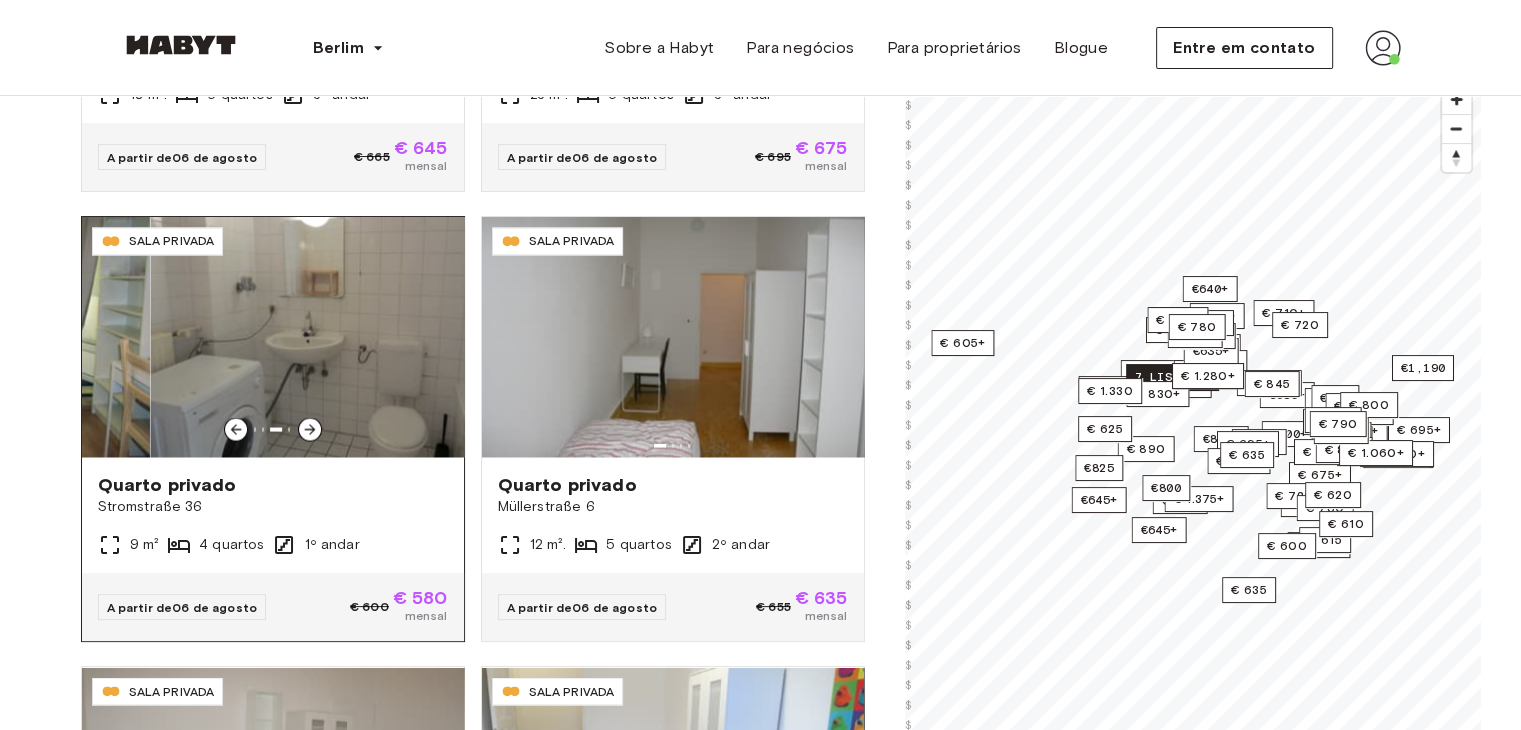 click 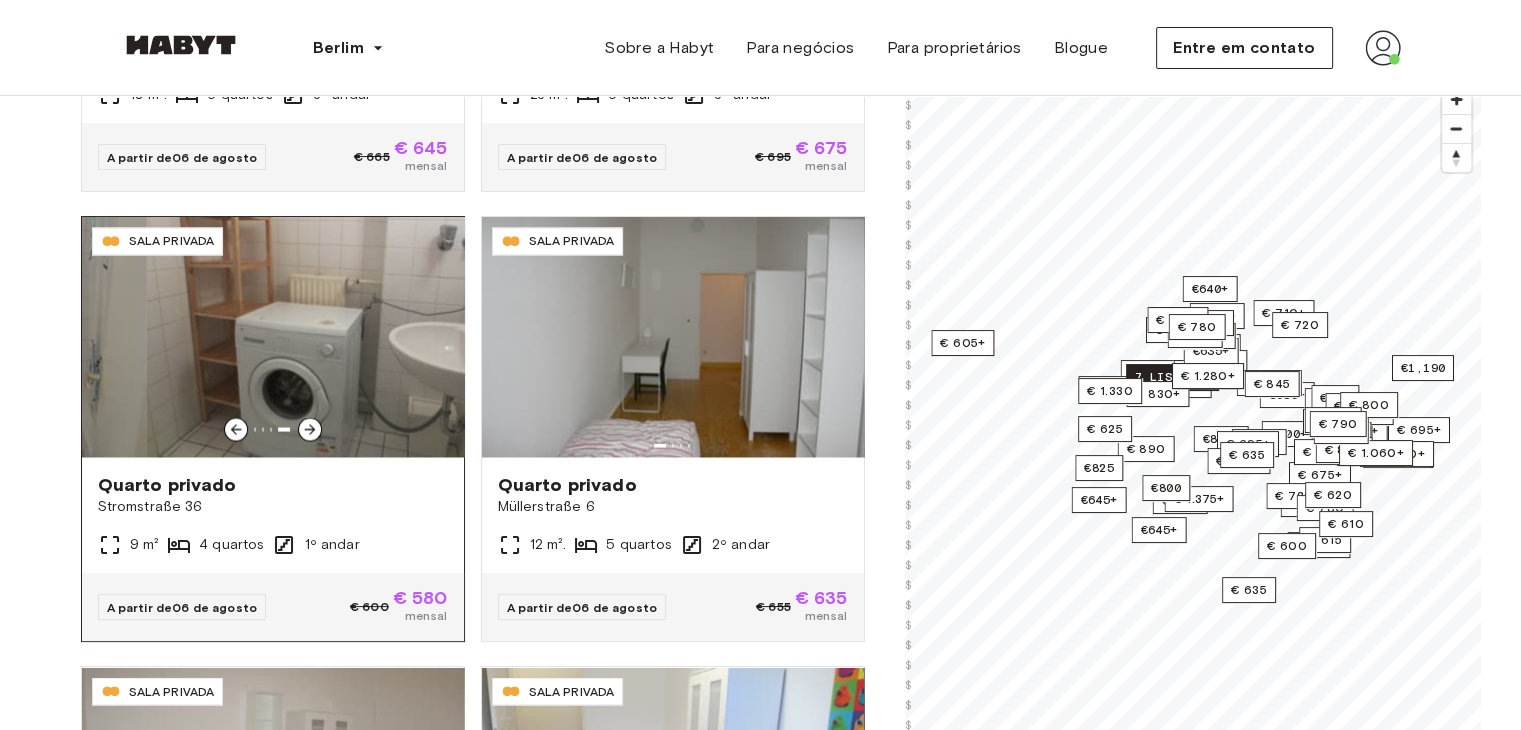 click 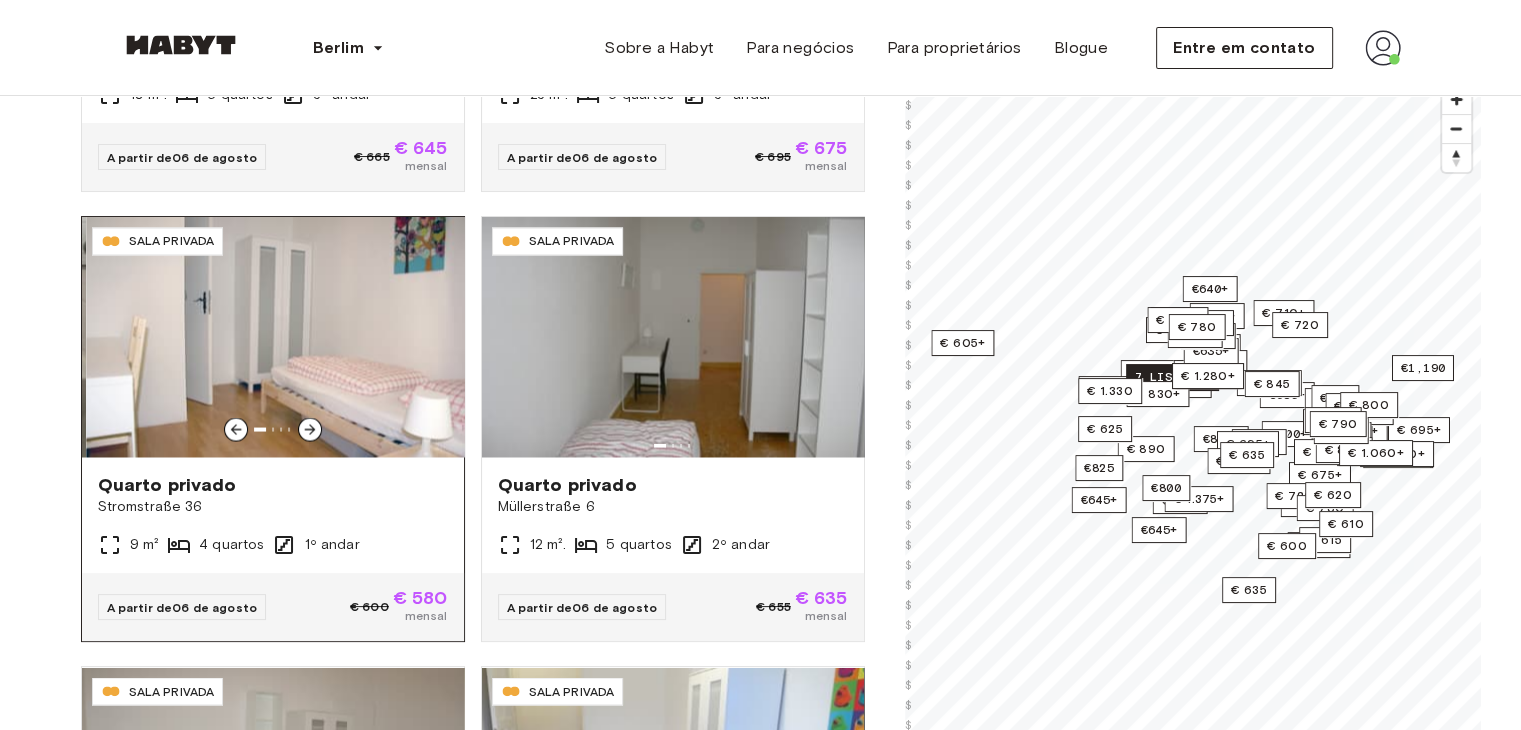 click at bounding box center (277, 337) 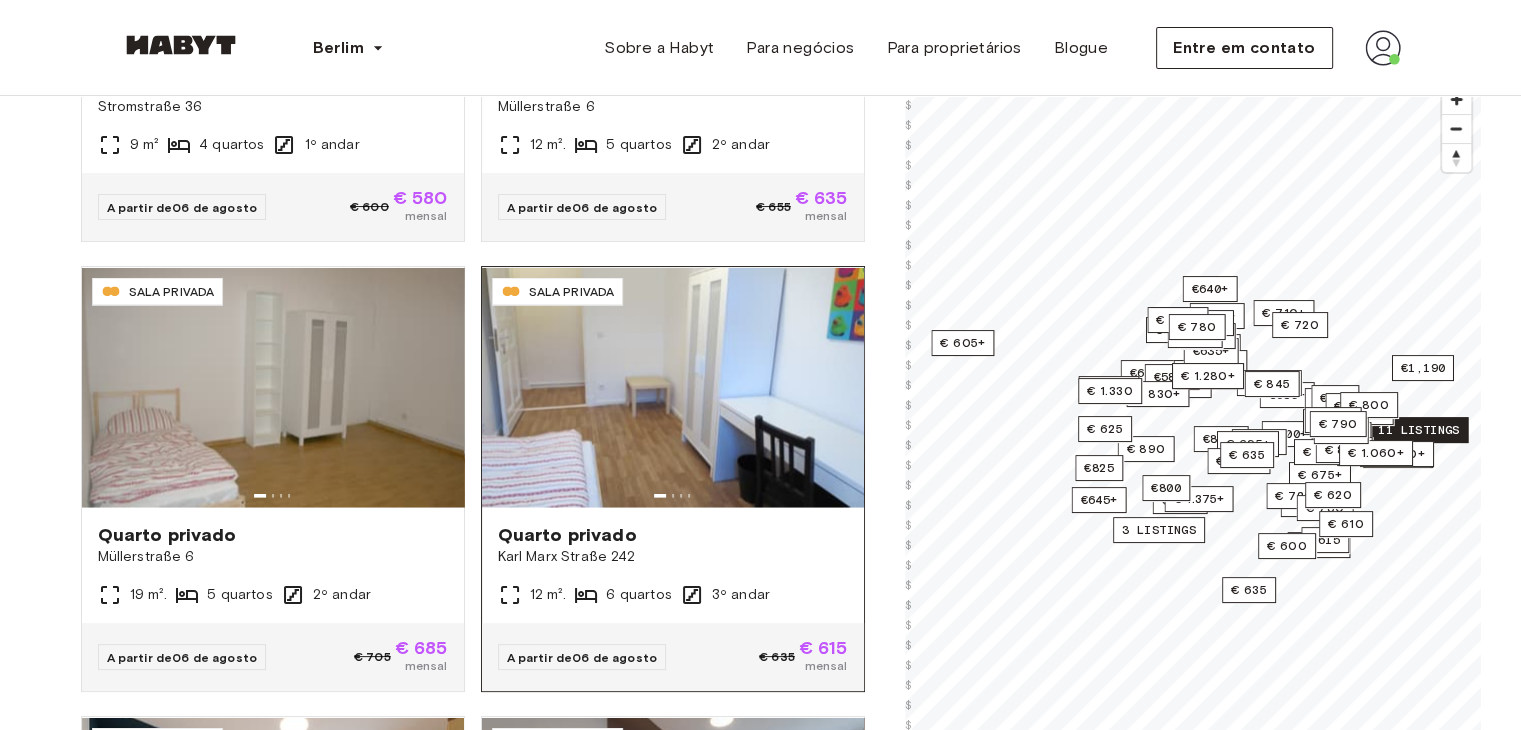 scroll, scrollTop: 19759, scrollLeft: 0, axis: vertical 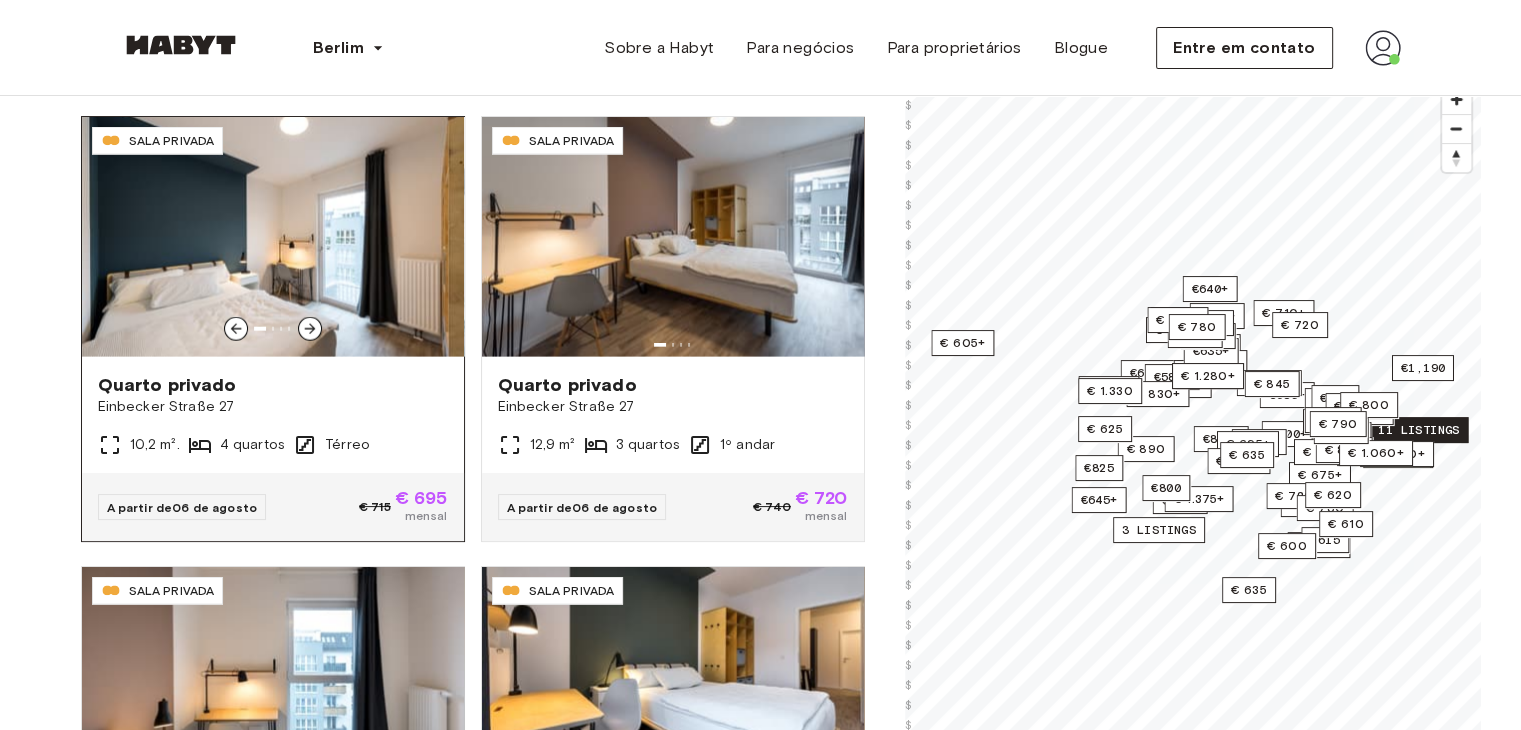 click 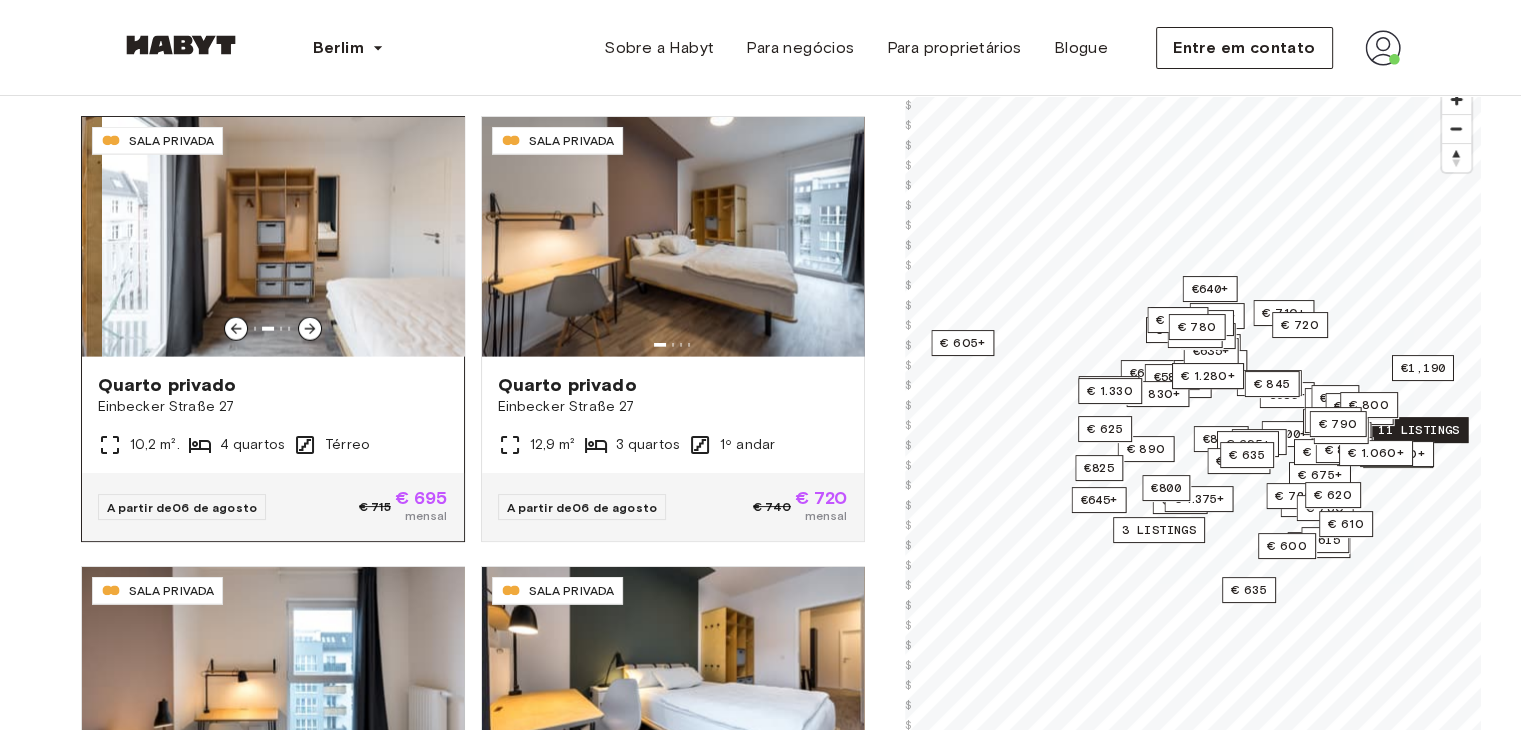 click 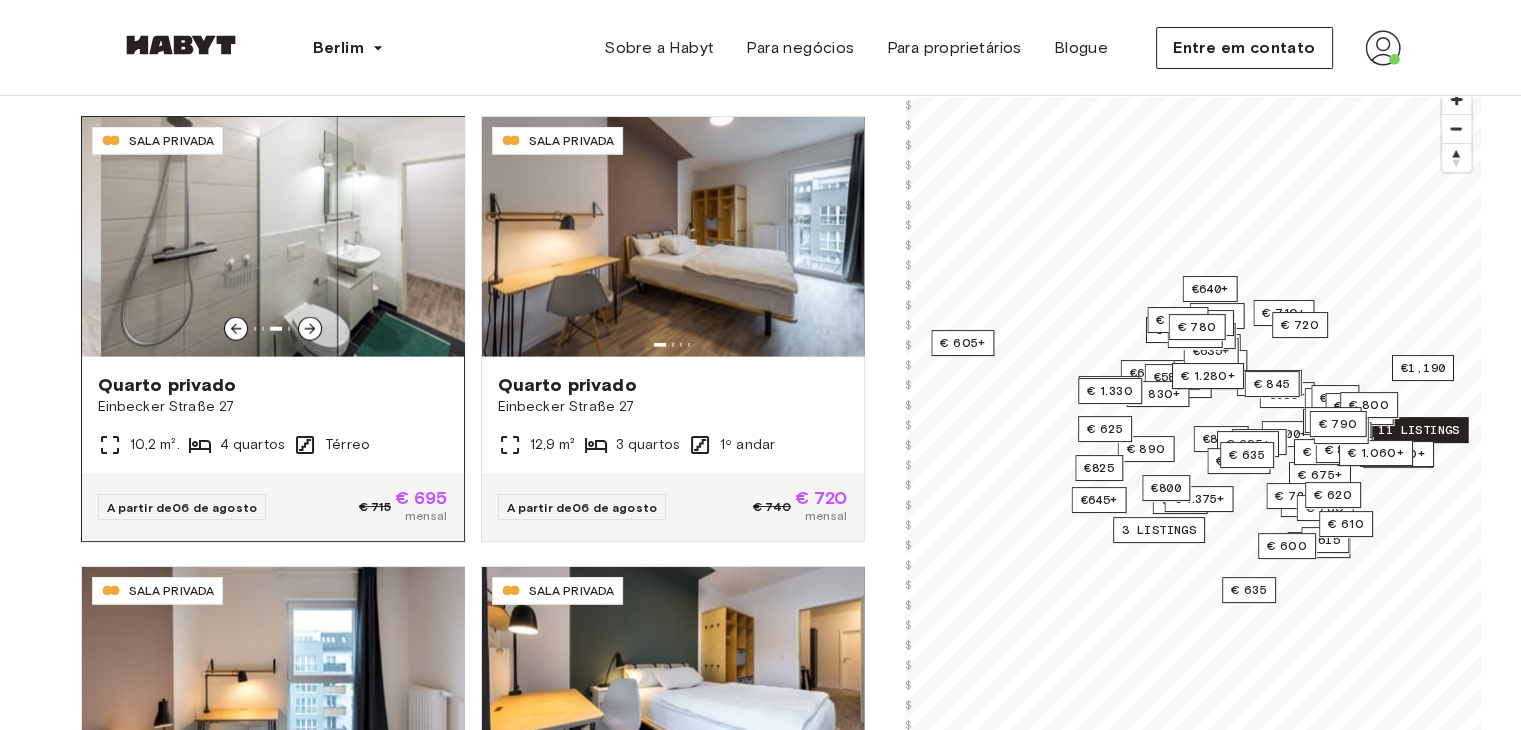 click 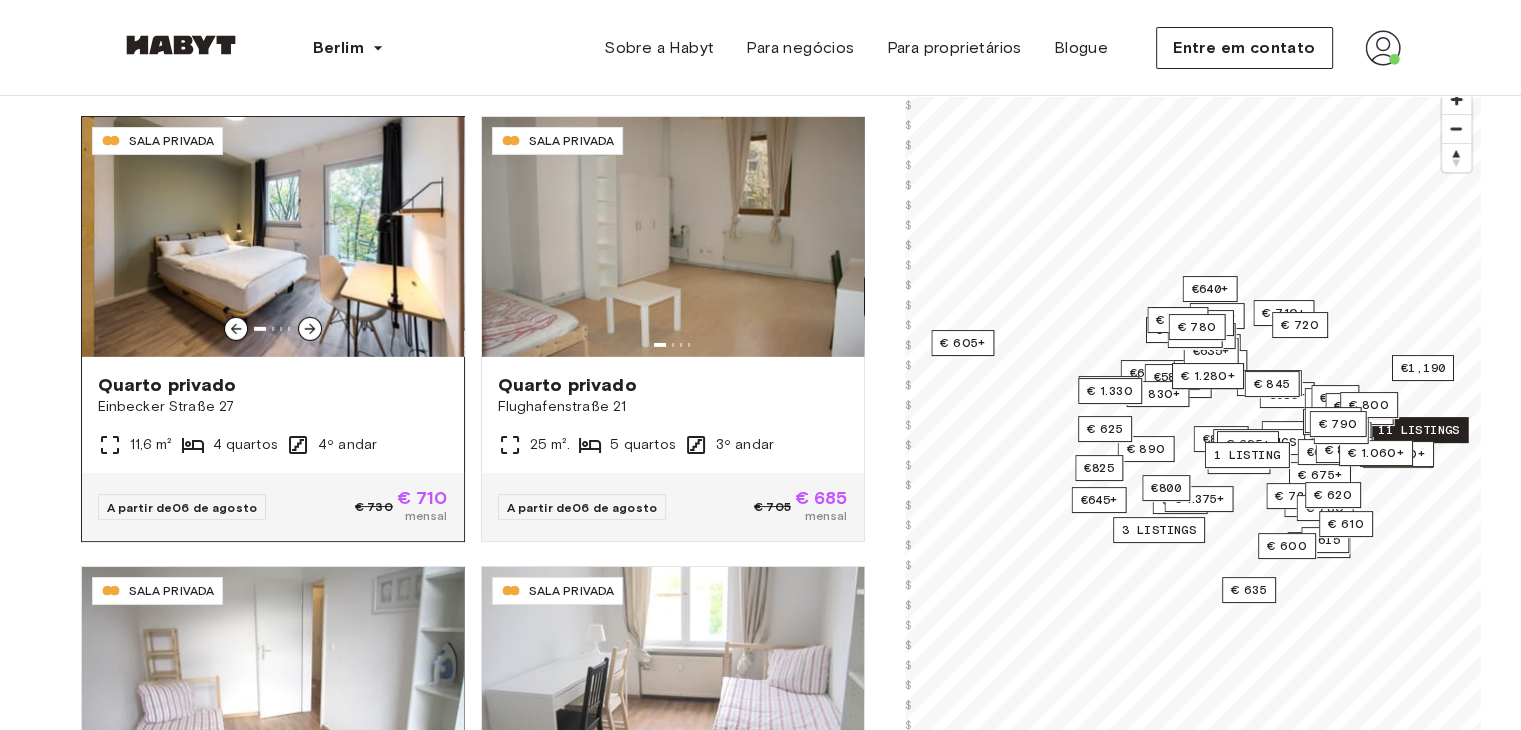 scroll, scrollTop: 21855, scrollLeft: 0, axis: vertical 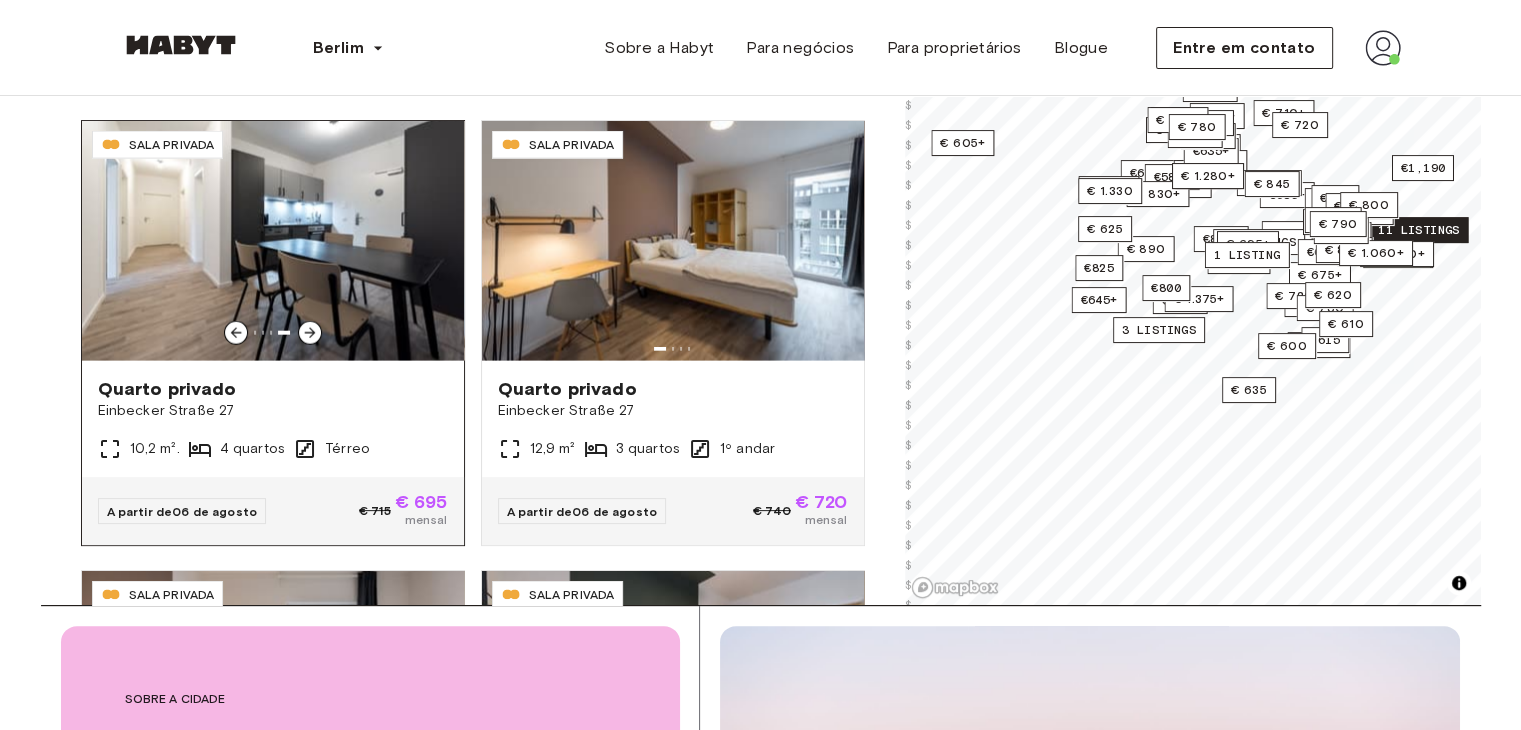 click at bounding box center [273, 241] 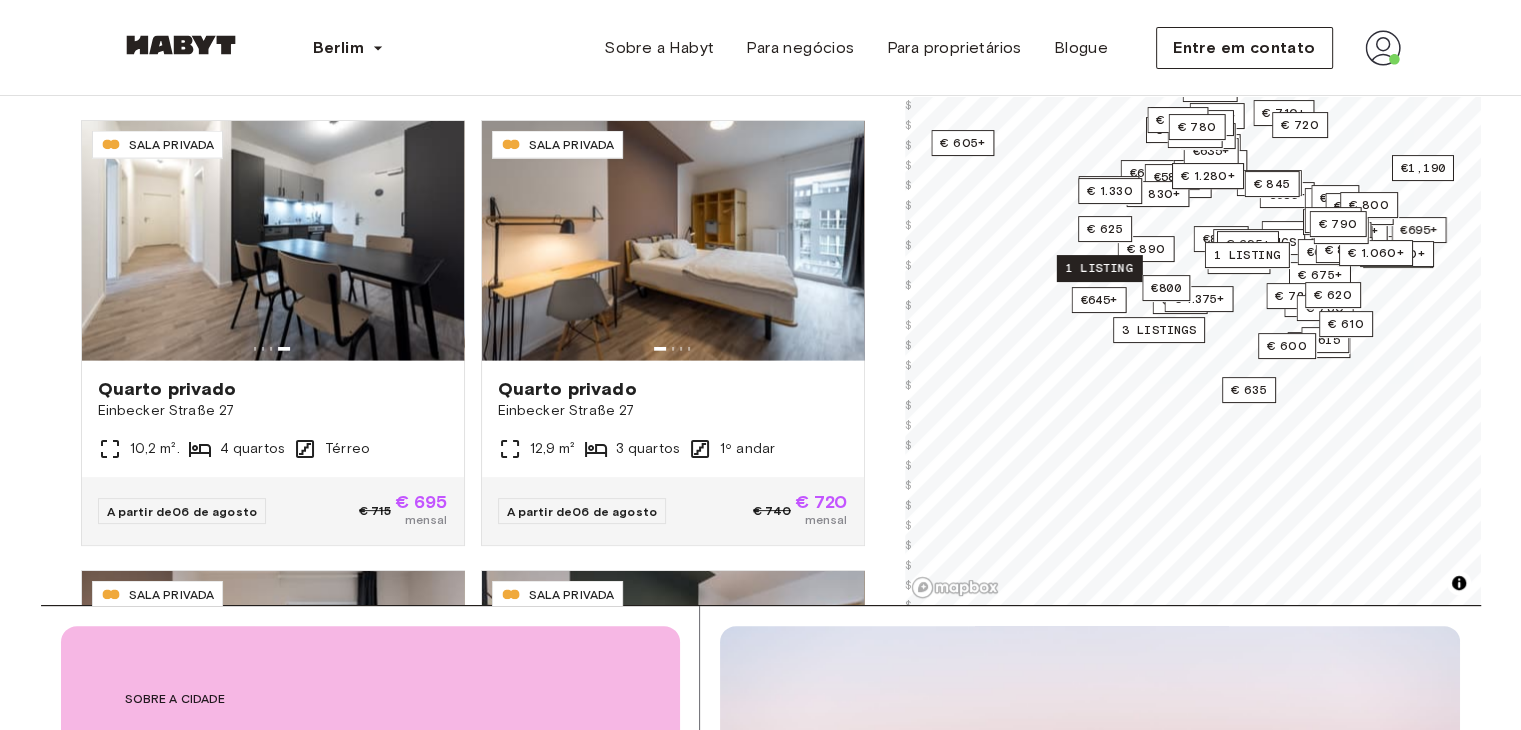 scroll, scrollTop: 160, scrollLeft: 0, axis: vertical 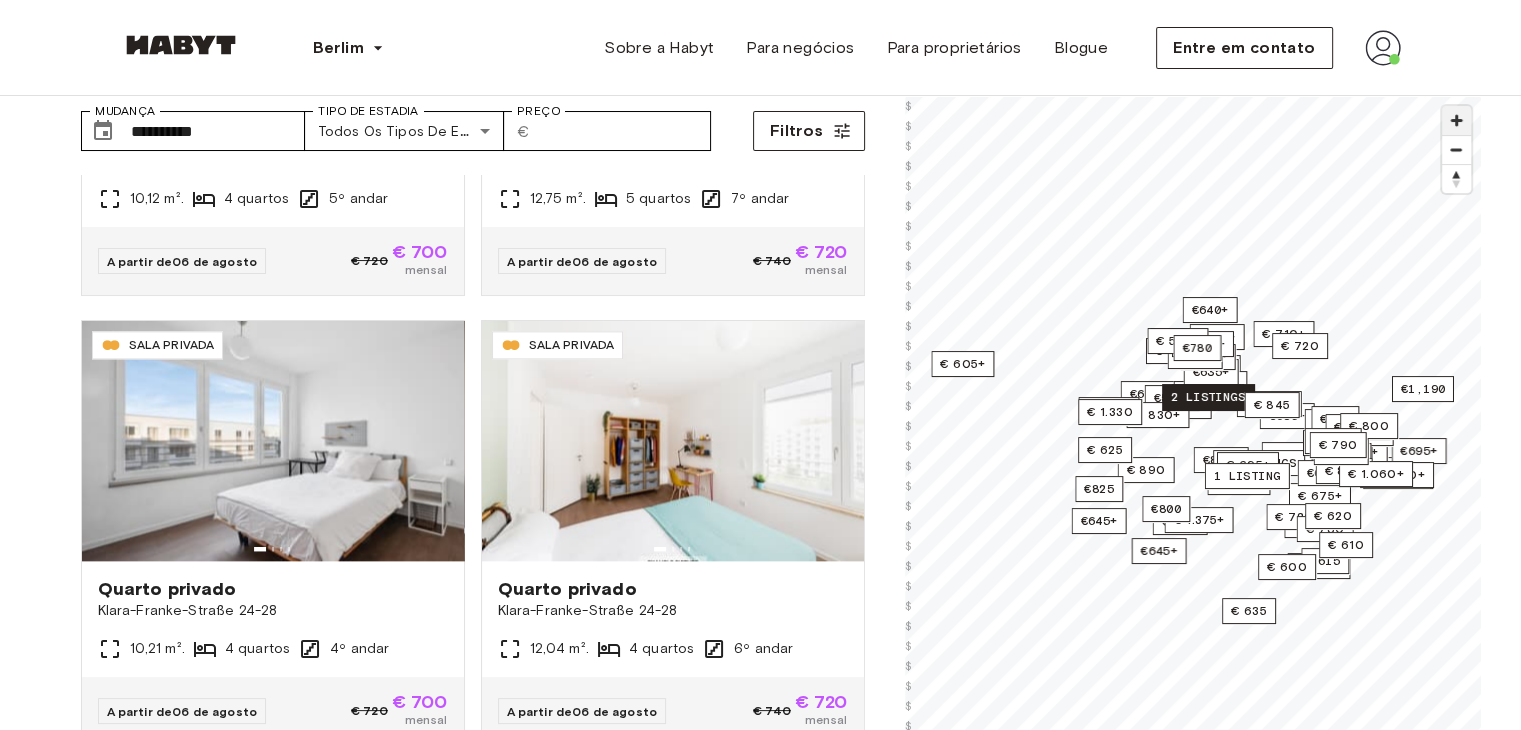 click at bounding box center [1456, 120] 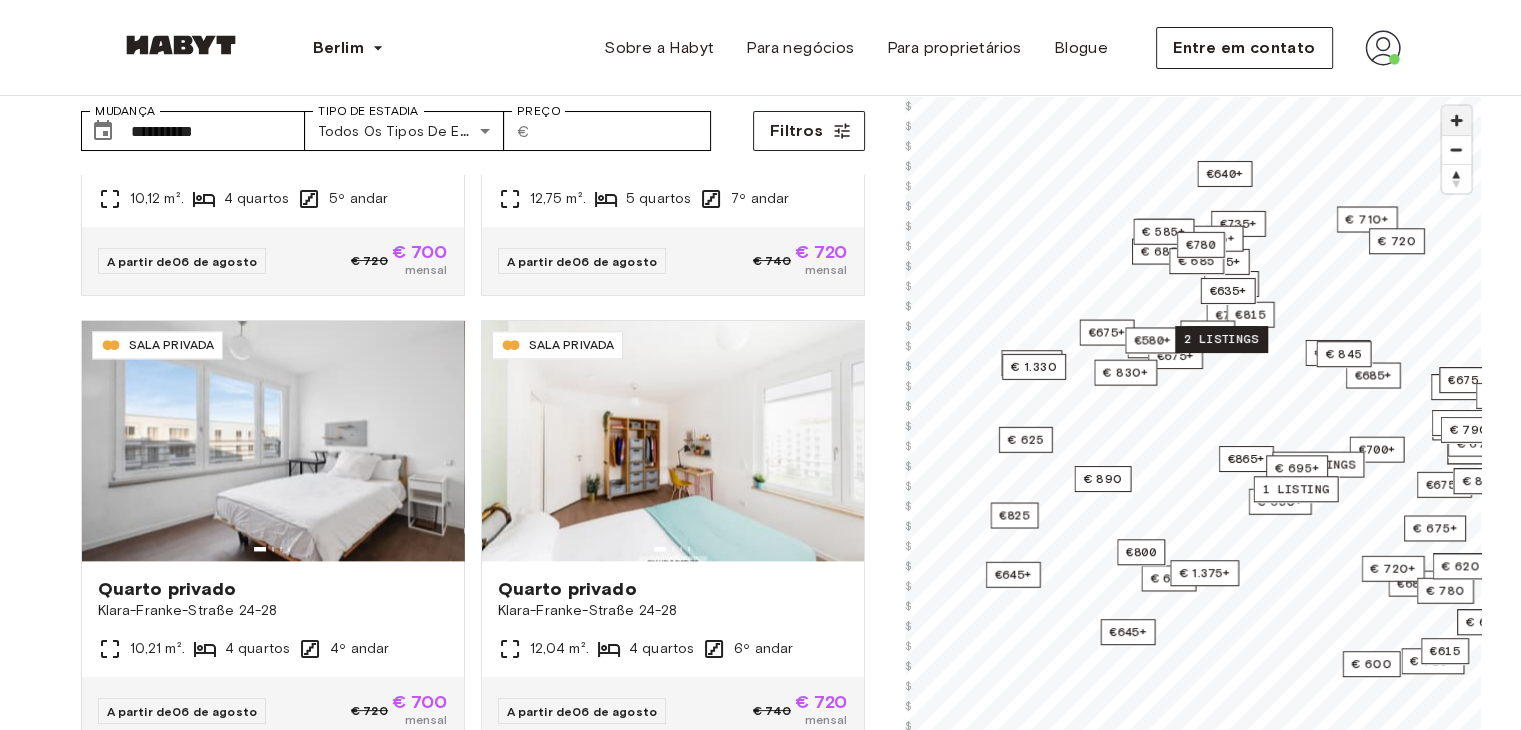 click at bounding box center [1456, 120] 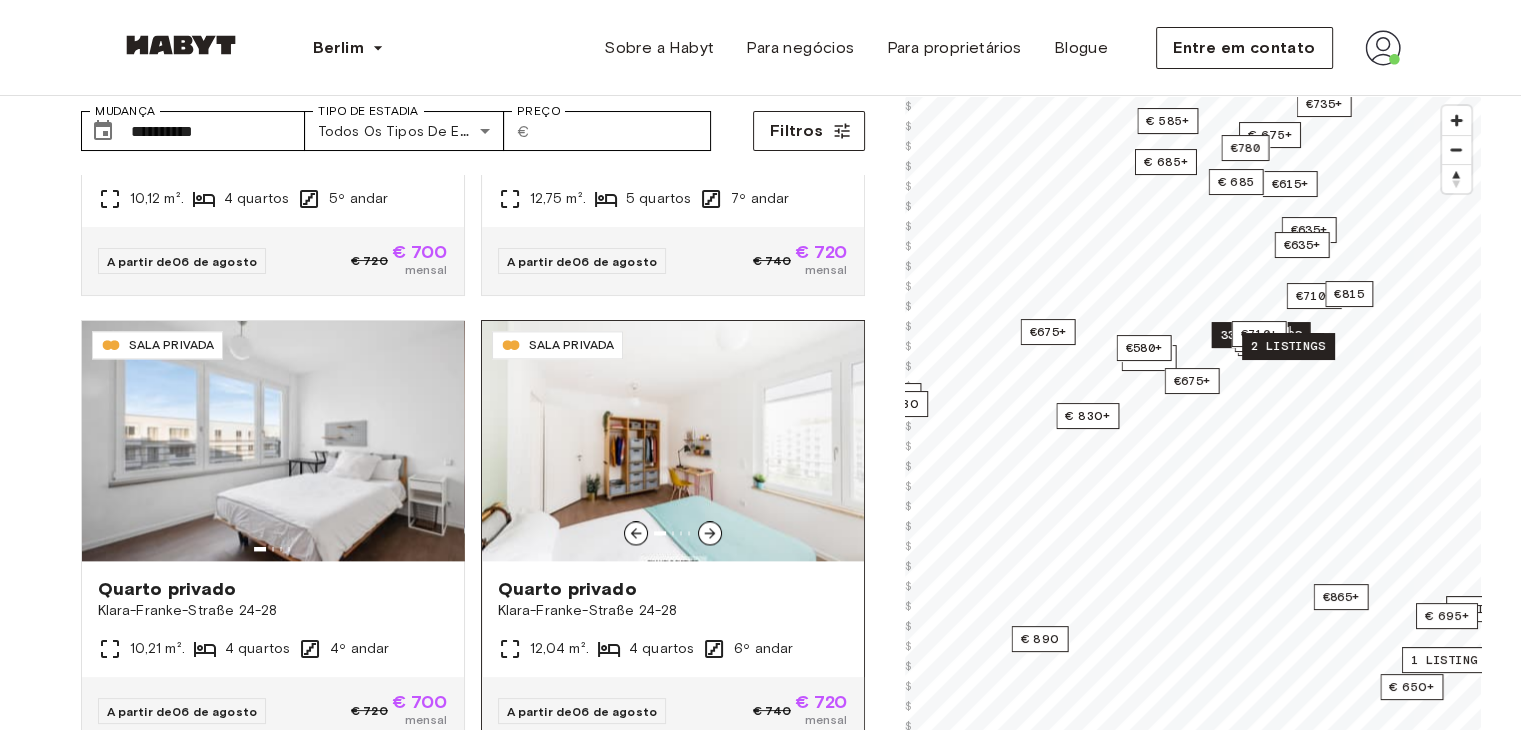 click at bounding box center (673, 441) 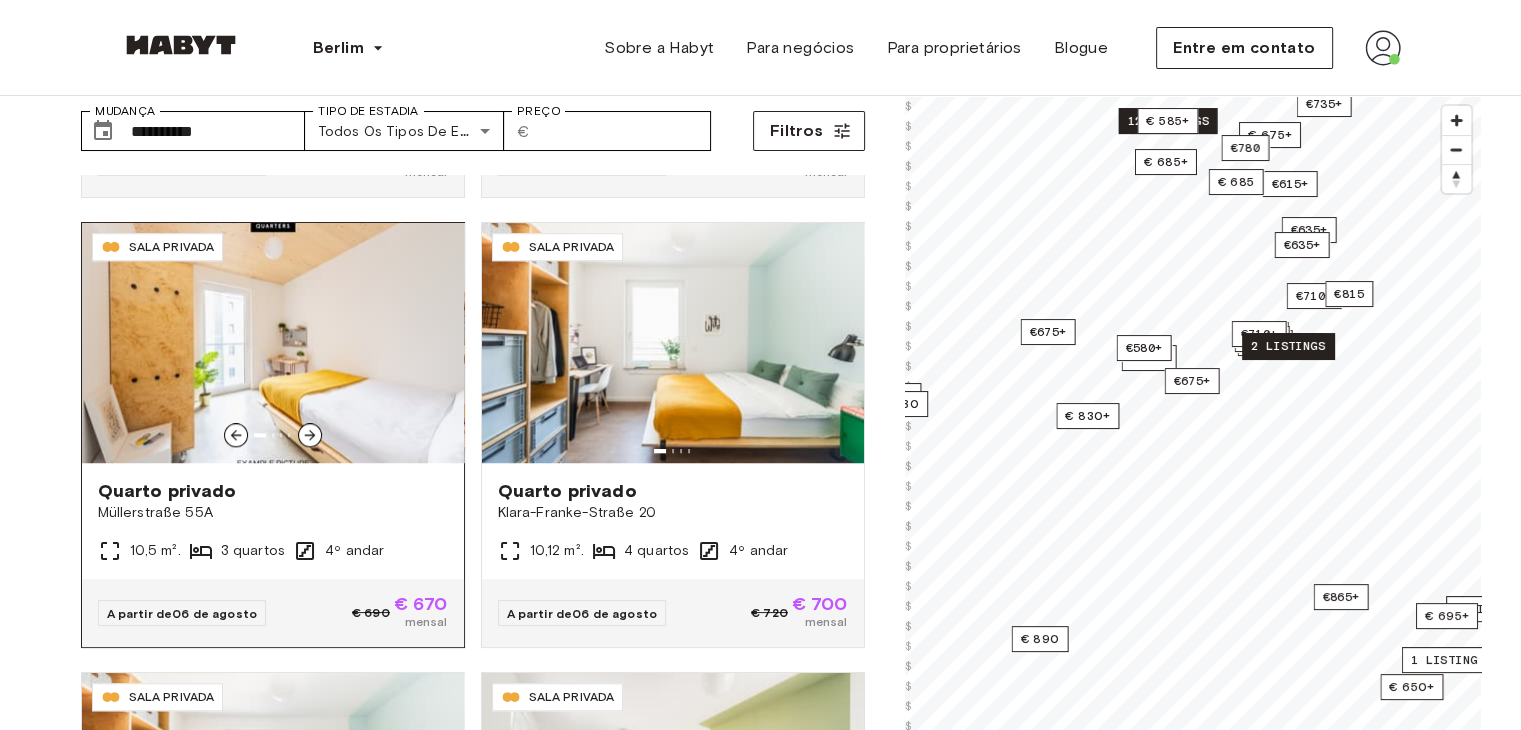 scroll, scrollTop: 17055, scrollLeft: 0, axis: vertical 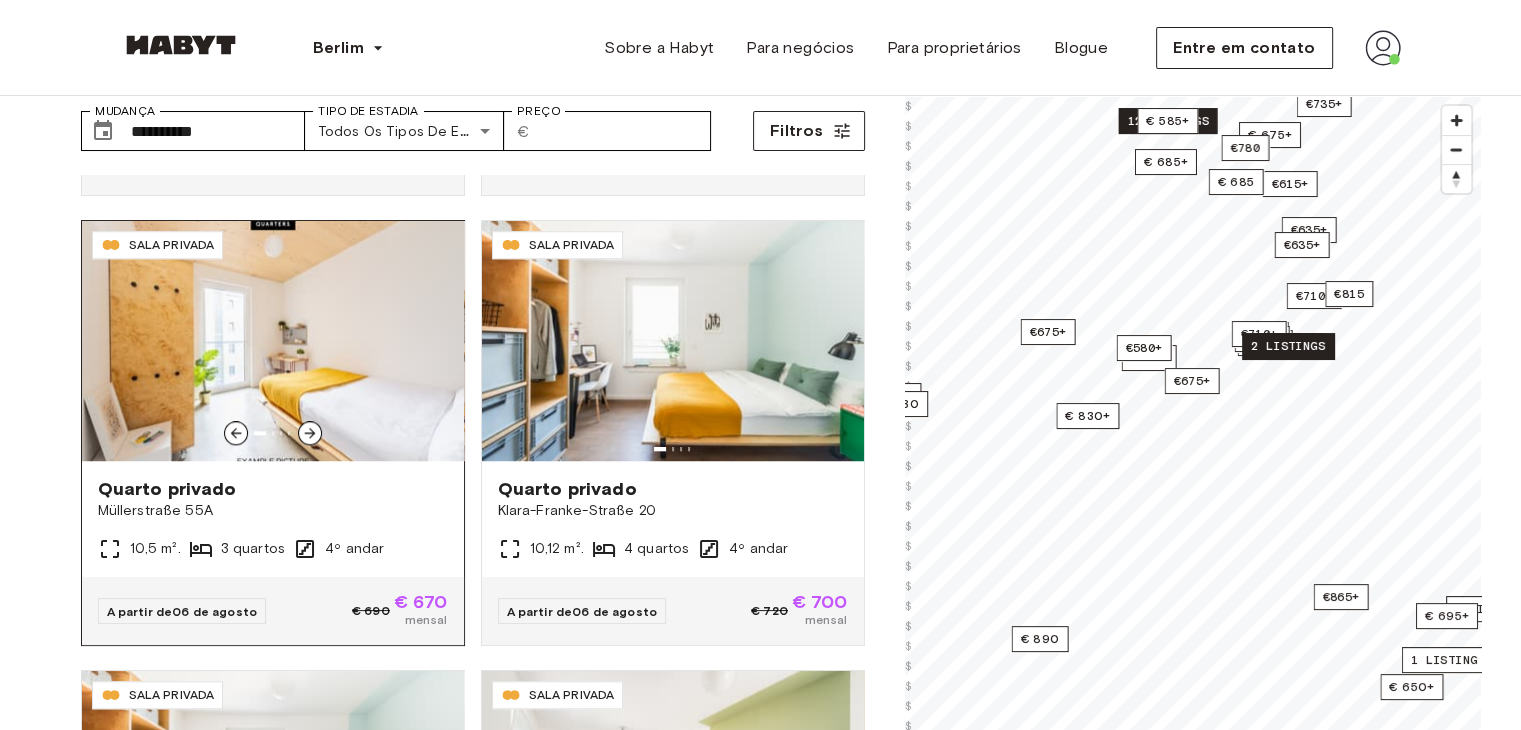 click at bounding box center (273, 341) 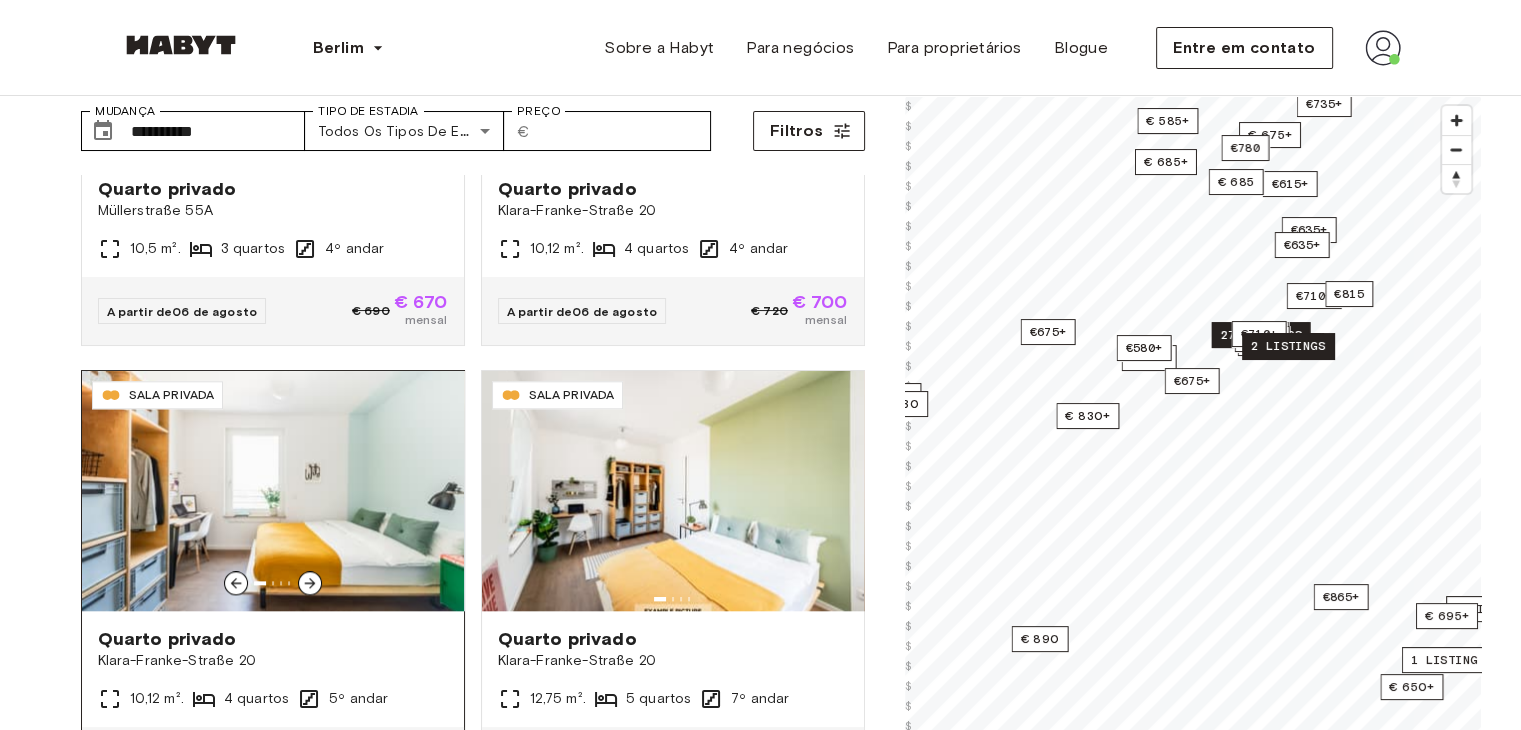 scroll, scrollTop: 17155, scrollLeft: 0, axis: vertical 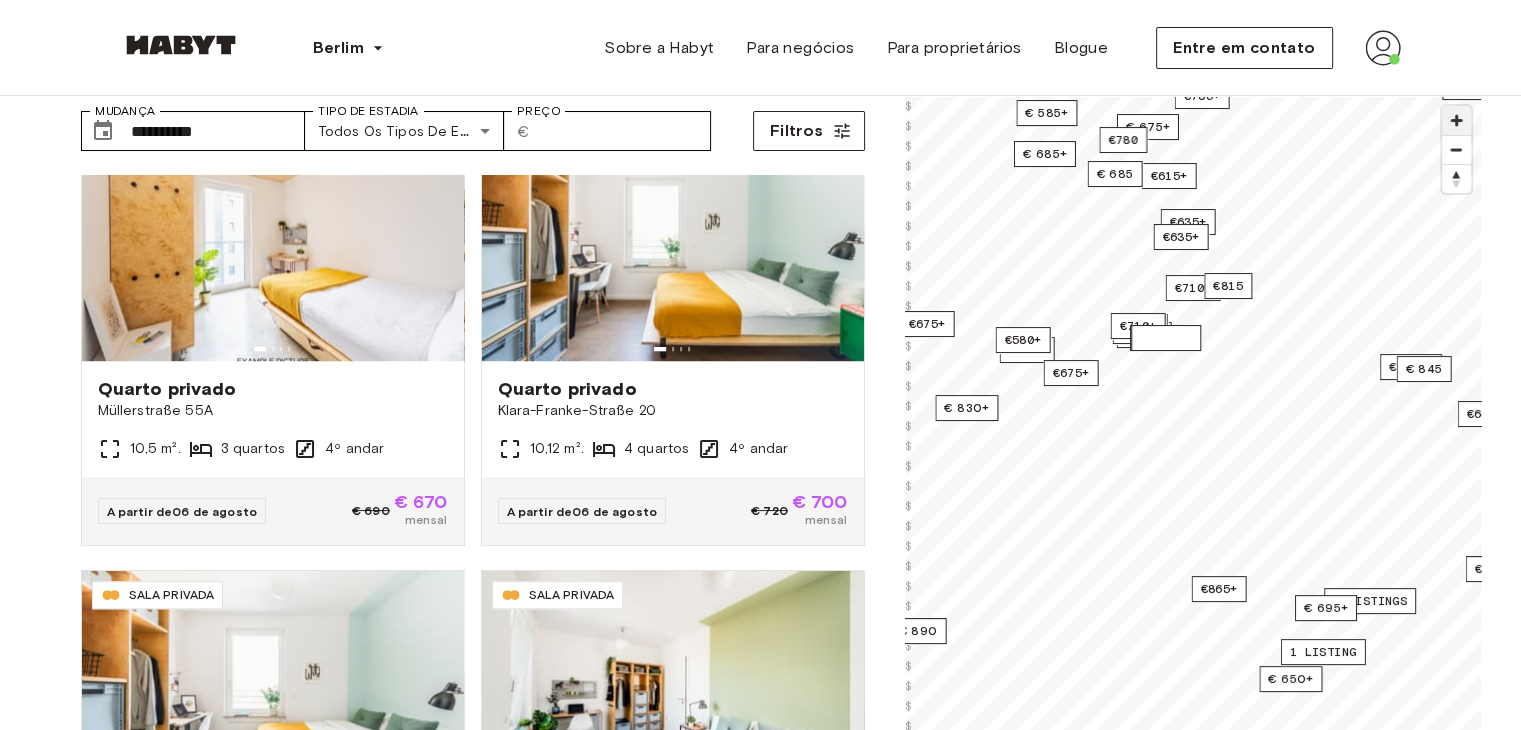 click at bounding box center (1456, 120) 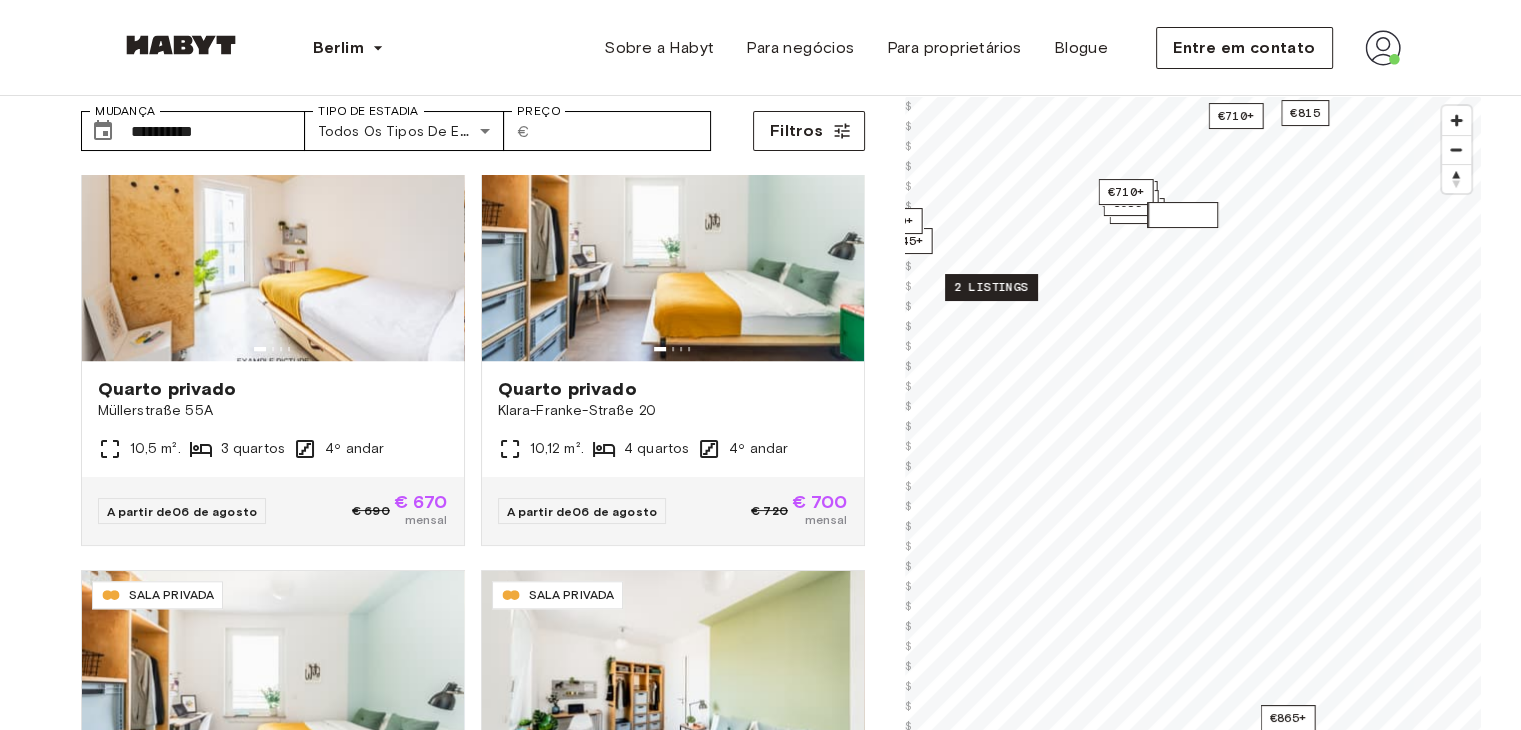 click on "2 listings" at bounding box center [991, 287] 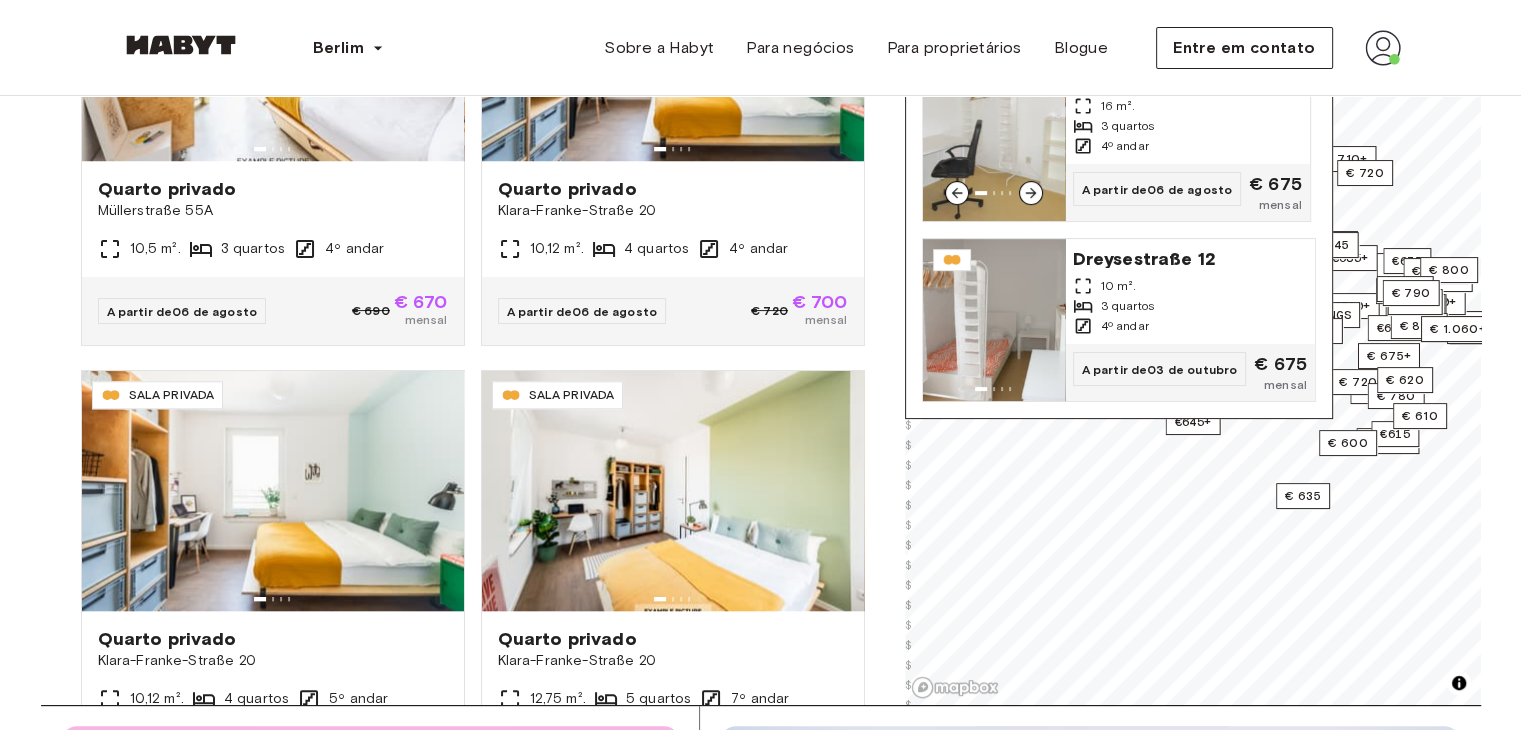 scroll, scrollTop: 100, scrollLeft: 0, axis: vertical 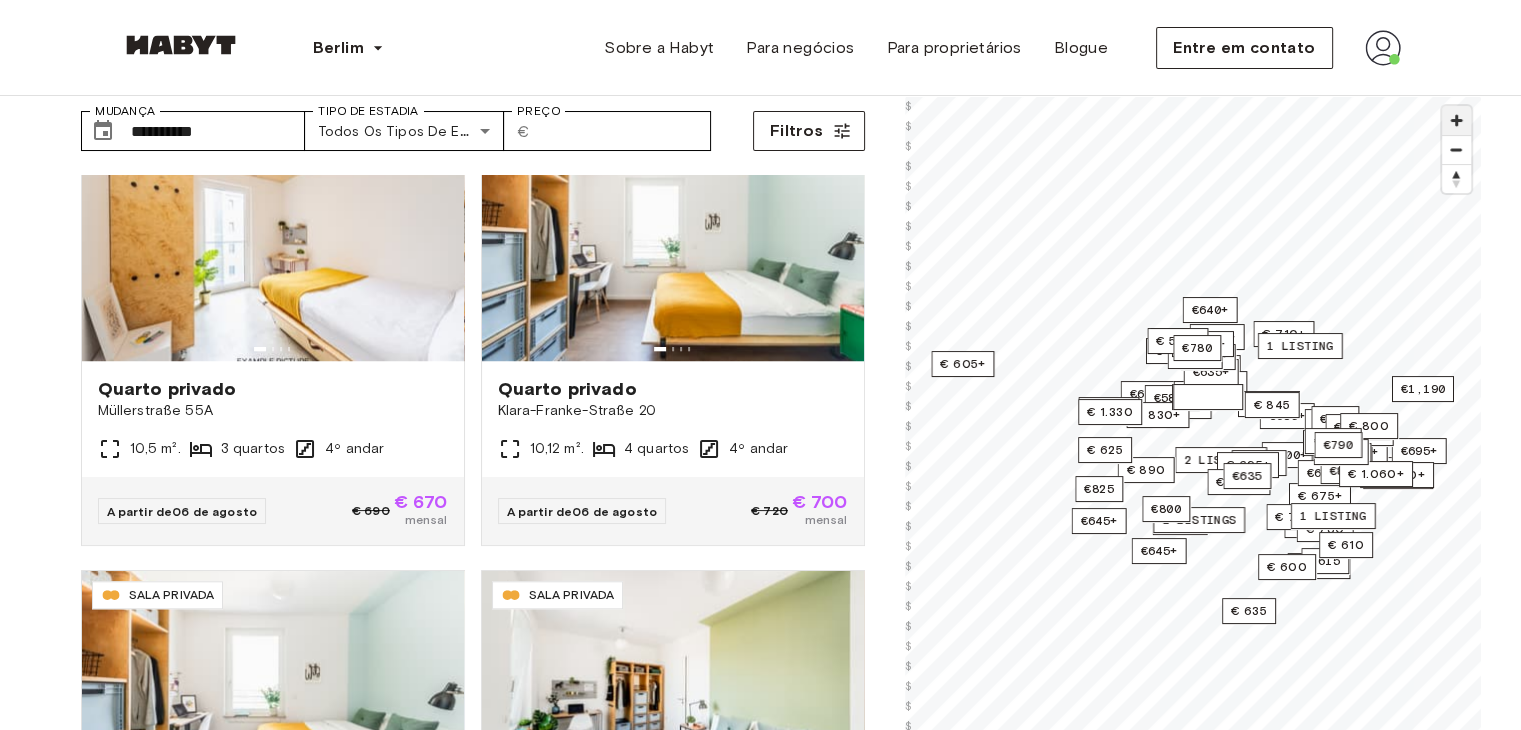 click at bounding box center (1456, 120) 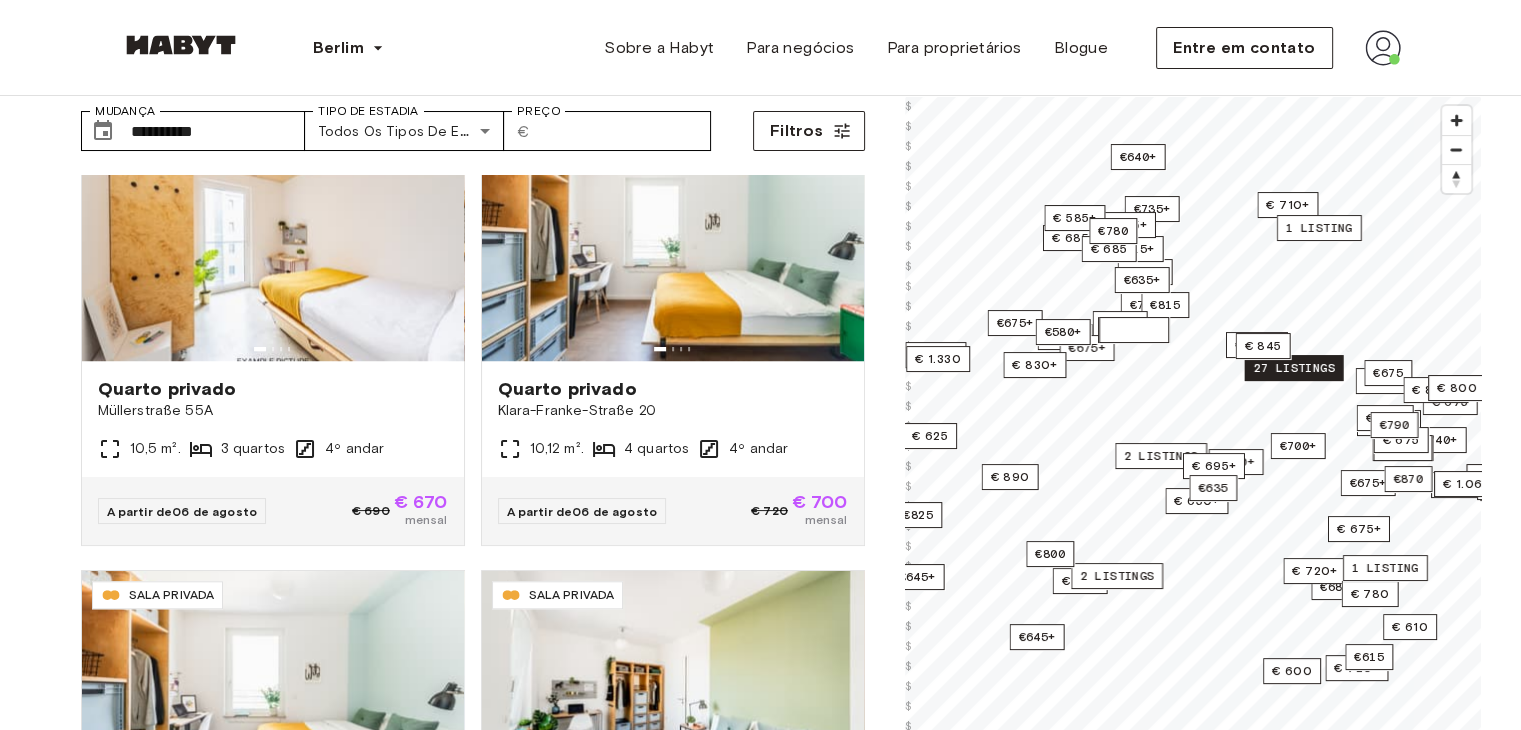 click on "27 listings" at bounding box center [1293, 368] 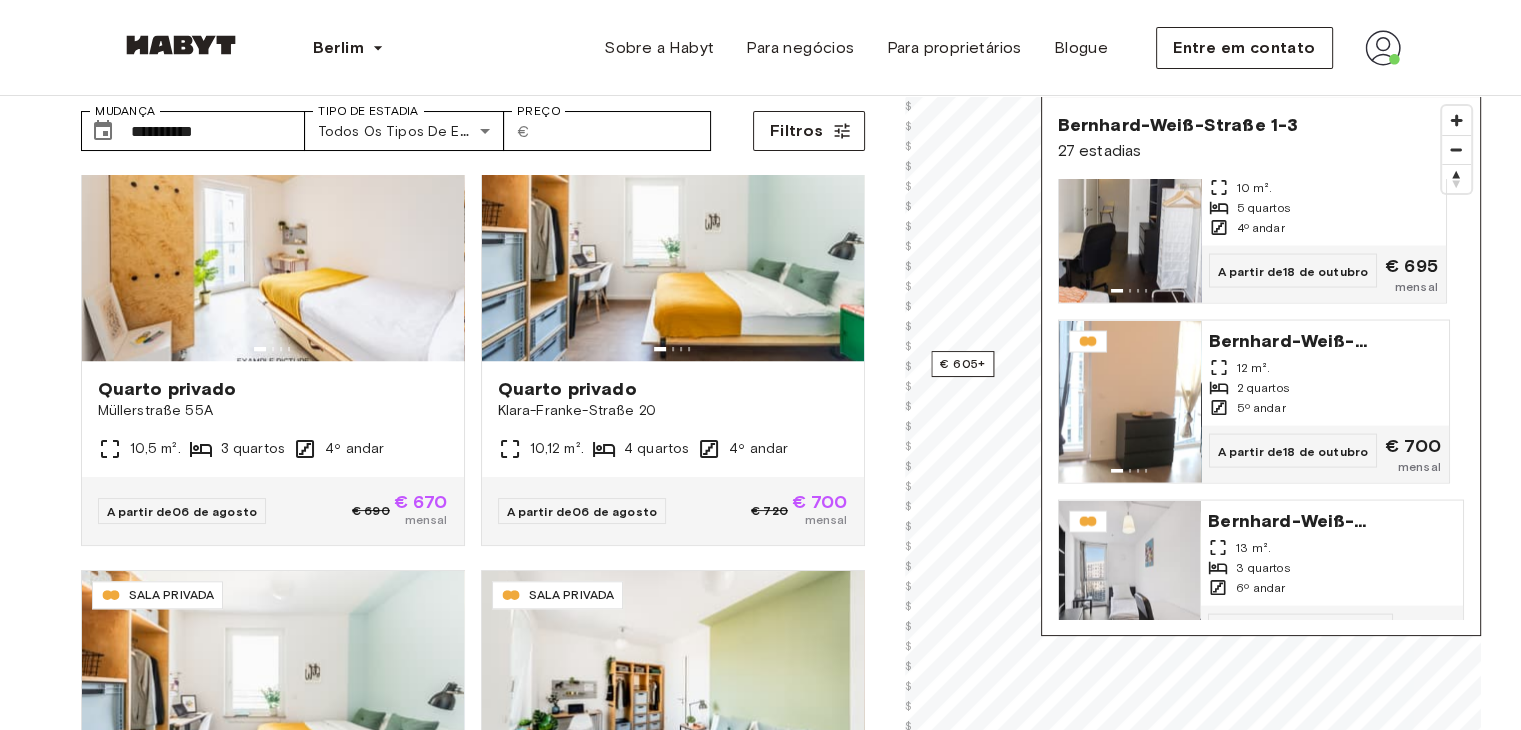 scroll, scrollTop: 4392, scrollLeft: 0, axis: vertical 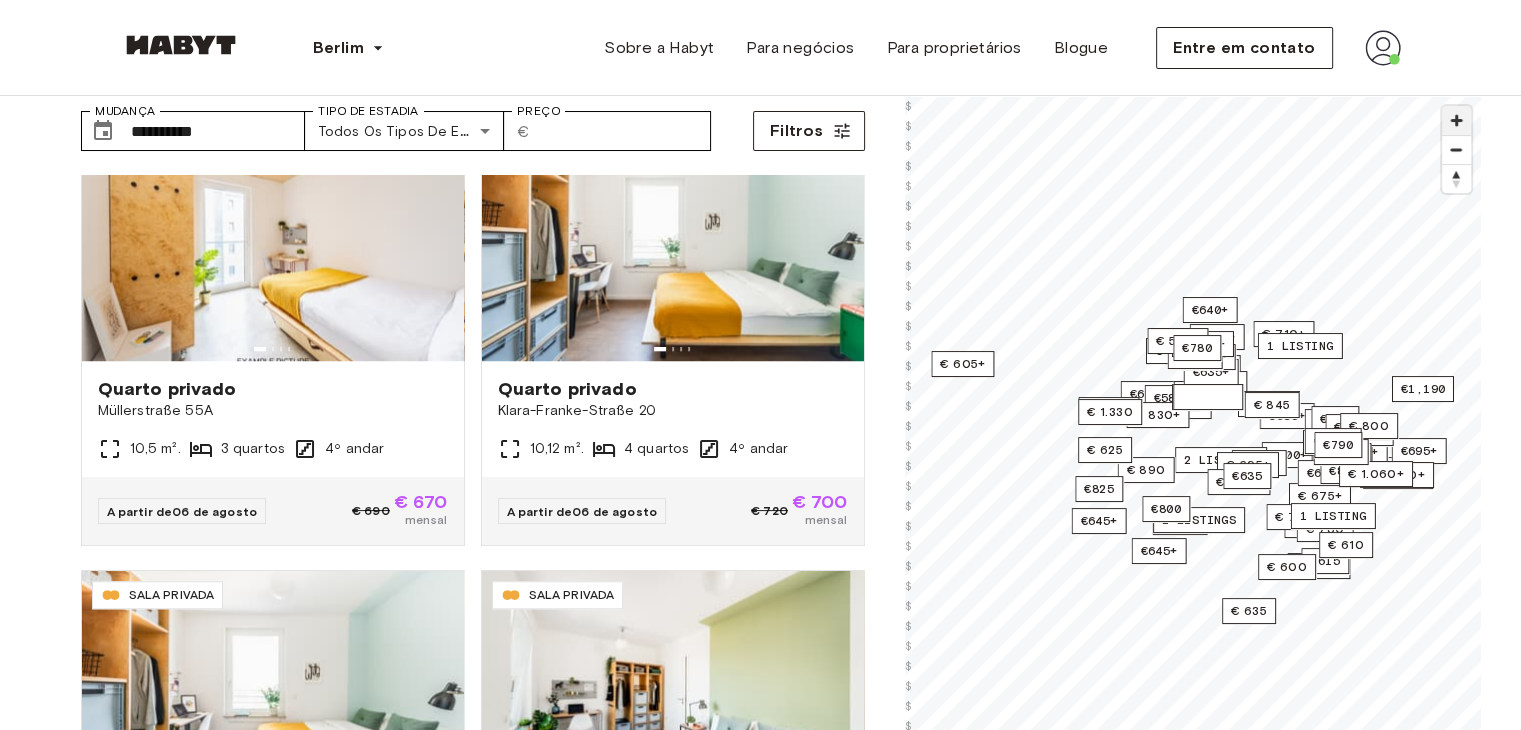 click at bounding box center (1456, 120) 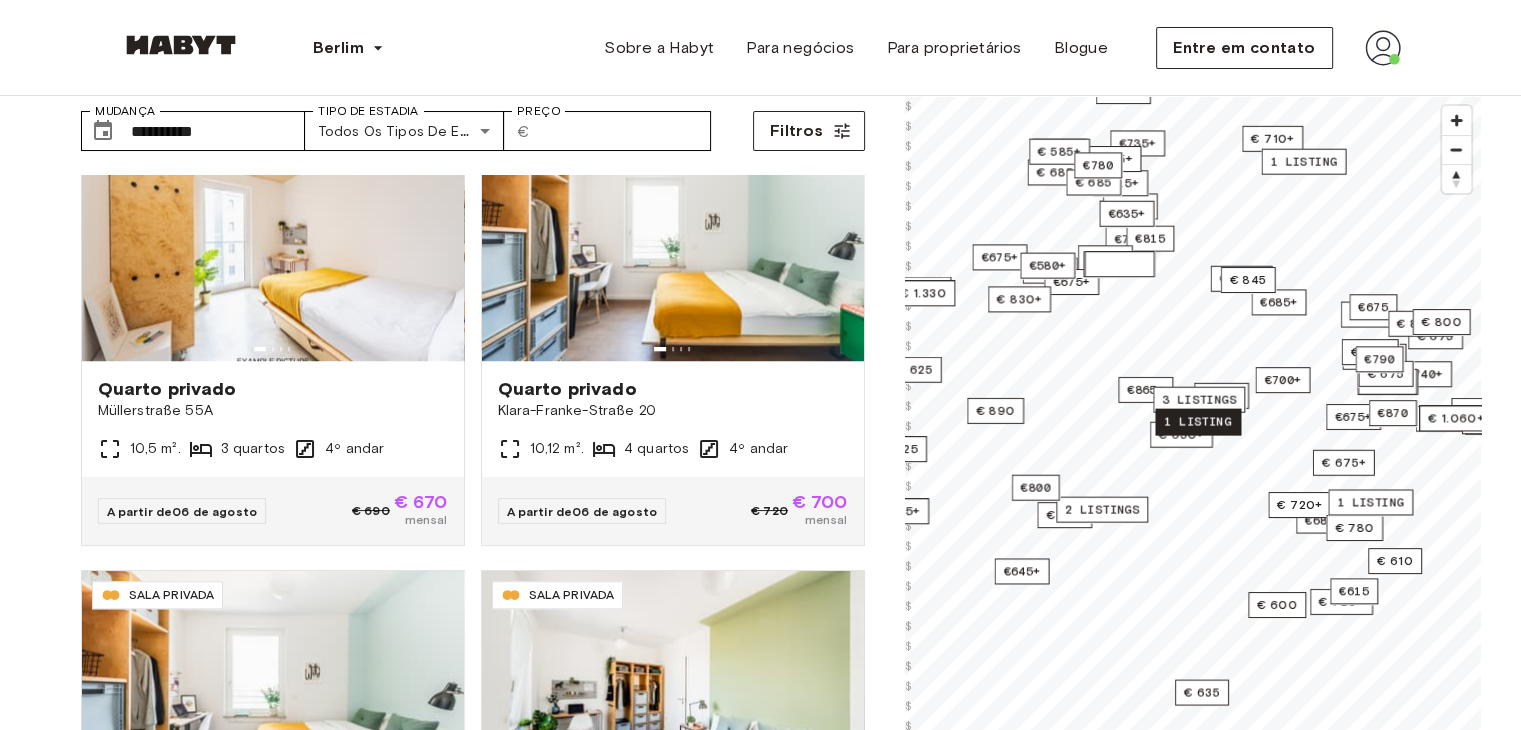 click on "€700+ €645+ €670+ €660+ €555+ €700+ €640+ €675+ €1,060+ €1,060+ €685+ €785+ €635+ €685+ €710+ € 725+ €815 €645+ €710+ € 720+ €865+ € 825+ €730+ €740+ €675+ €735+ €735+ €675 €645+ €580+ €635+ €615 €695+ €685 €615+ € 685+ € 655+ € 685 € 675+ 3 listings € 675+ € 675 € 605+ € 710+ € 720+ € 1.155+ € 615+ € 695 €1,190 € 1.060+ € 800+ €1,280 2 listings € 650+ € 600 €675+ € 1.155+ € 1.060+ €870 1 listing € 830+ € 1.330 € 720+ € 1.280+ € 780 € 890 €825 € 1.060+ € 1.145+ € 780+ € 800 1 listing € 625 € 675 € 585+ € 780 €1,280+ € 610 € 845 €780 €800 € 635 €790 1 listing" at bounding box center [1193, 96] 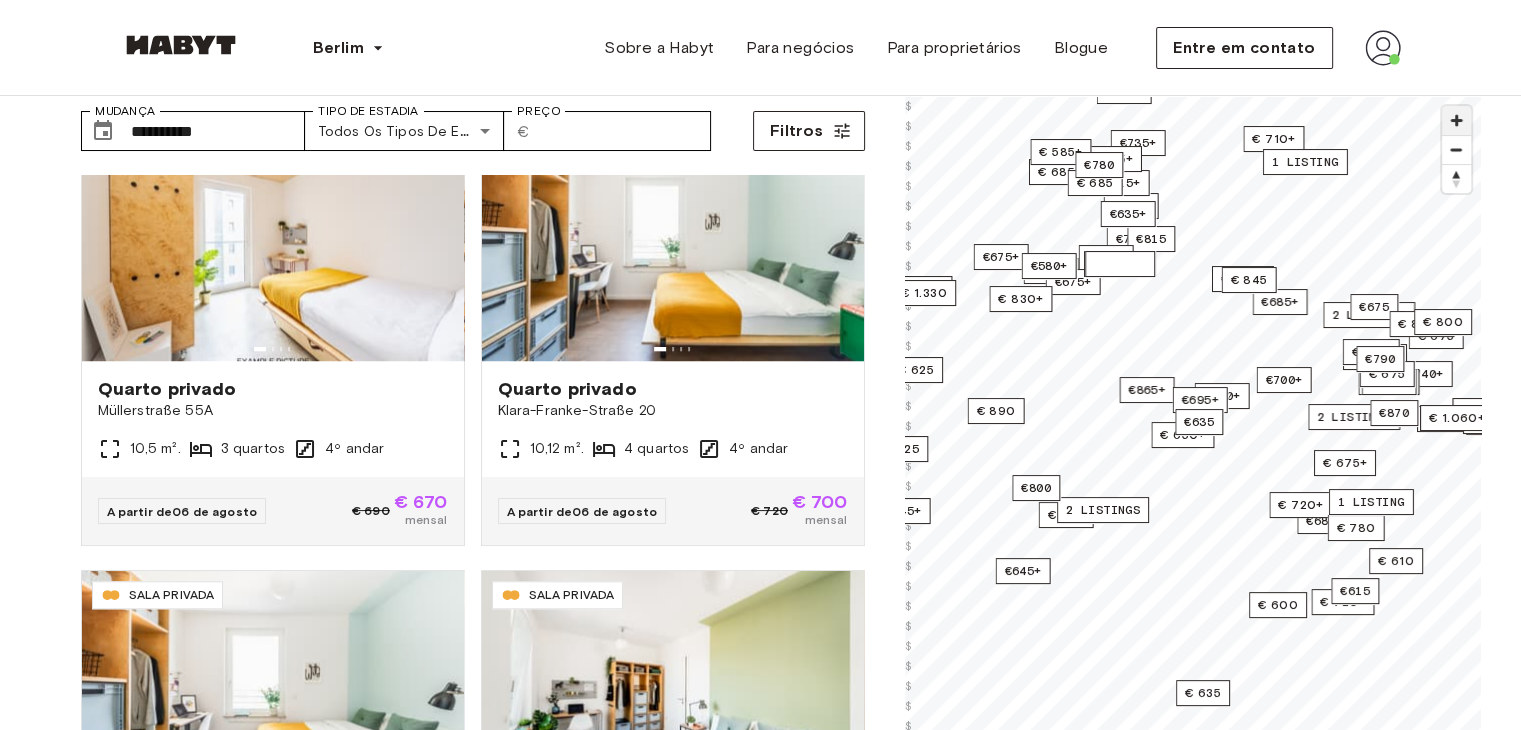 click at bounding box center [1456, 120] 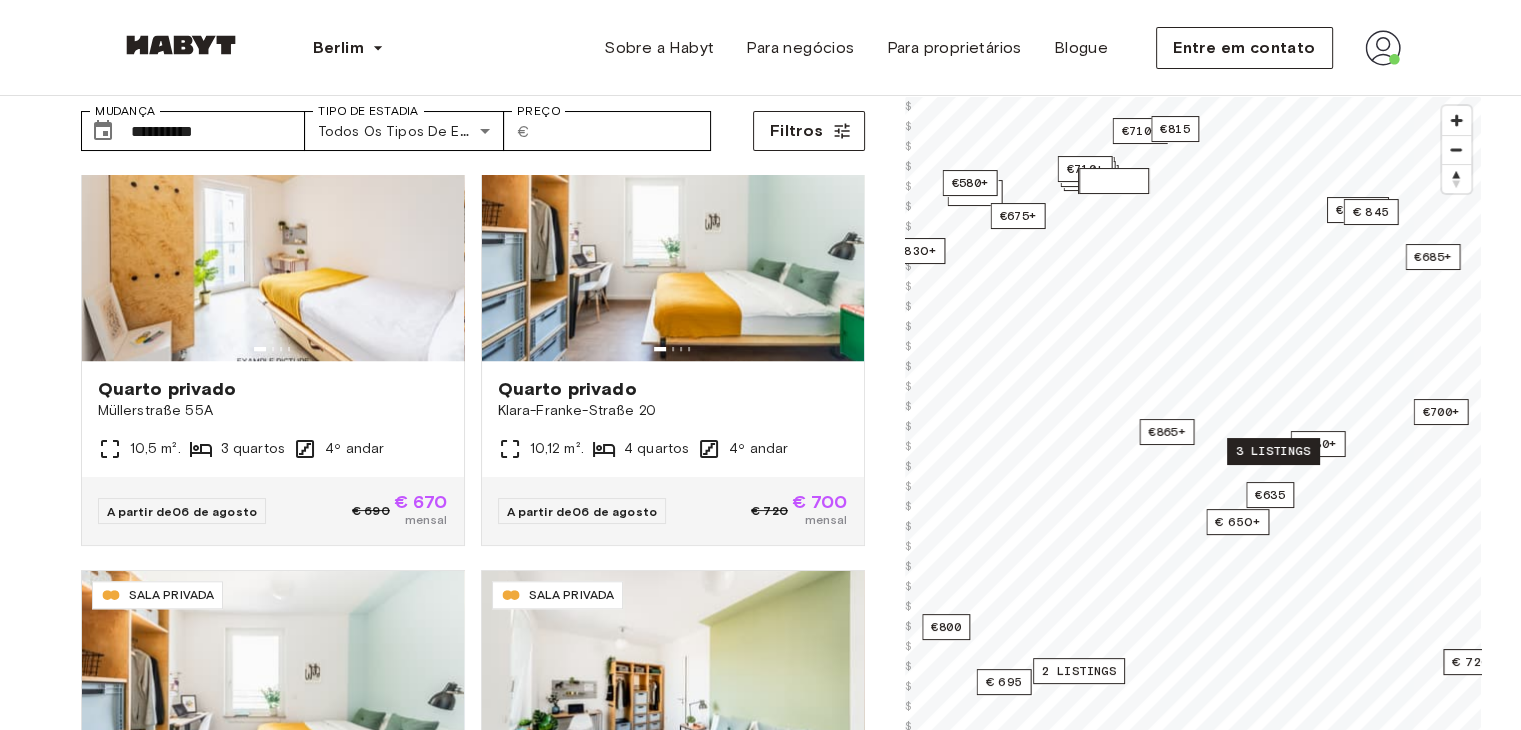 click on "3 listings" at bounding box center (1273, 451) 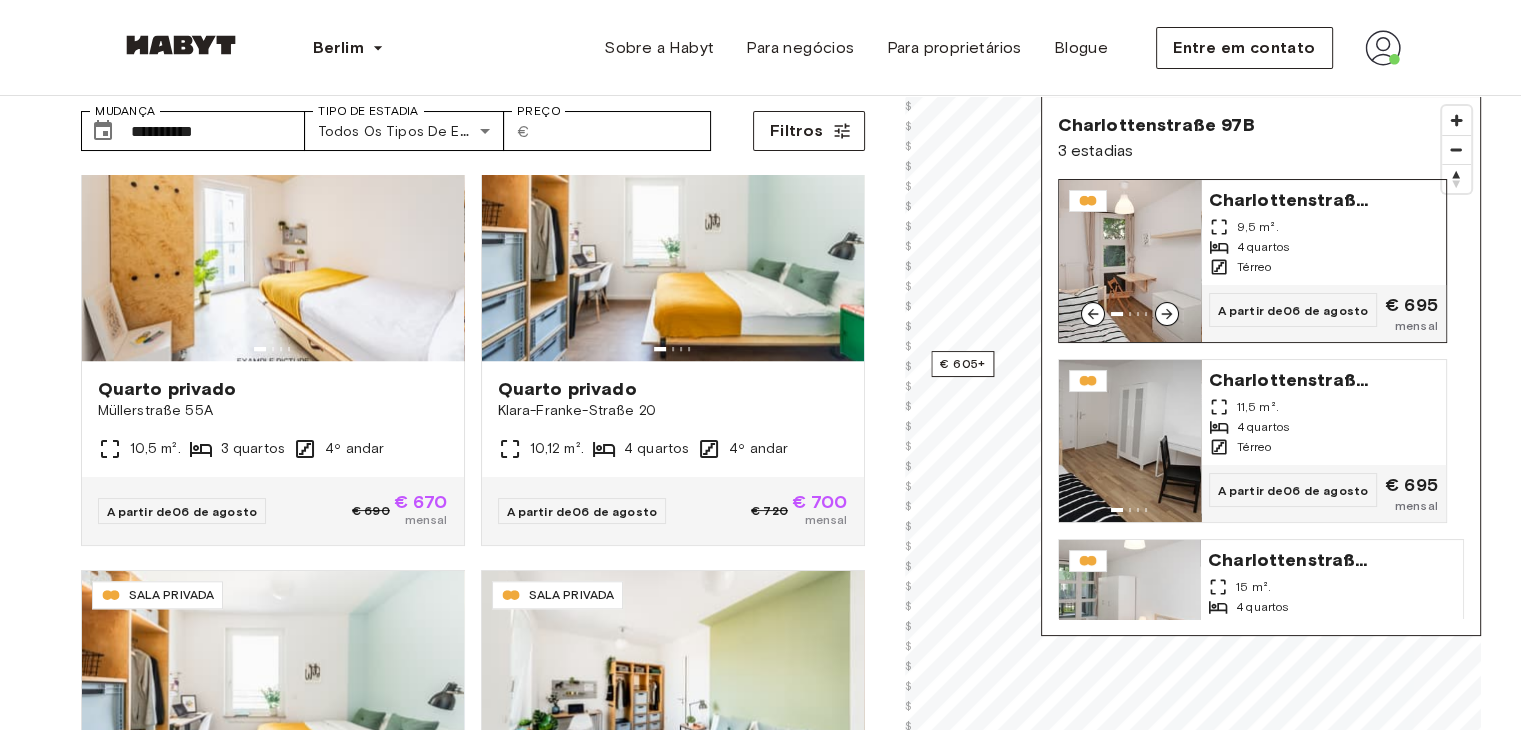 click 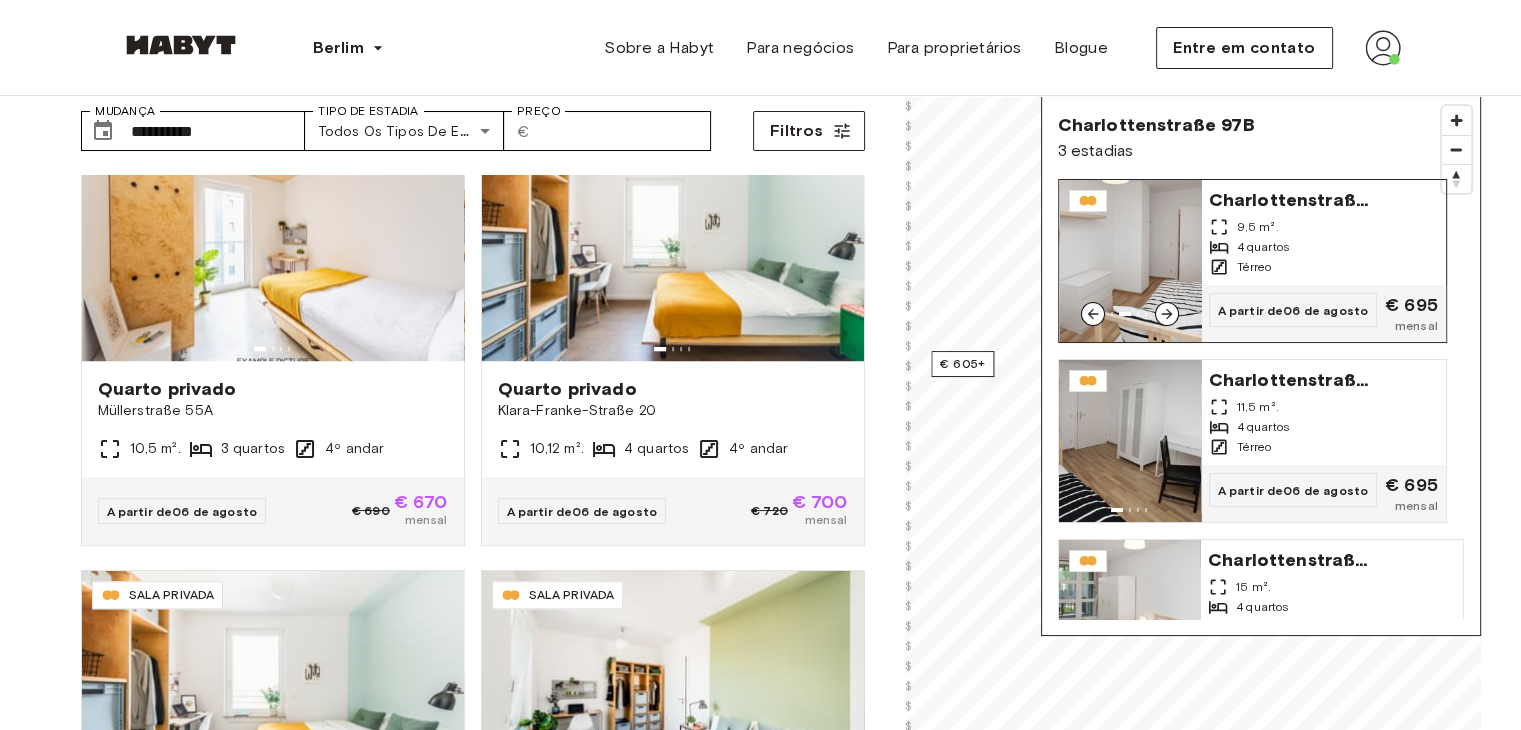 click 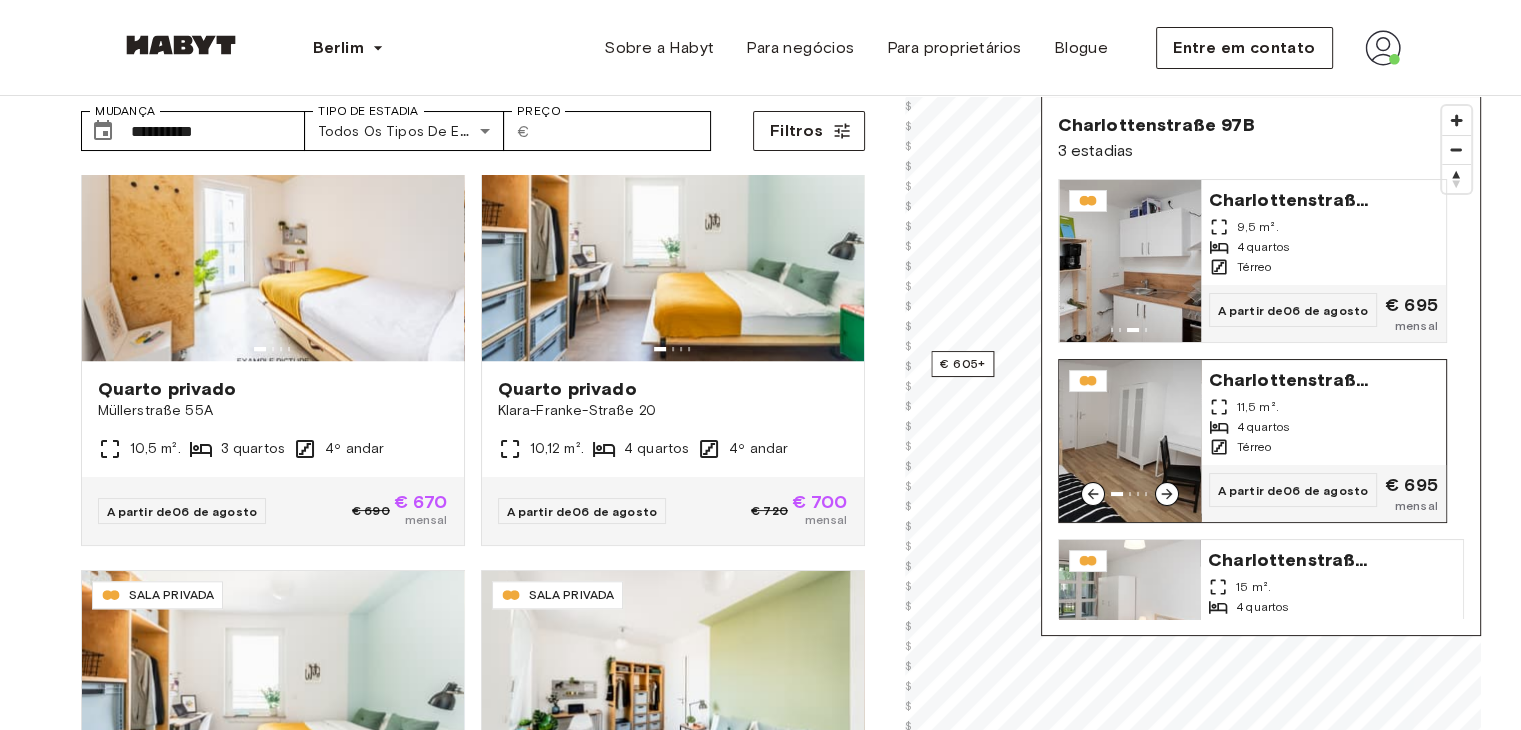 click 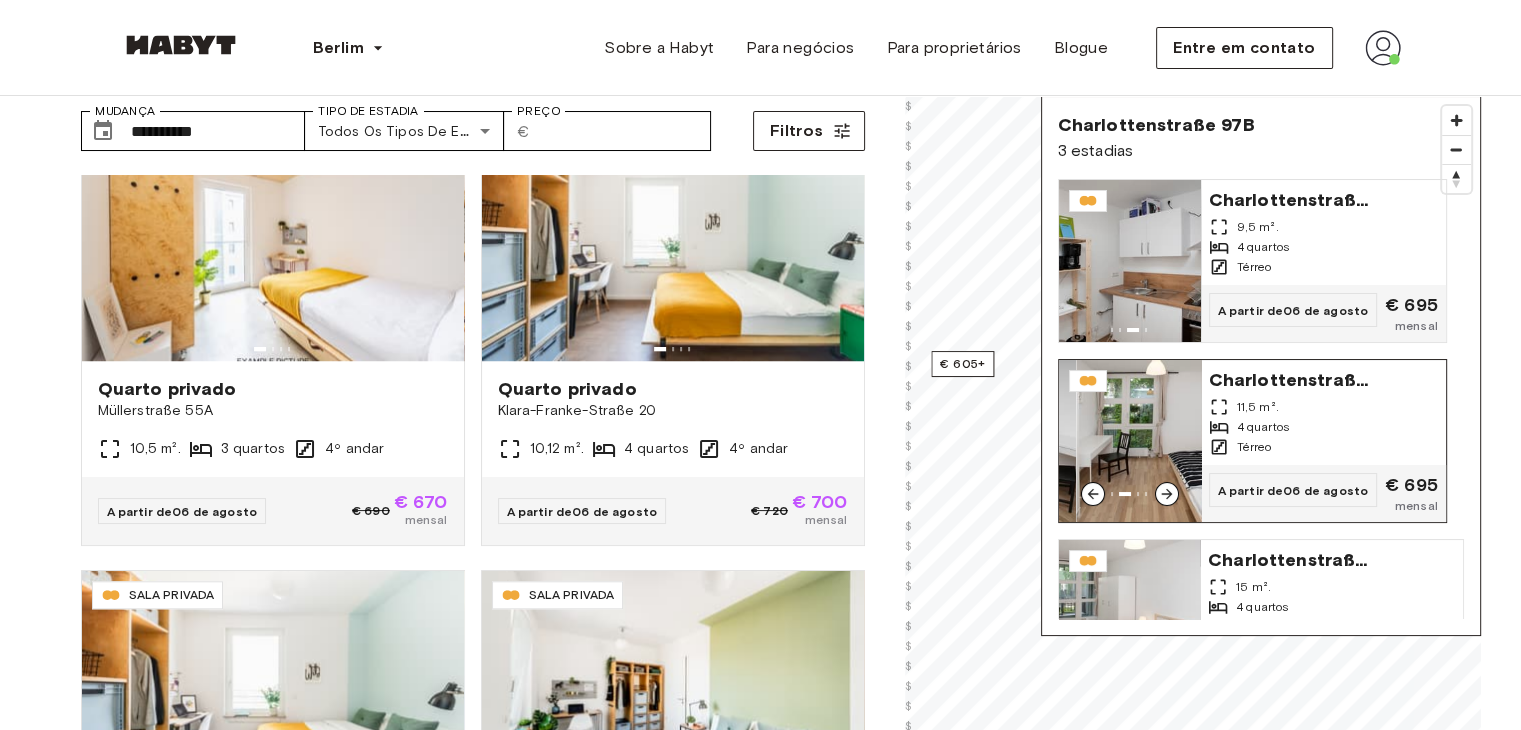 click 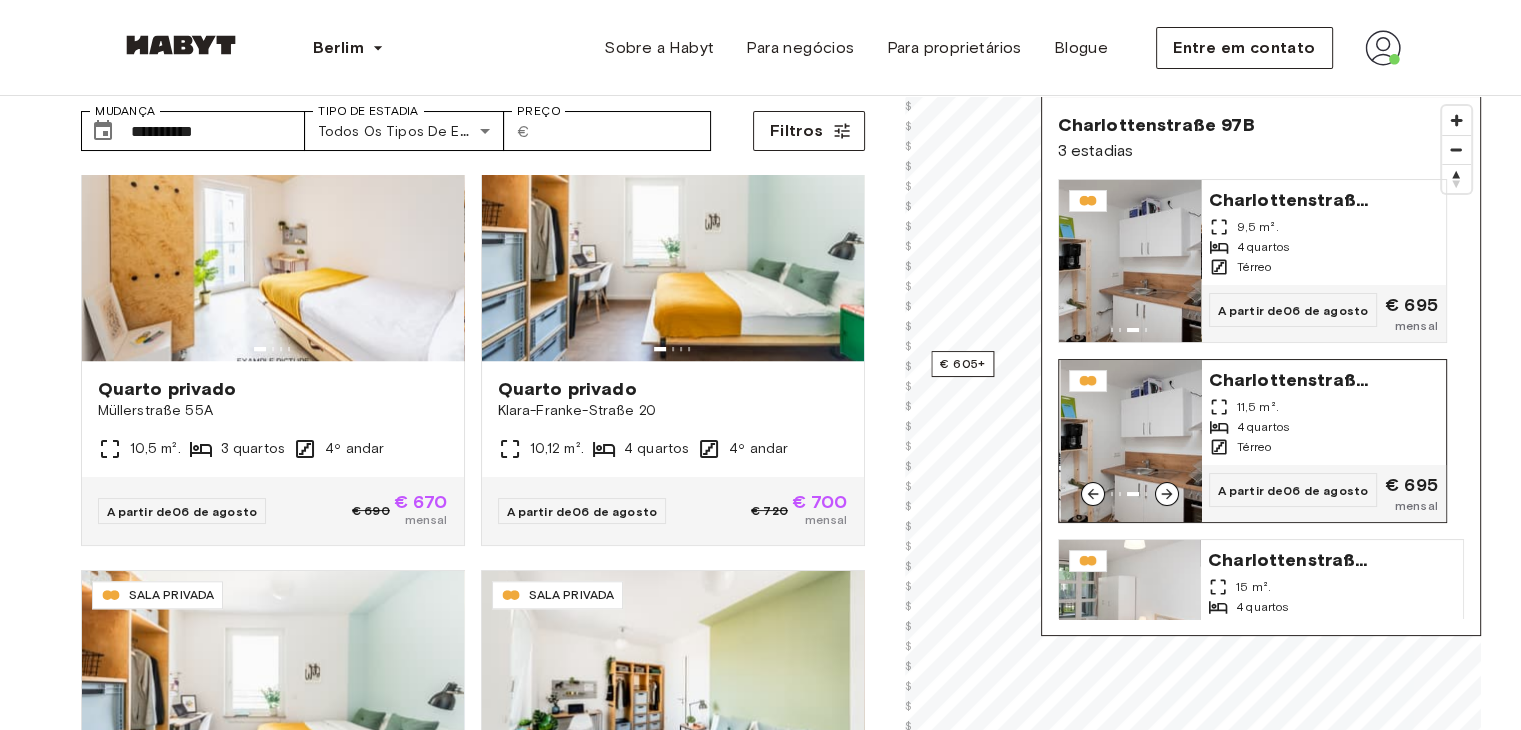 scroll, scrollTop: 300, scrollLeft: 0, axis: vertical 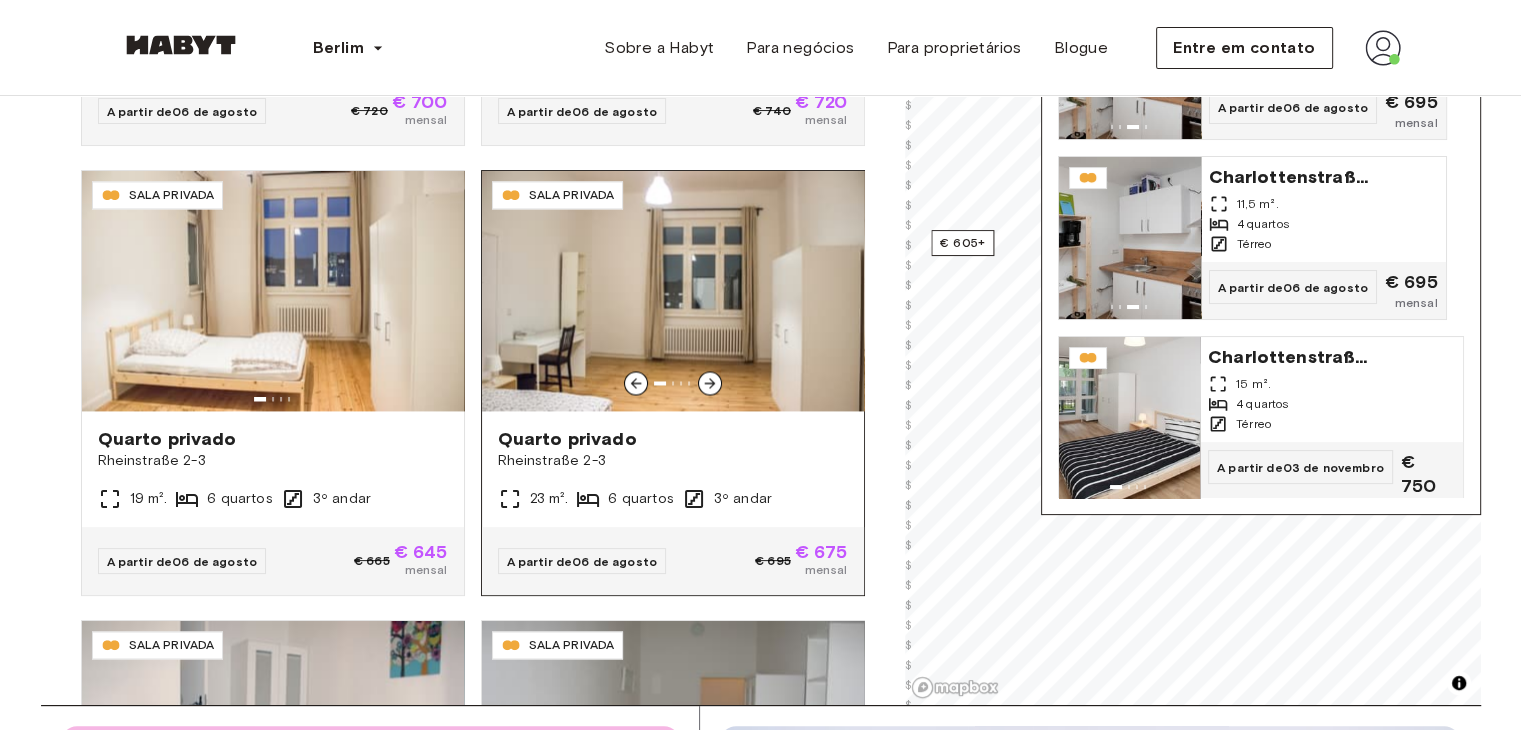click 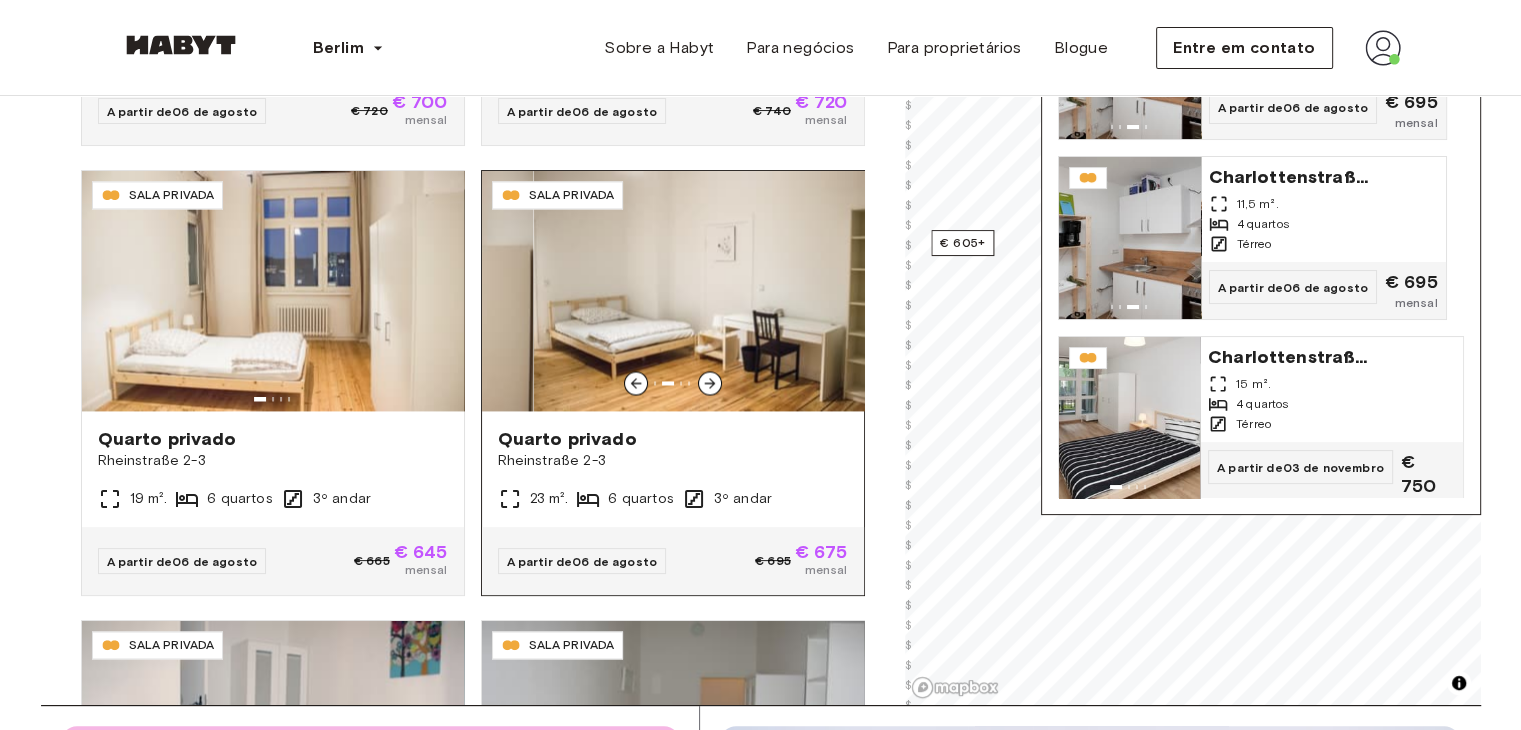 click 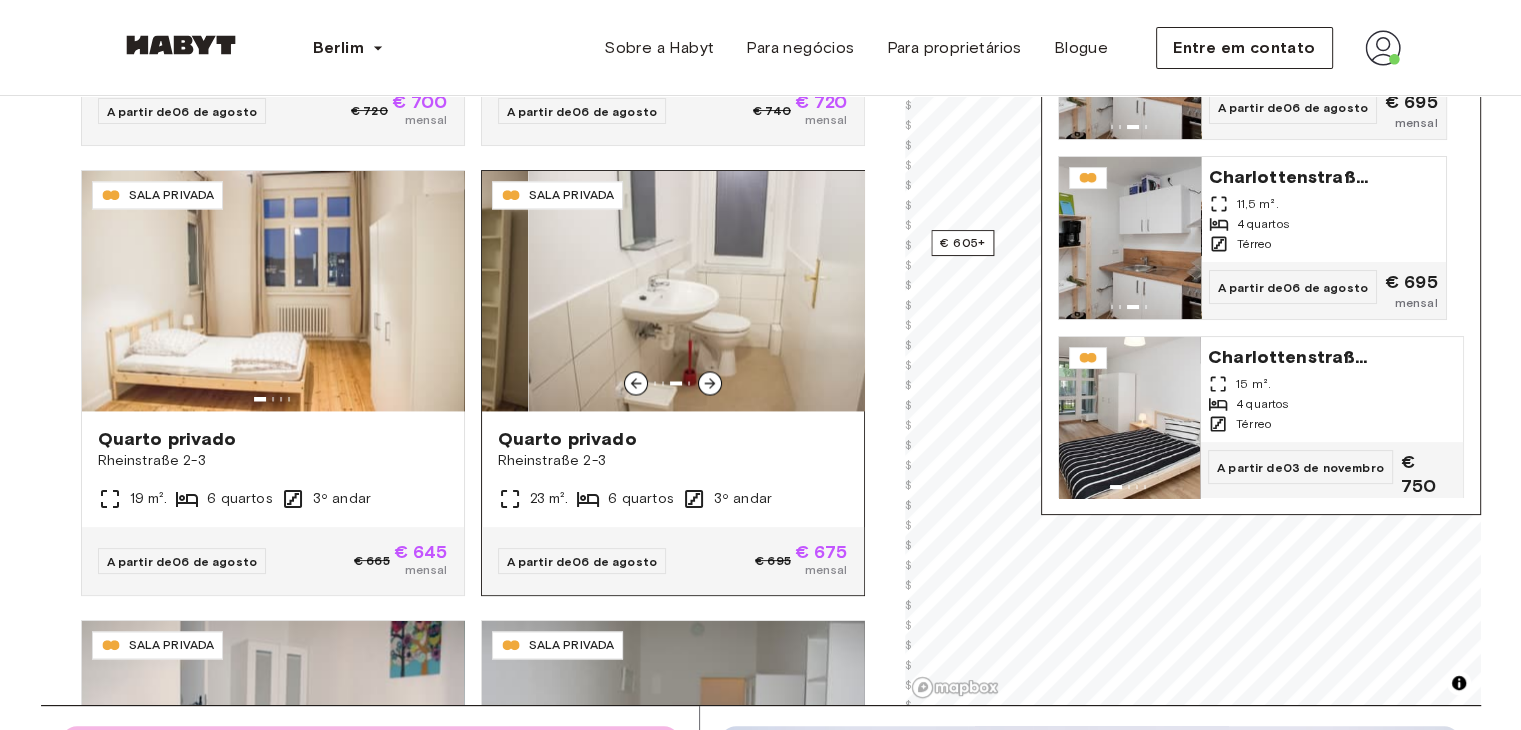 click 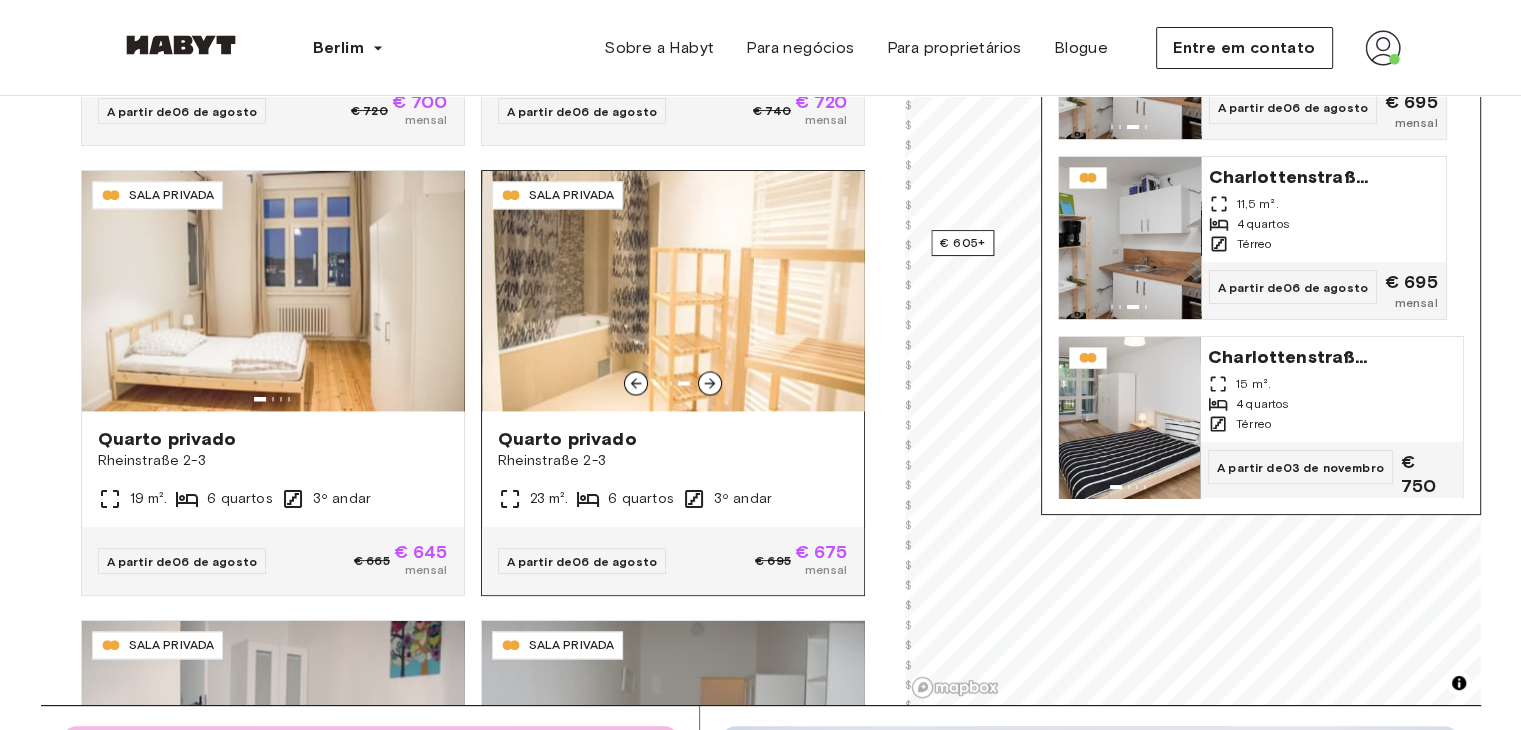 click 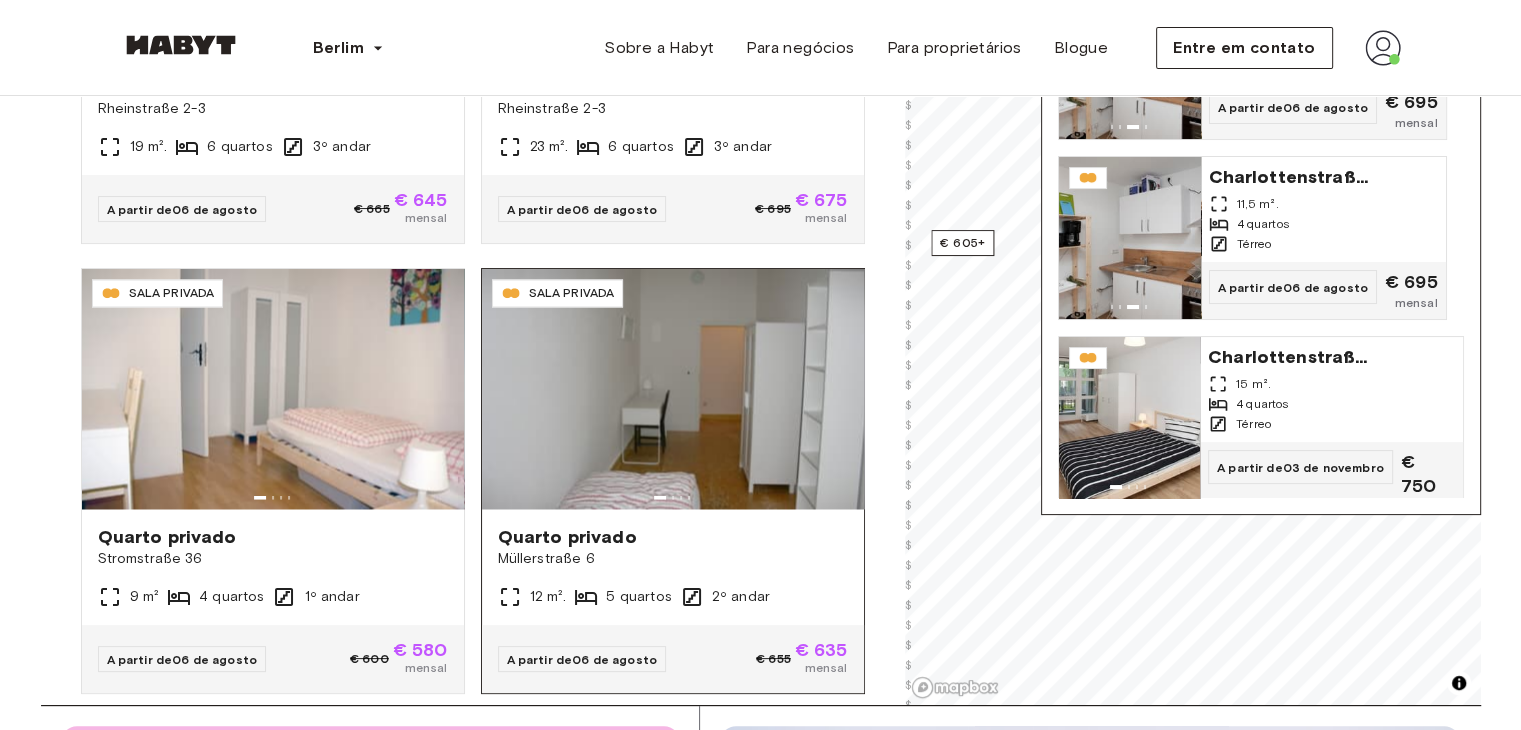 scroll, scrollTop: 18655, scrollLeft: 0, axis: vertical 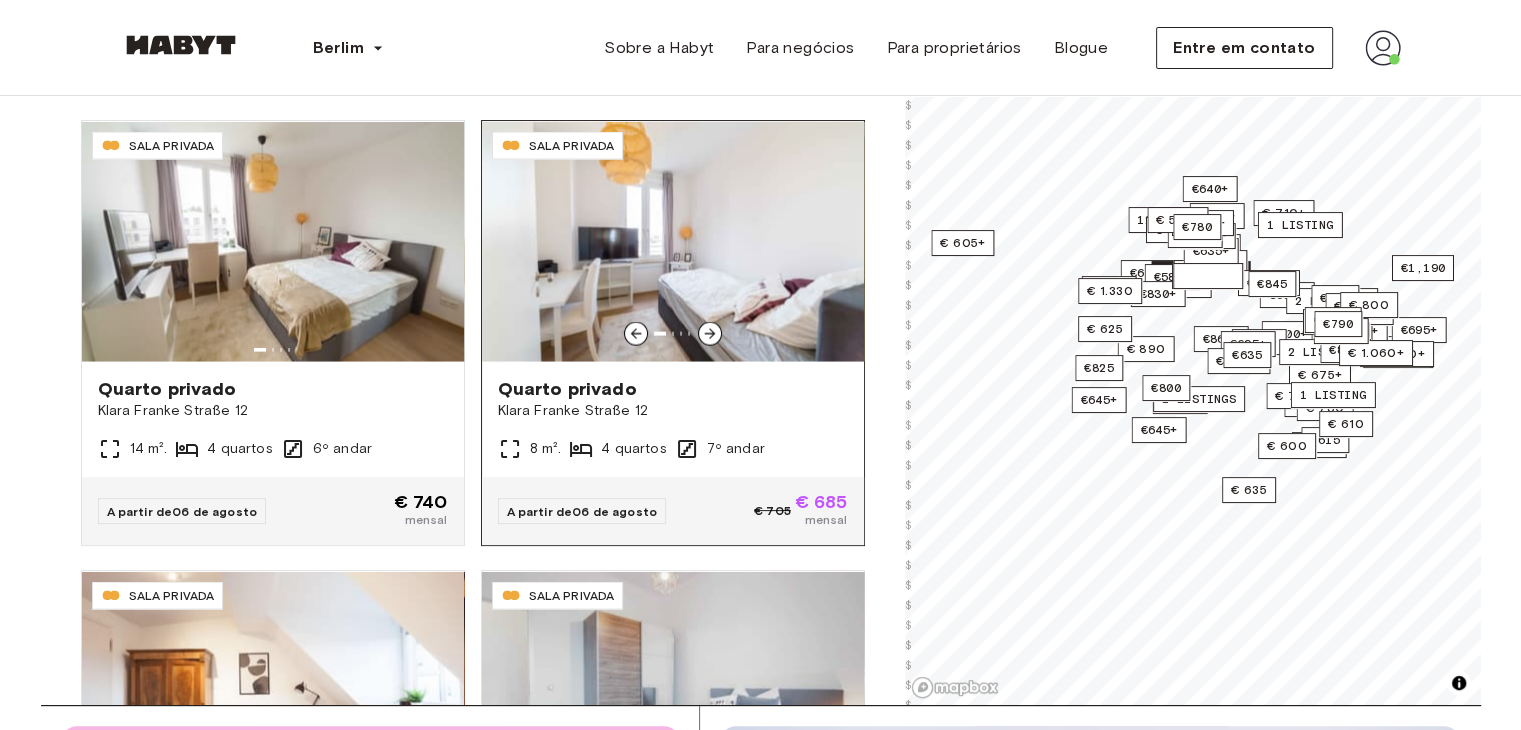 click 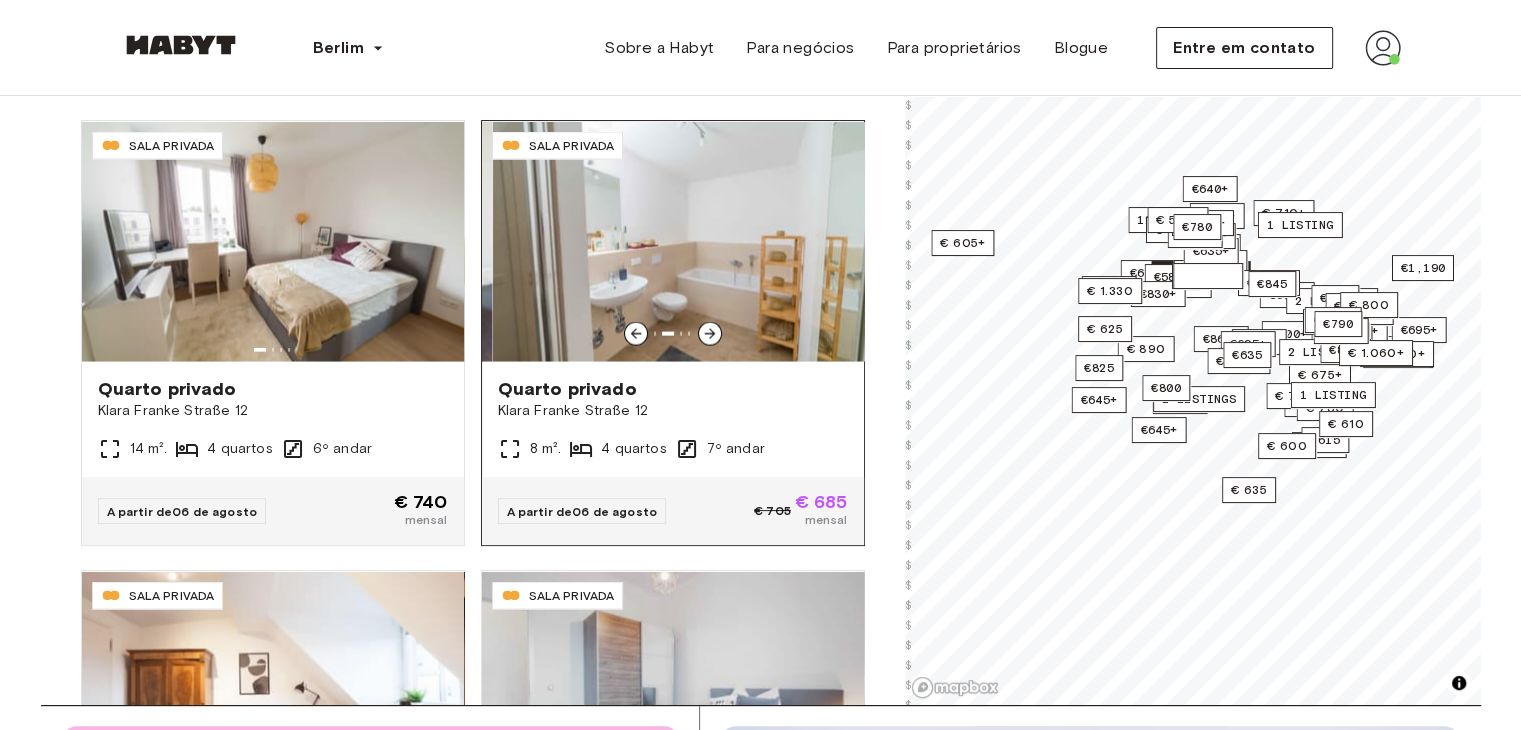 click 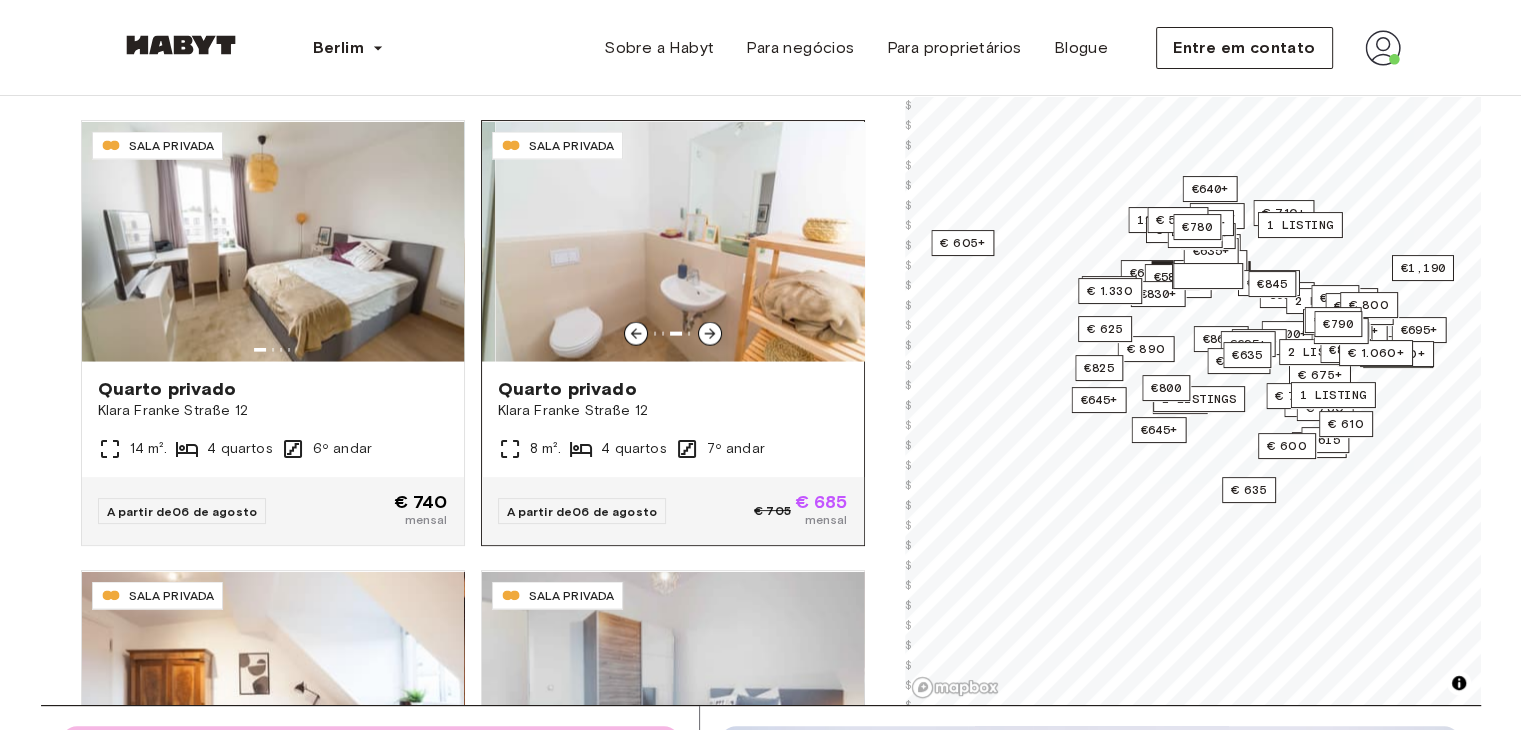 click 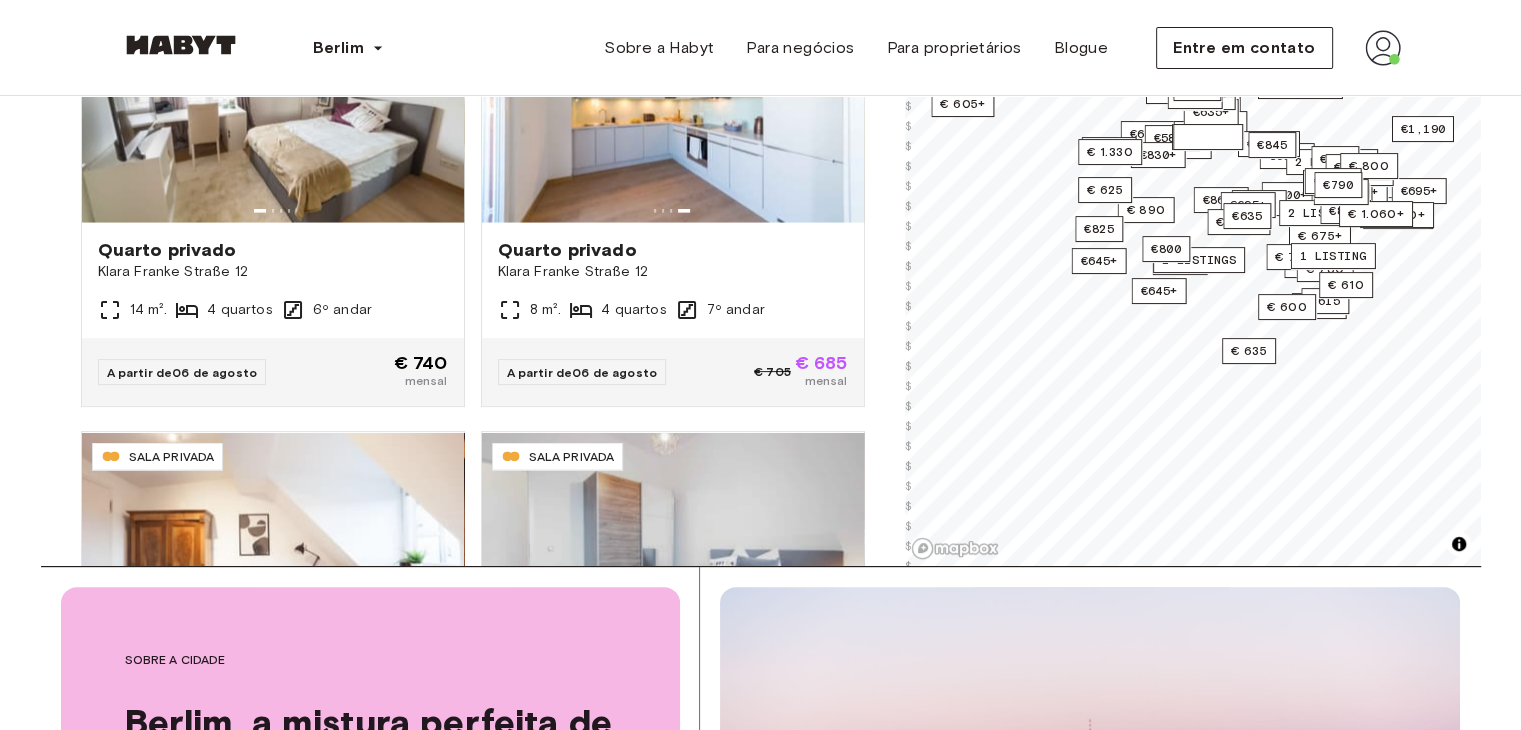 scroll, scrollTop: 500, scrollLeft: 0, axis: vertical 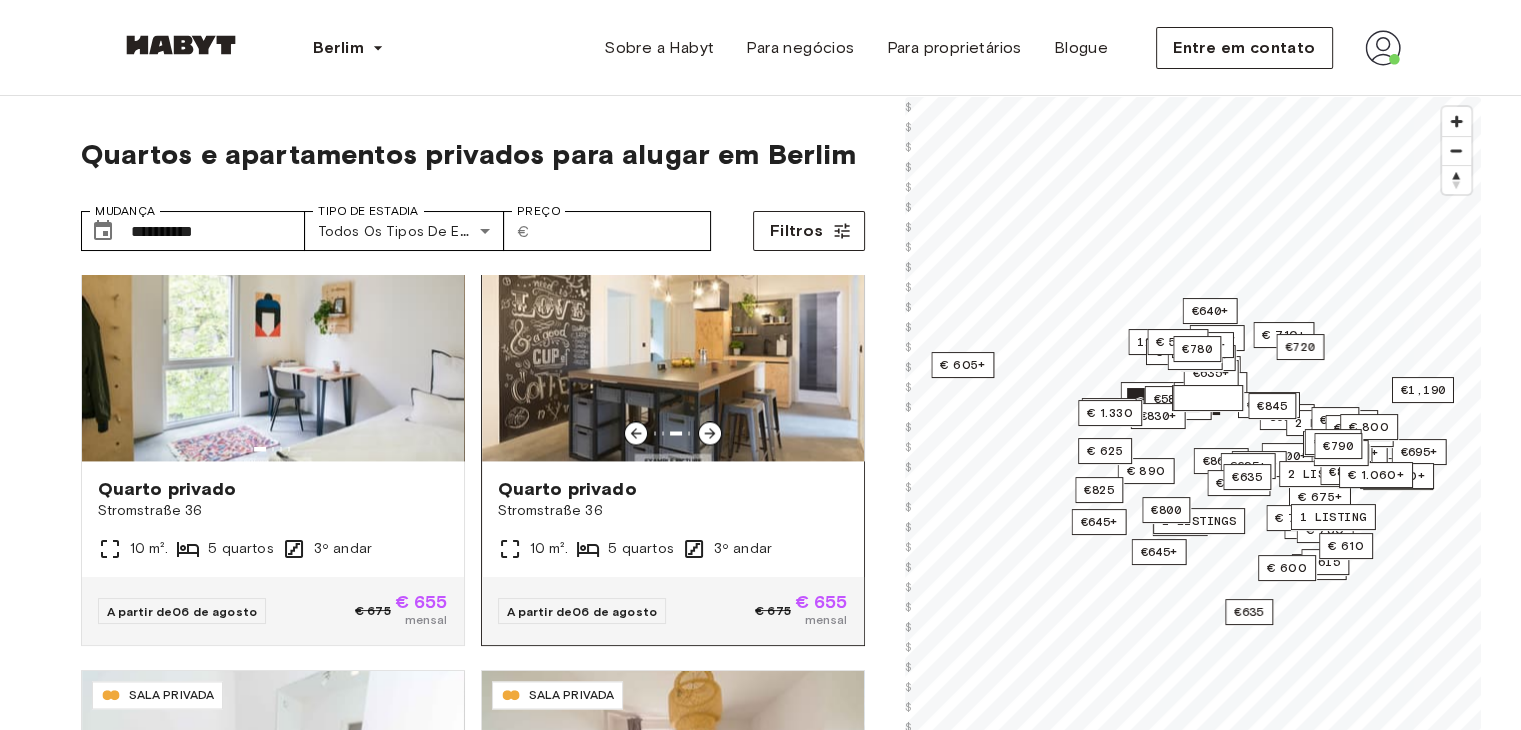 click at bounding box center (673, 341) 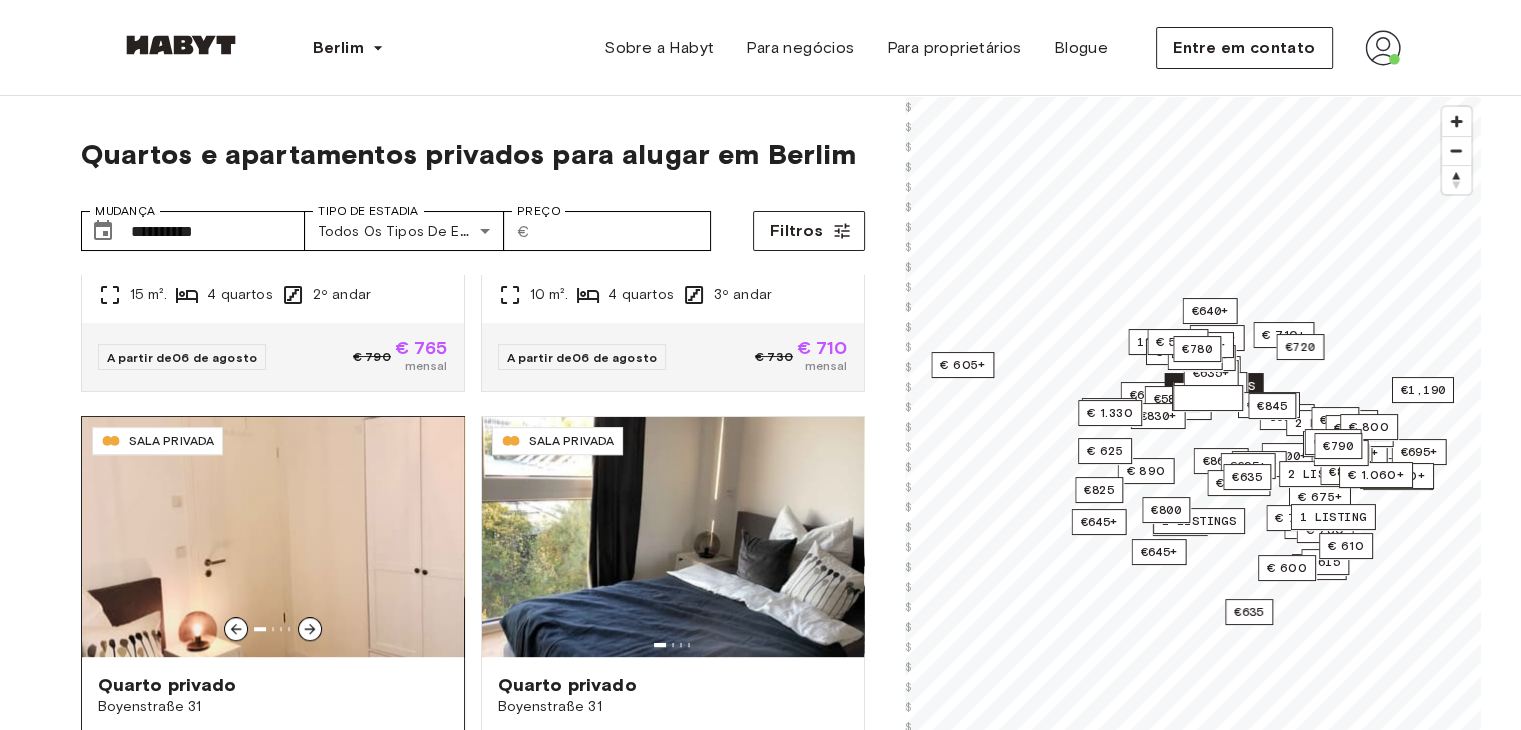 scroll, scrollTop: 8855, scrollLeft: 0, axis: vertical 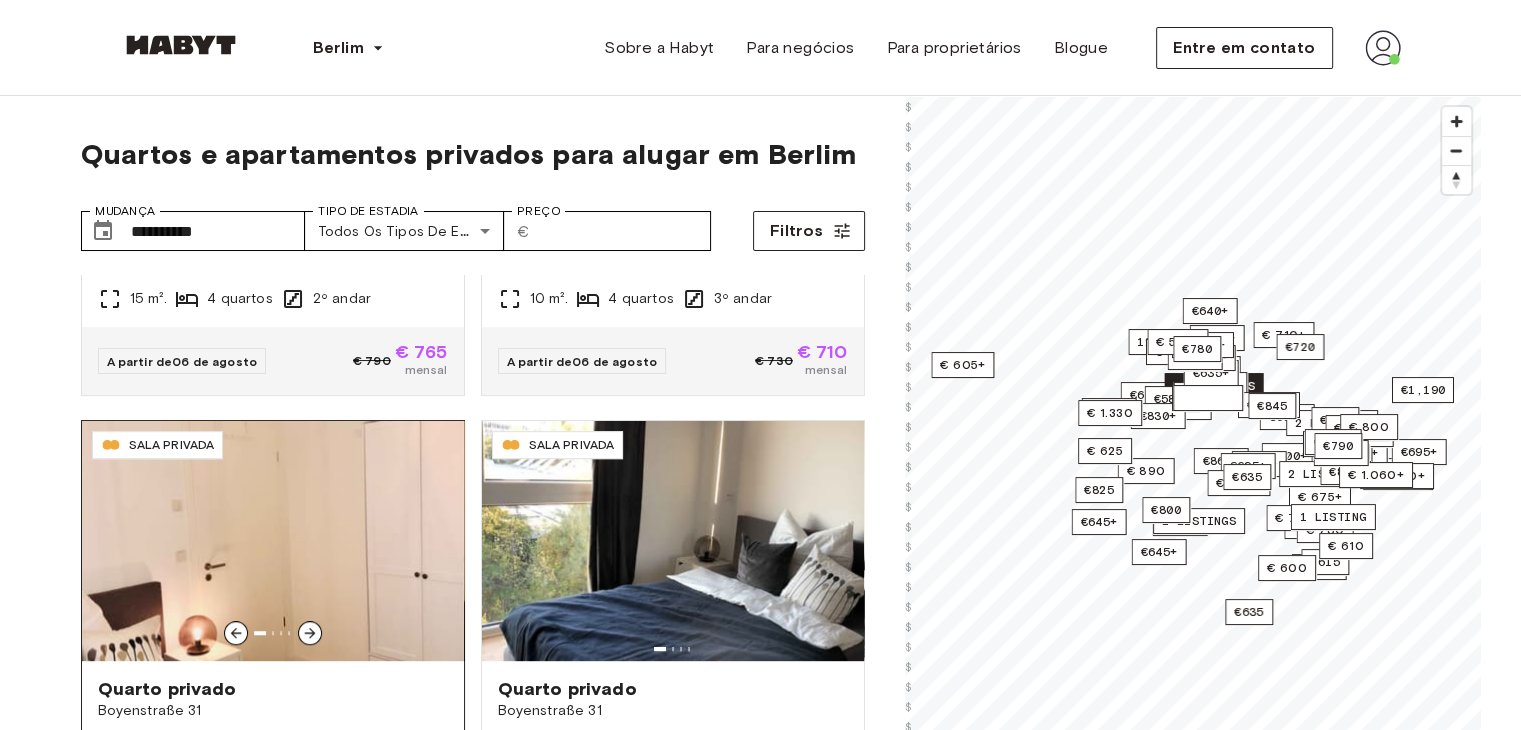 click 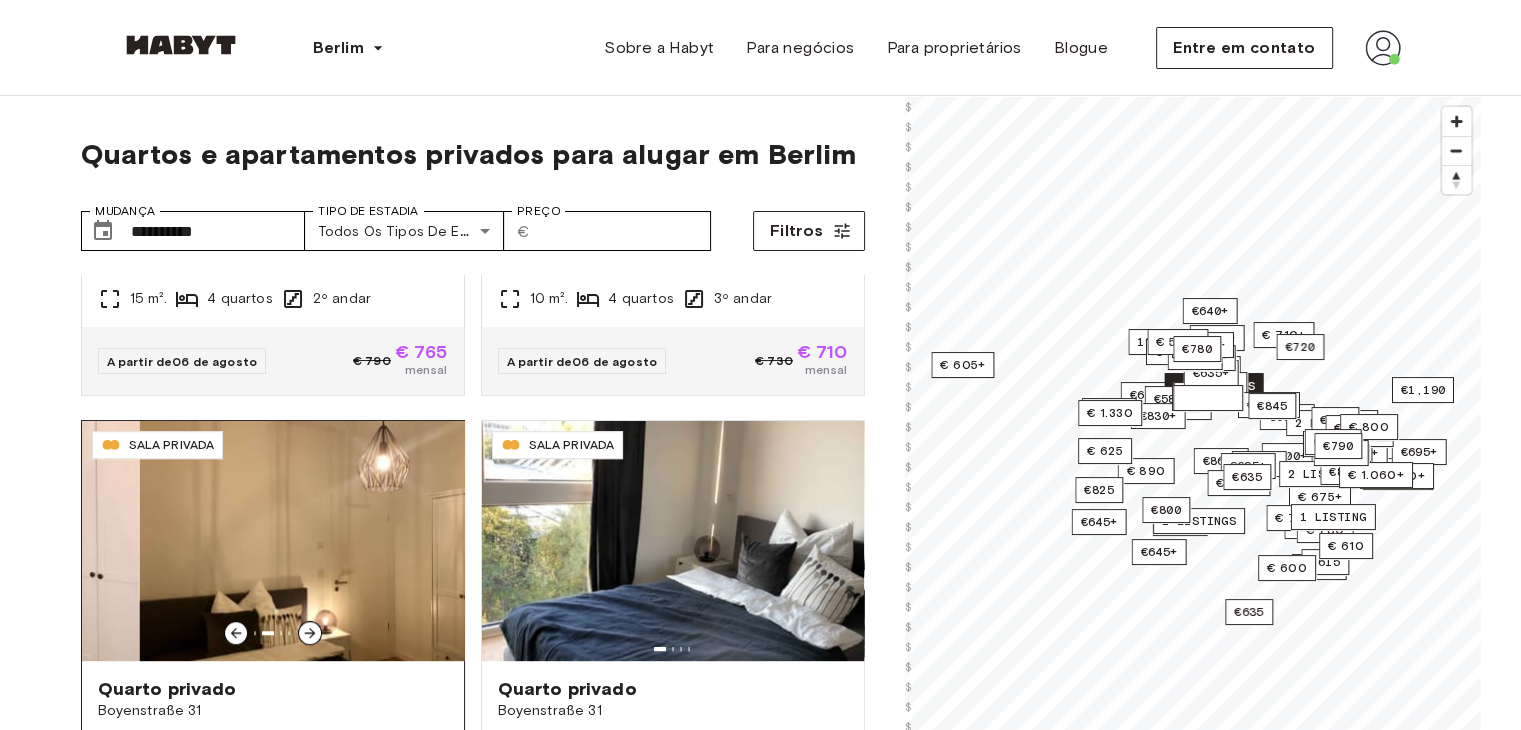 click 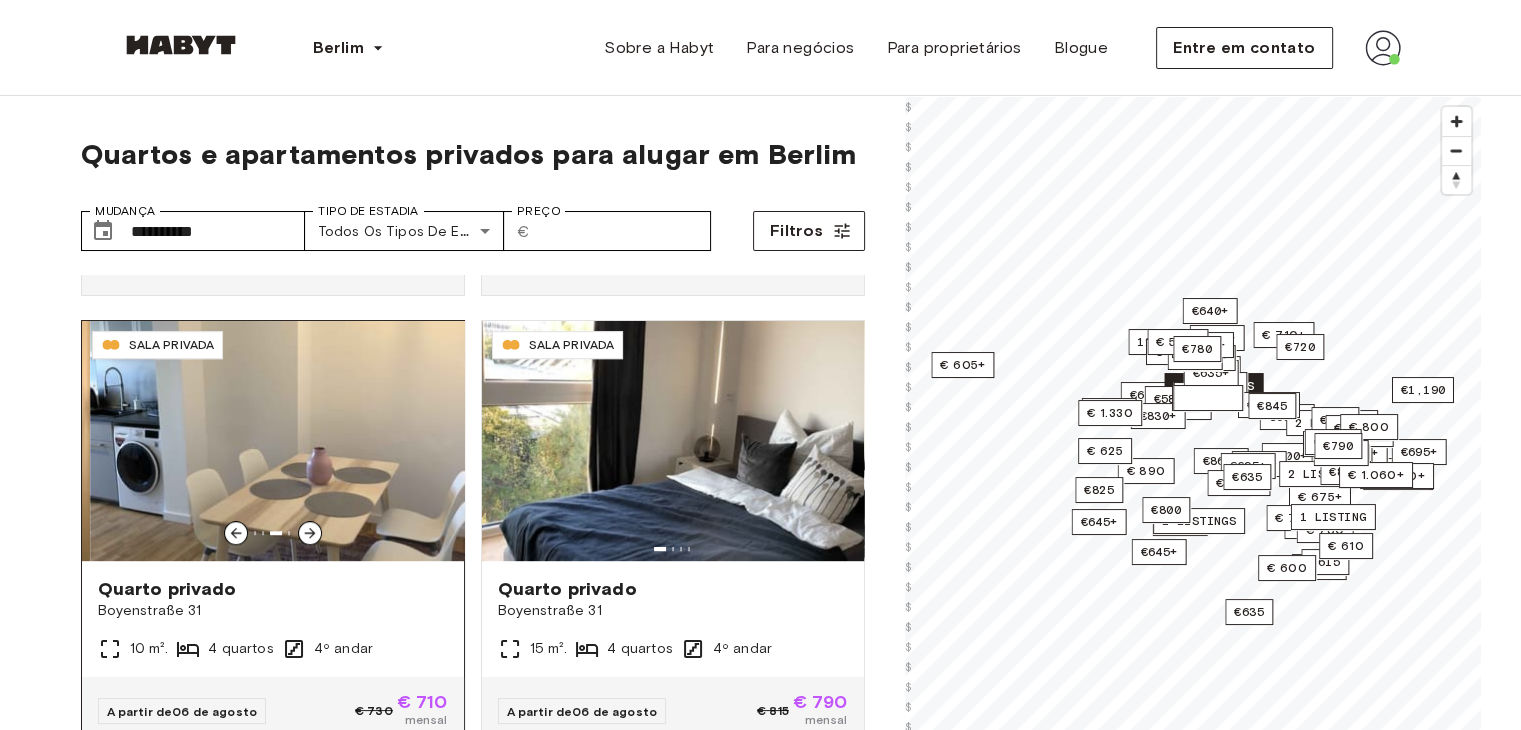 scroll, scrollTop: 9055, scrollLeft: 0, axis: vertical 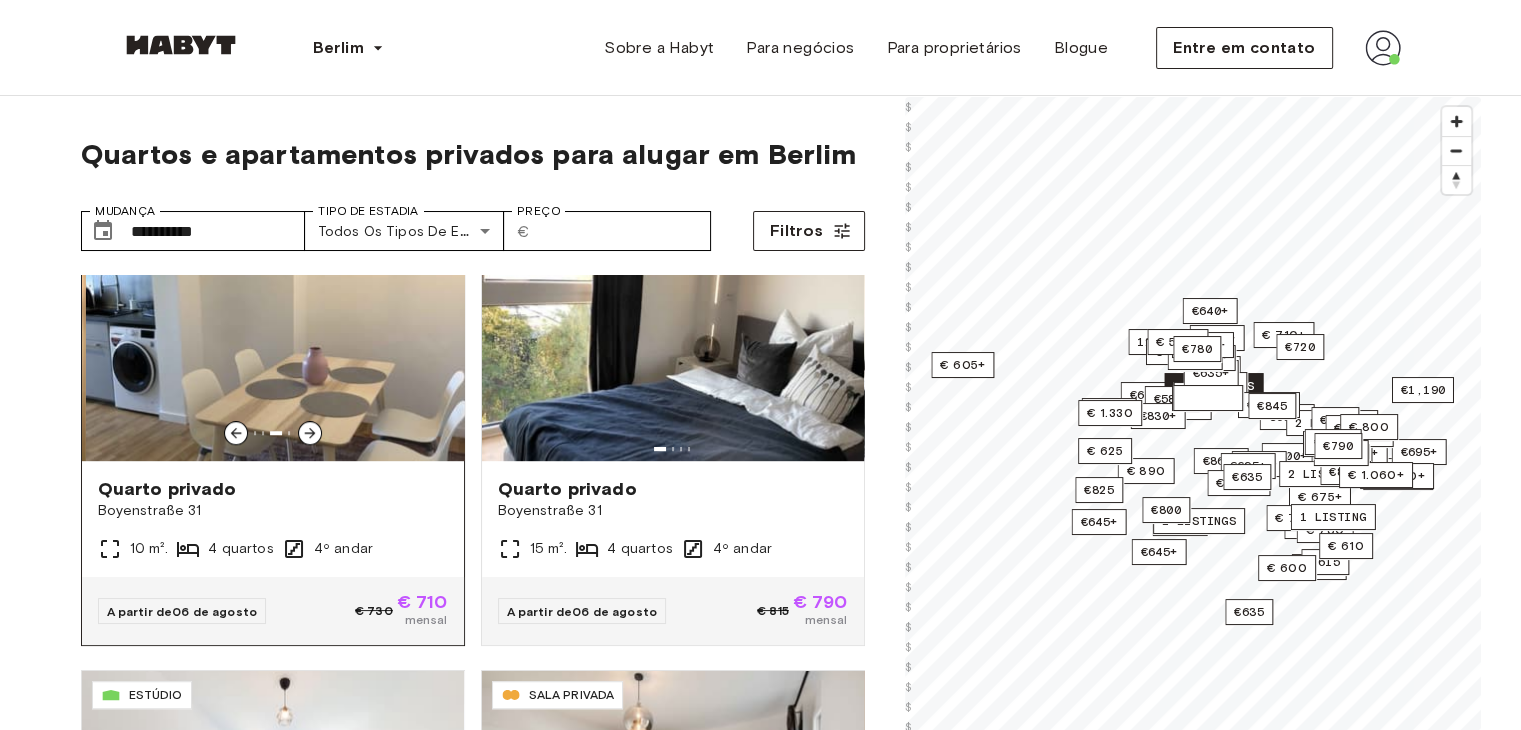 click at bounding box center (276, 341) 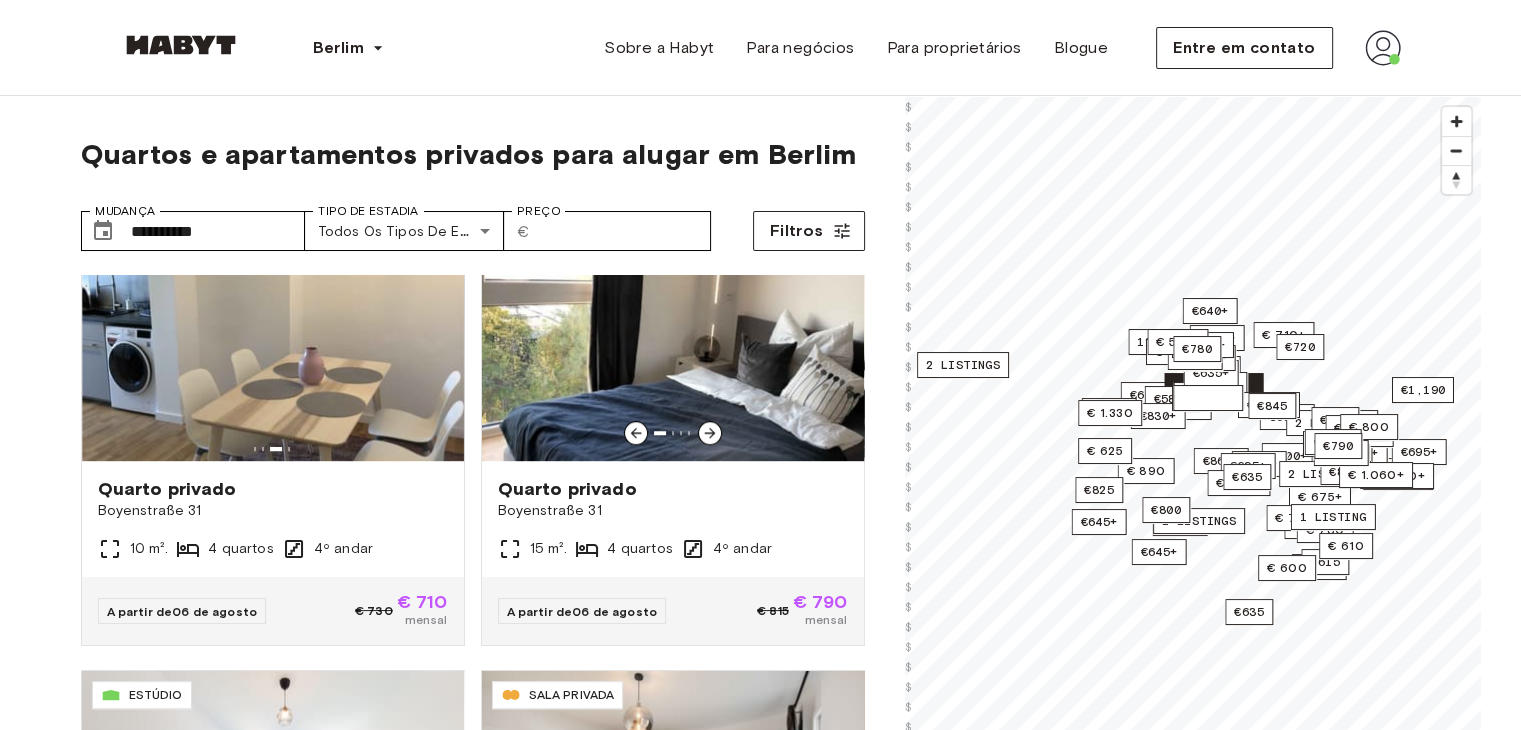 scroll, scrollTop: 8655, scrollLeft: 0, axis: vertical 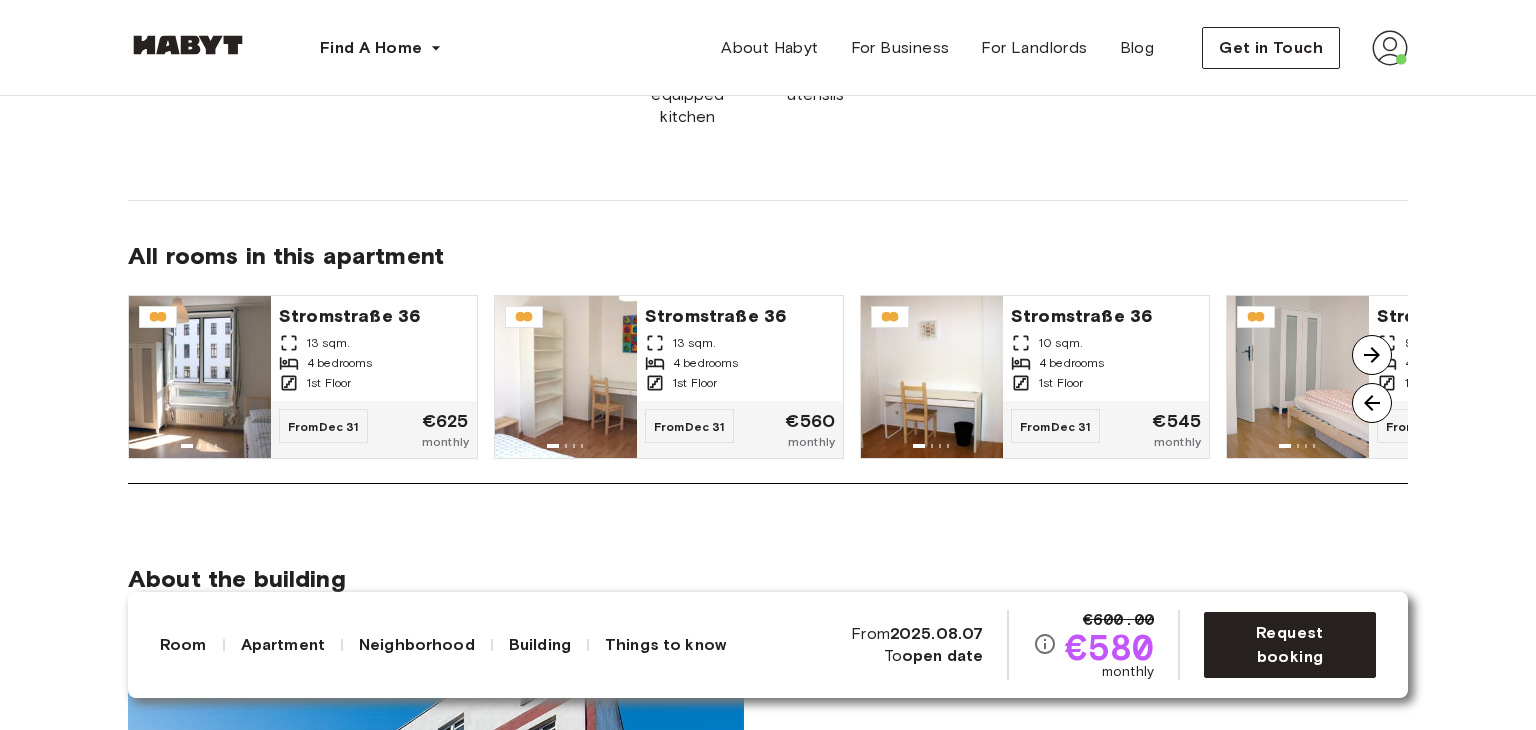 click at bounding box center [1372, 403] 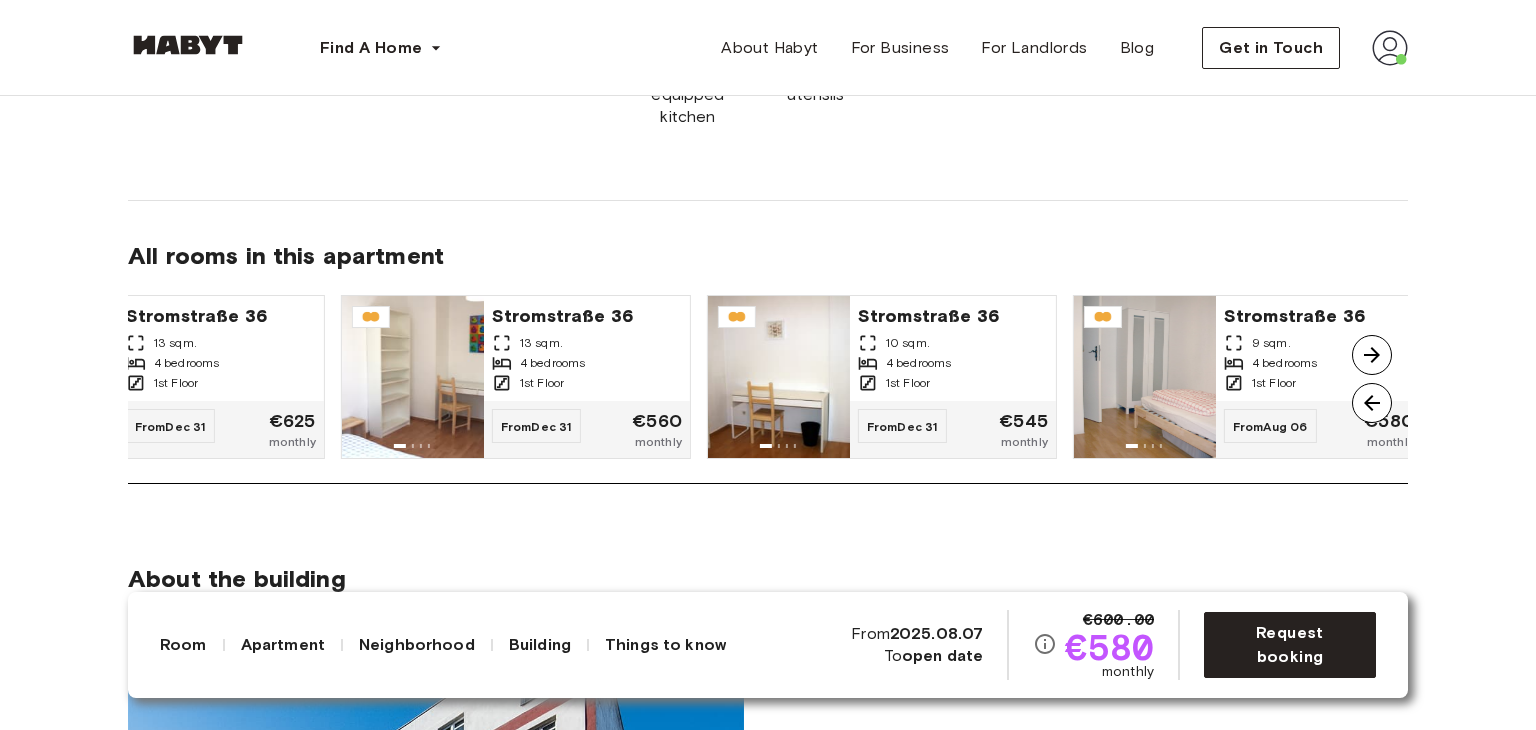 click at bounding box center [1372, 355] 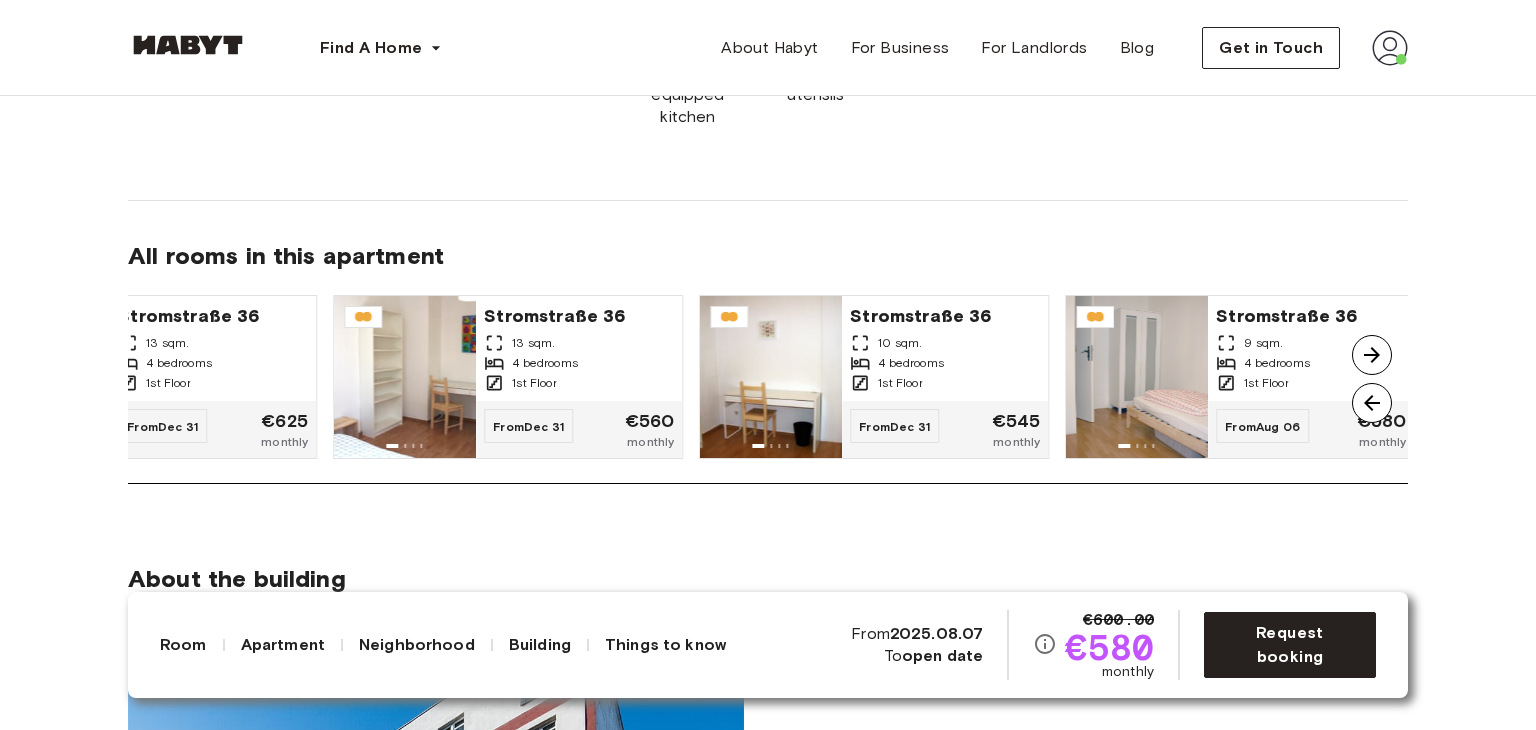 click at bounding box center [1372, 355] 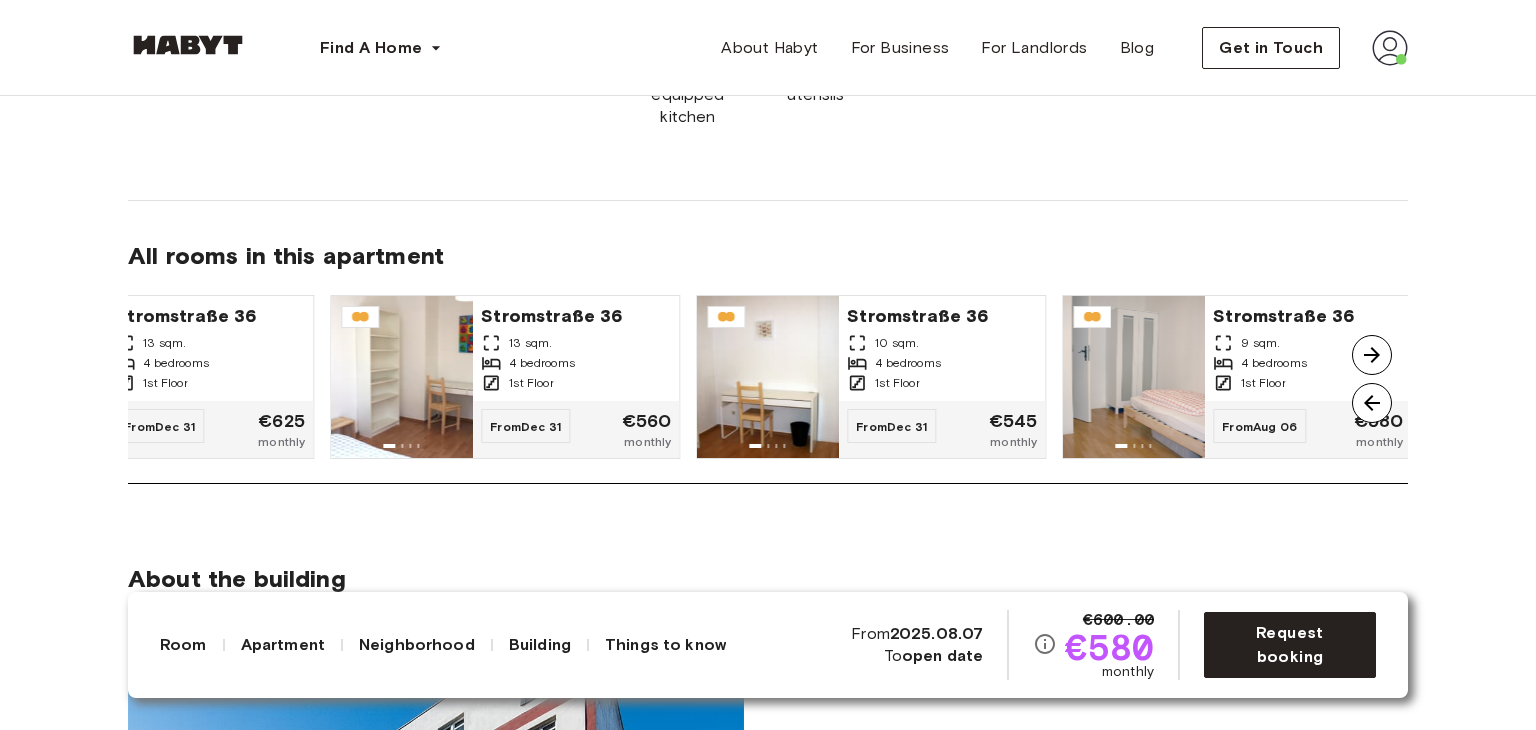 click at bounding box center [1372, 355] 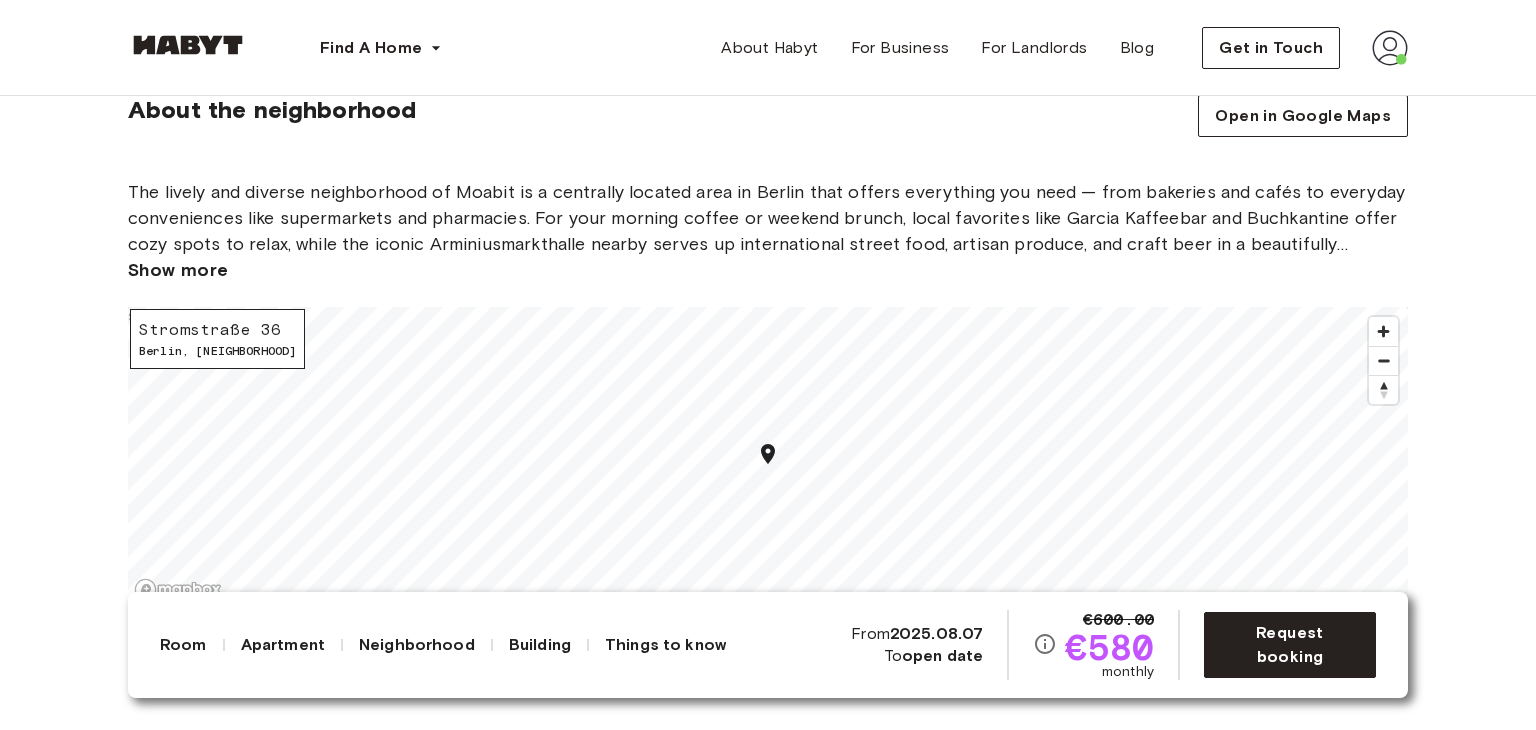 scroll, scrollTop: 2600, scrollLeft: 0, axis: vertical 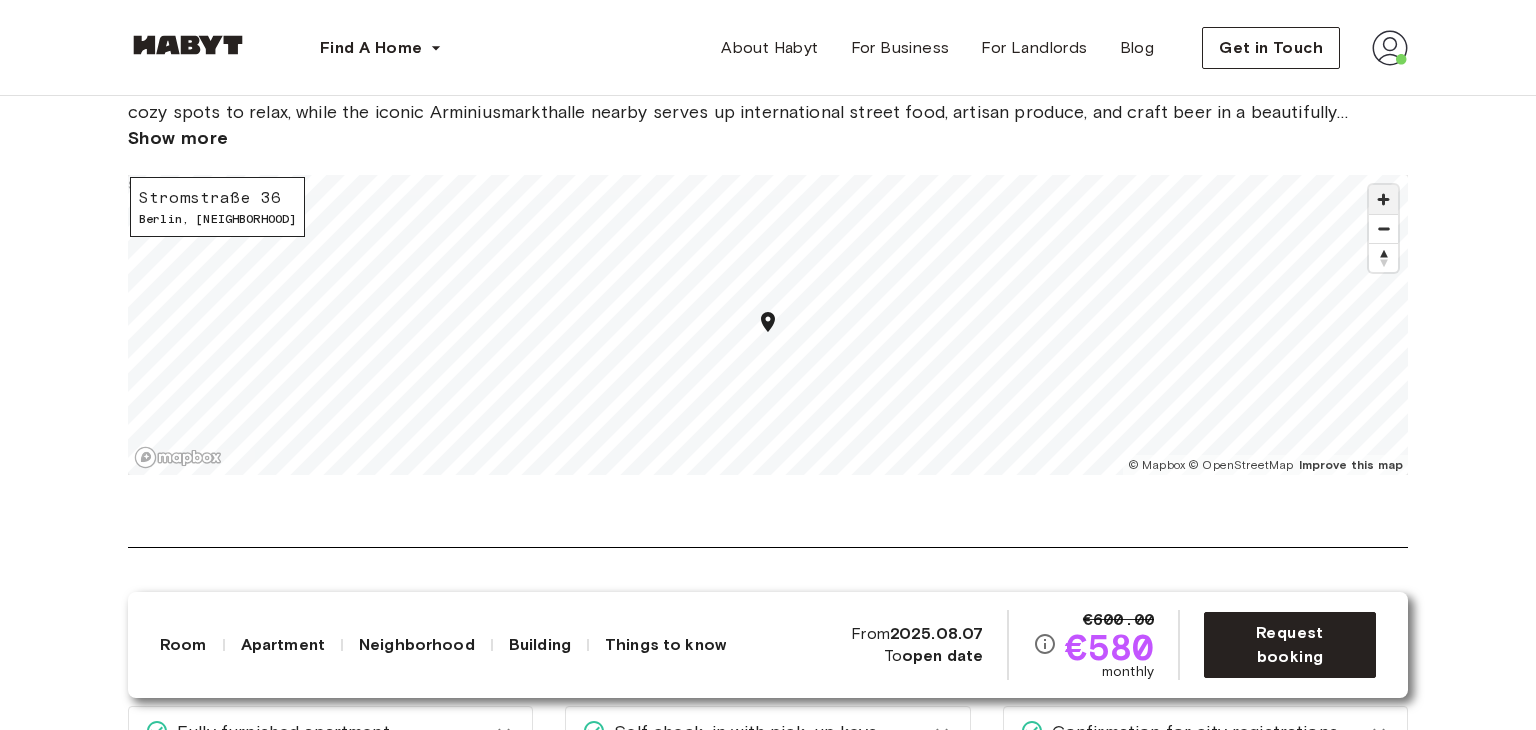 click at bounding box center (1383, 199) 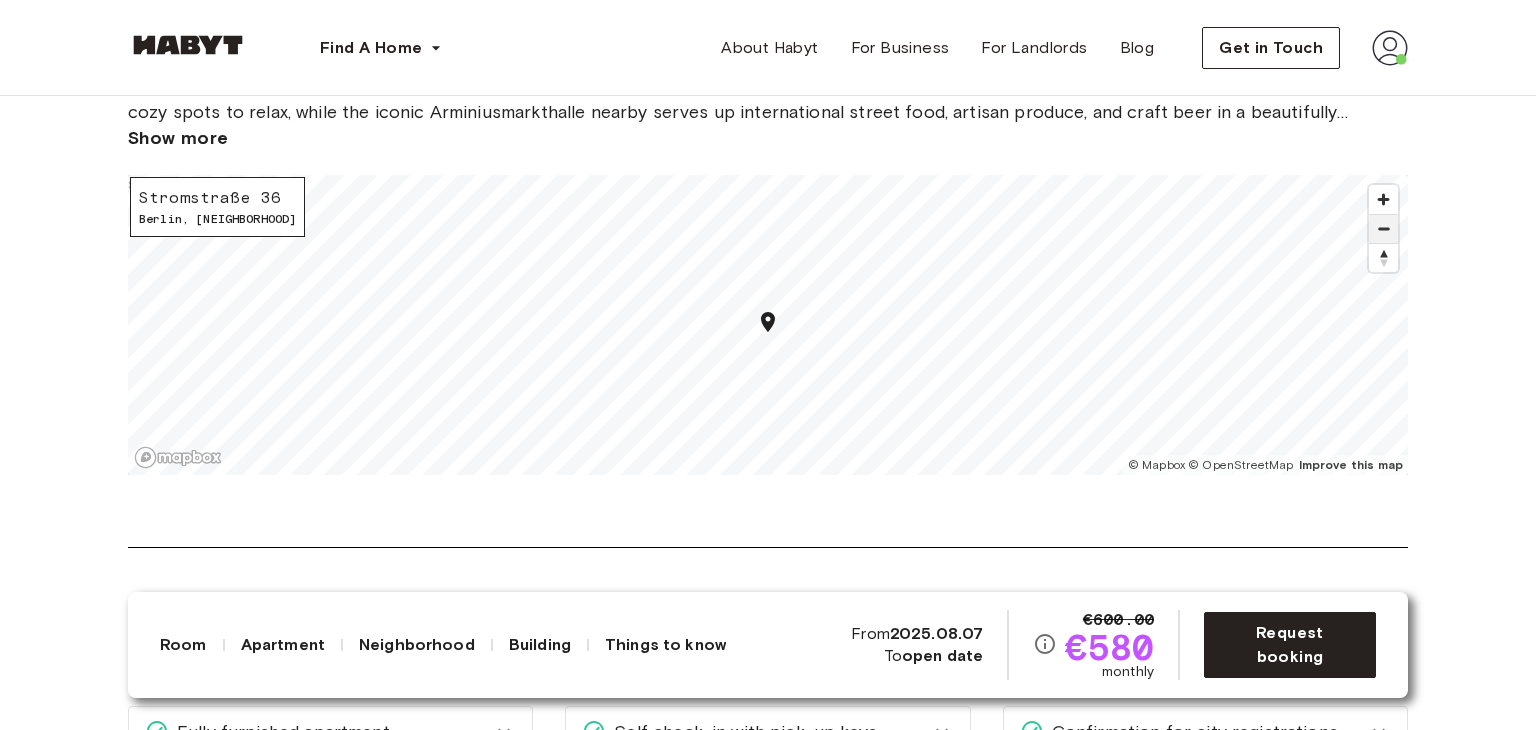 click at bounding box center [1383, 229] 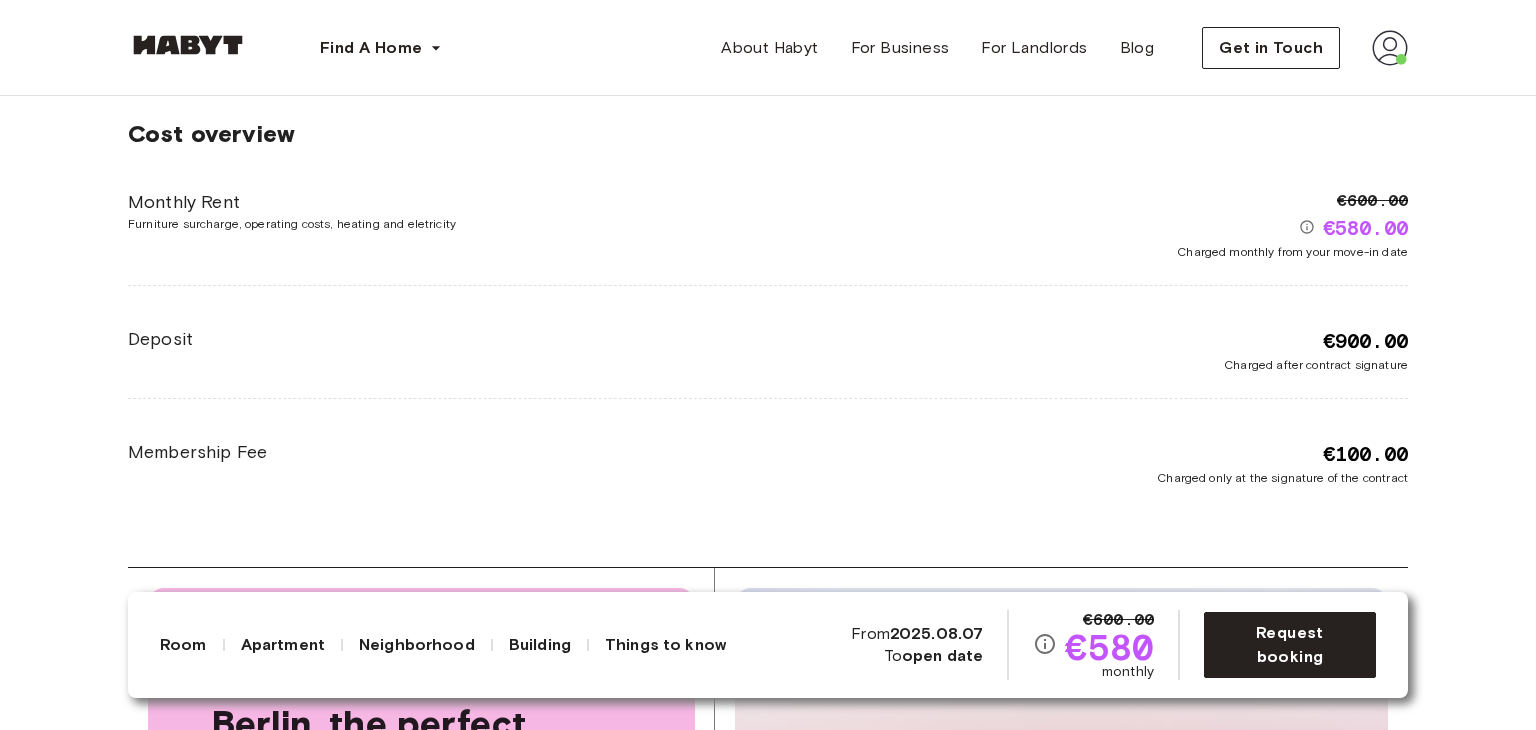 scroll, scrollTop: 3600, scrollLeft: 0, axis: vertical 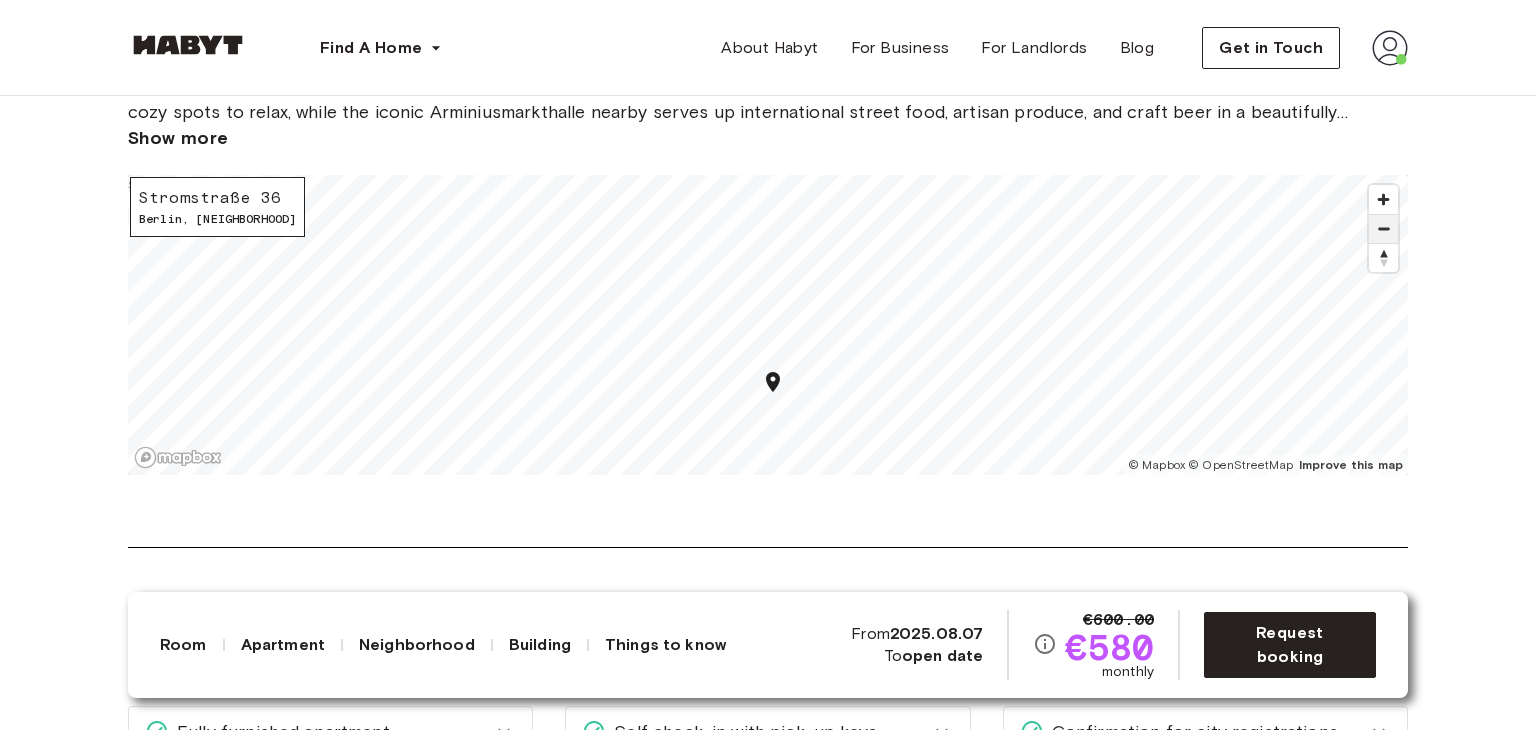 click at bounding box center (1383, 229) 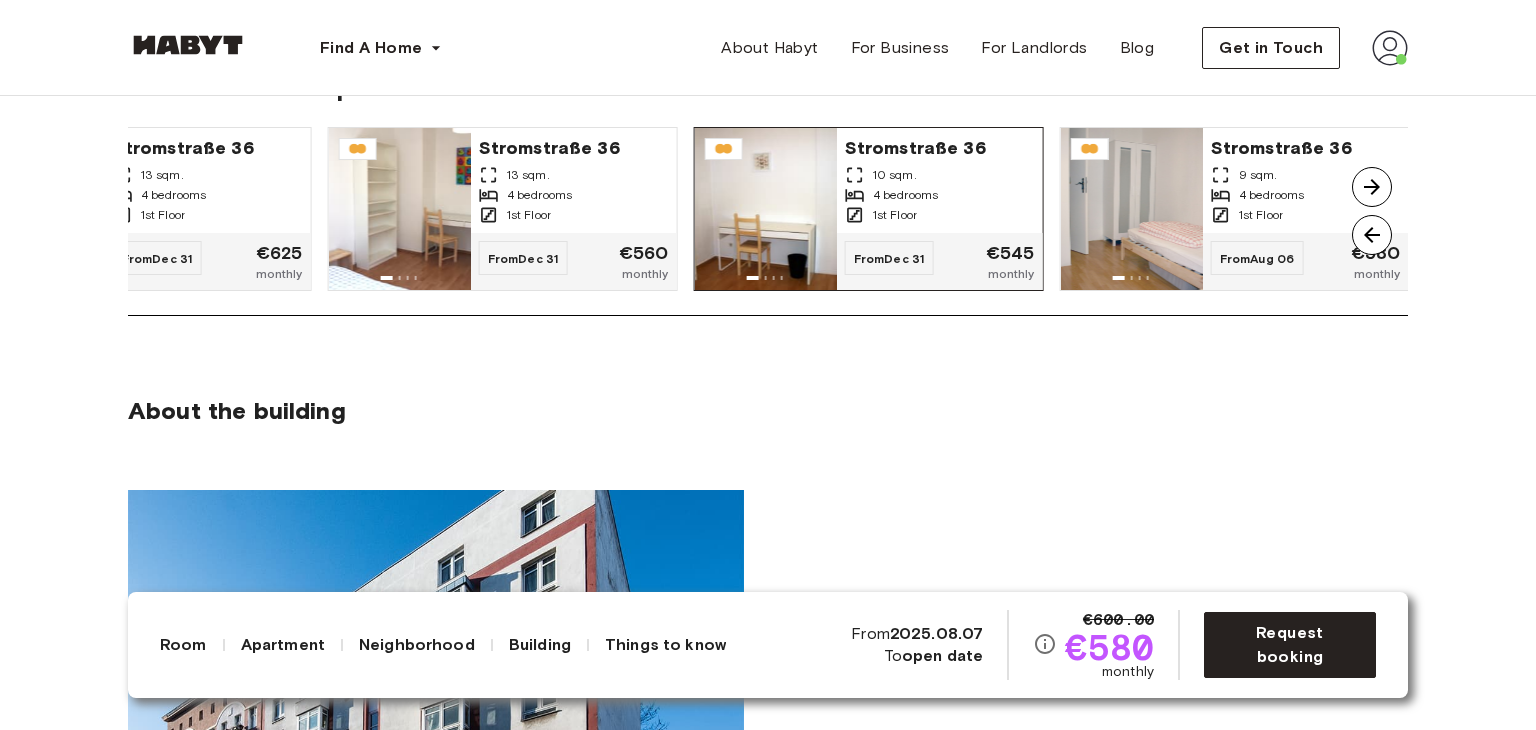 scroll, scrollTop: 1300, scrollLeft: 0, axis: vertical 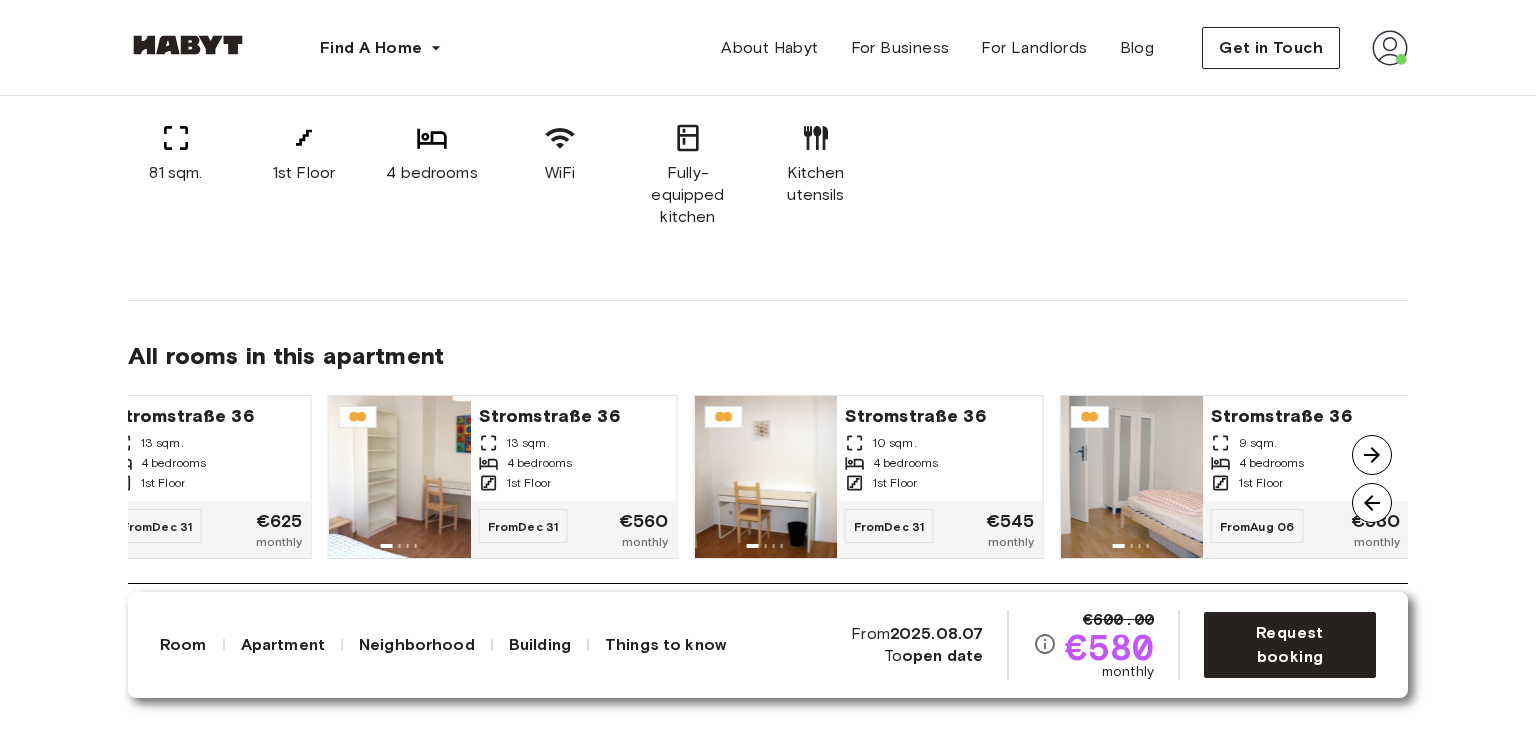 click at bounding box center (1372, 455) 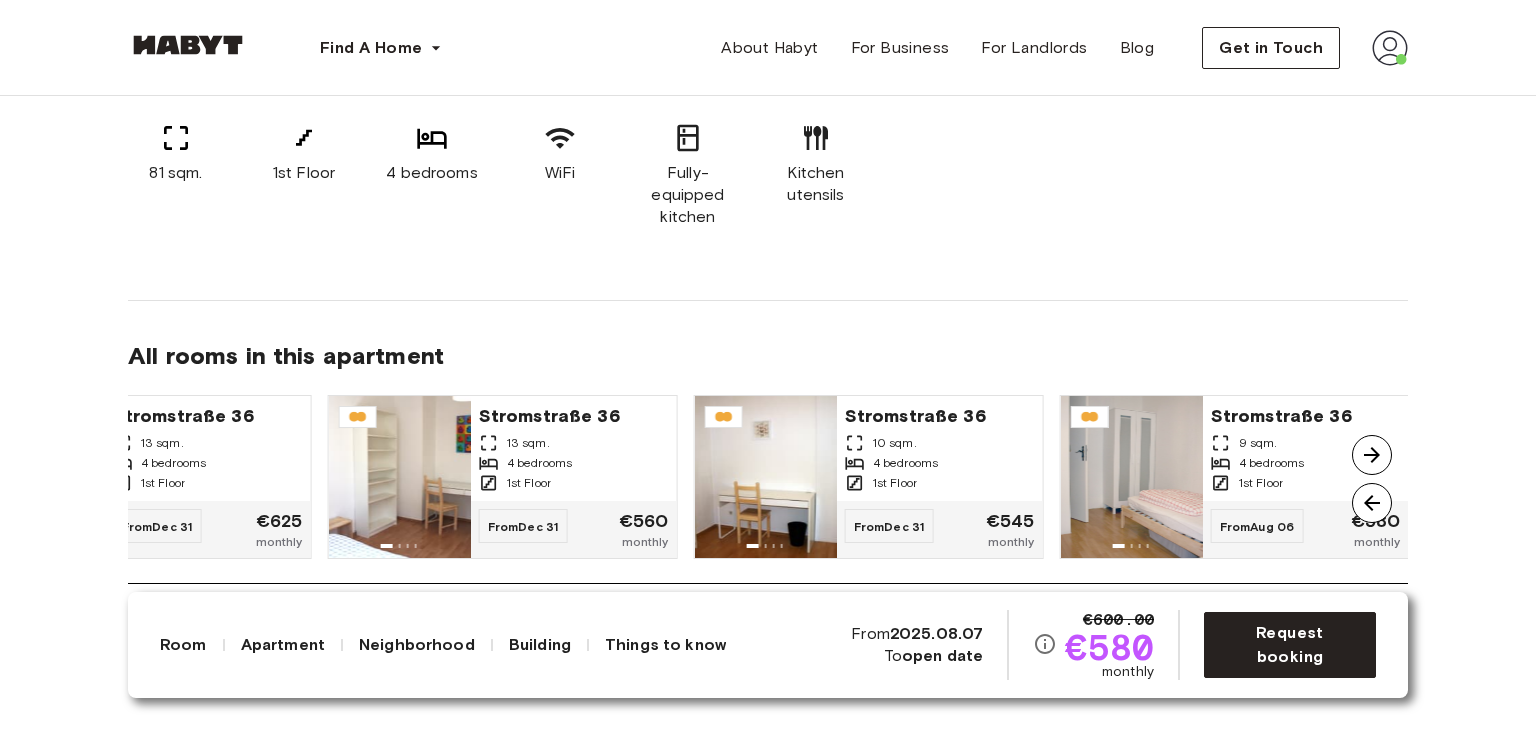 click at bounding box center (1372, 455) 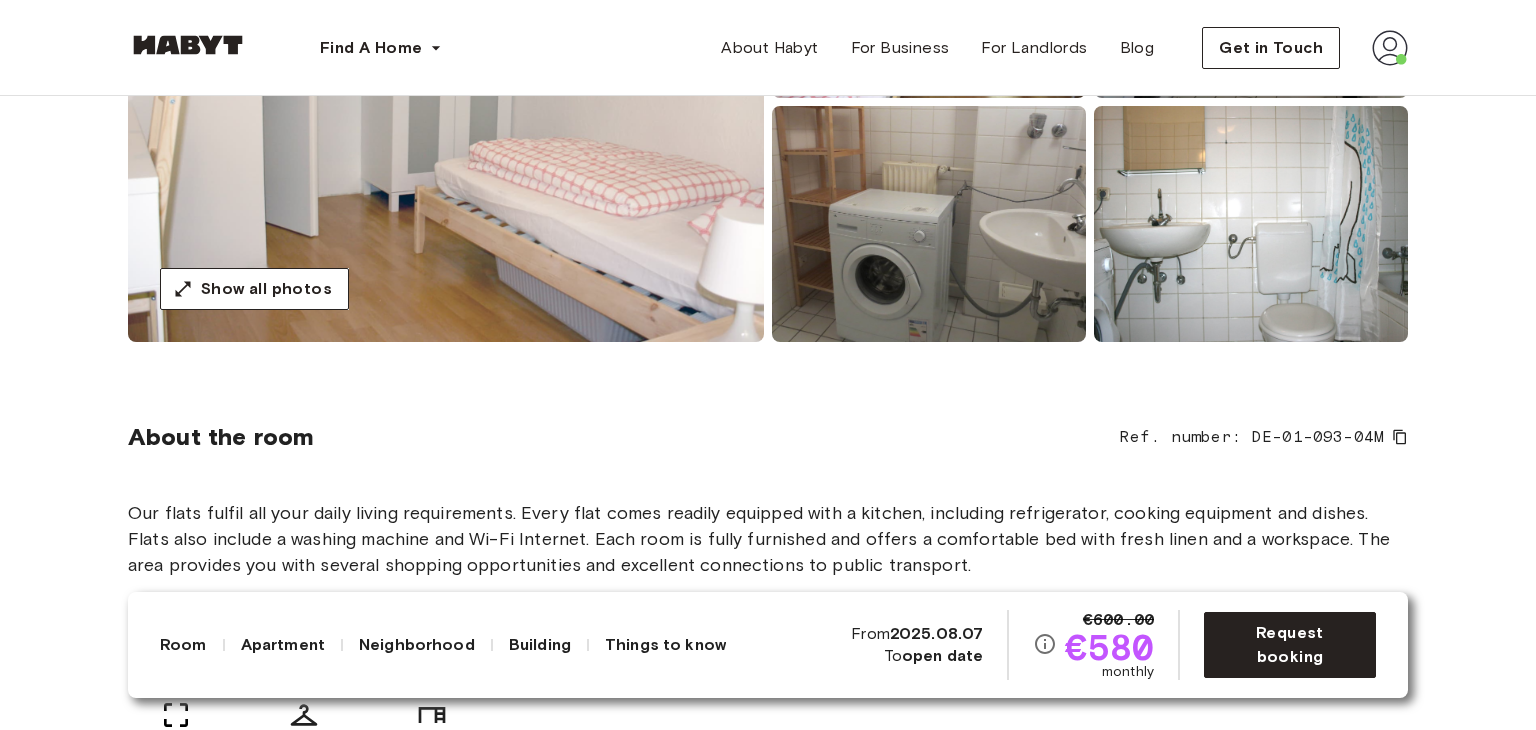 scroll, scrollTop: 0, scrollLeft: 0, axis: both 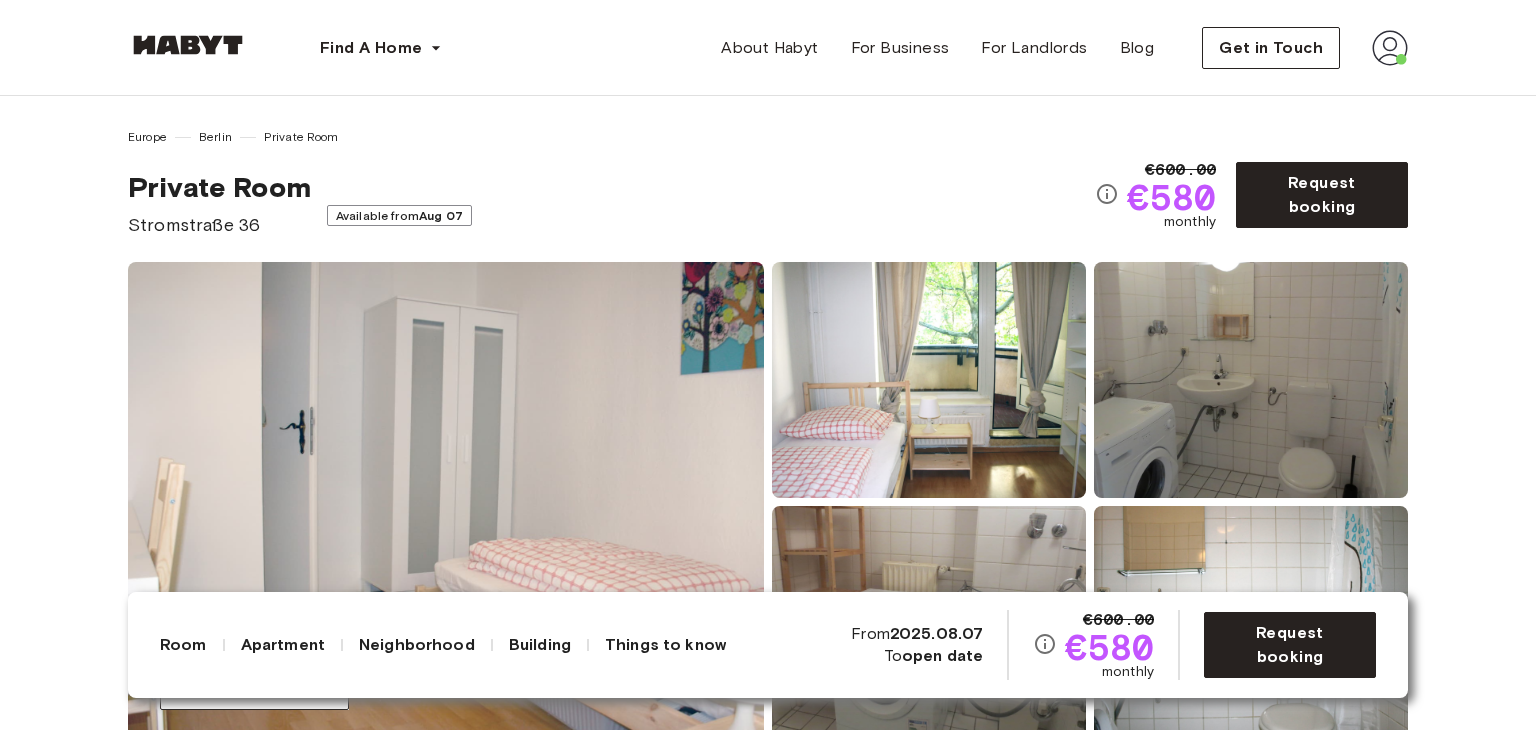 click on "Aug 07" at bounding box center (441, 215) 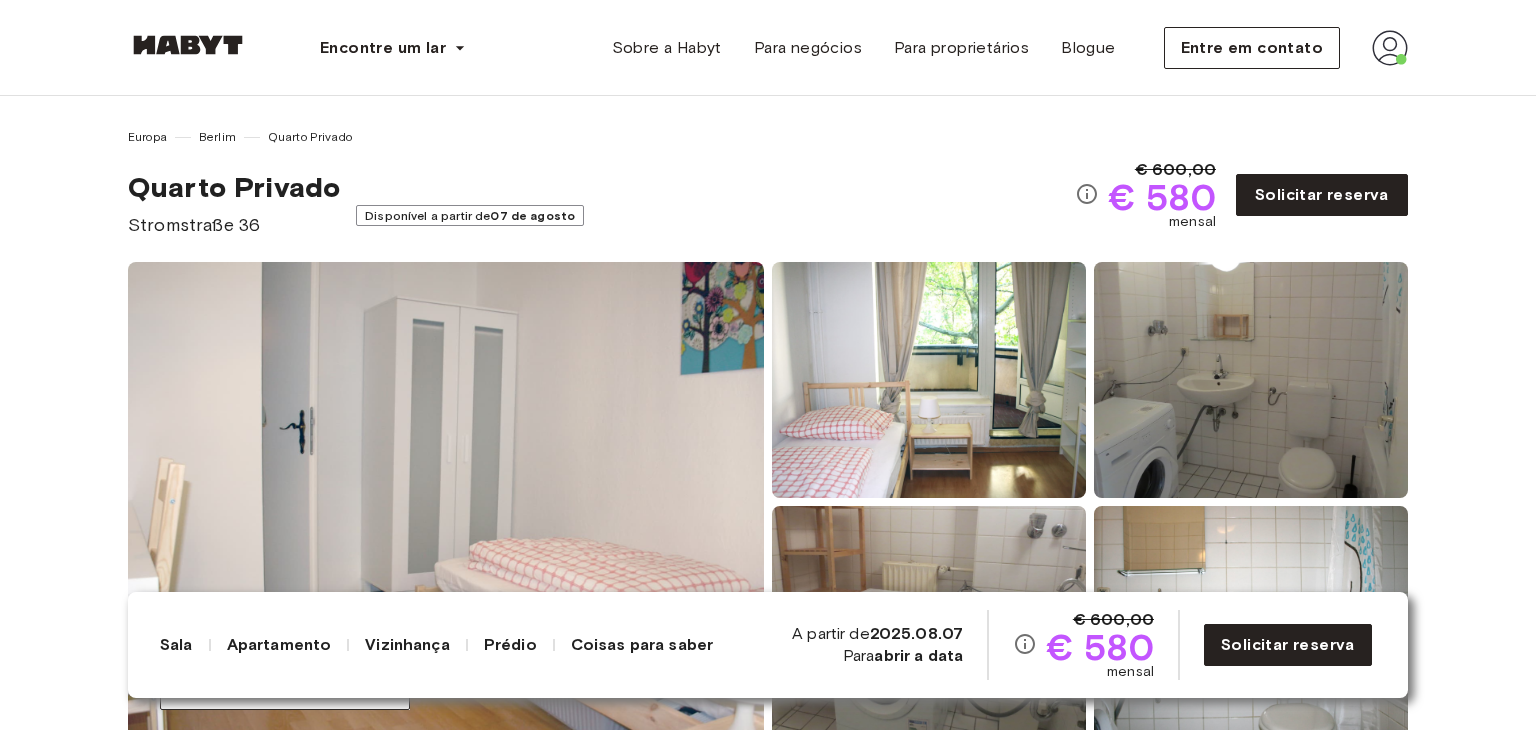 click on "Europa Berlim Quarto Privado Quarto Privado Stromstraße 36 Disponível a partir de  07 de agosto € 600,00 € 580 mensal Solicitar reserva" at bounding box center [768, 183] 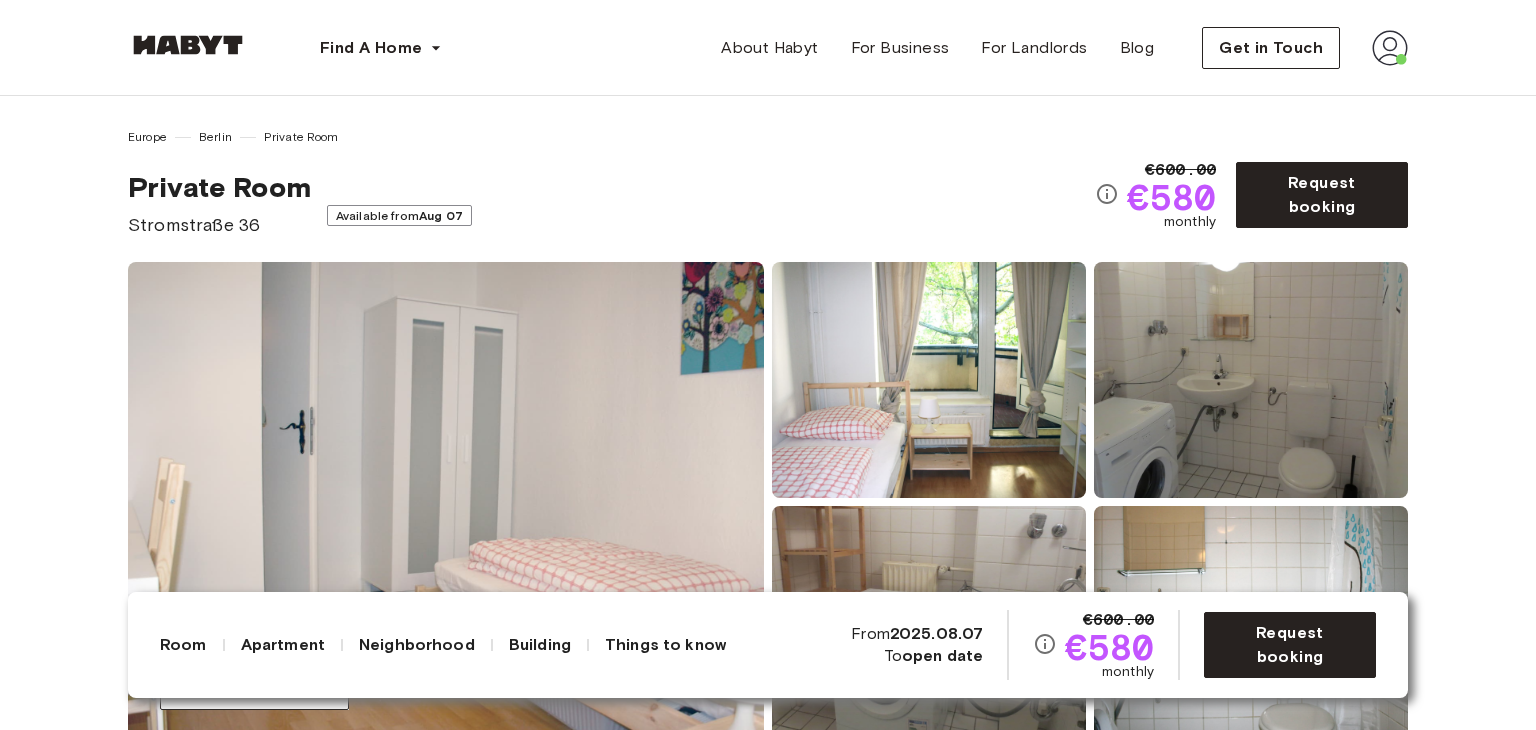 click on "Private Room Stromstraße 36 Available from  Aug 07" at bounding box center (611, 204) 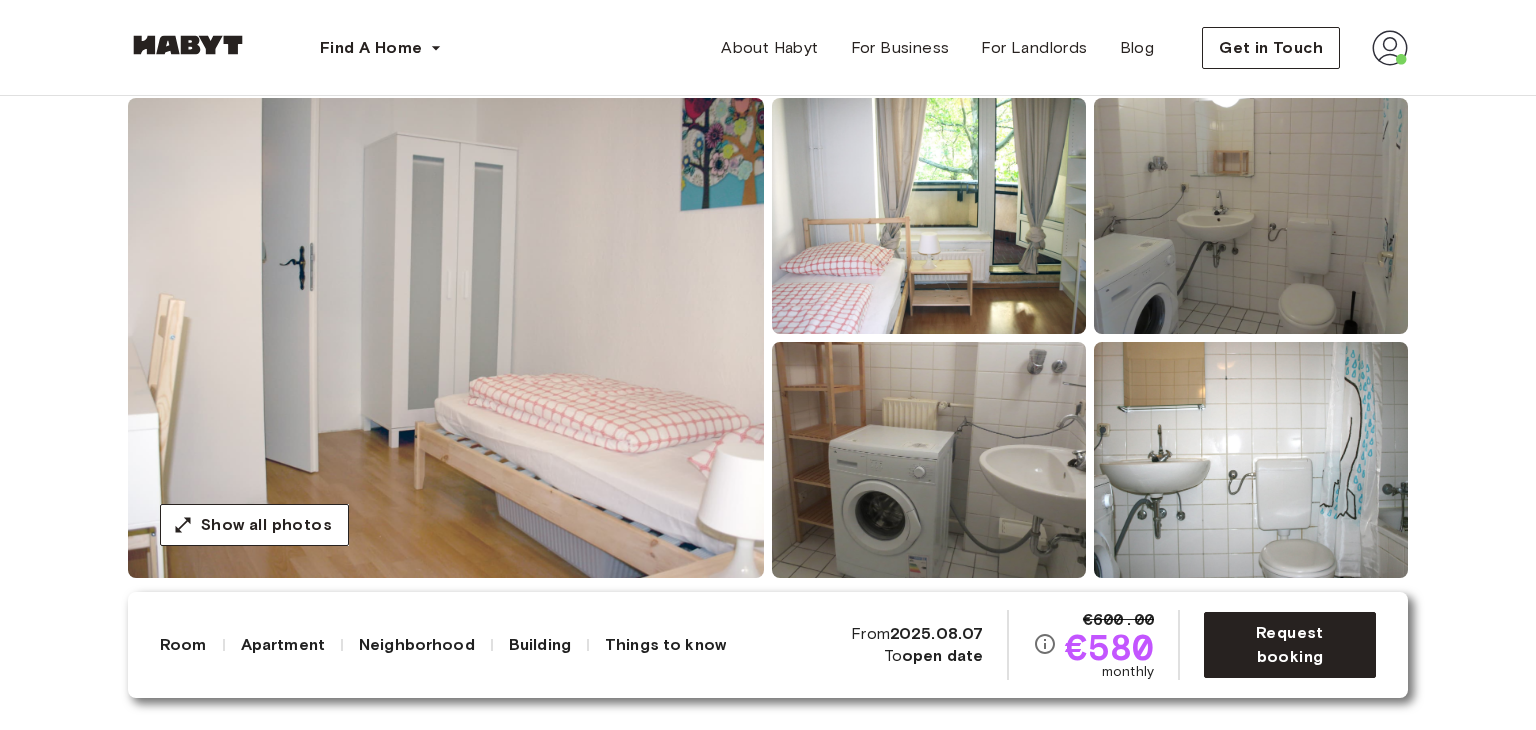 scroll, scrollTop: 200, scrollLeft: 0, axis: vertical 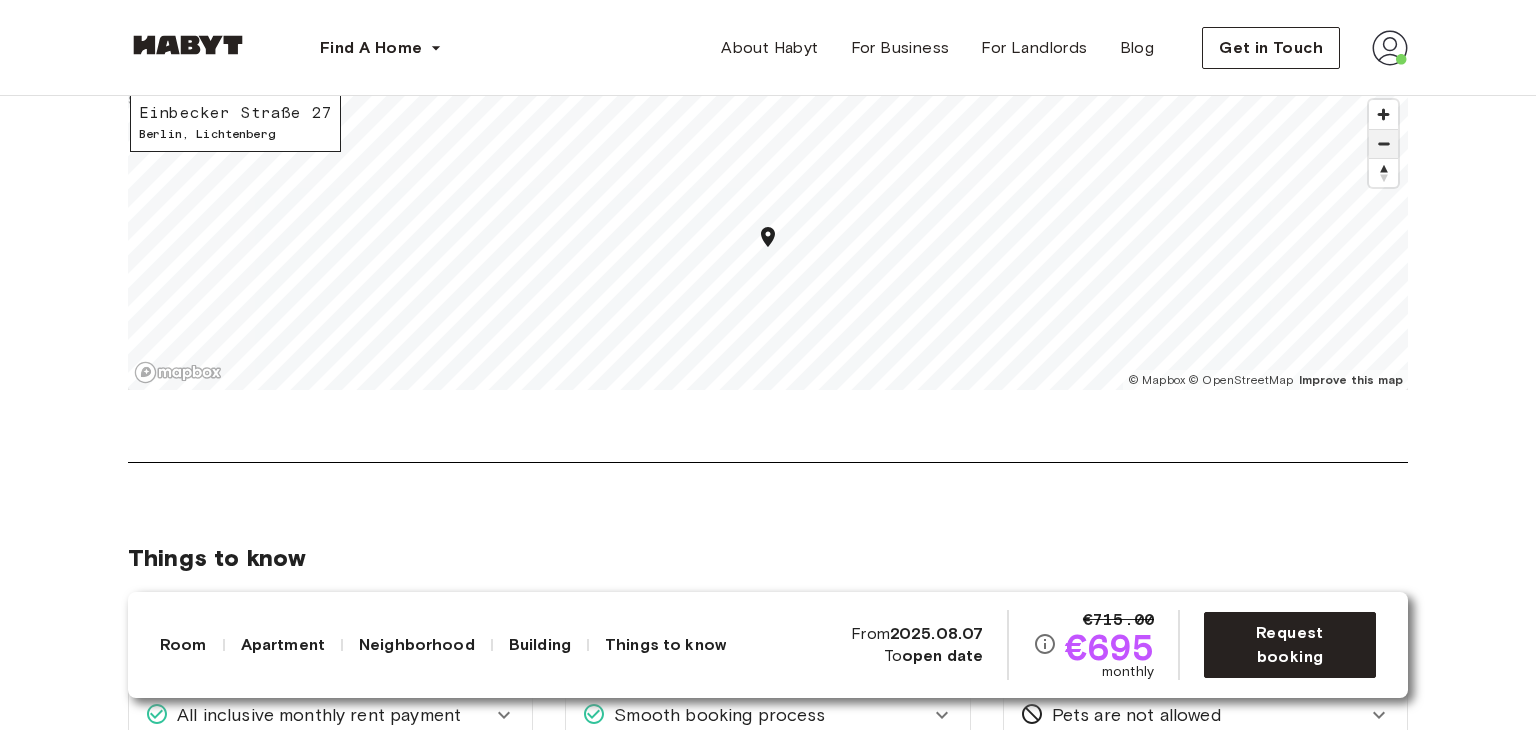 click at bounding box center [1383, 144] 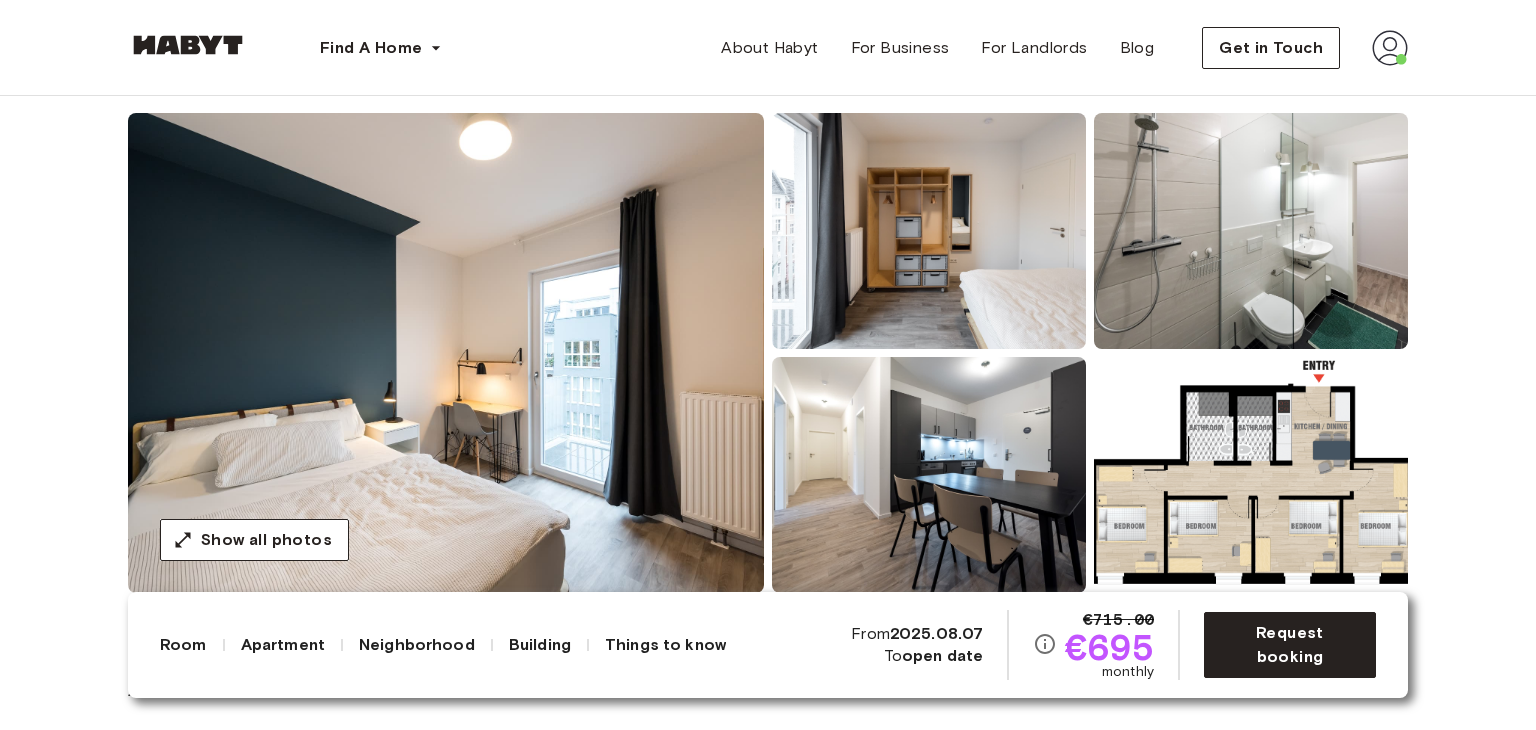 scroll, scrollTop: 0, scrollLeft: 0, axis: both 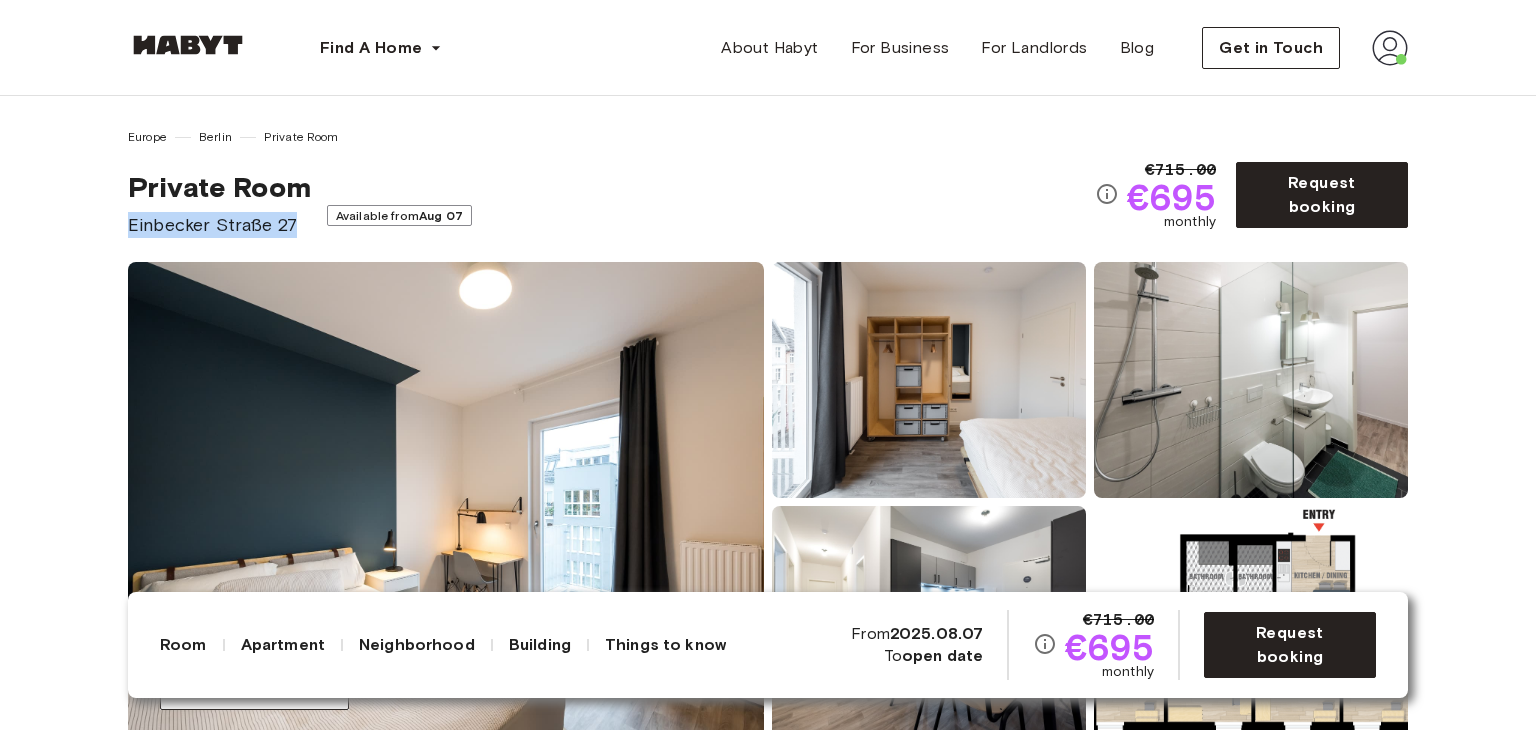drag, startPoint x: 149, startPoint y: 224, endPoint x: 301, endPoint y: 214, distance: 152.3286 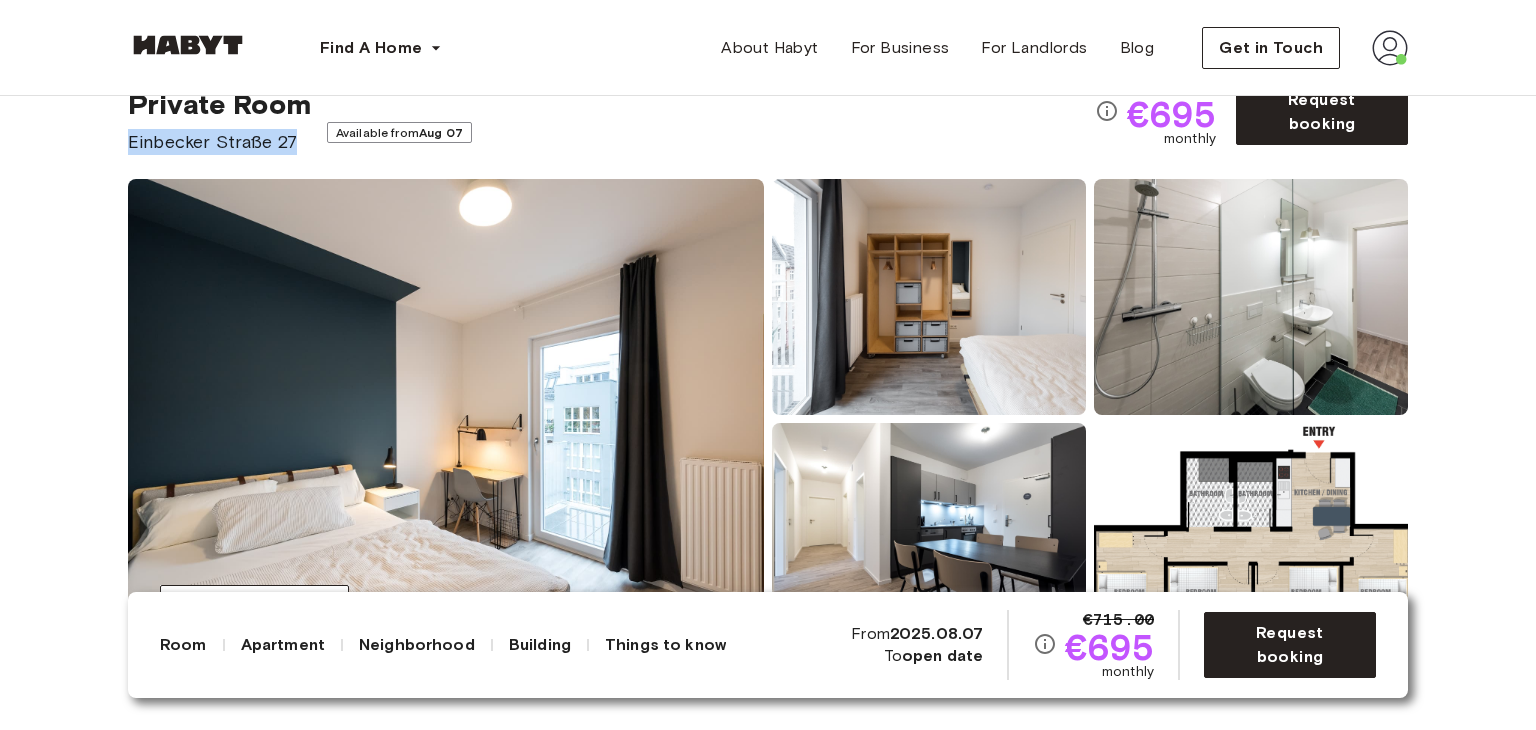 scroll, scrollTop: 0, scrollLeft: 0, axis: both 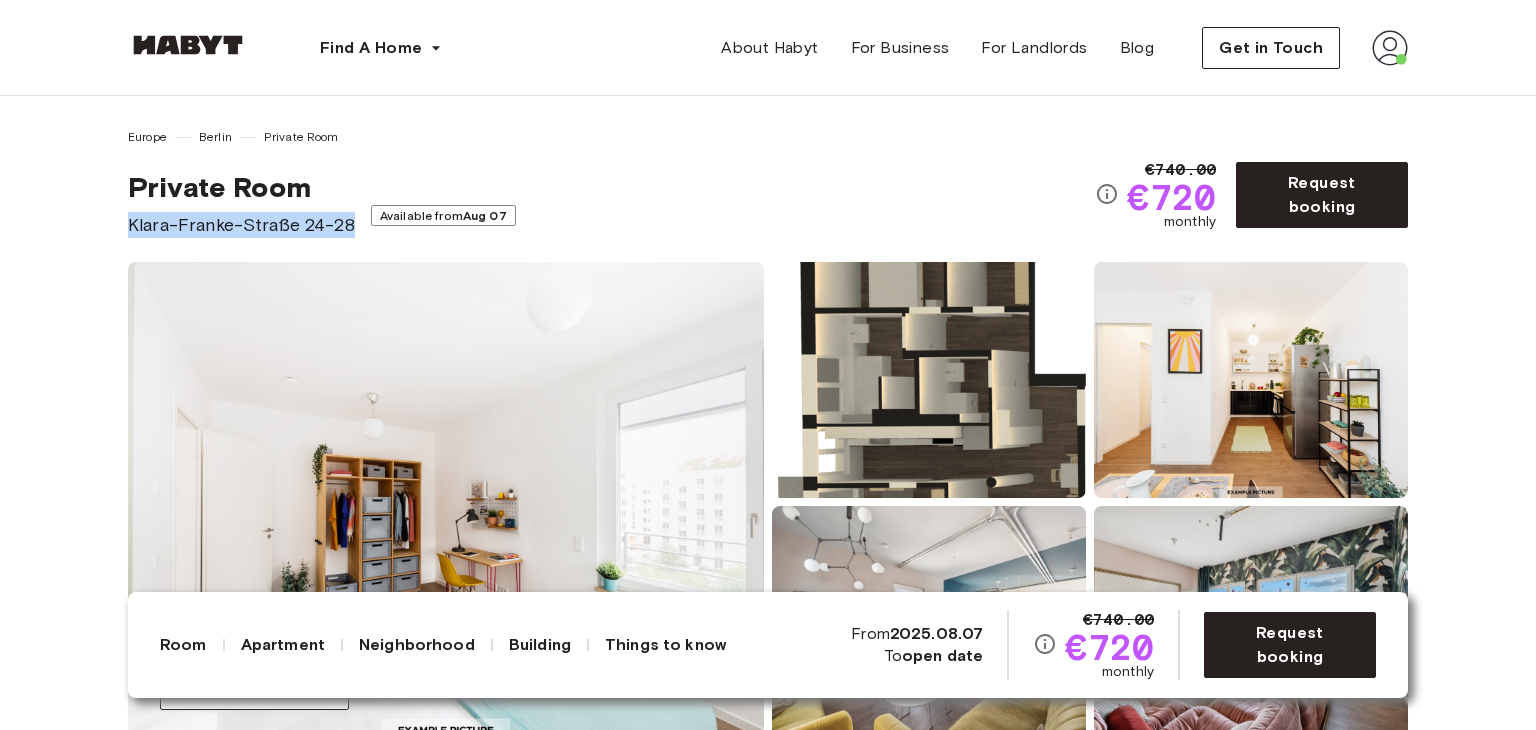 drag, startPoint x: 128, startPoint y: 237, endPoint x: 347, endPoint y: 230, distance: 219.11185 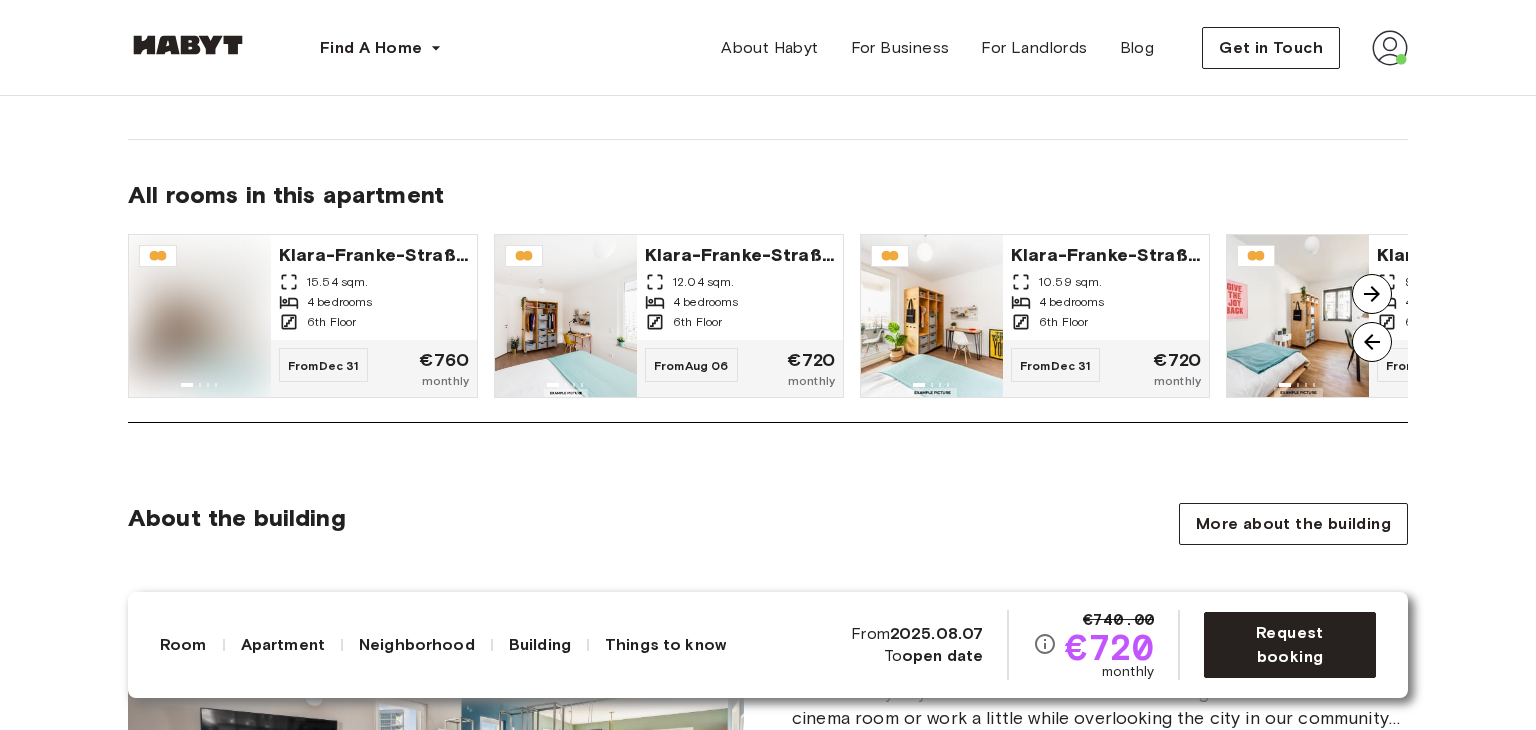 scroll, scrollTop: 1600, scrollLeft: 0, axis: vertical 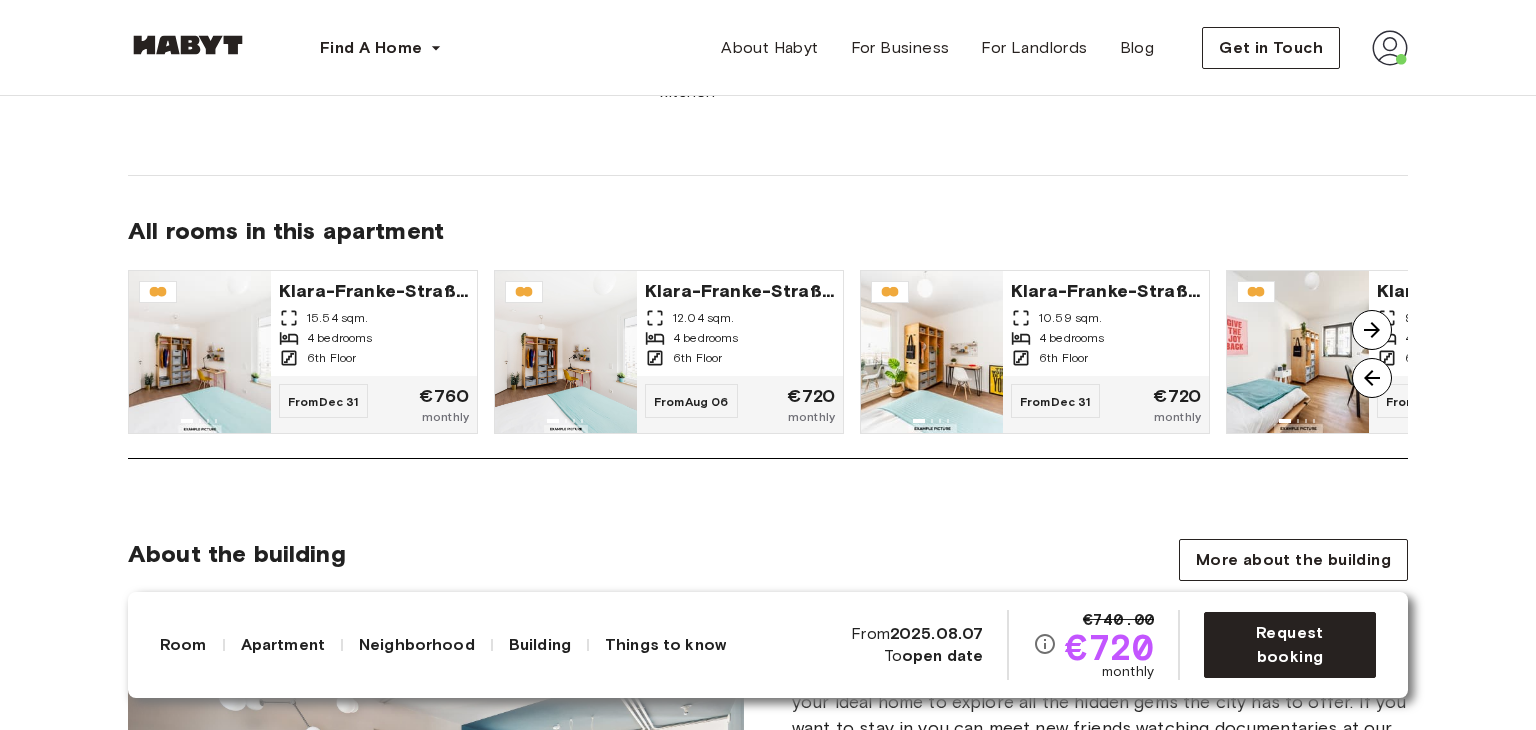 click at bounding box center (1372, 330) 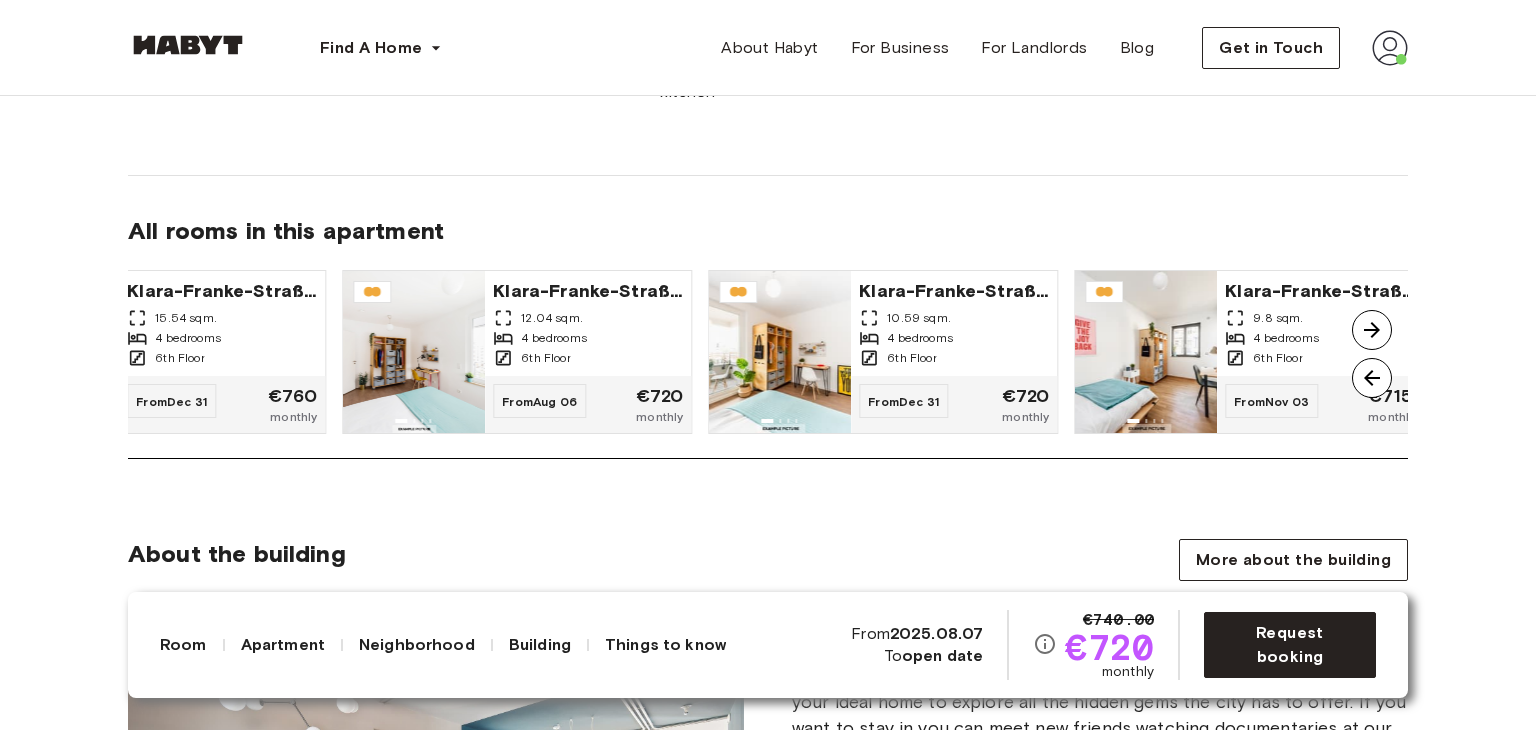 click at bounding box center (1372, 330) 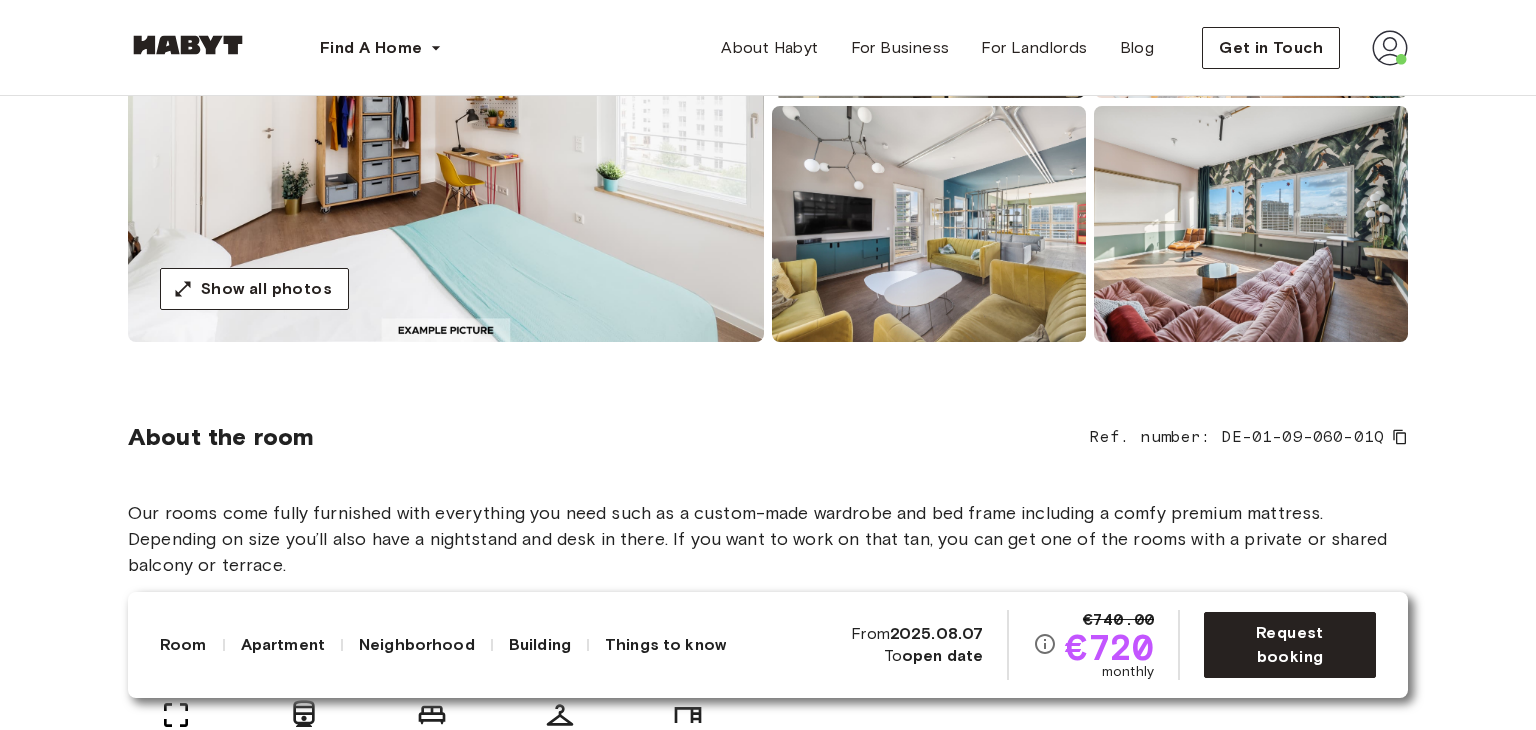 scroll, scrollTop: 0, scrollLeft: 0, axis: both 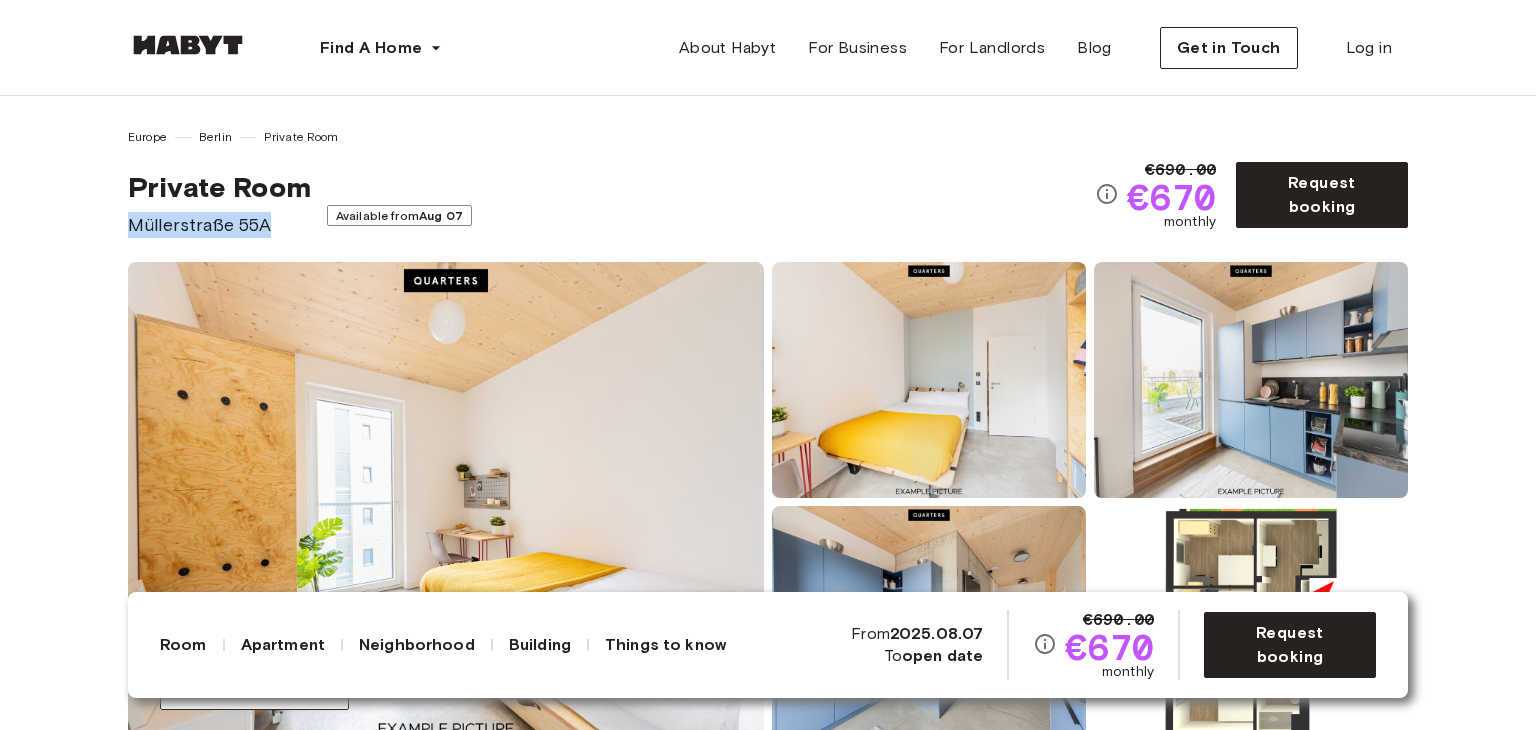 click on "Müllerstraße 55A" at bounding box center [219, 225] 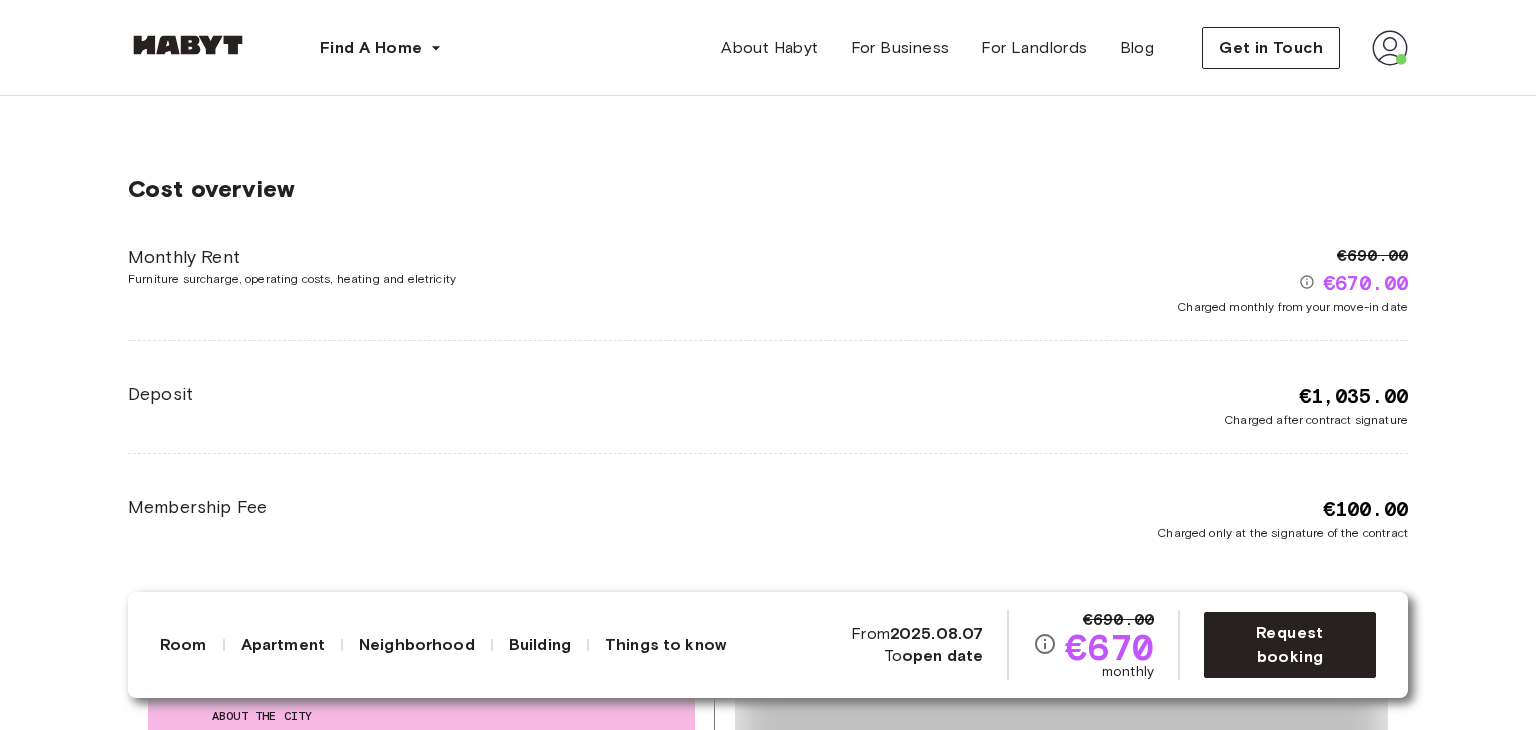 scroll, scrollTop: 3800, scrollLeft: 0, axis: vertical 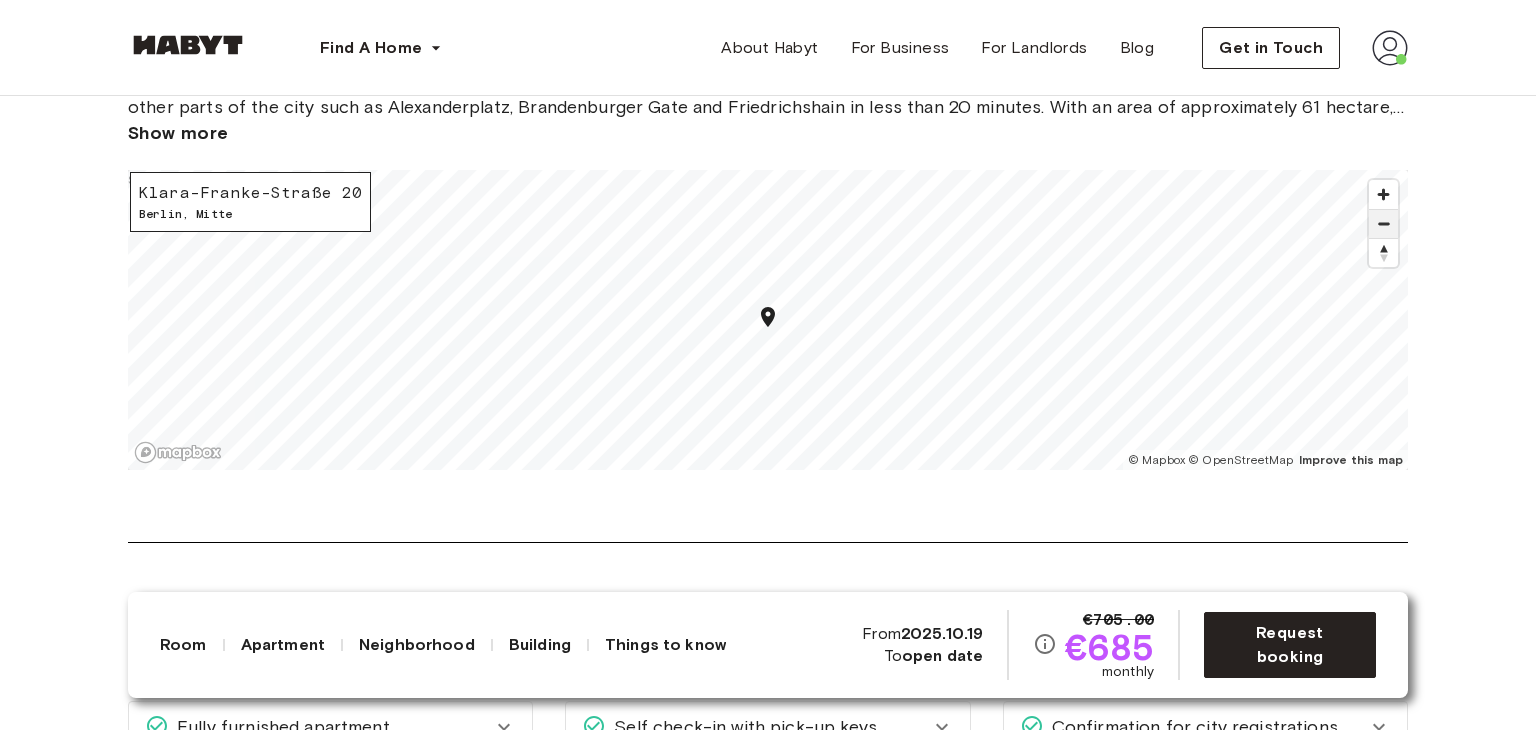 click at bounding box center (1383, 224) 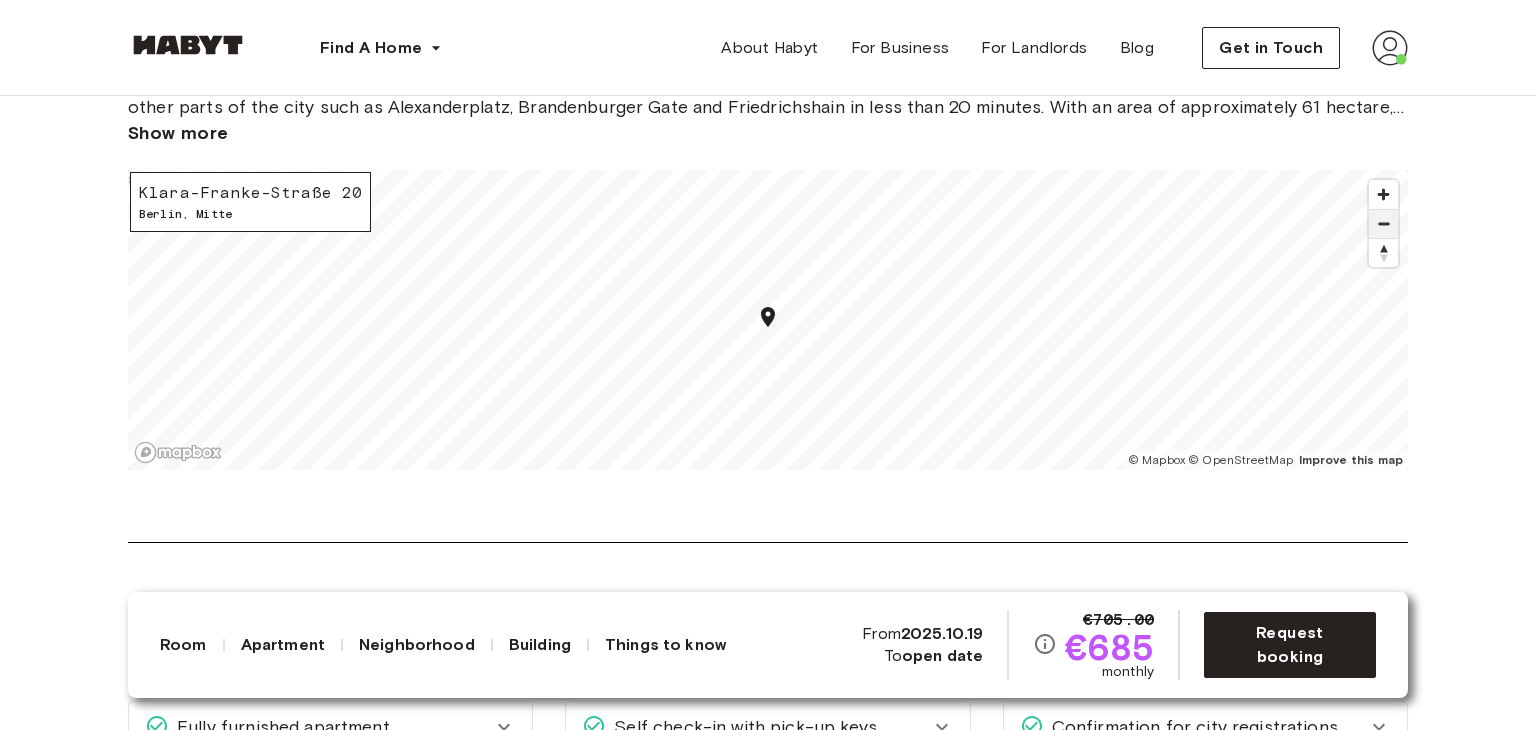 click at bounding box center [1383, 224] 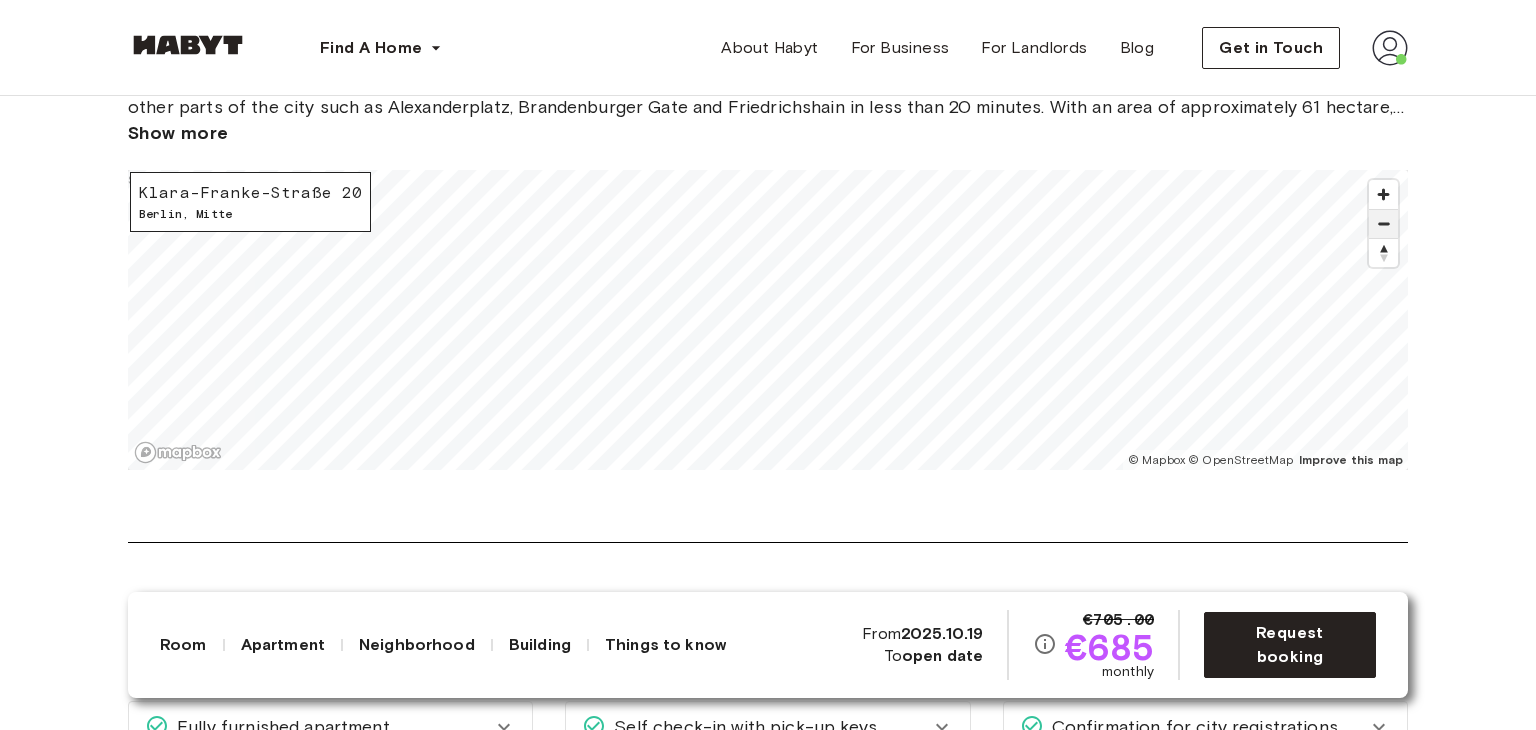 click at bounding box center (1383, 224) 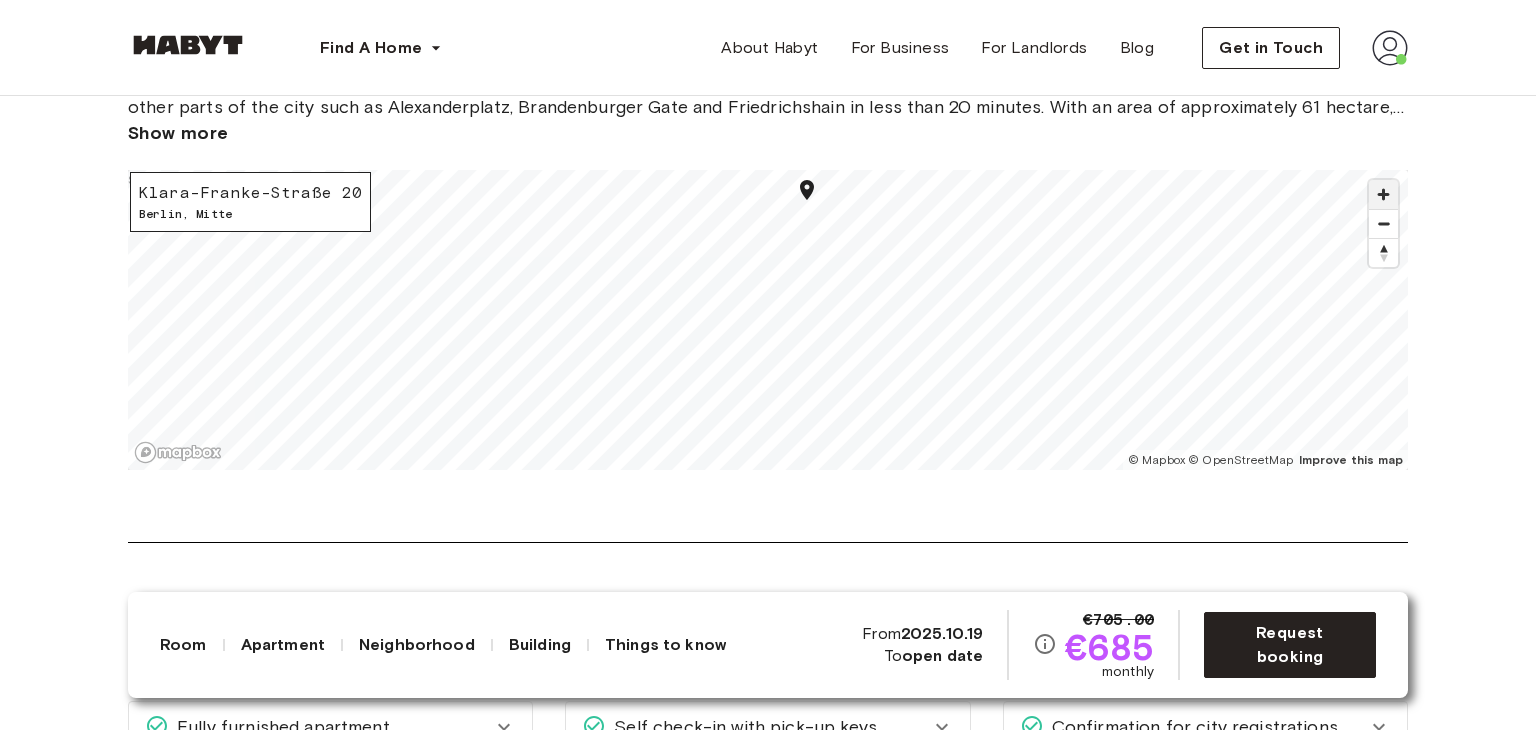 click at bounding box center (1383, 194) 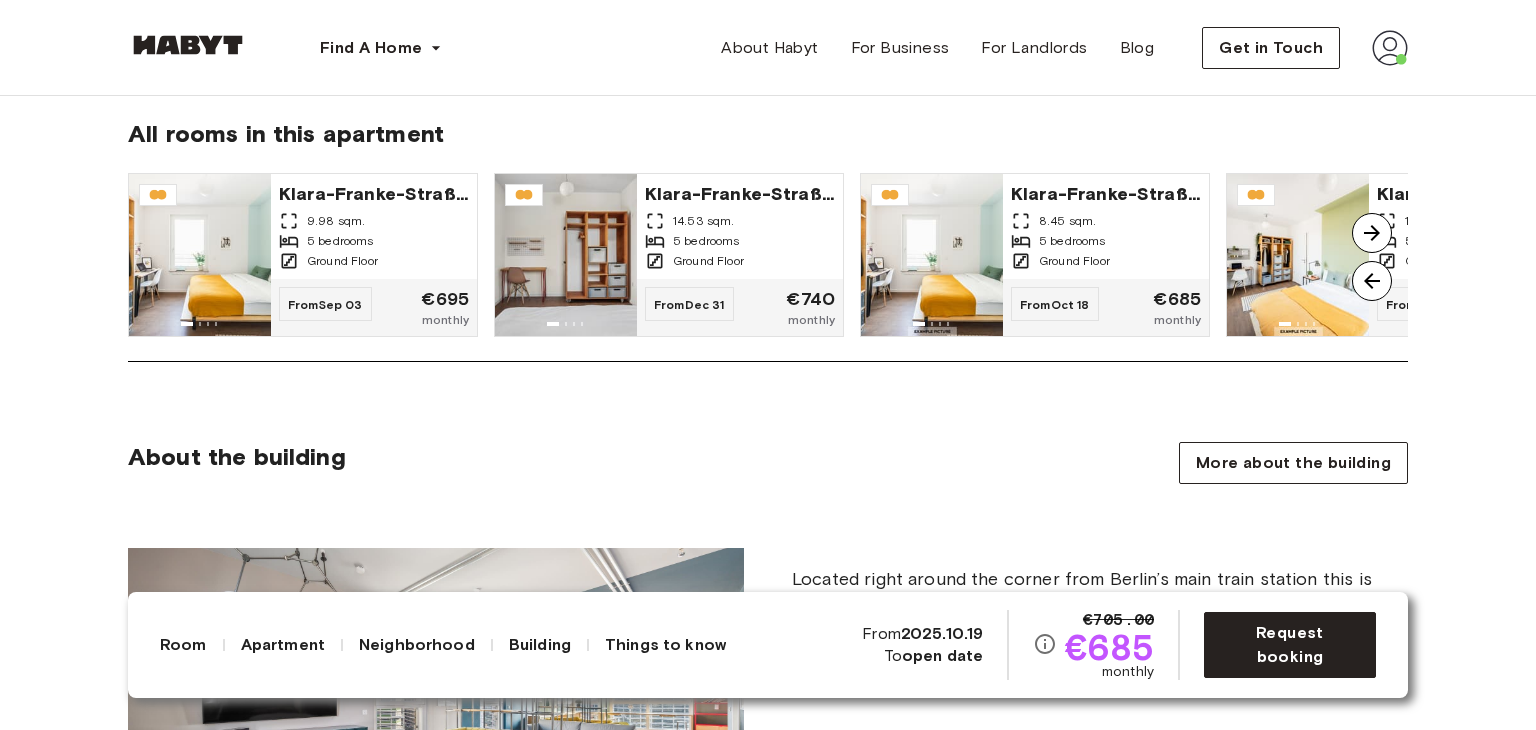 scroll, scrollTop: 1692, scrollLeft: 0, axis: vertical 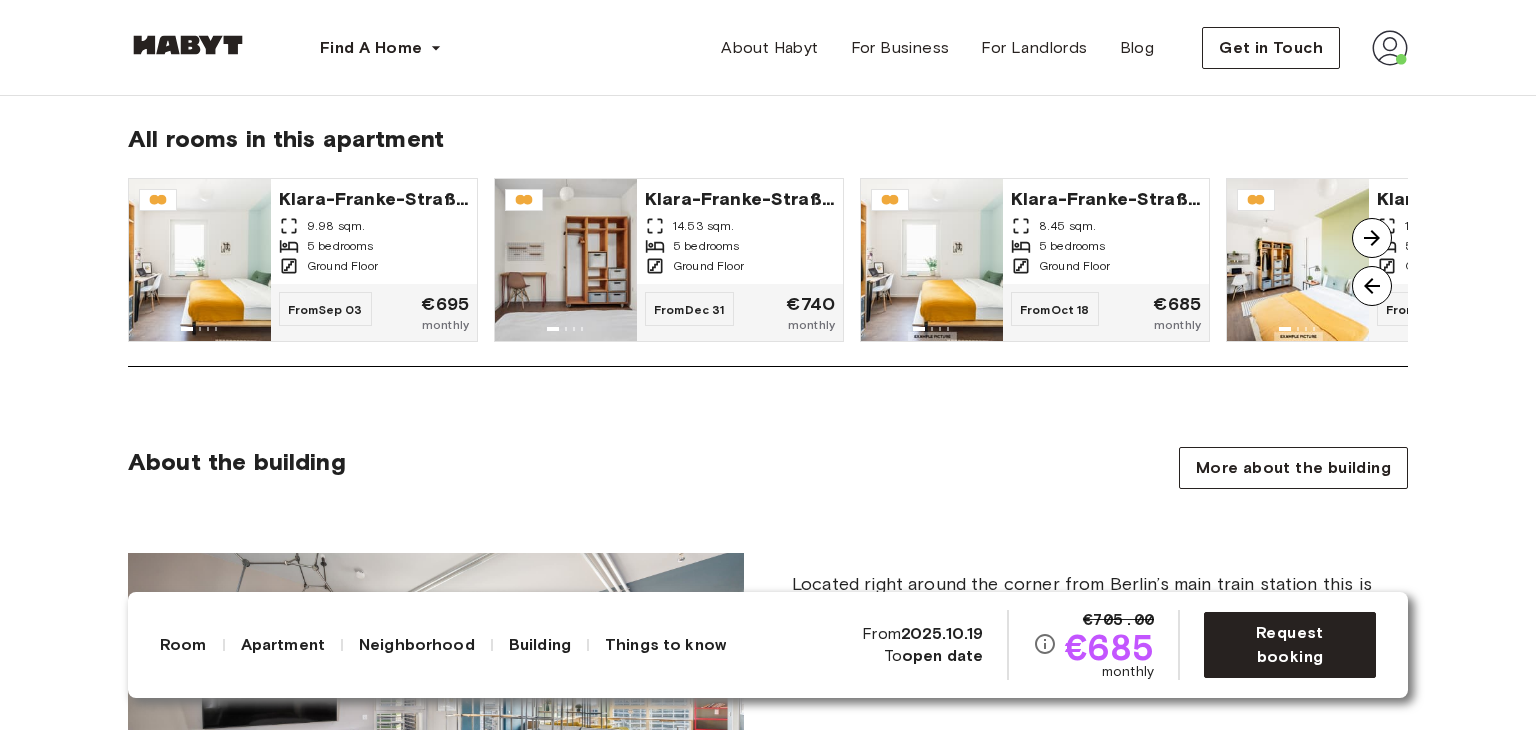 click at bounding box center (1372, 238) 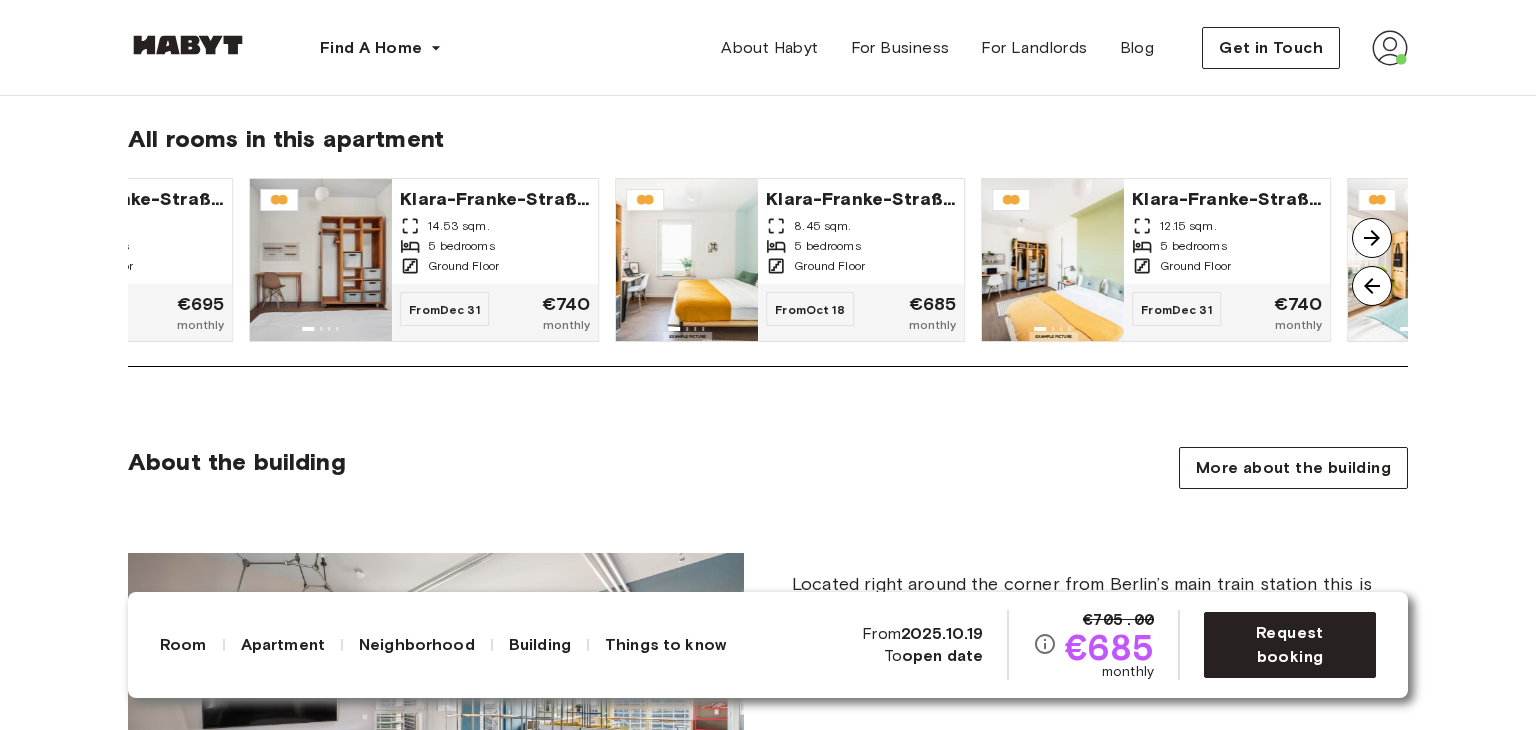 click at bounding box center (1372, 238) 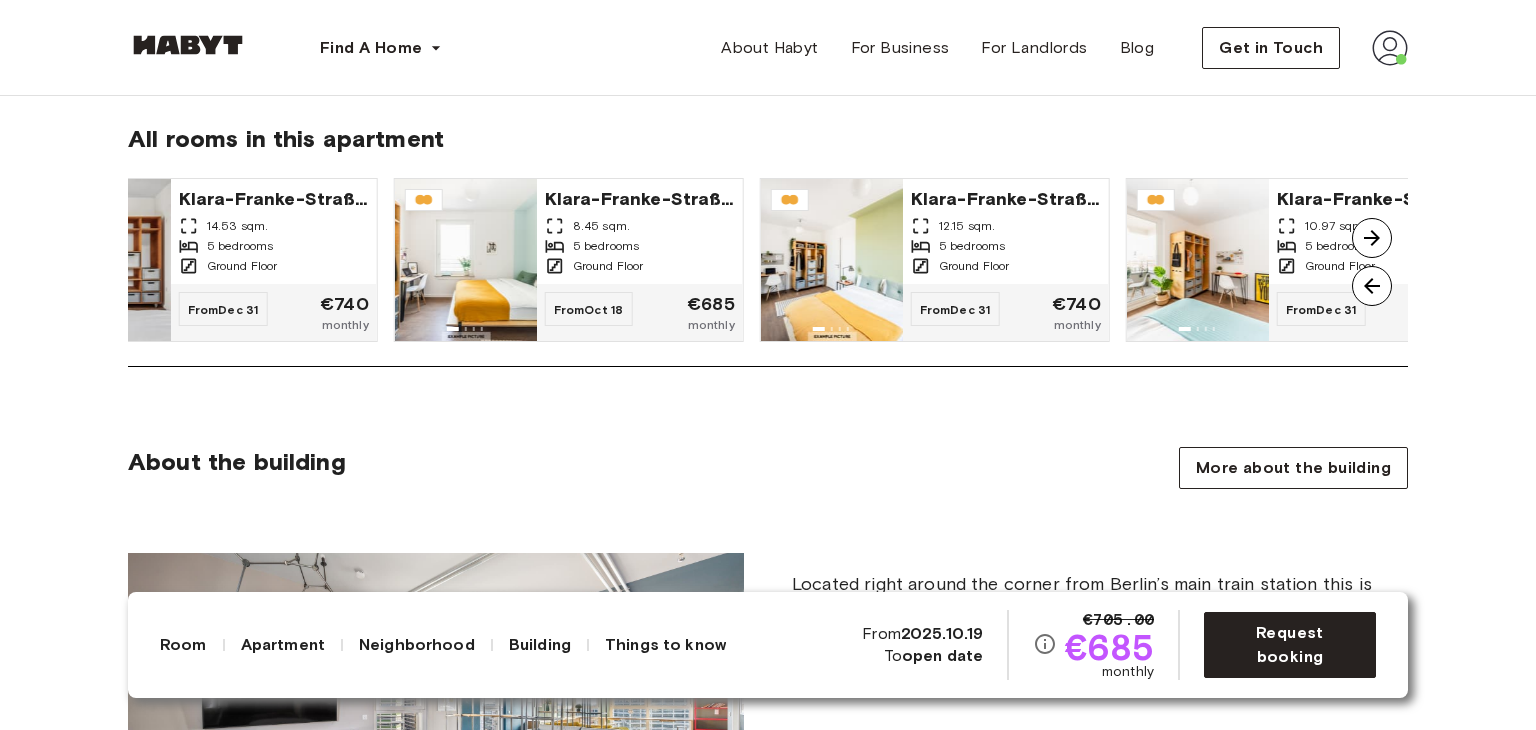click at bounding box center [1372, 238] 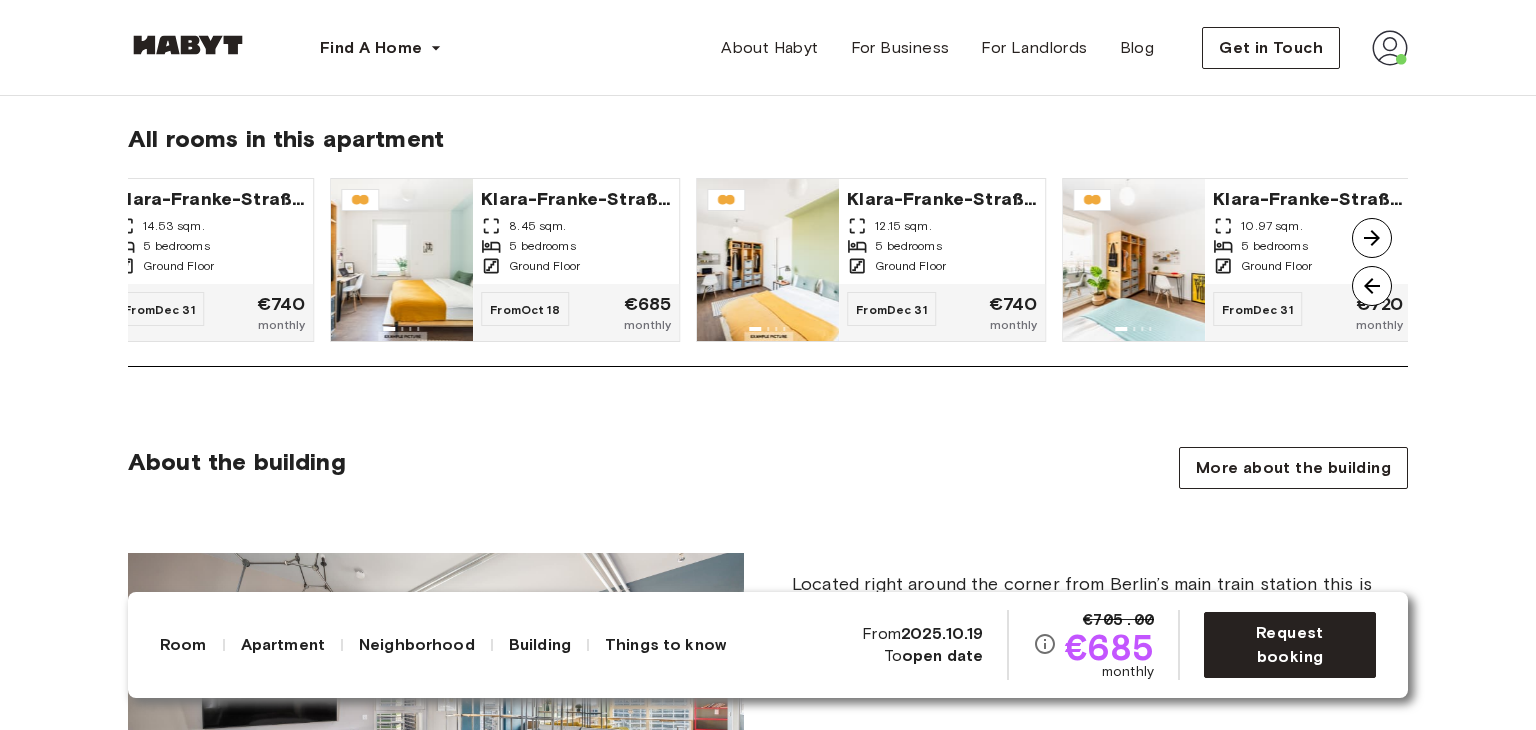 click at bounding box center [1372, 238] 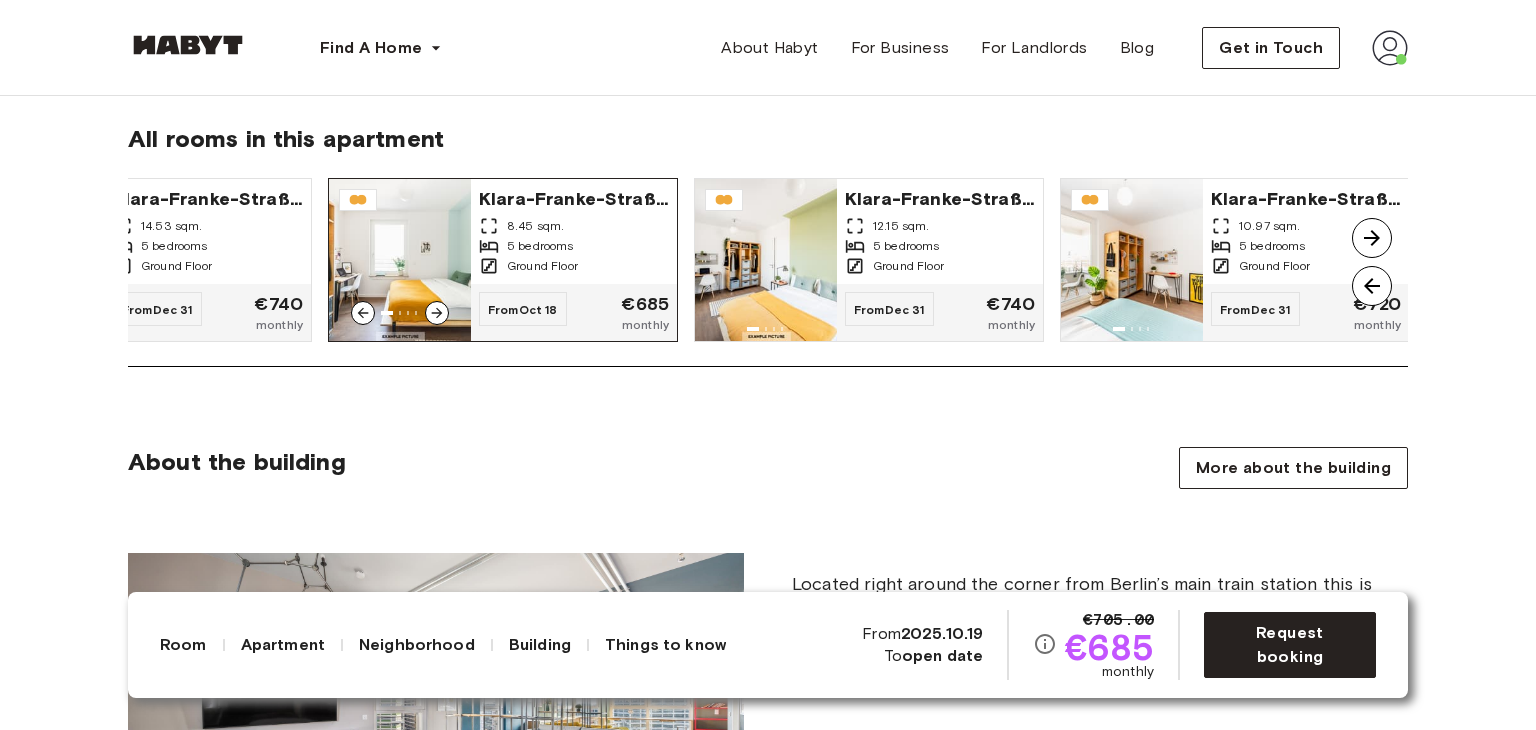 click on "8.45 sqm." at bounding box center [535, 226] 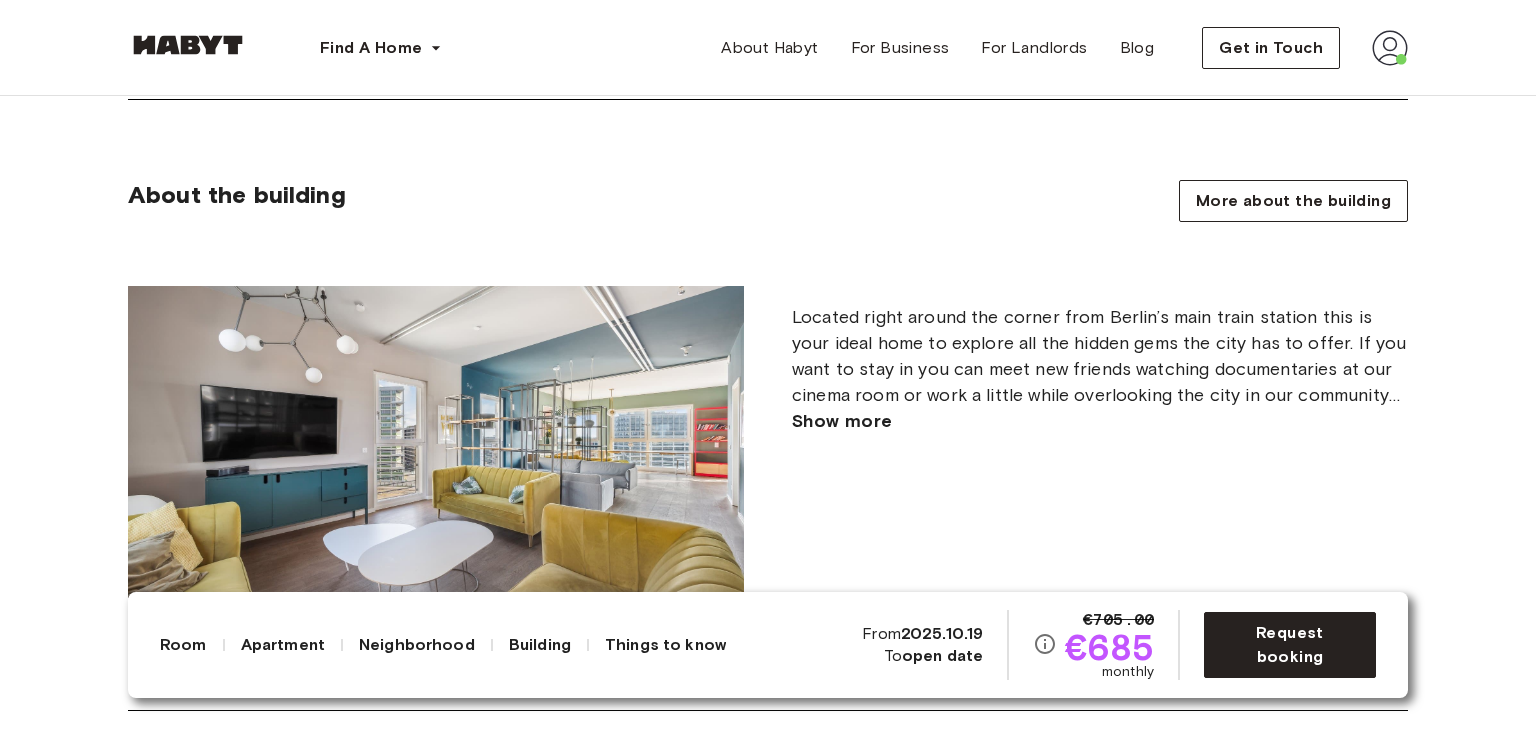 scroll, scrollTop: 2192, scrollLeft: 0, axis: vertical 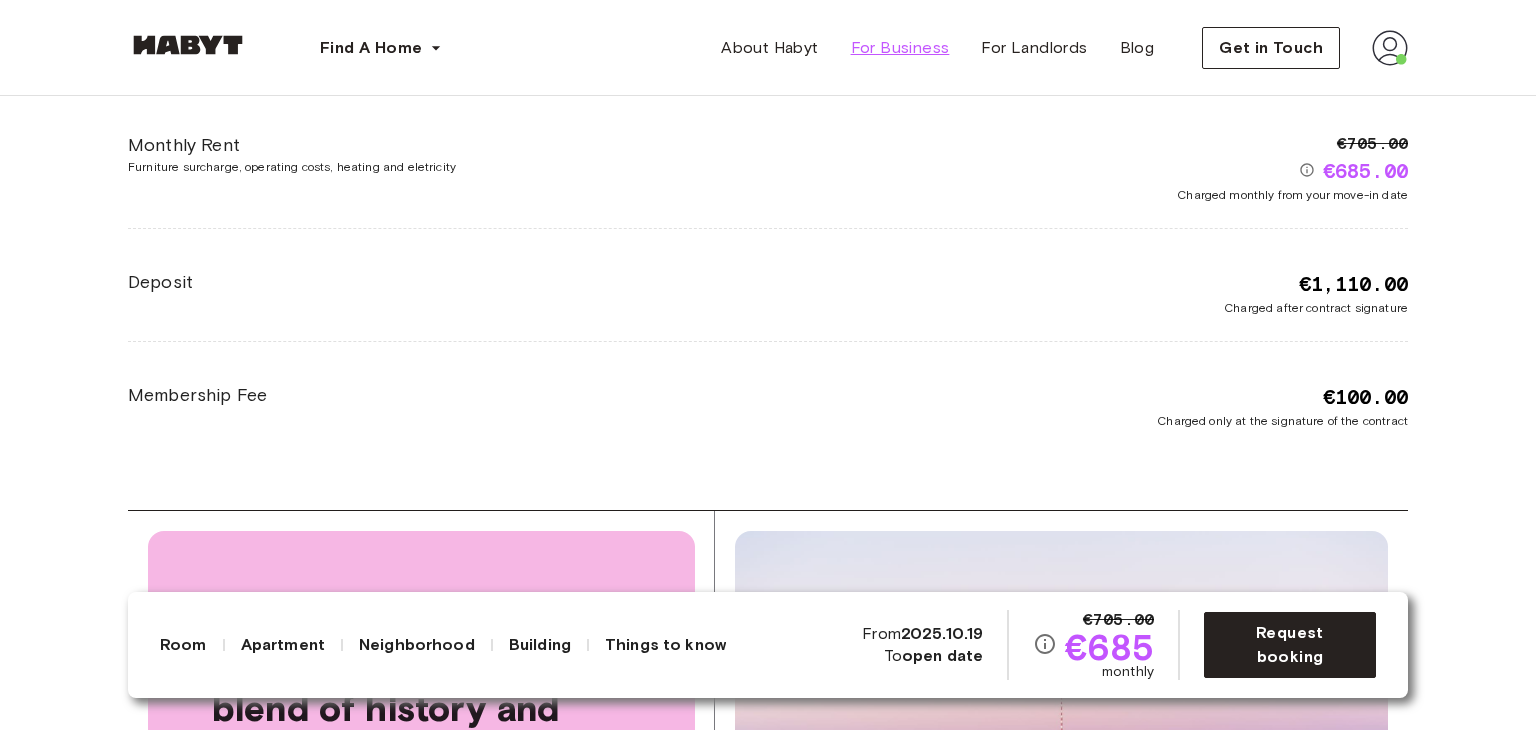 click on "For Business" at bounding box center [900, 48] 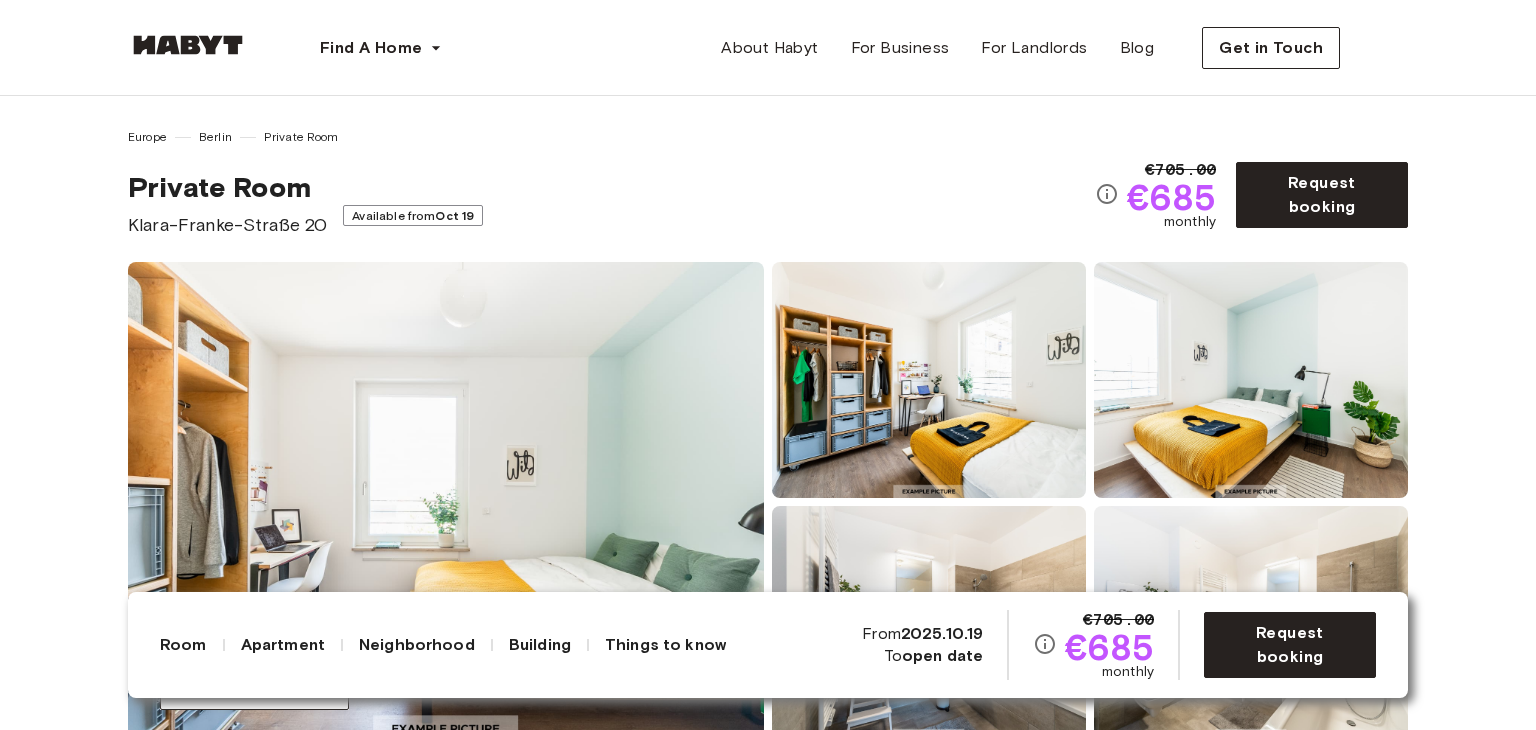 scroll, scrollTop: 0, scrollLeft: 0, axis: both 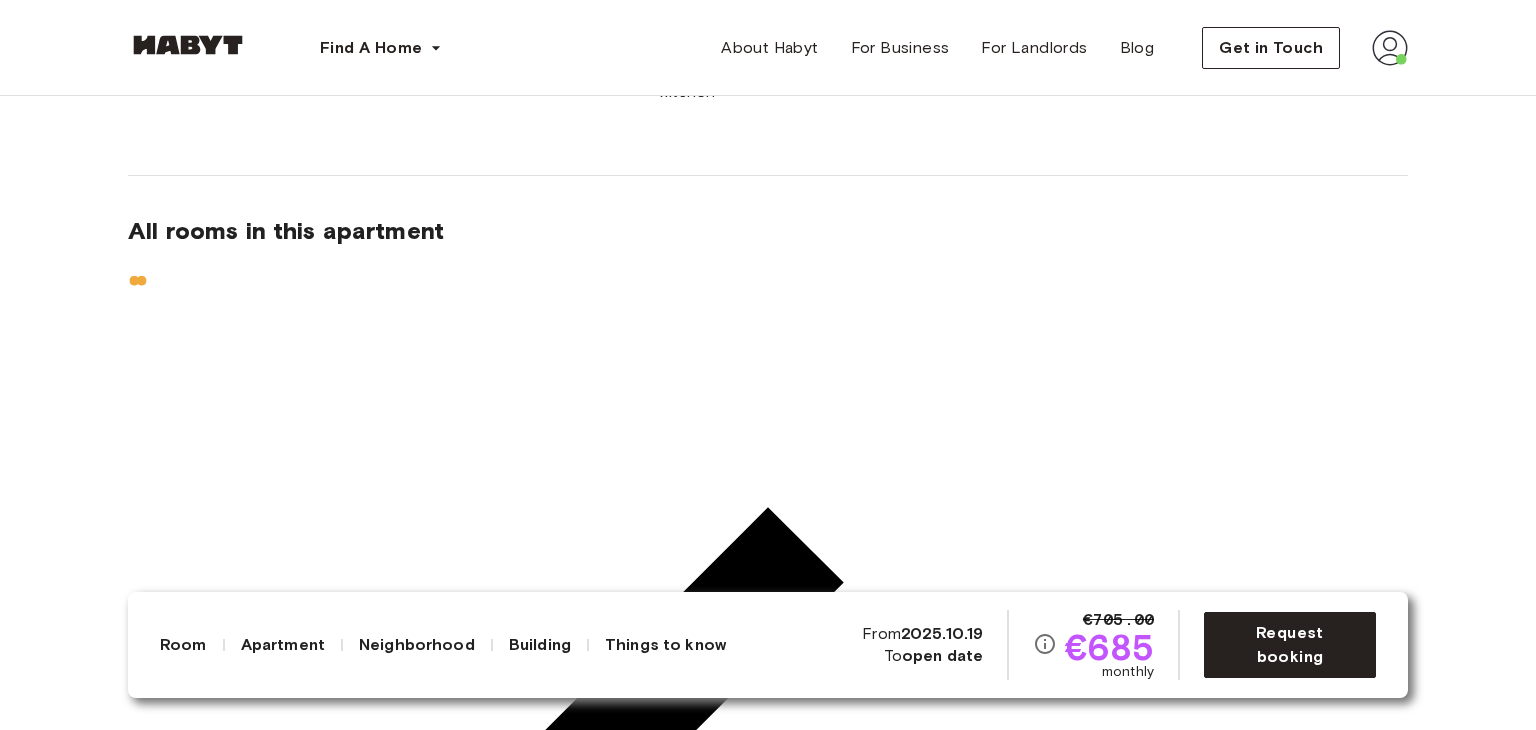 click at bounding box center [148, 33425] 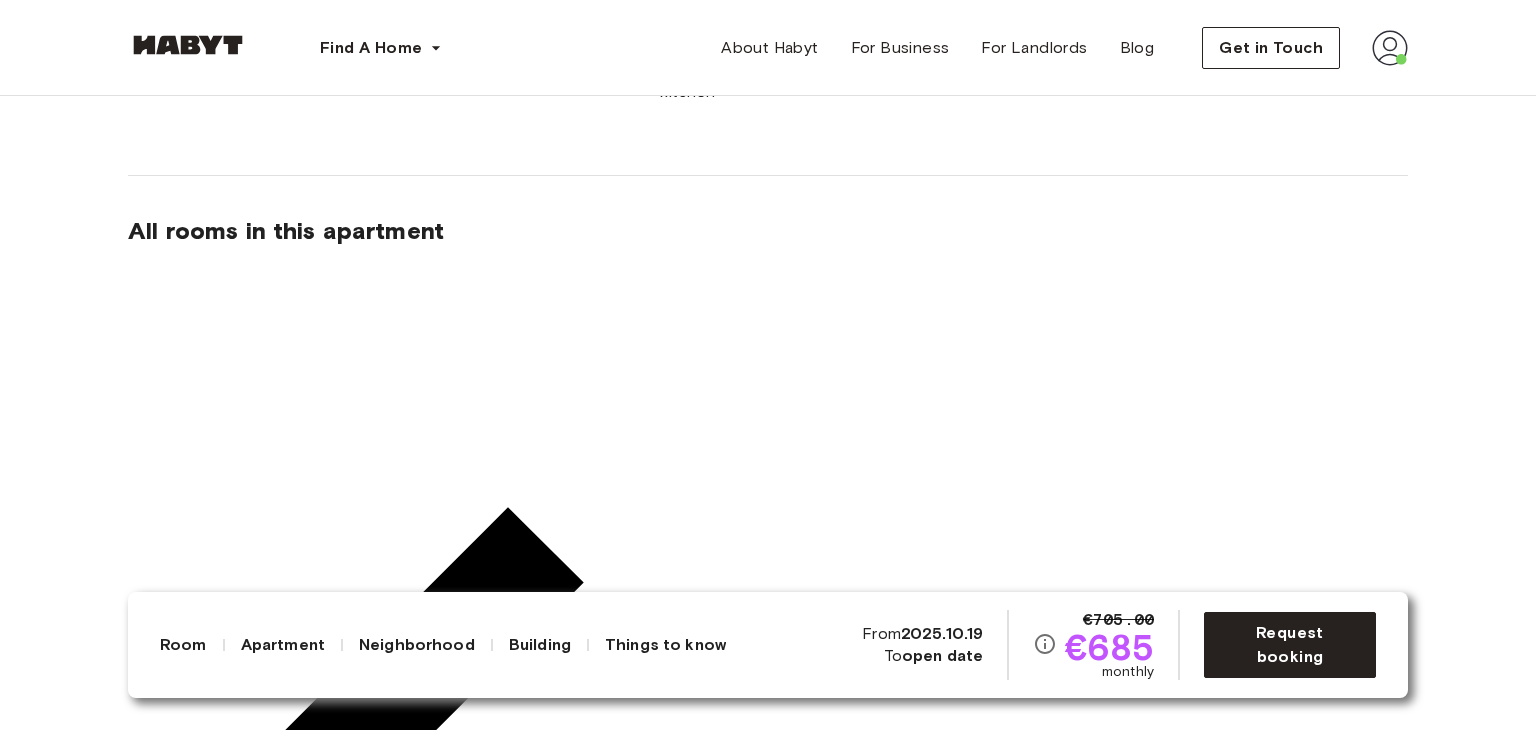 click at bounding box center (188, 33425) 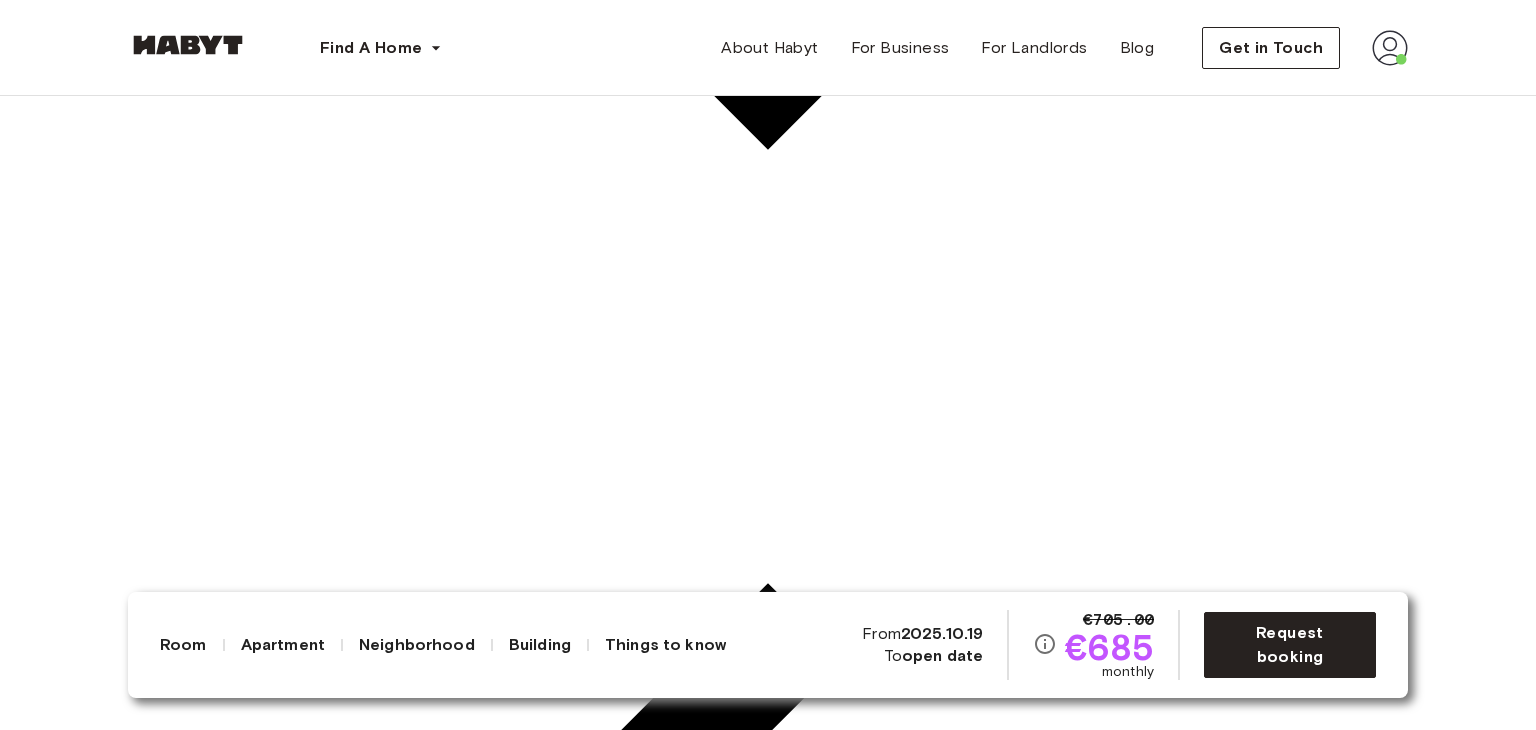 scroll, scrollTop: 2800, scrollLeft: 0, axis: vertical 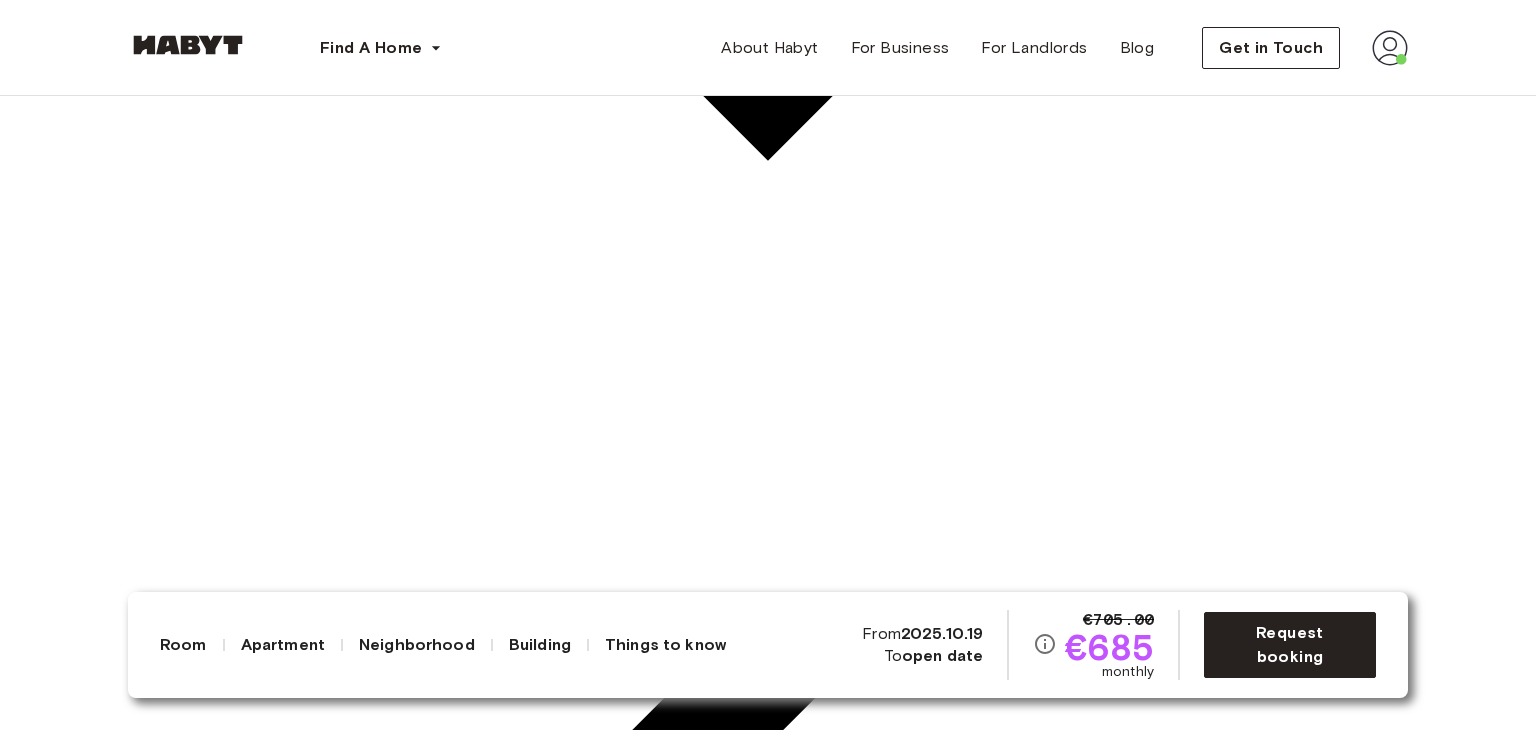 click at bounding box center (1383, 33234) 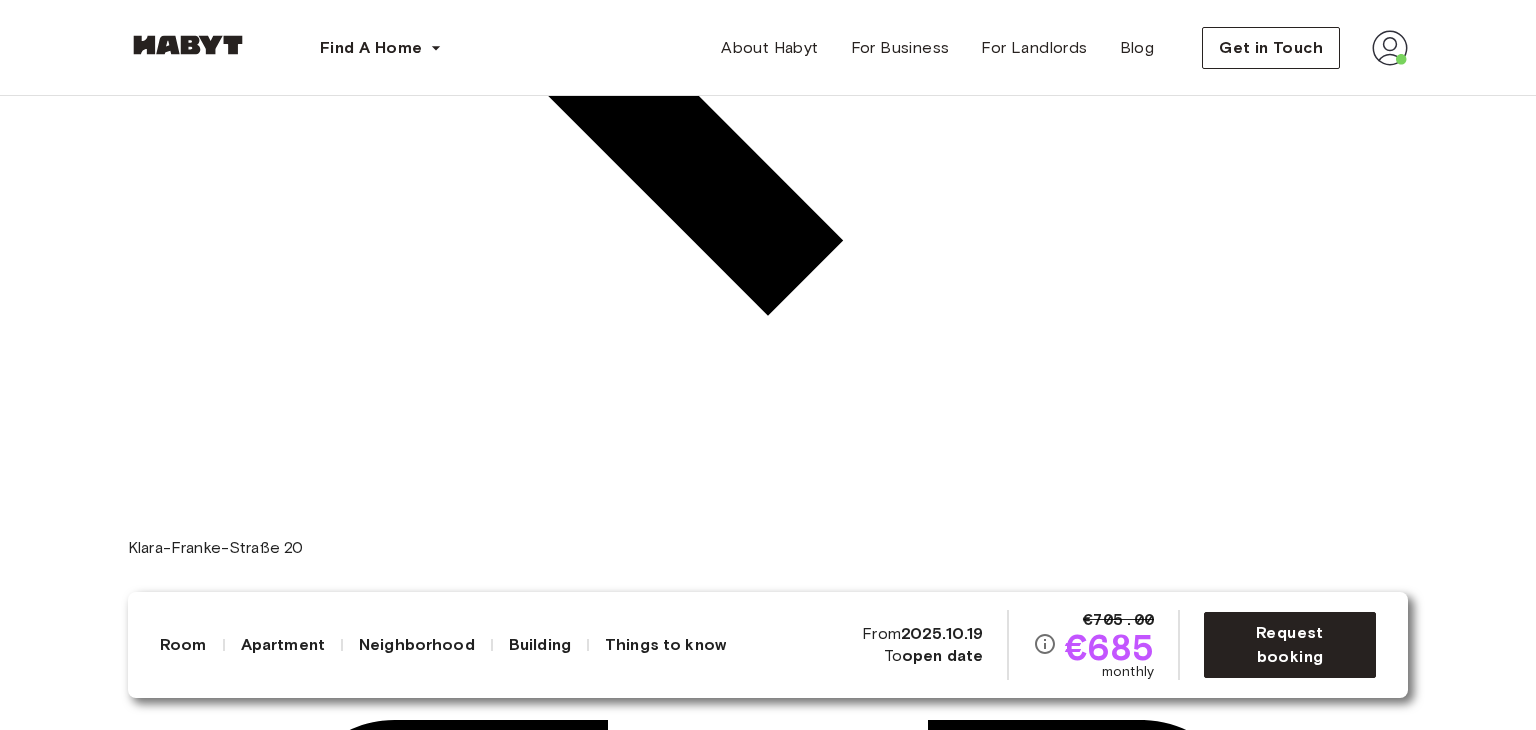 scroll, scrollTop: 3800, scrollLeft: 0, axis: vertical 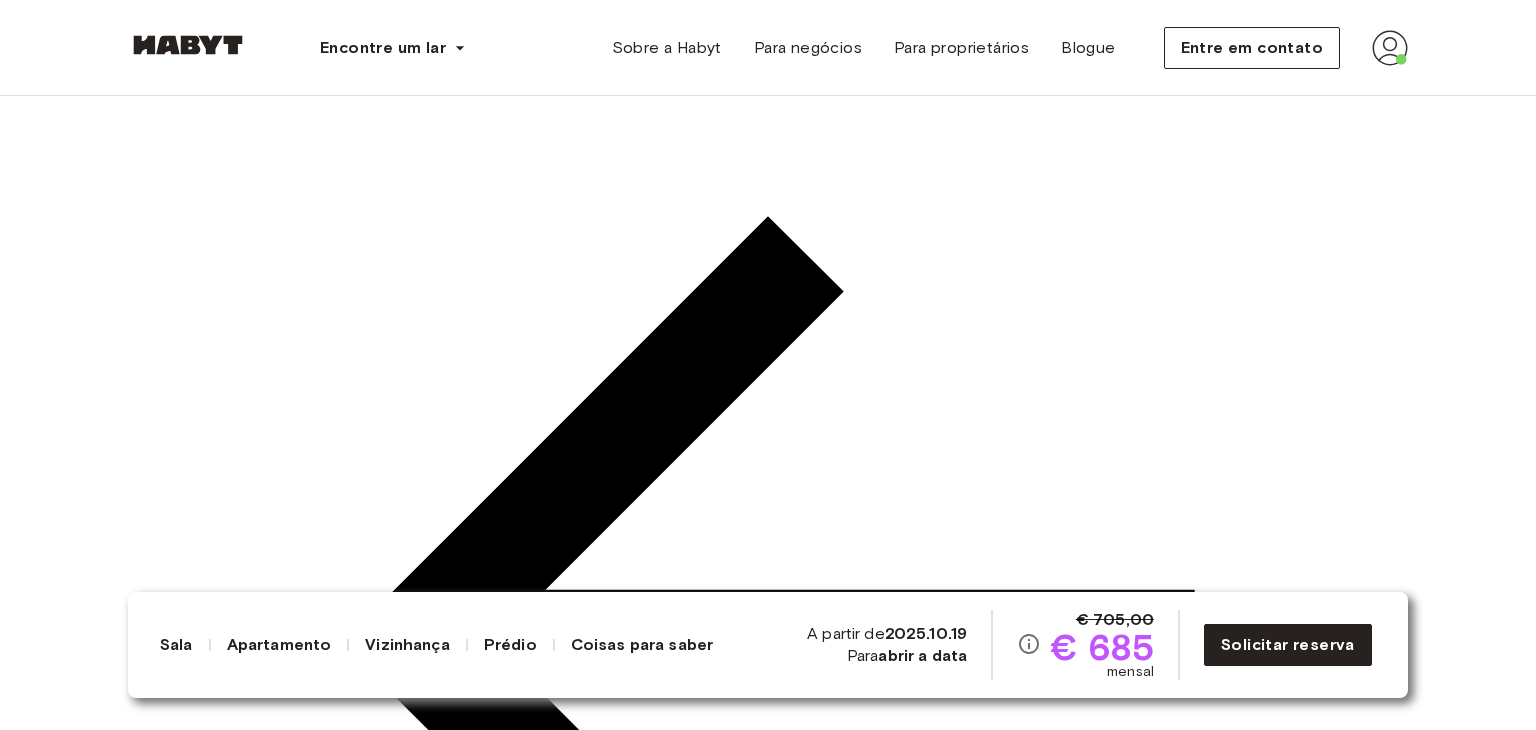 click on "Processo de reserva tranquilo" at bounding box center (755, 33453) 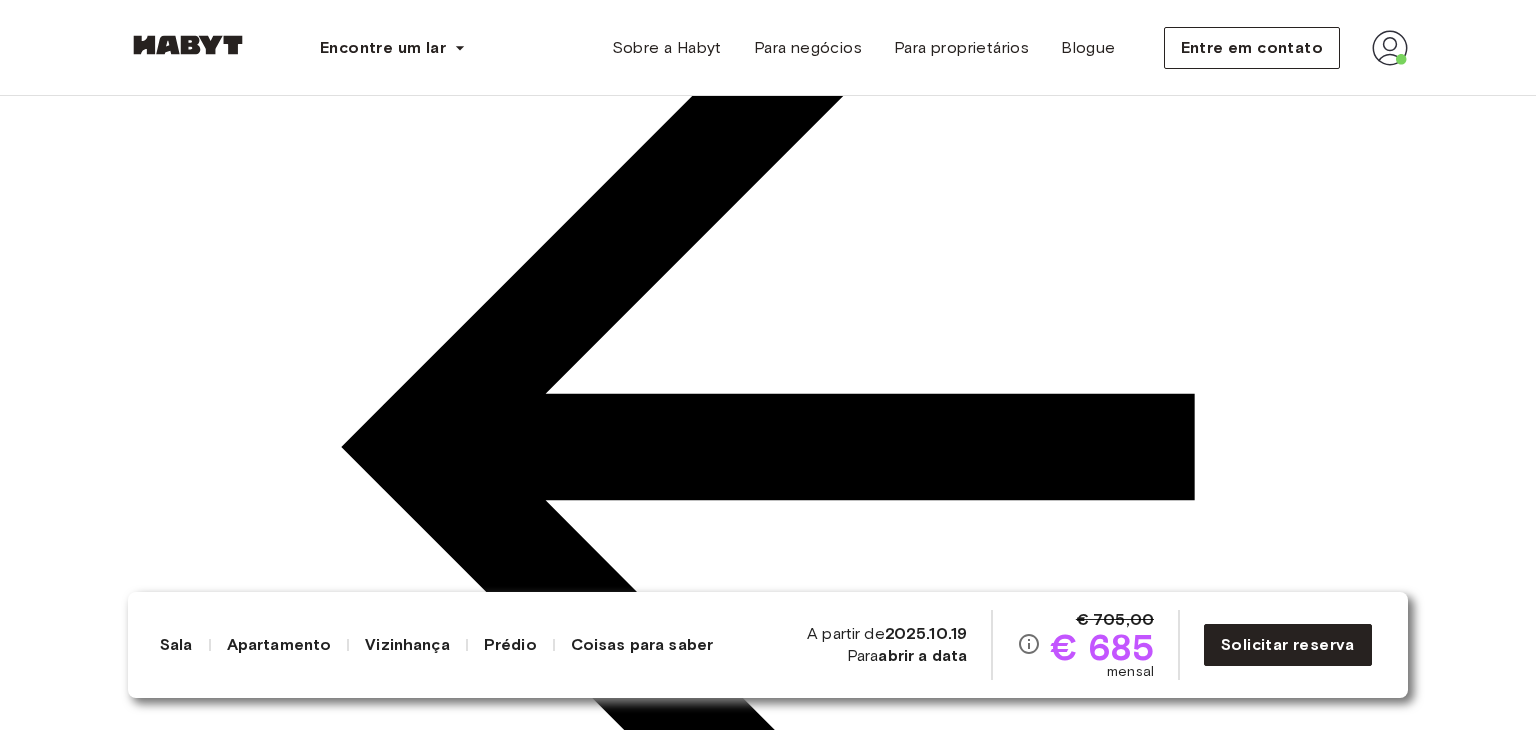 scroll, scrollTop: 3426, scrollLeft: 0, axis: vertical 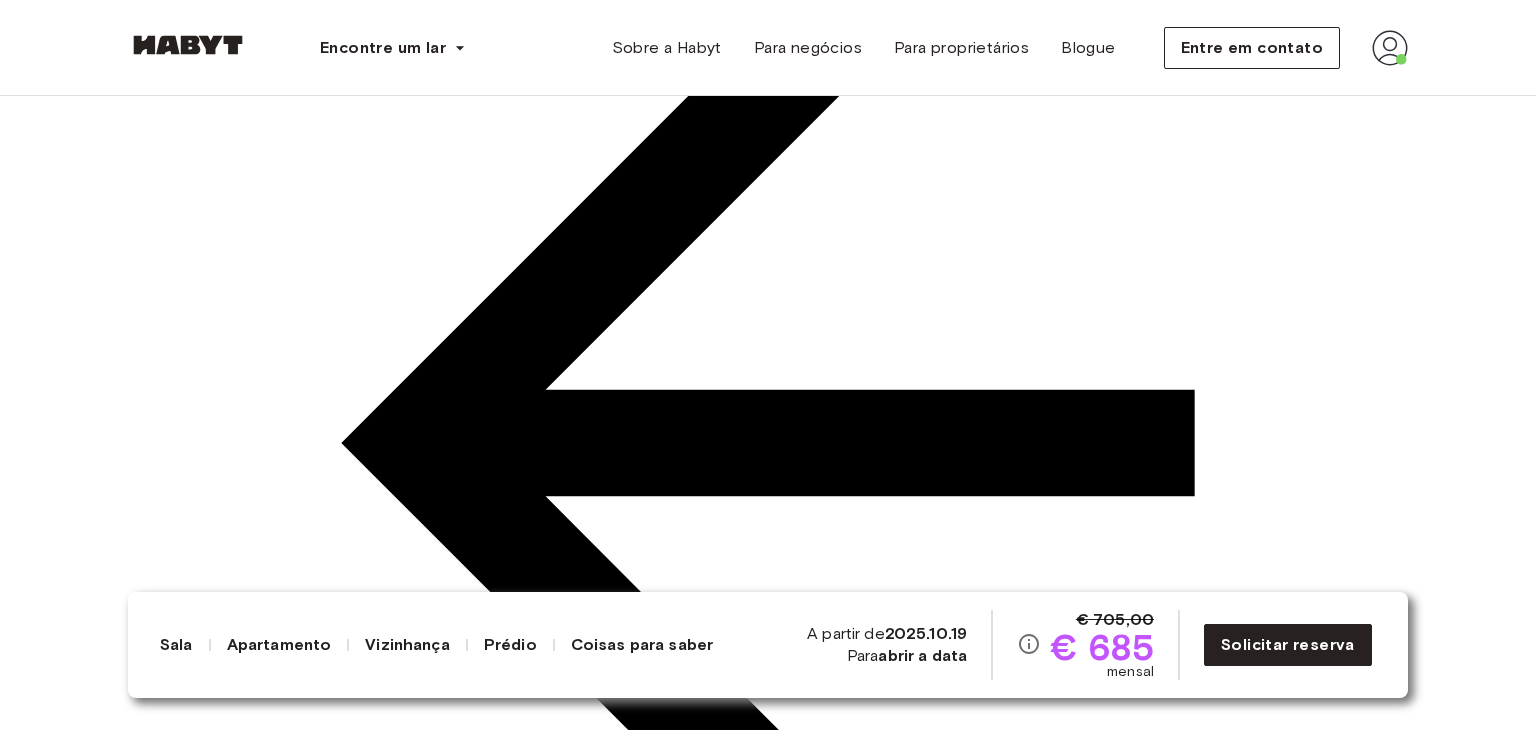click 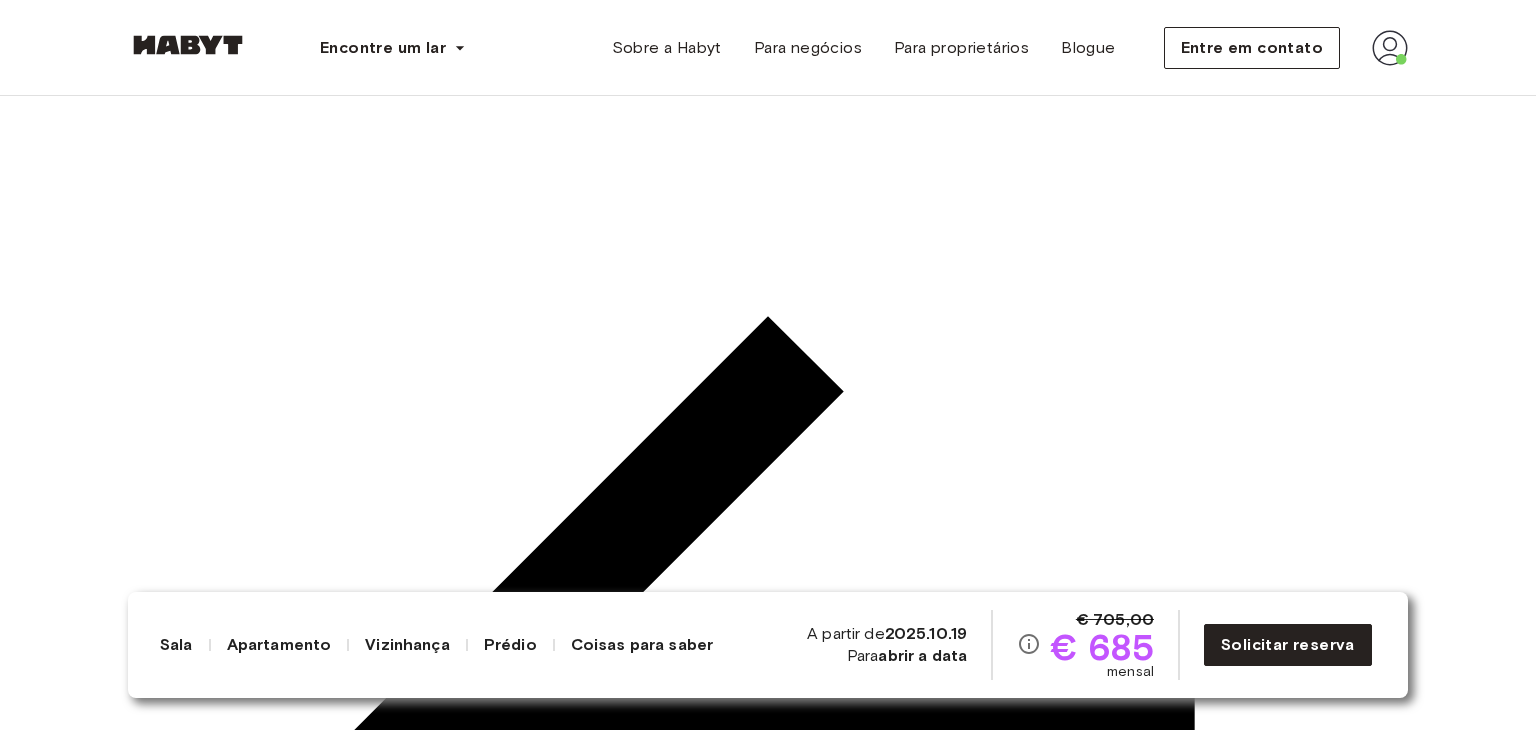 click on "Check-in automático com retirada das chaves" at bounding box center [767, 33472] 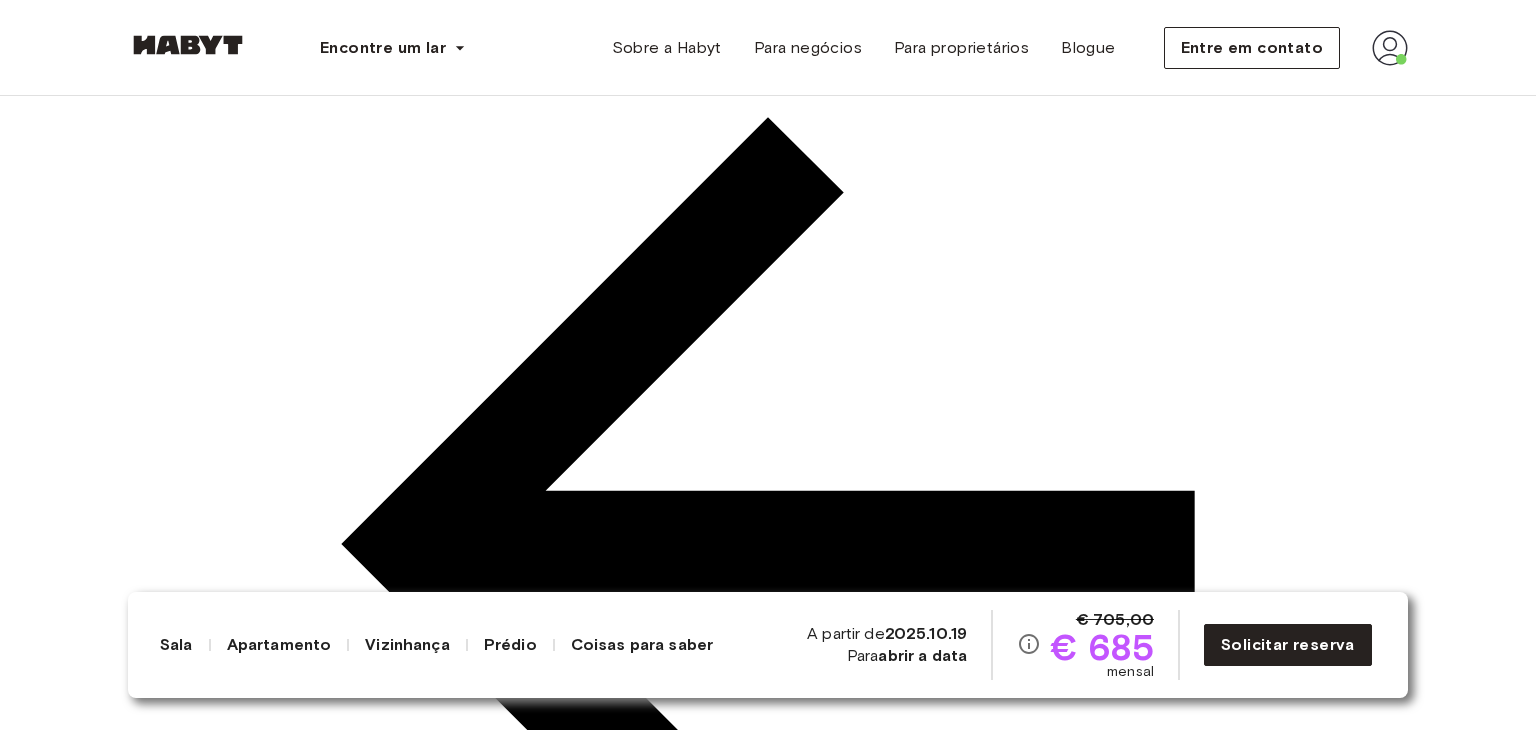 scroll, scrollTop: 3326, scrollLeft: 0, axis: vertical 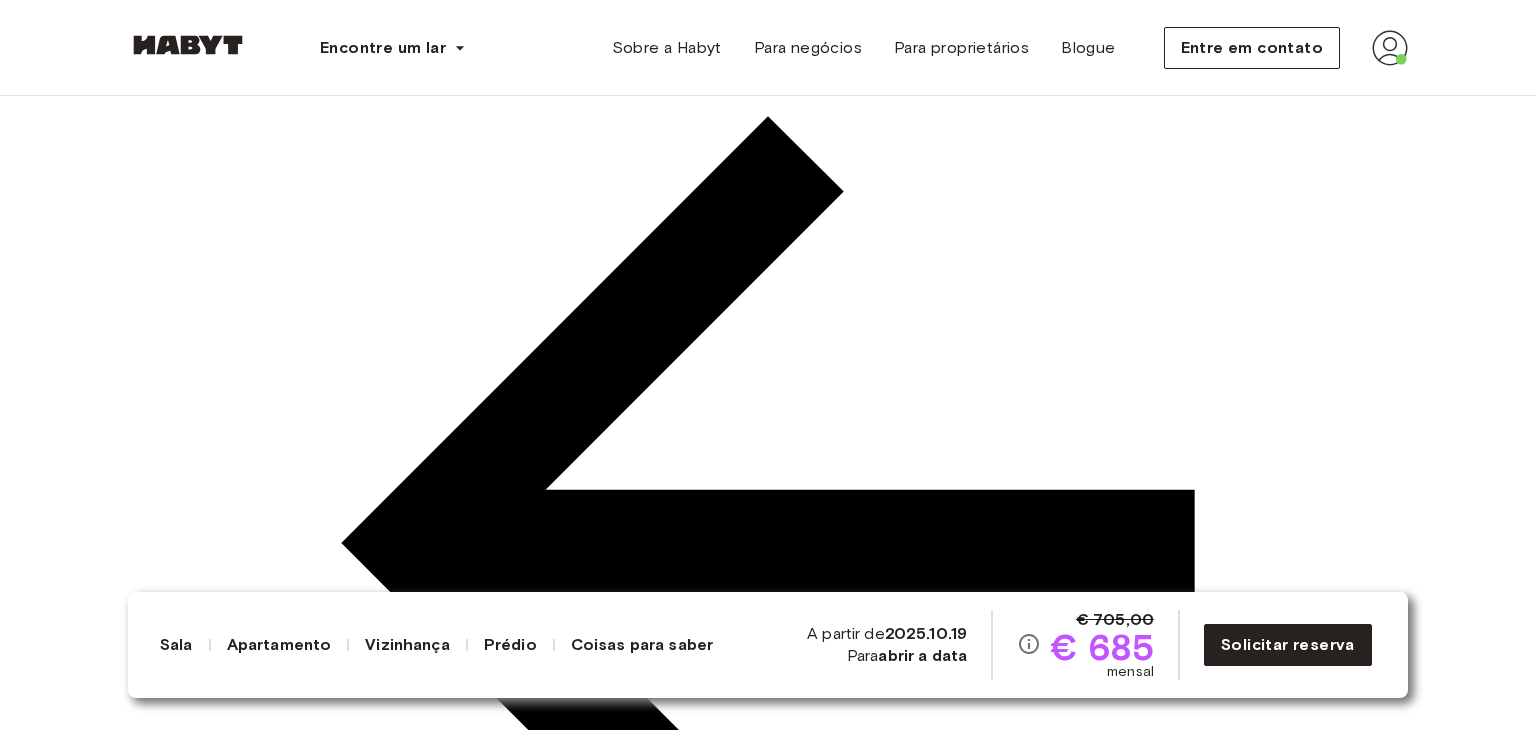 click 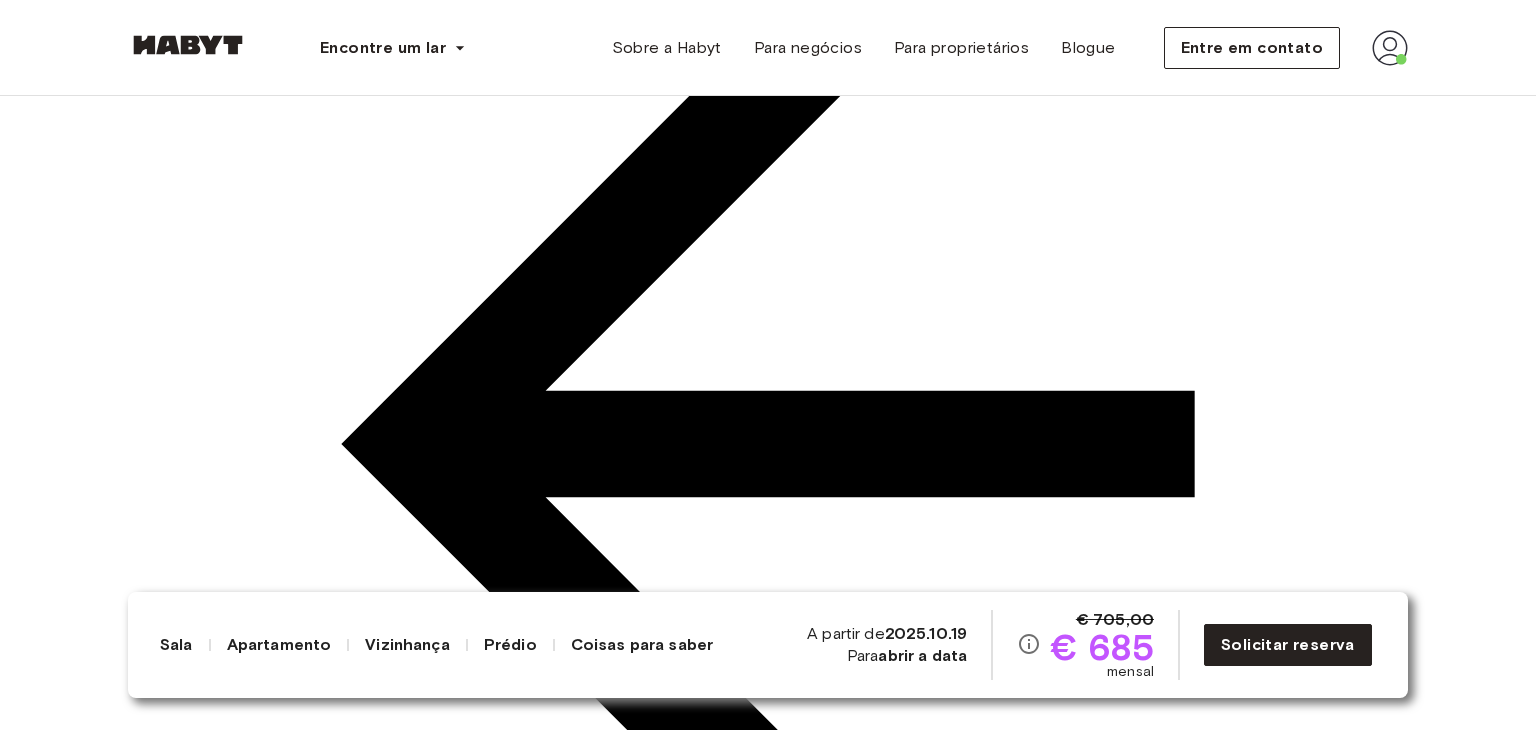 scroll, scrollTop: 3426, scrollLeft: 0, axis: vertical 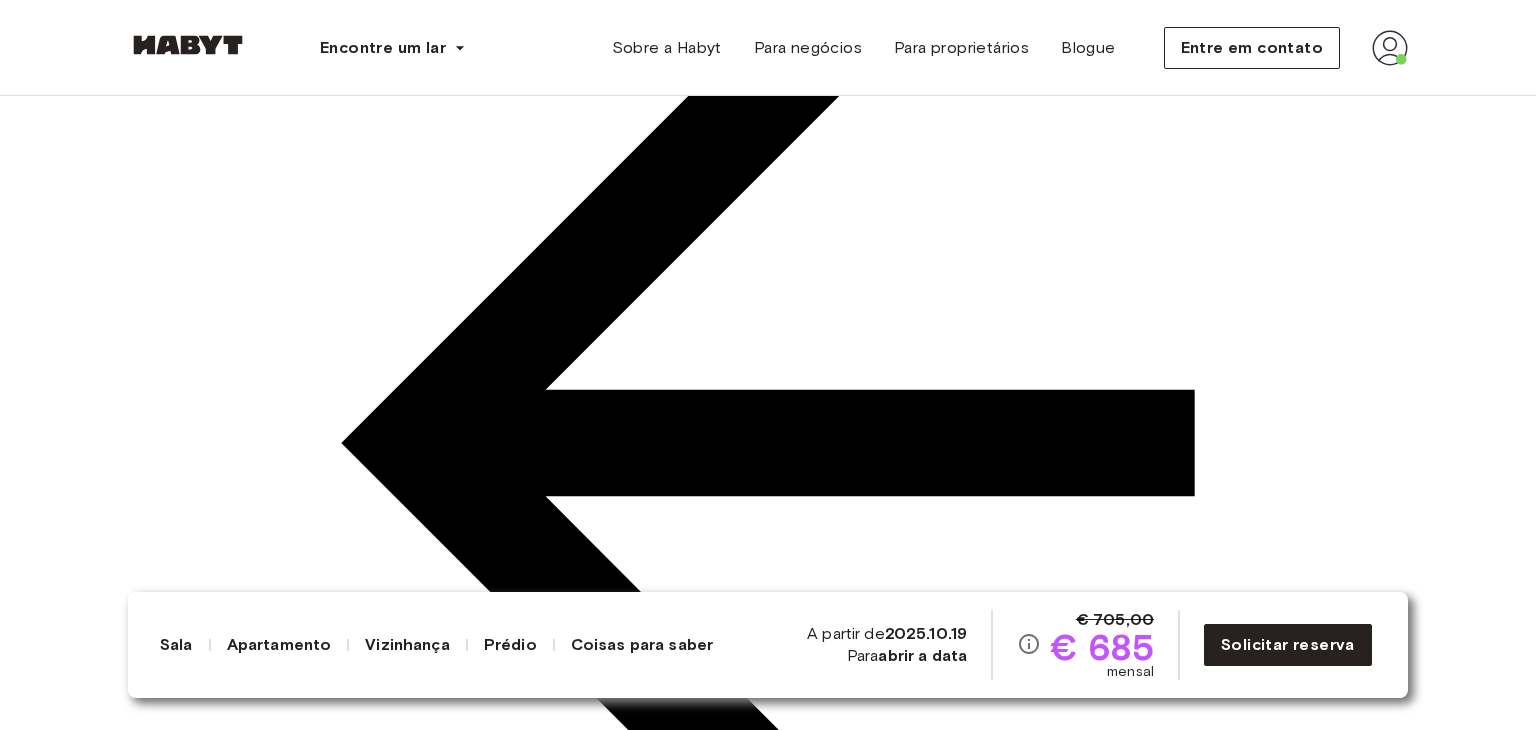 click 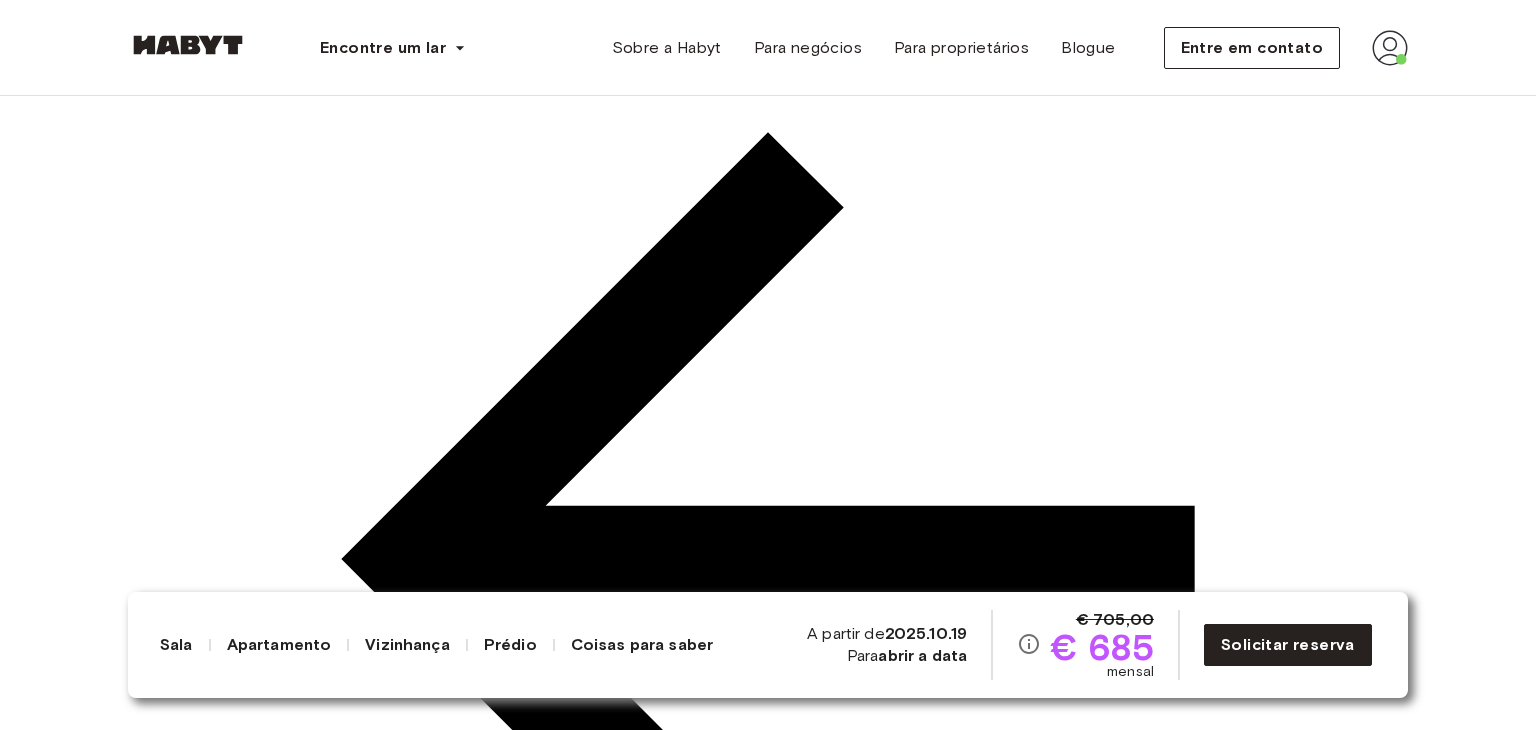 scroll, scrollTop: 2026, scrollLeft: 0, axis: vertical 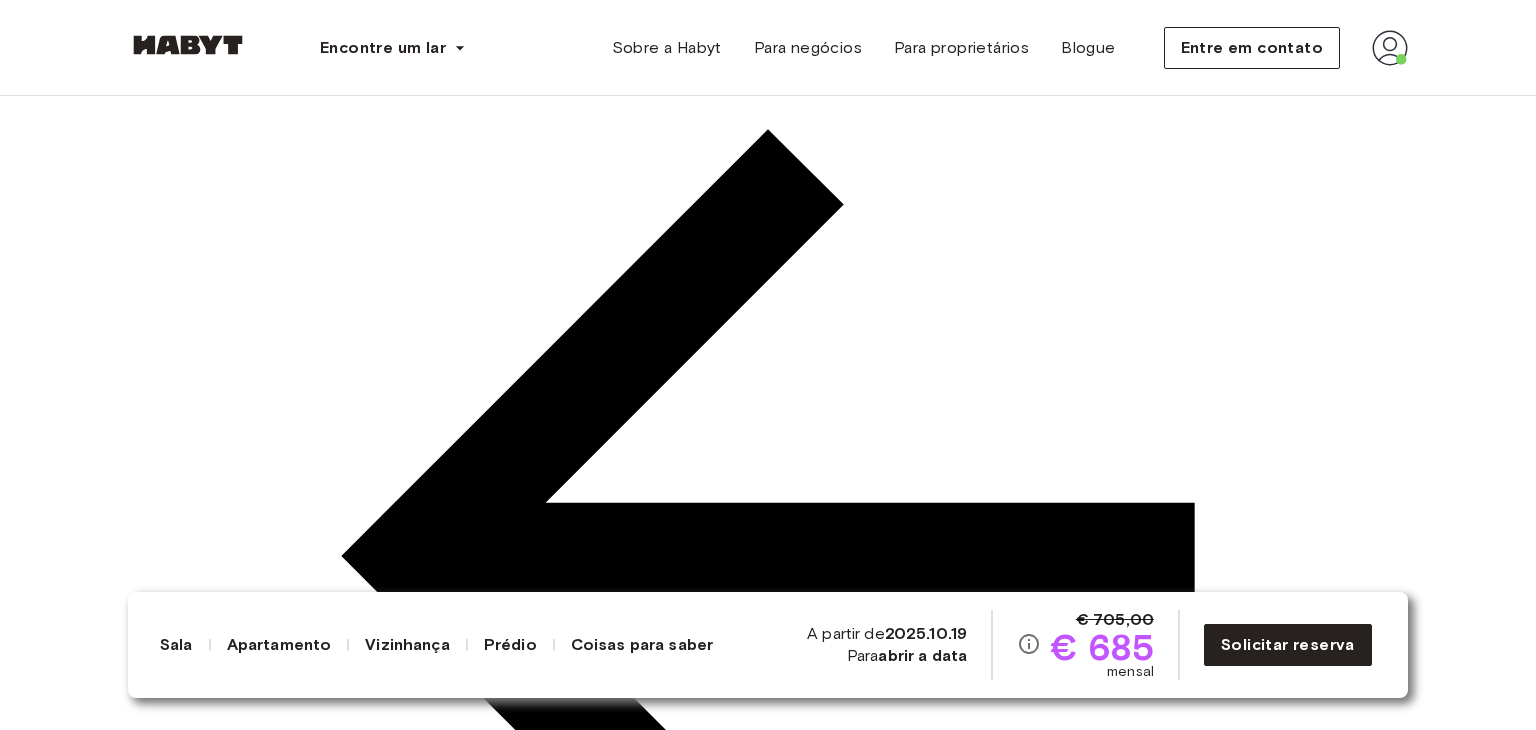 click on "Mostrar mais" at bounding box center (850, 33420) 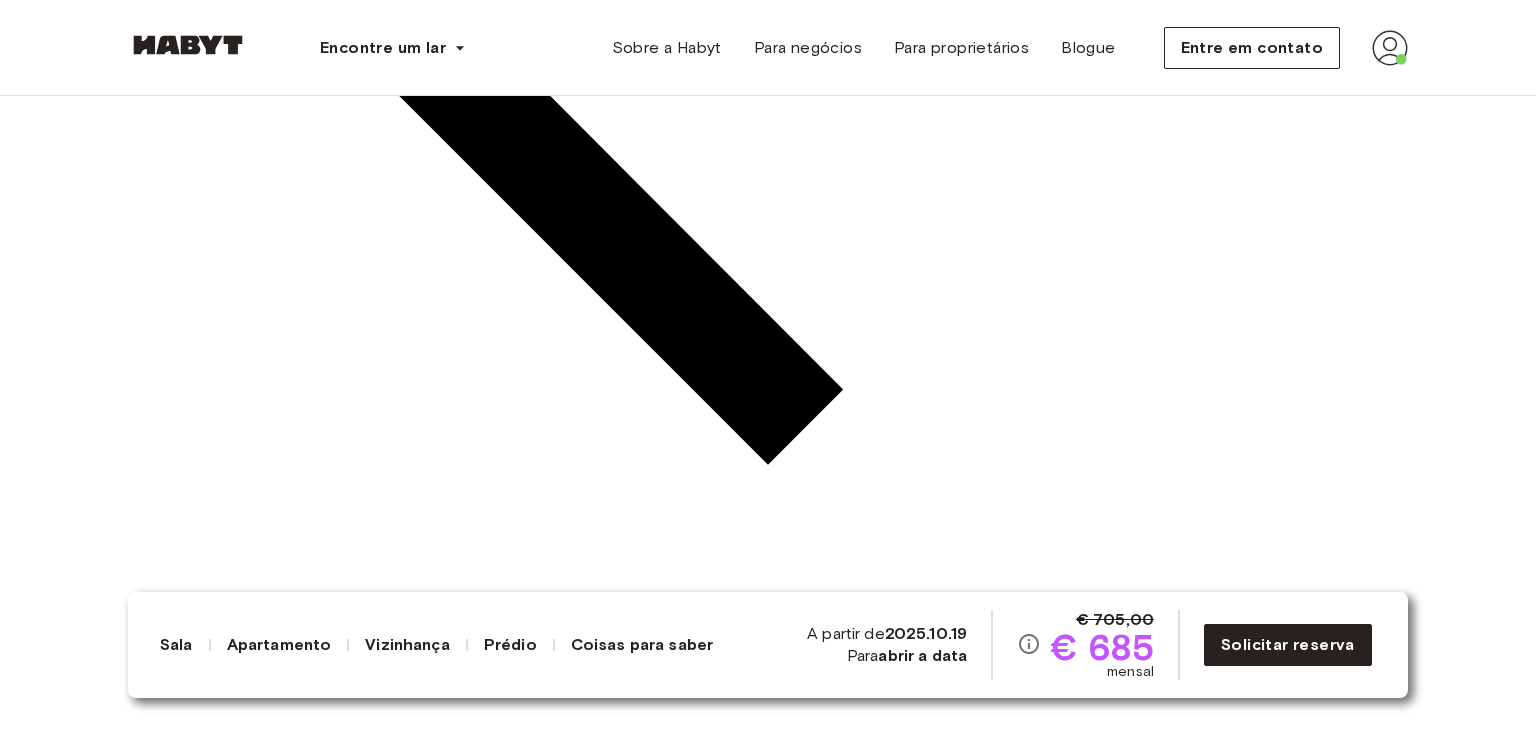 scroll, scrollTop: 2726, scrollLeft: 0, axis: vertical 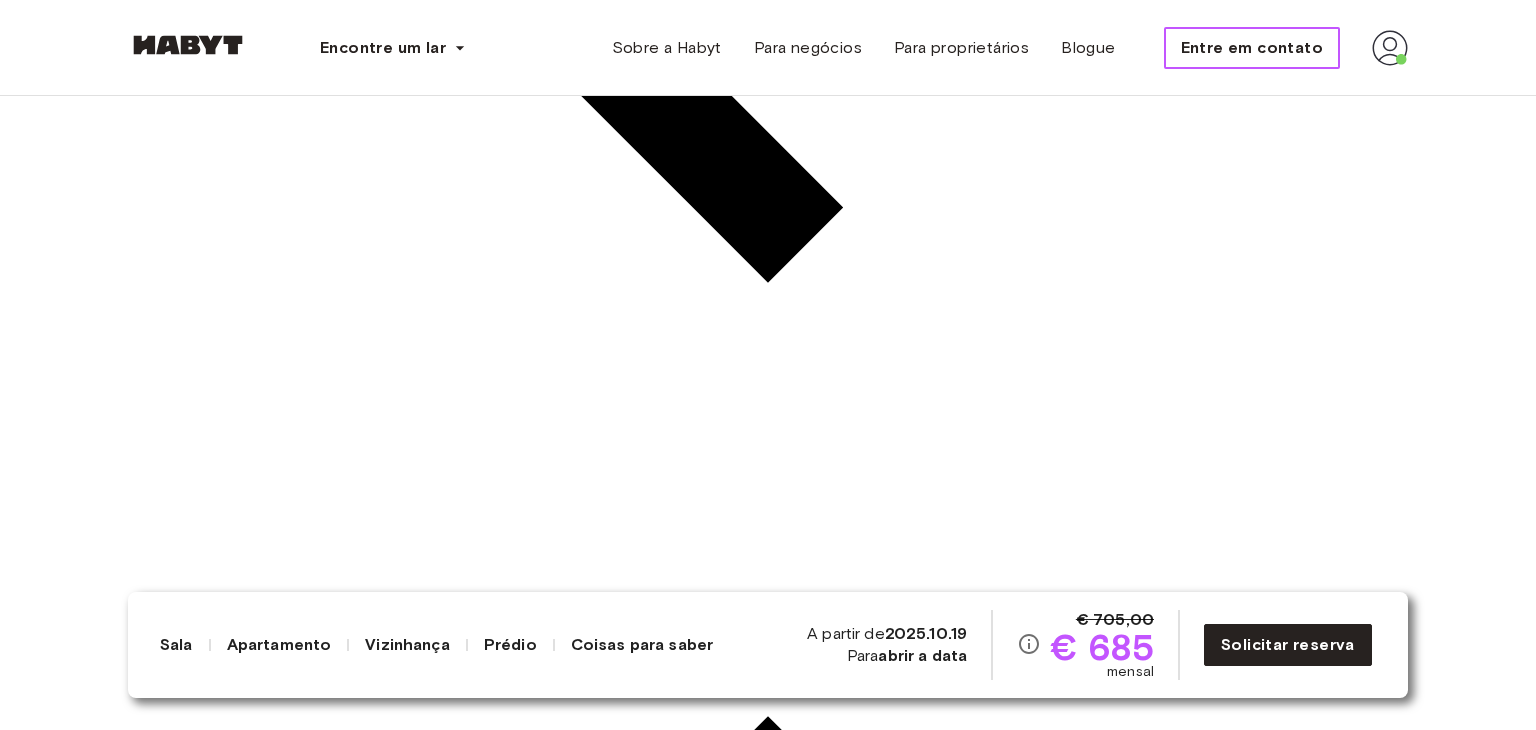 click on "Entre em contato" at bounding box center [1252, 47] 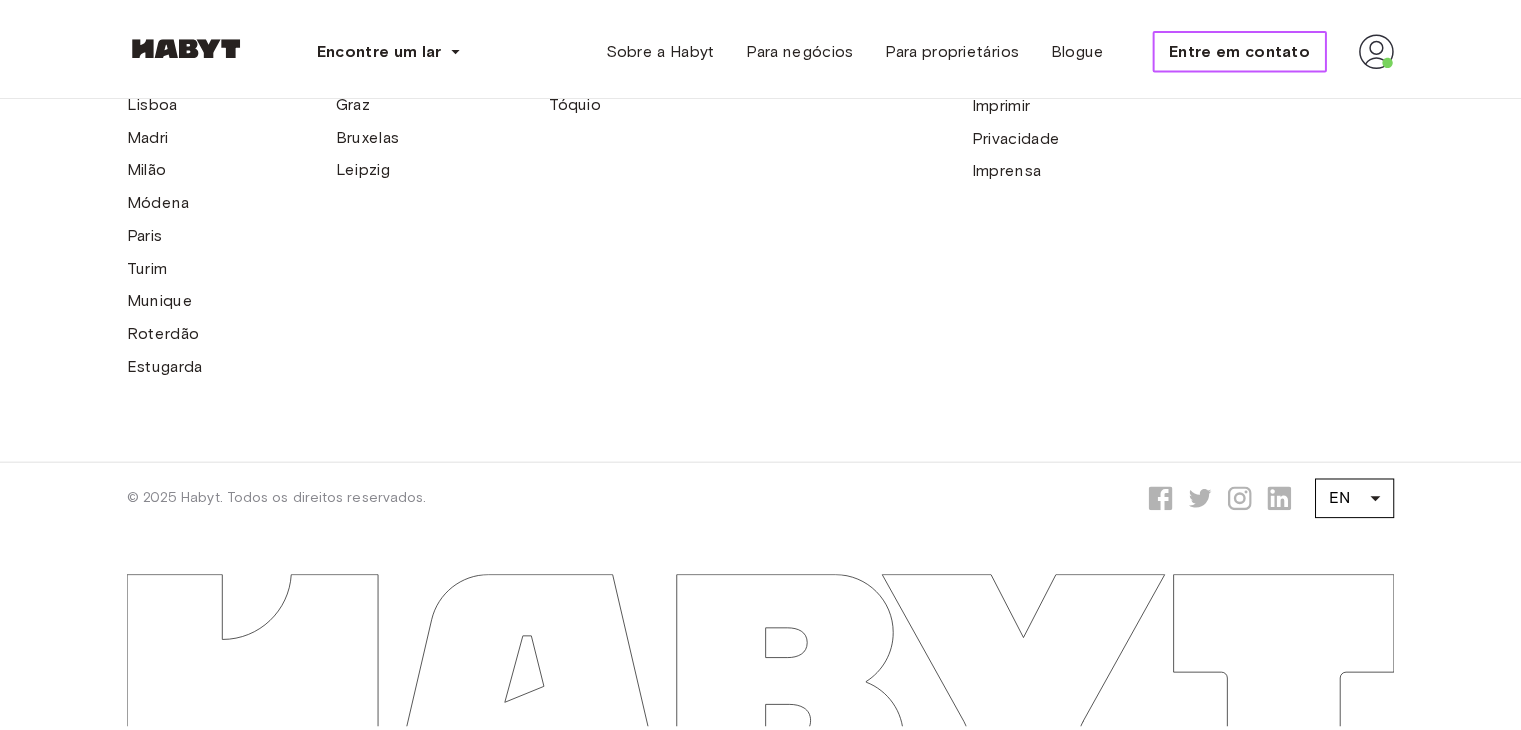 scroll, scrollTop: 0, scrollLeft: 0, axis: both 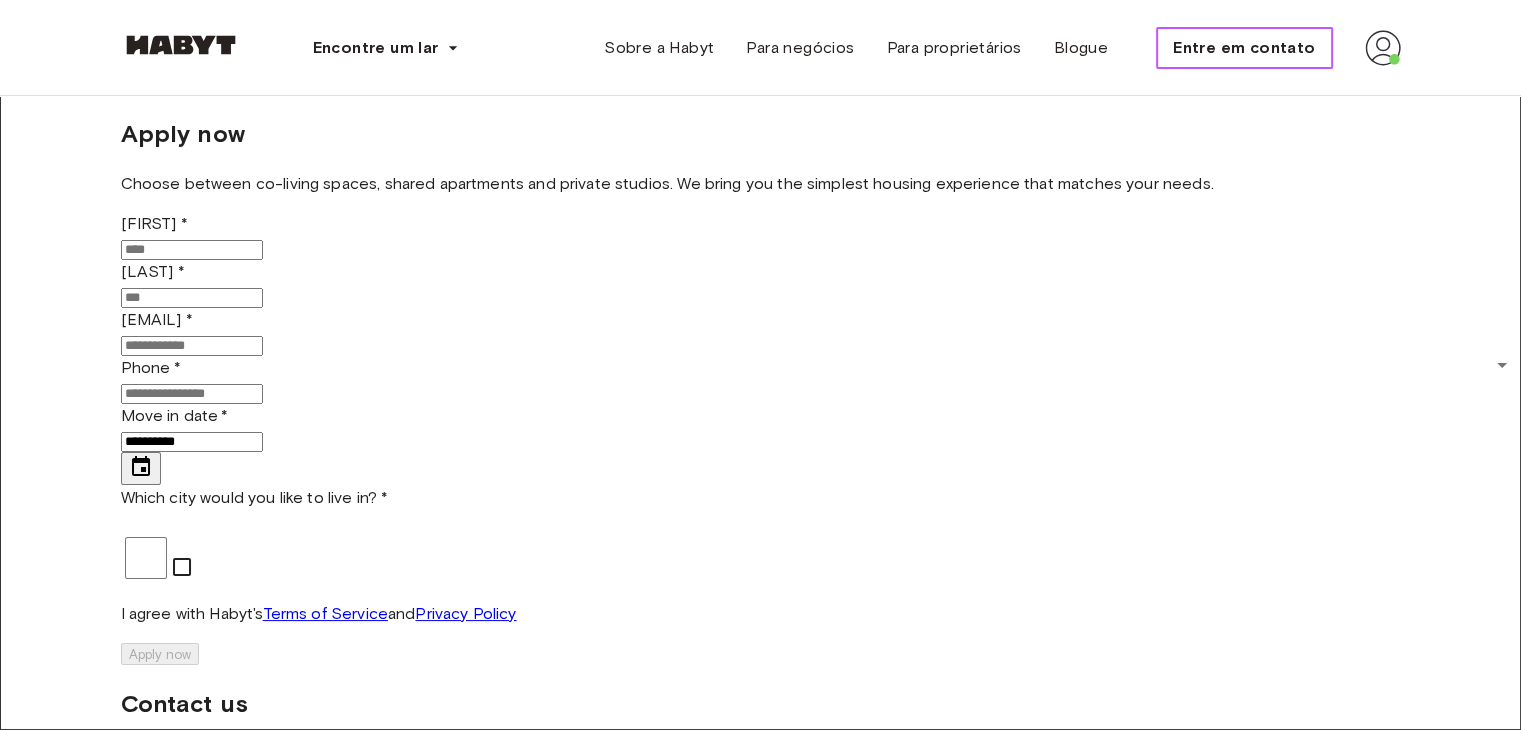 type on "**********" 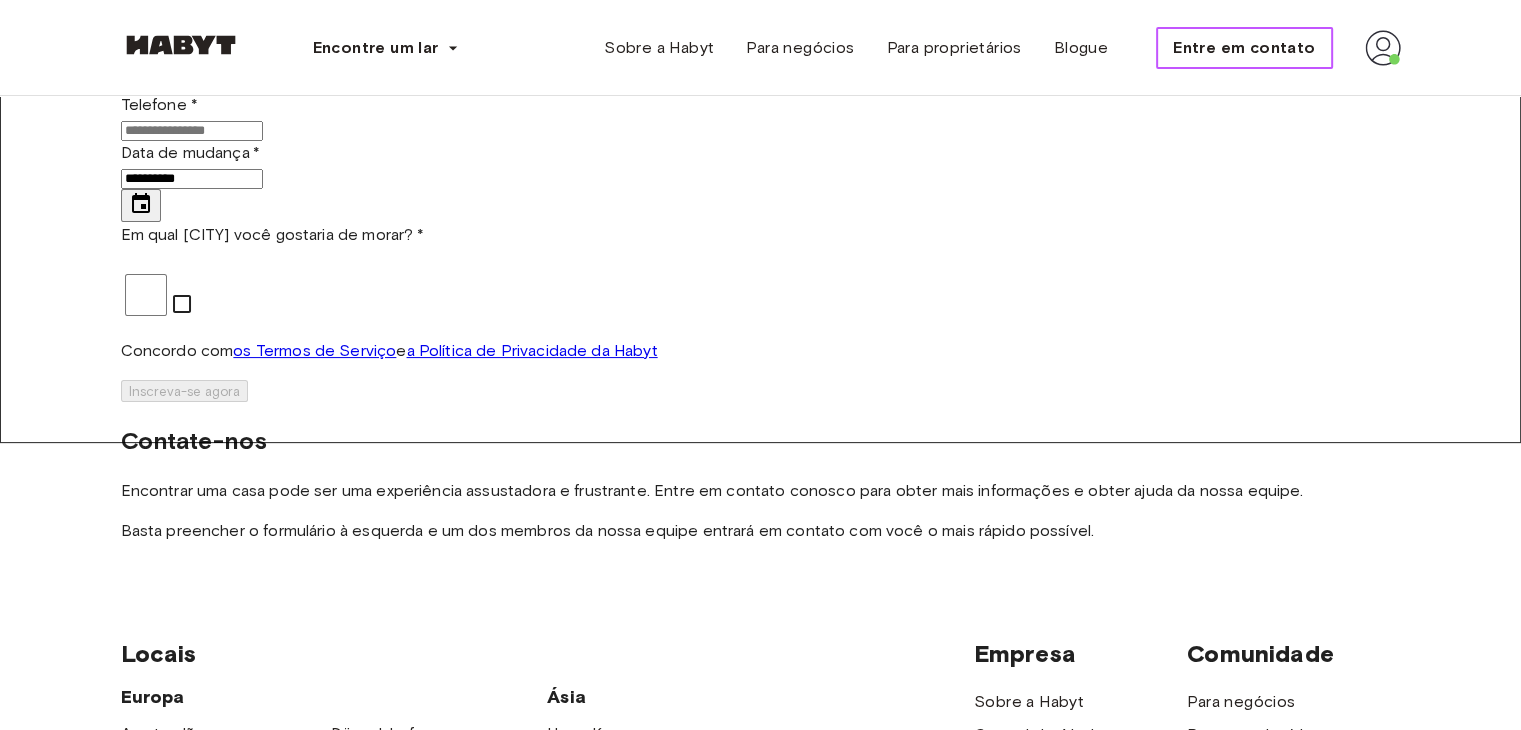 scroll, scrollTop: 300, scrollLeft: 0, axis: vertical 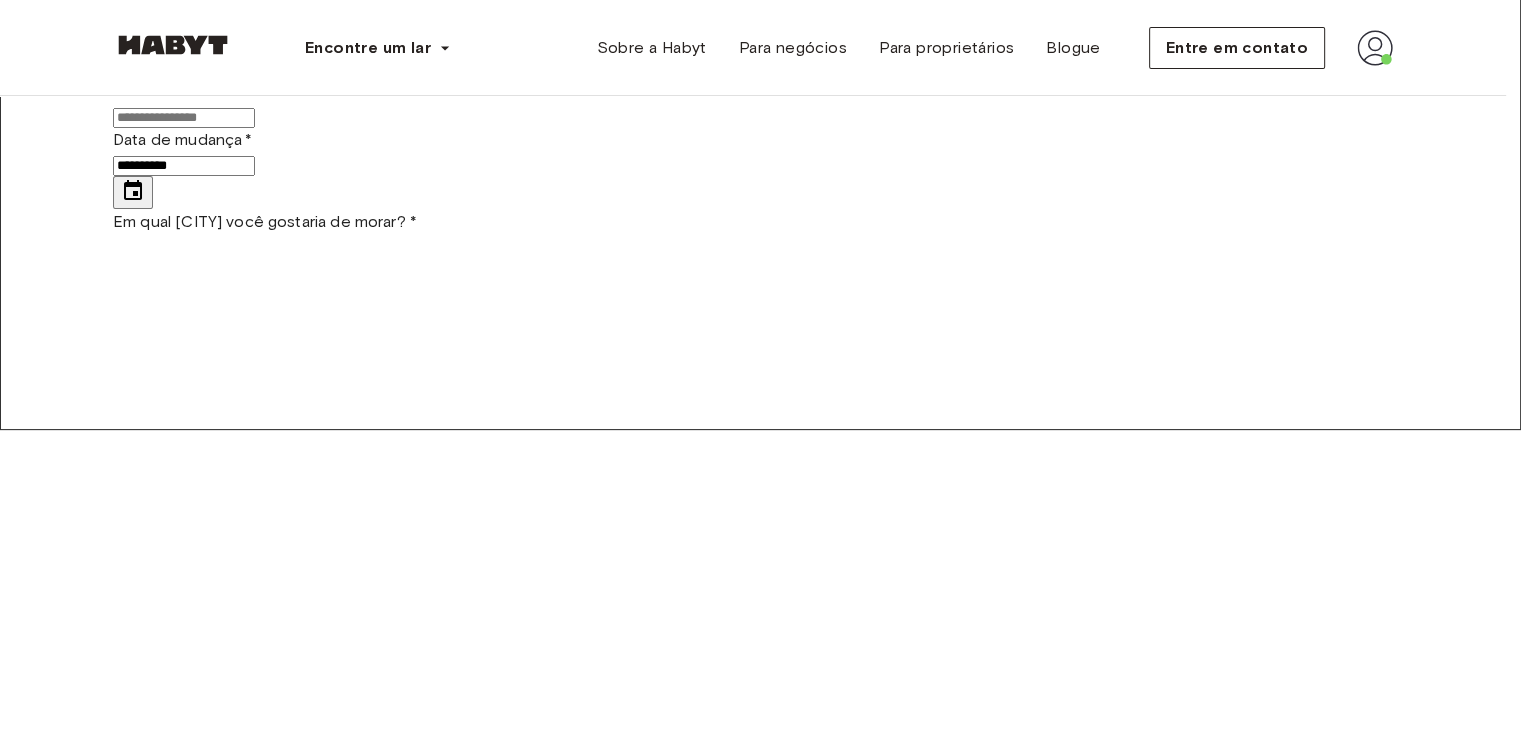 click on "**********" at bounding box center (760, 1530) 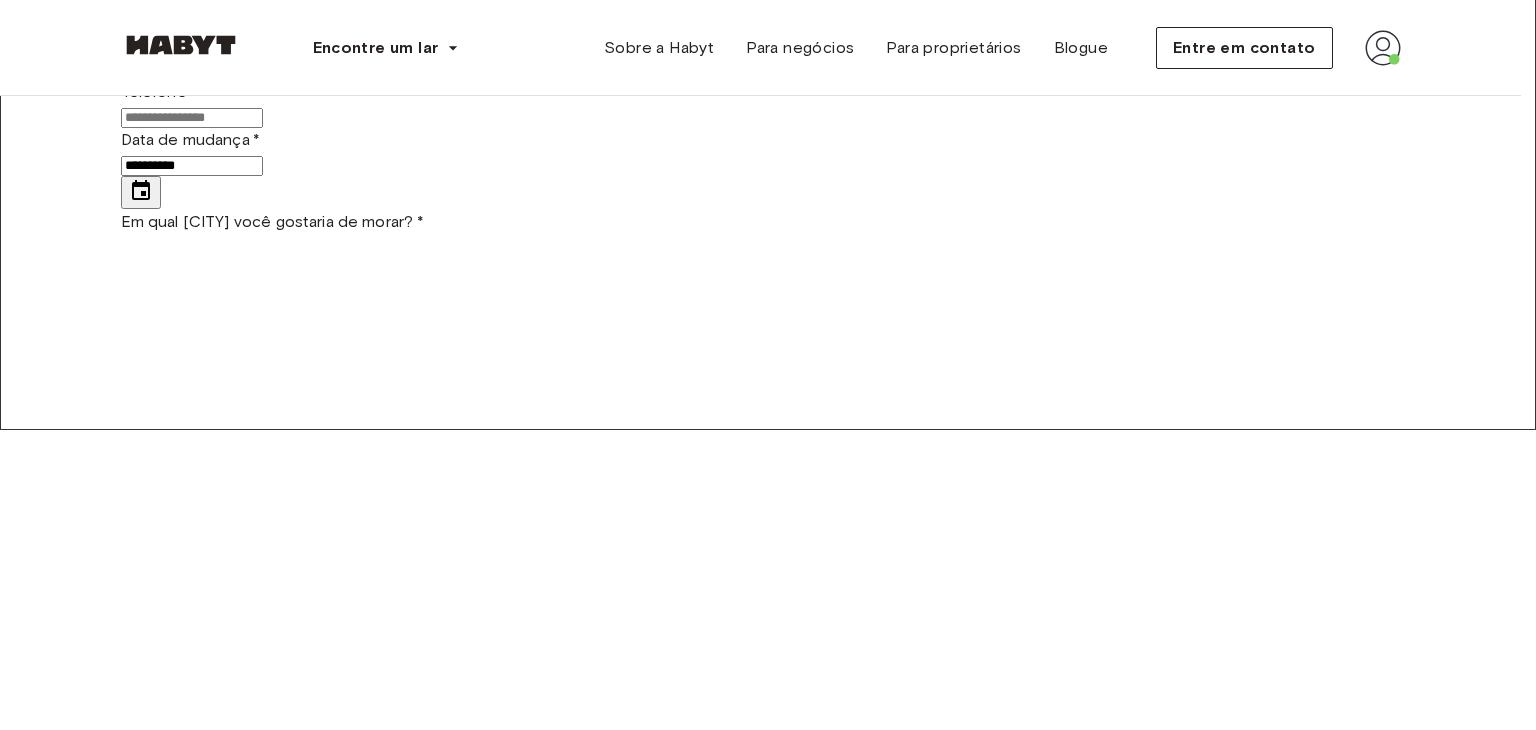 click on "Berlim" at bounding box center (780, 2820) 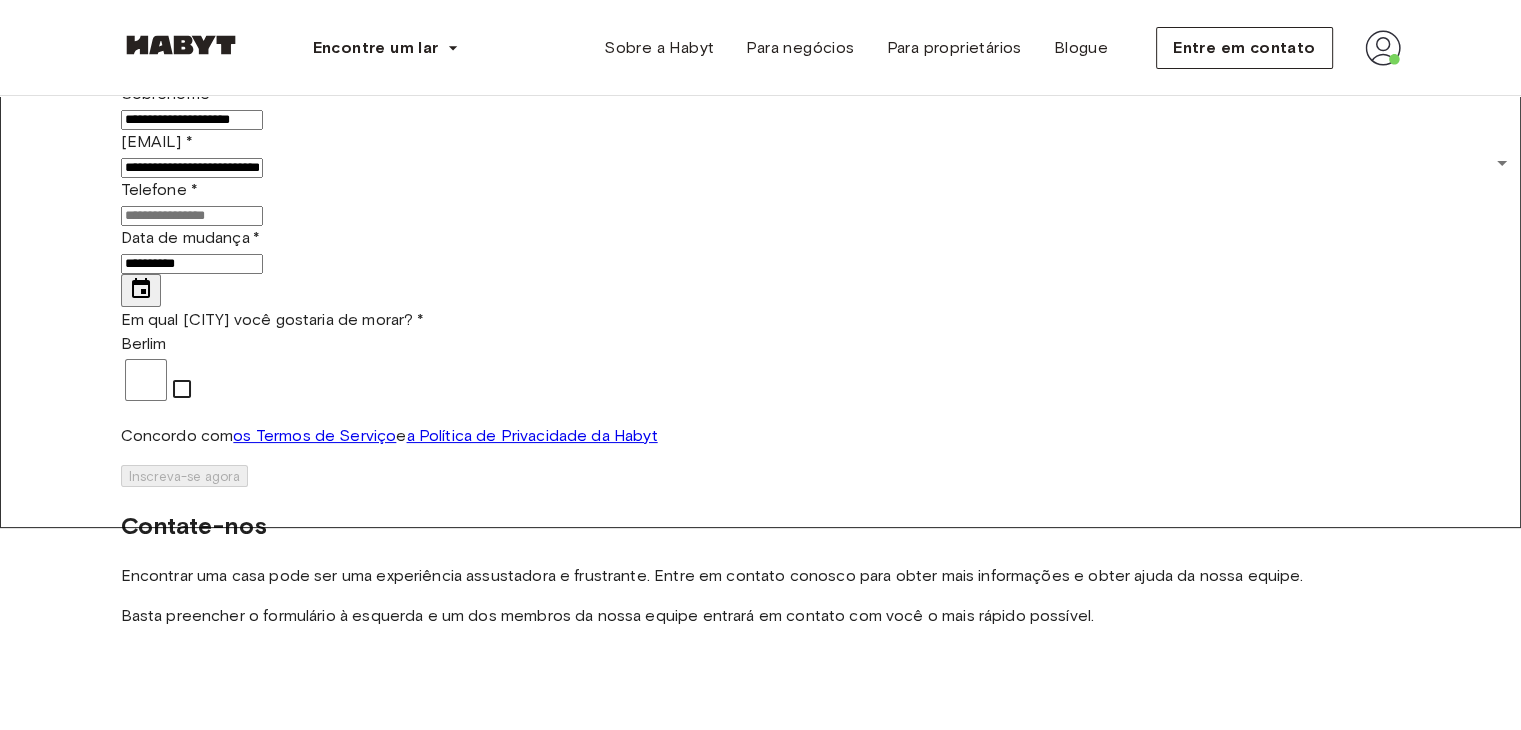 scroll, scrollTop: 200, scrollLeft: 0, axis: vertical 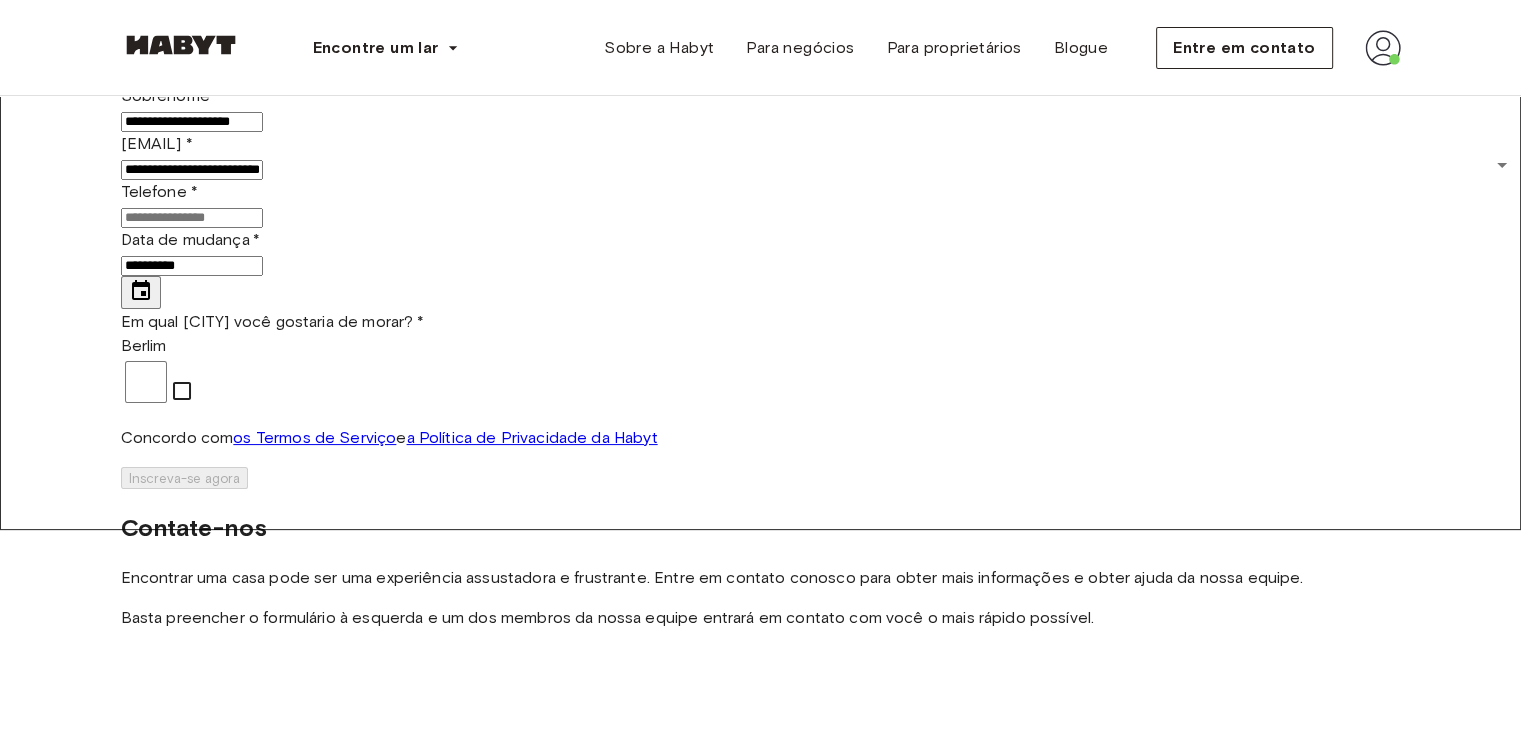 click on "**********" at bounding box center (192, 266) 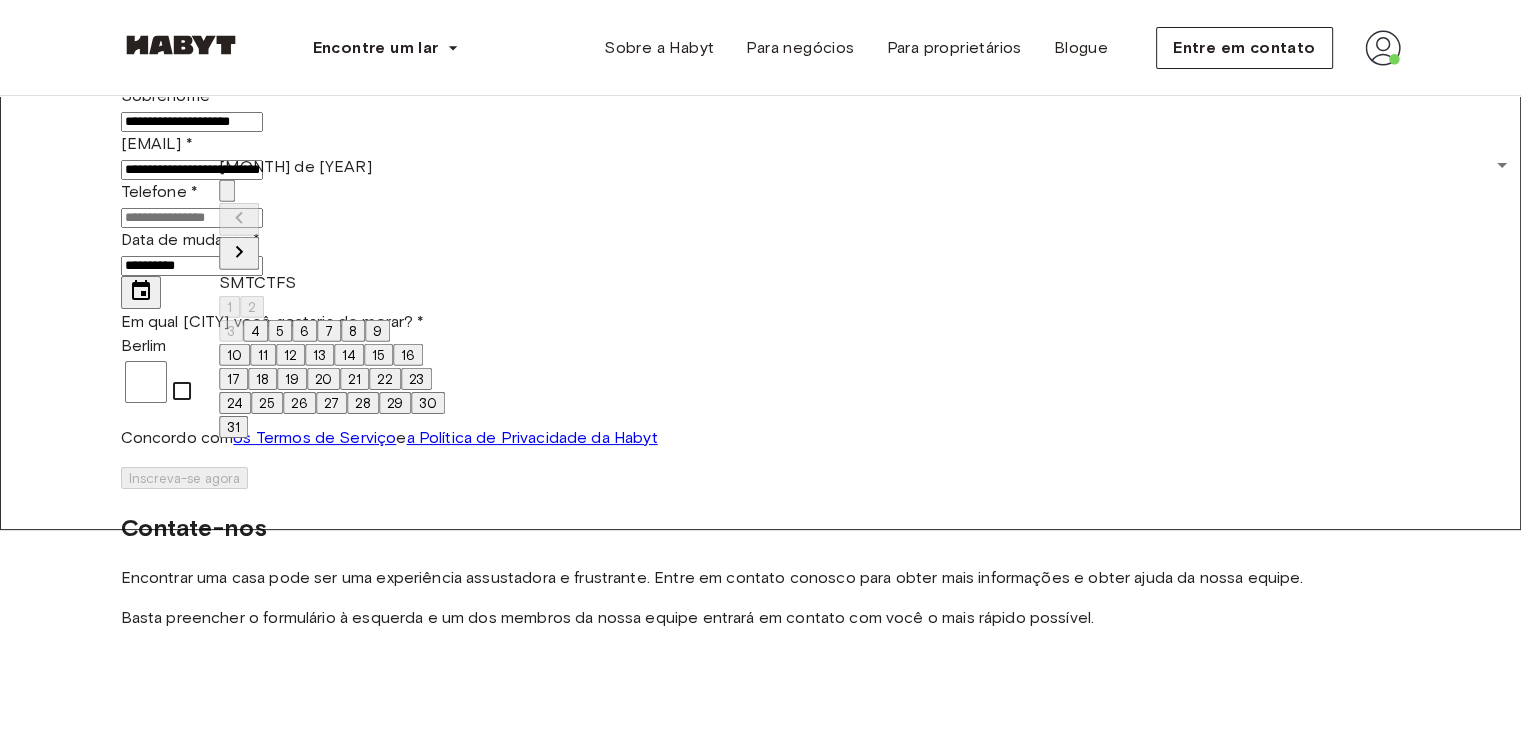click 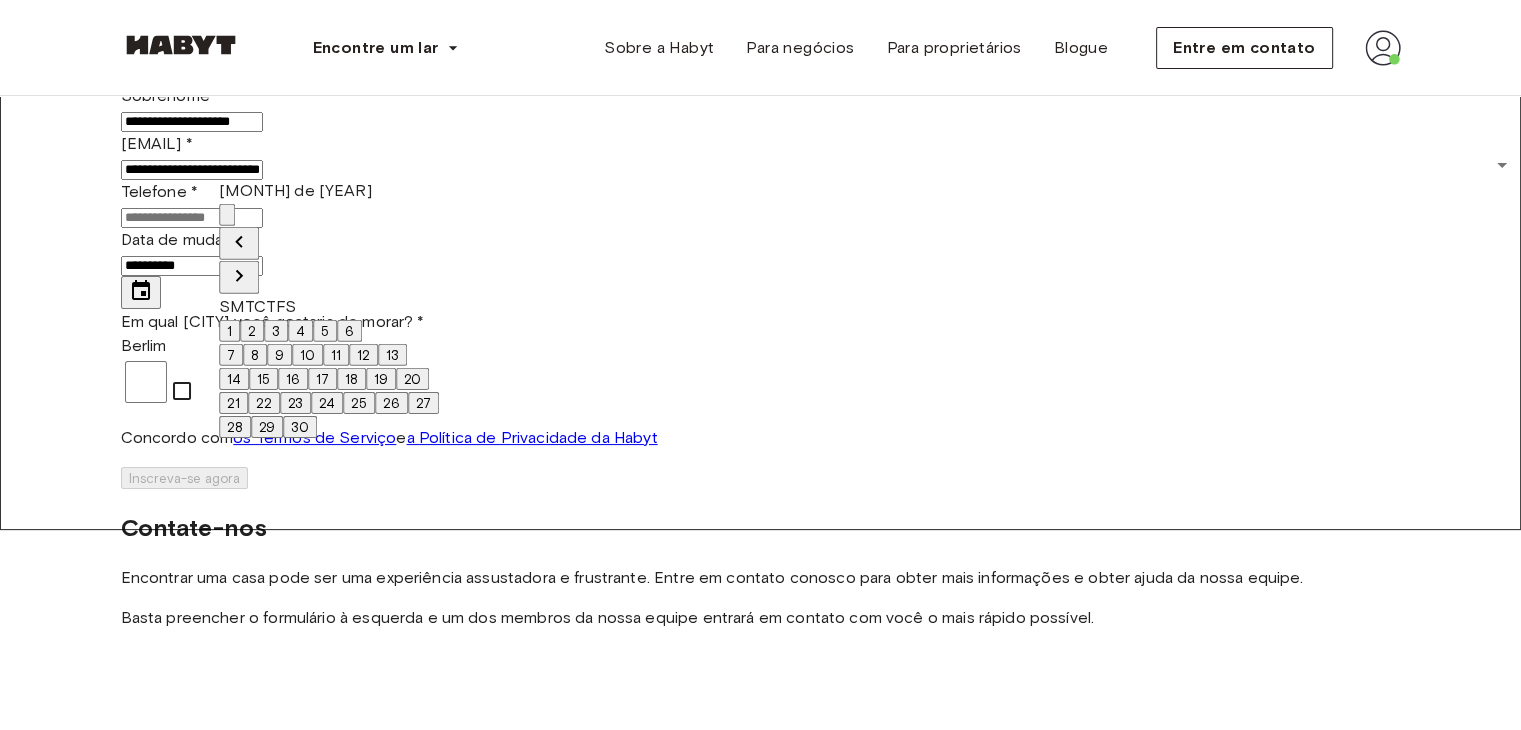 click 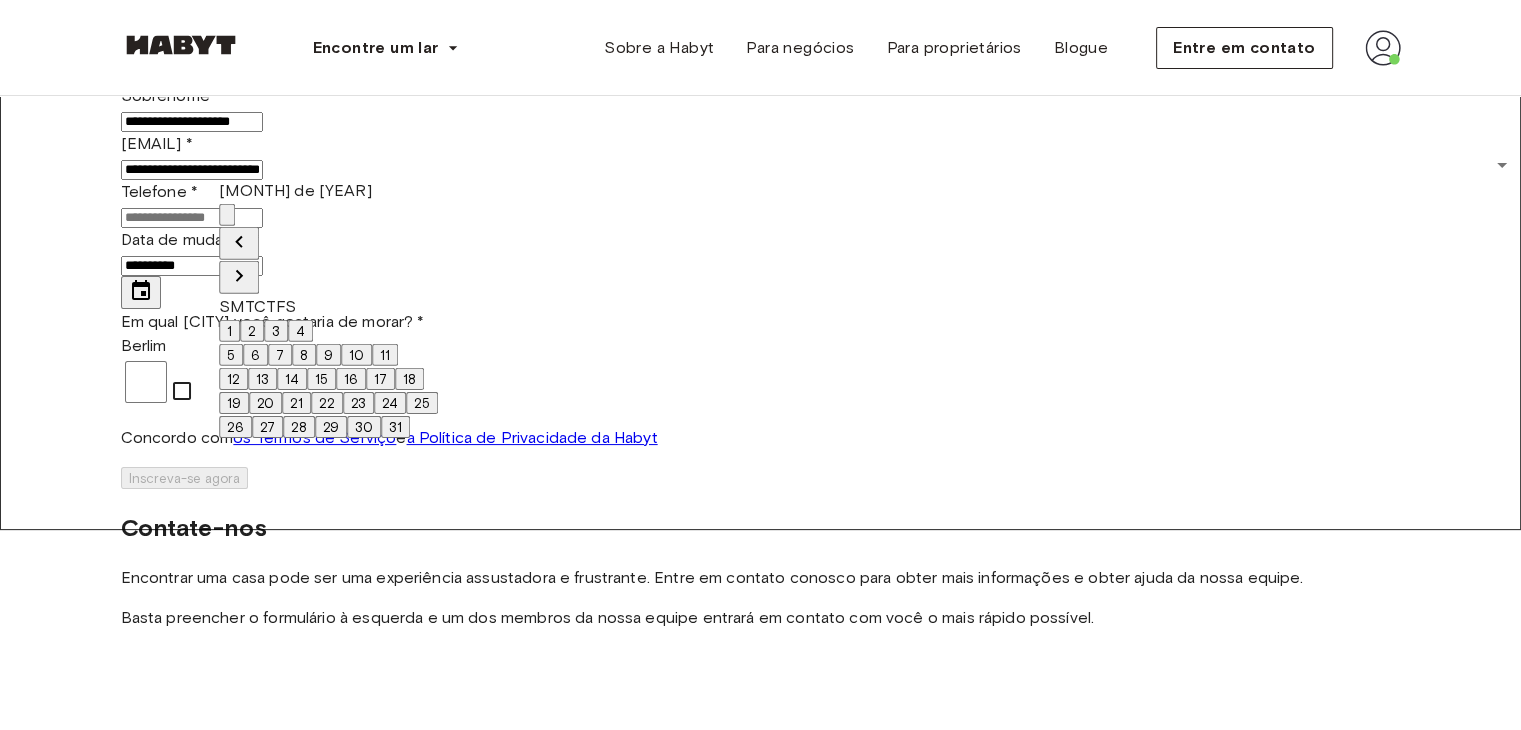 click 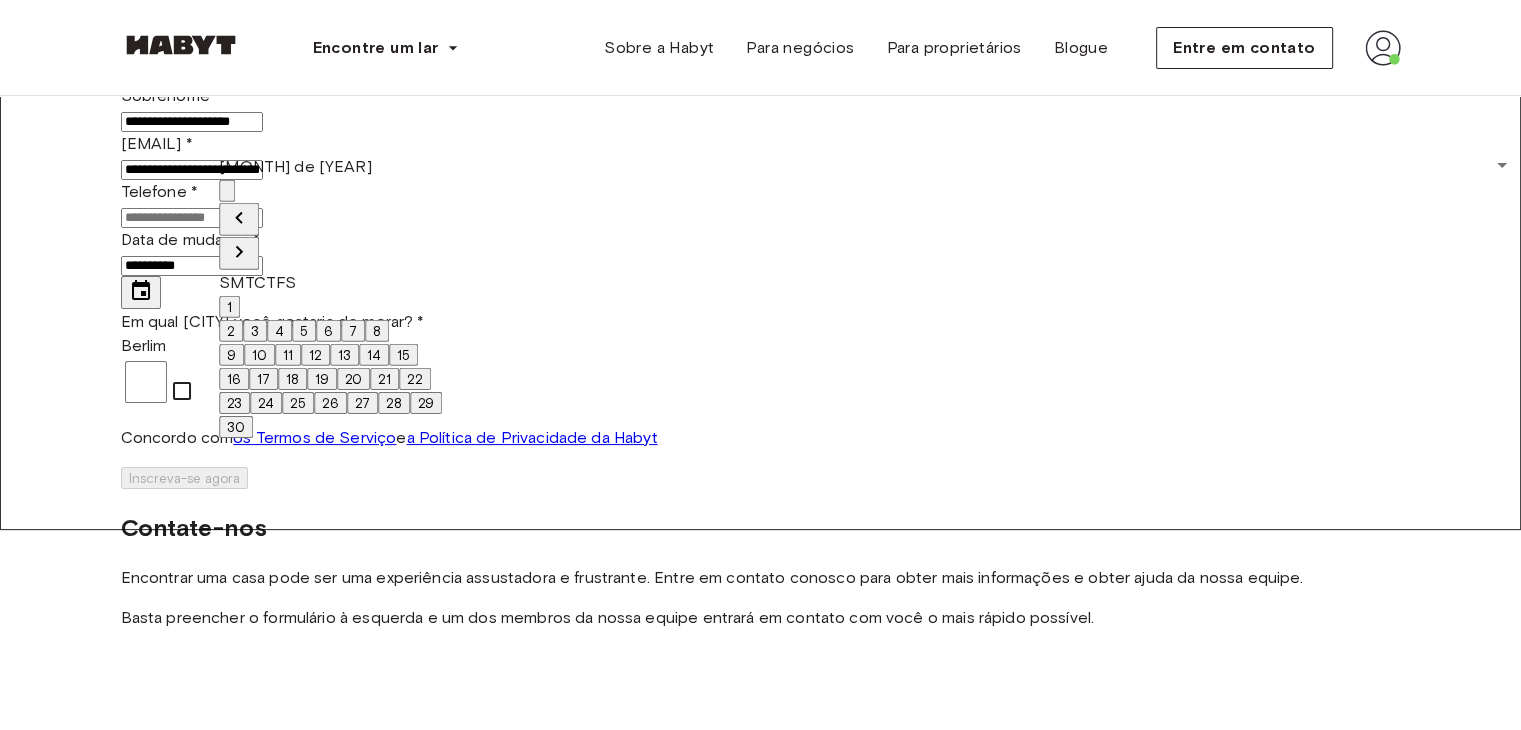 click on "1" at bounding box center [229, 307] 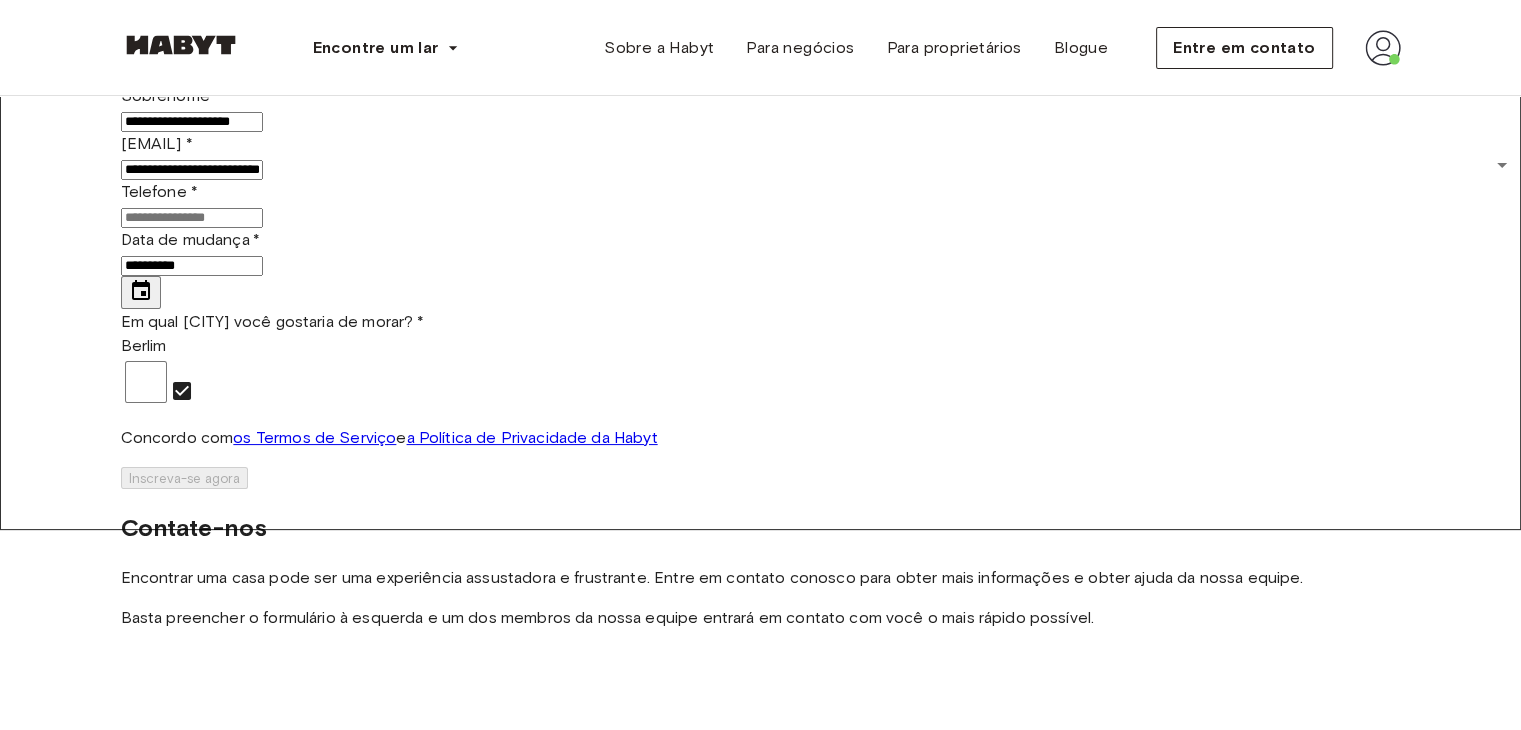 click on "**********" at bounding box center (192, 266) 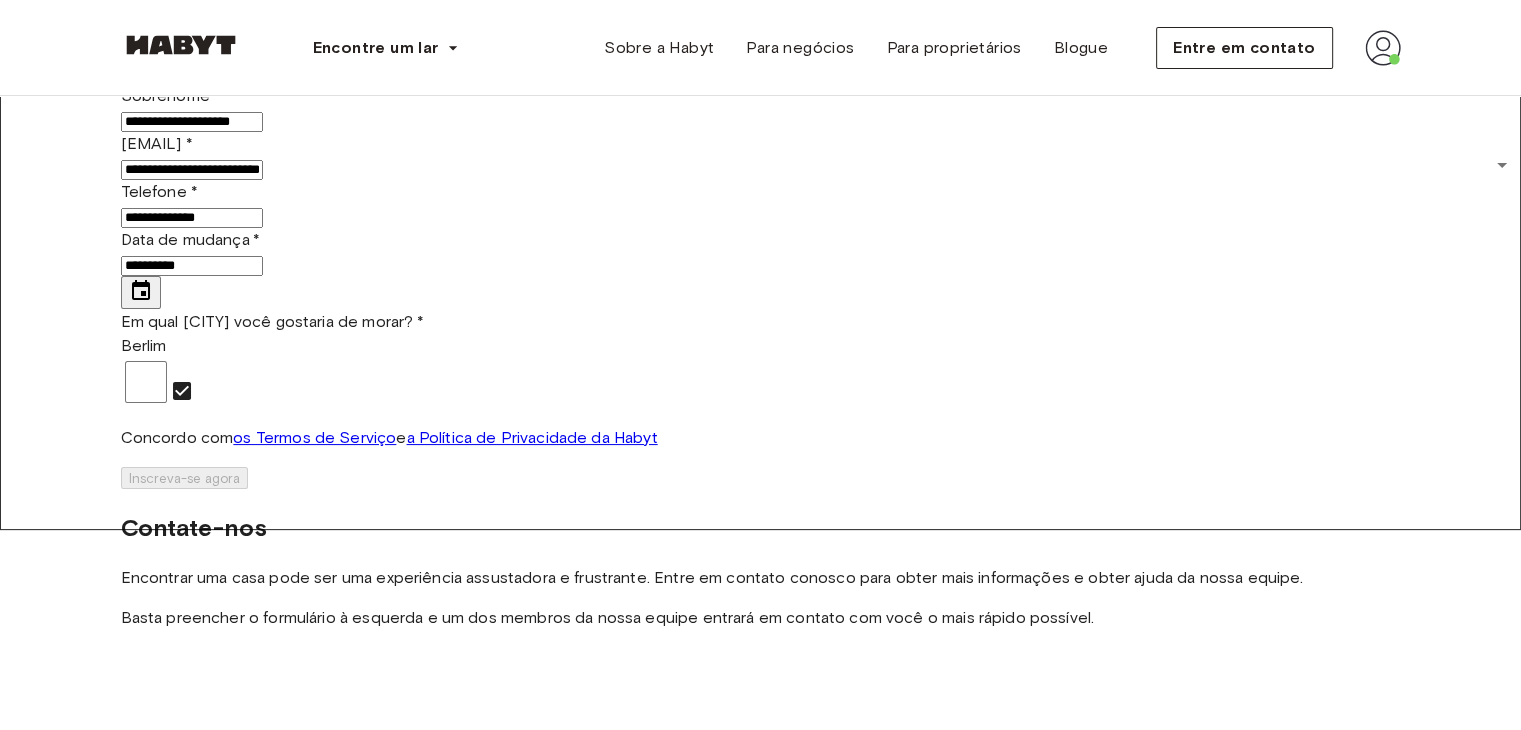 type on "********" 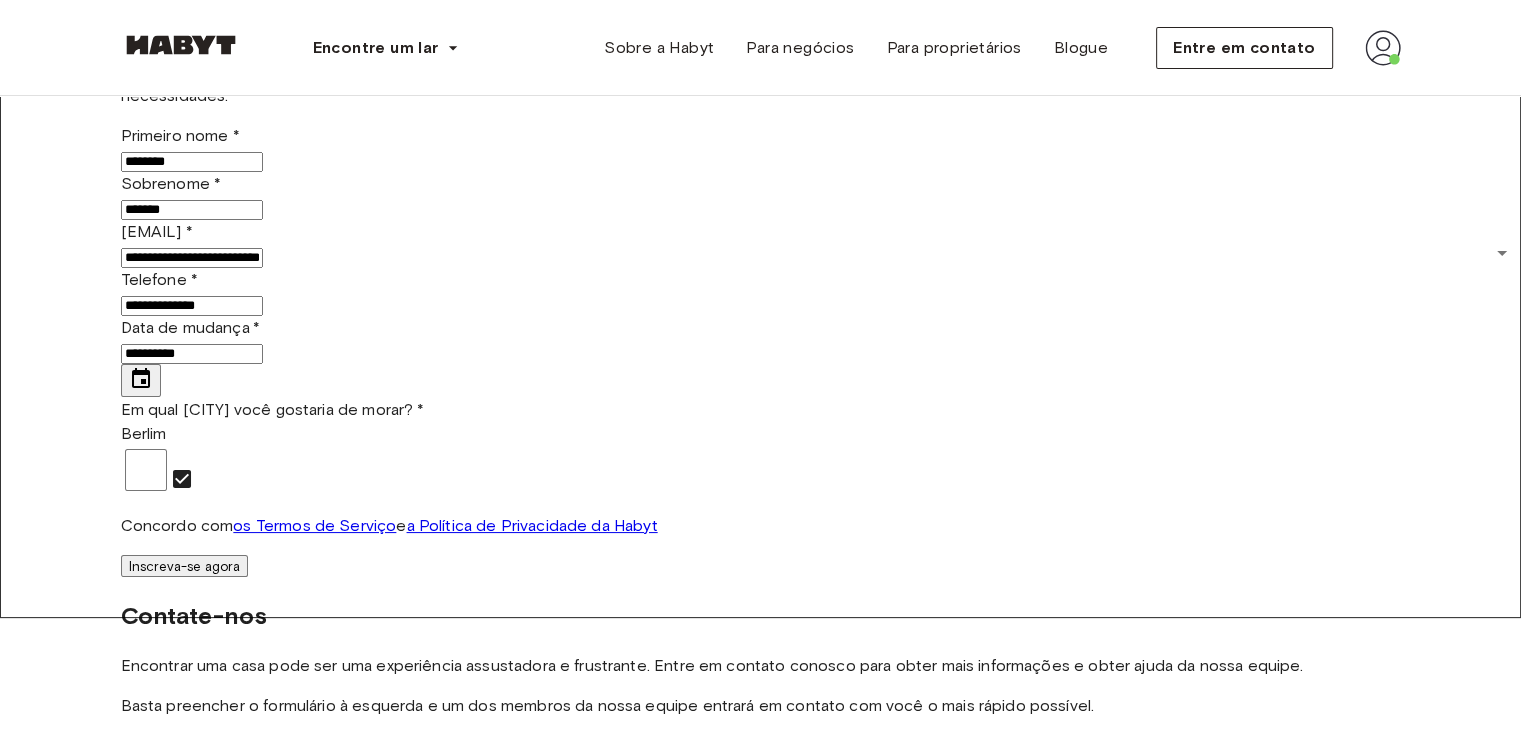 scroll, scrollTop: 300, scrollLeft: 0, axis: vertical 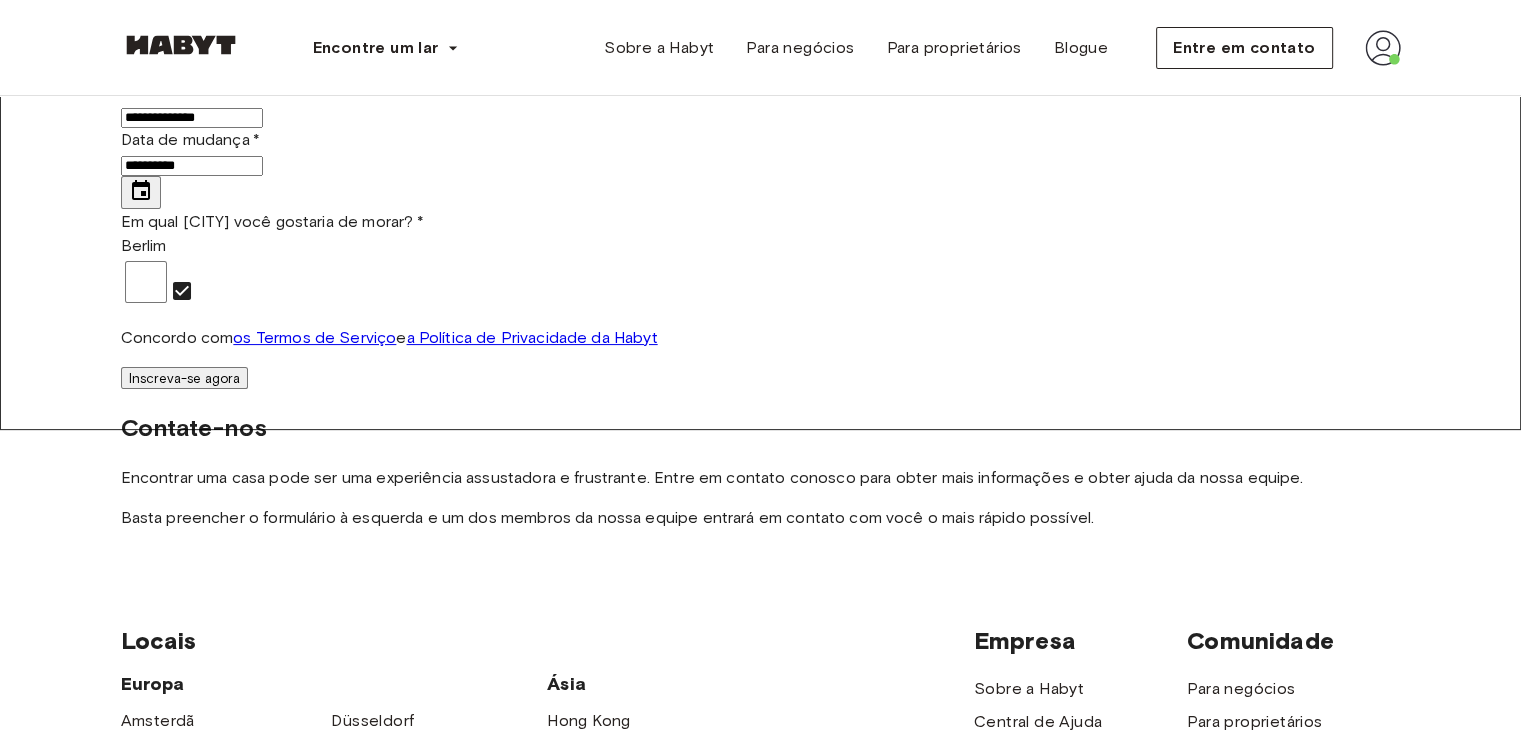 click on "Inscreva-se agora" at bounding box center [184, 378] 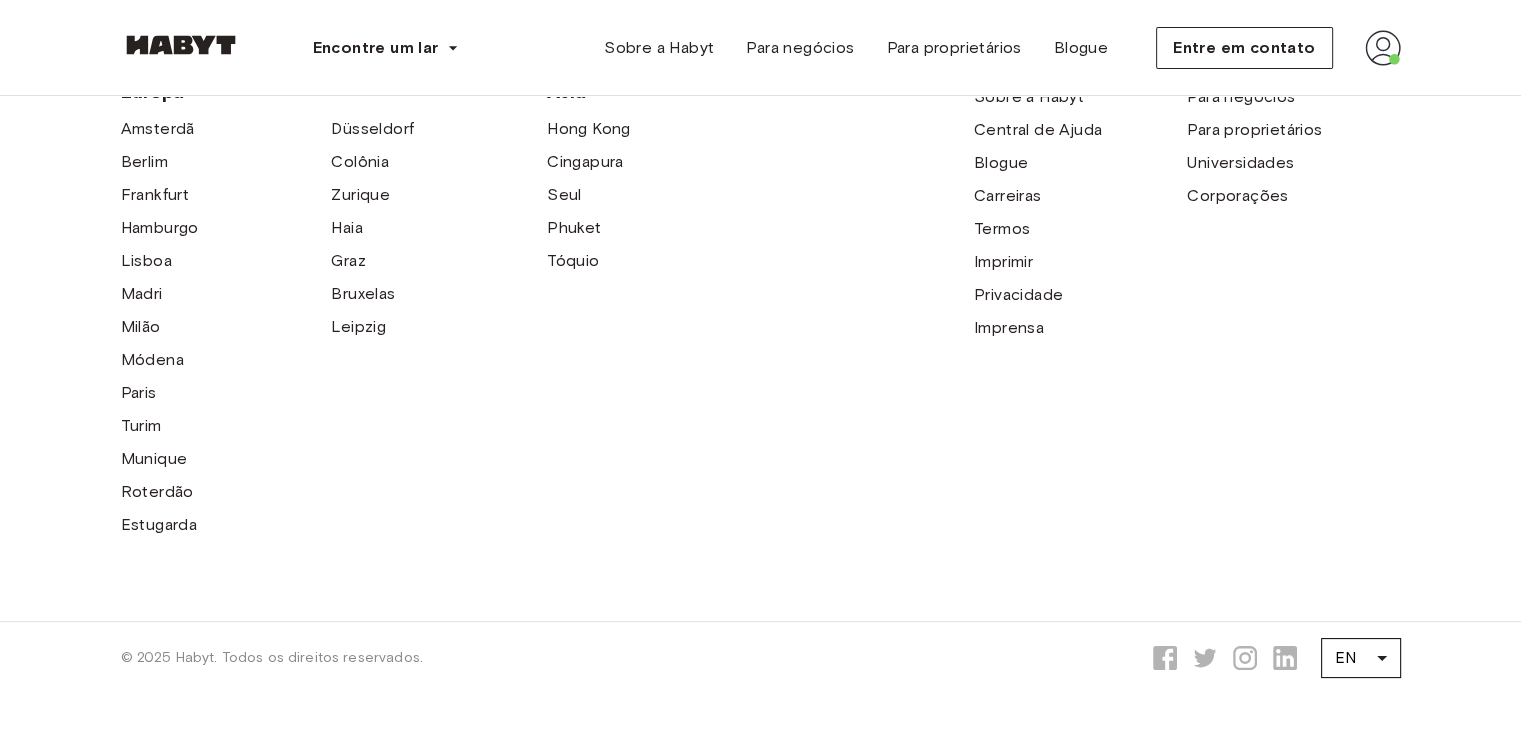 scroll, scrollTop: 100, scrollLeft: 0, axis: vertical 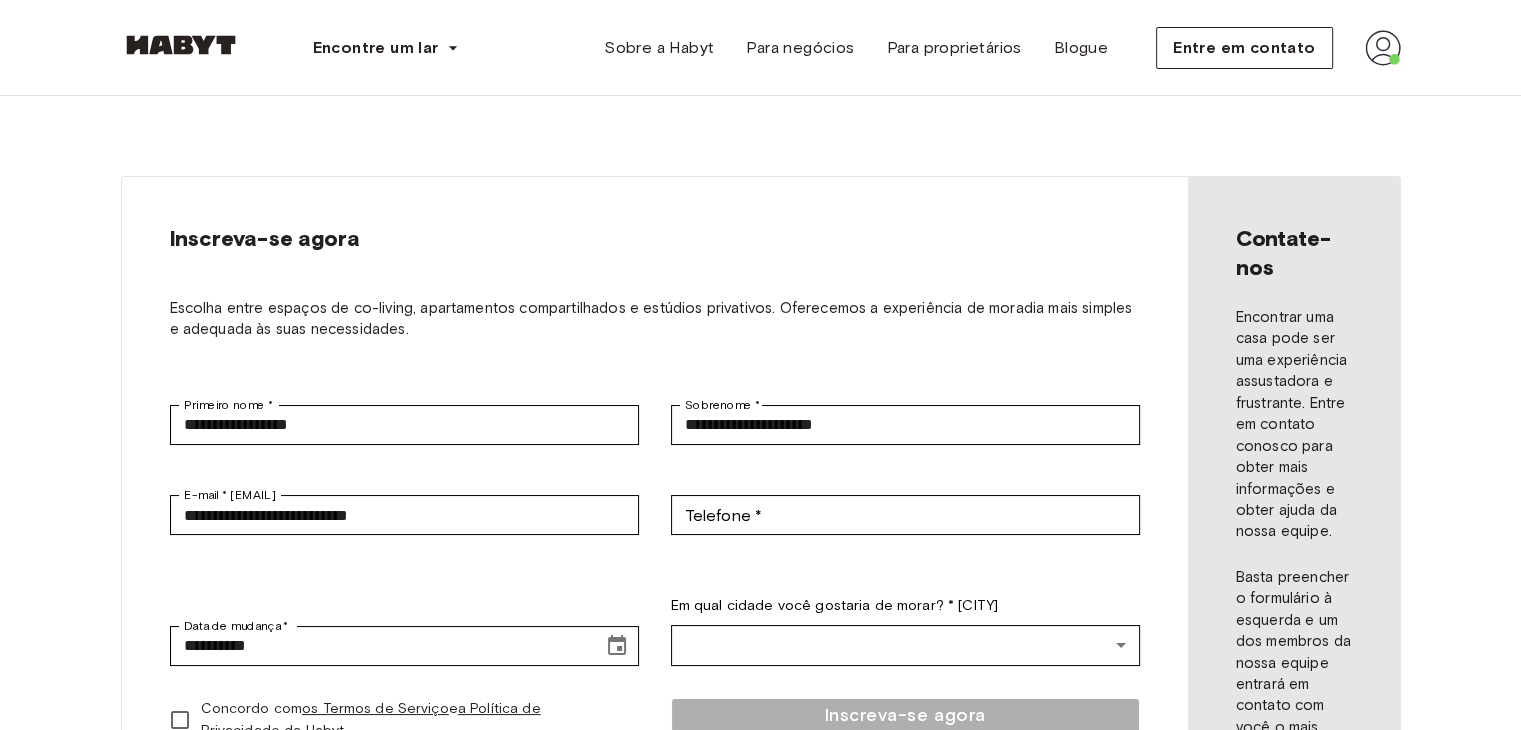 click on "Inscreva-se agora Escolha entre espaços de co-living, apartamentos compartilhados e estúdios privativos. Oferecemos a experiência de moradia mais simples e adequada às suas necessidades. Primeiro nome * [FIRST] Primeiro nome * Sobrenome * [LAST] Sobrenome * E-mail * [EMAIL] E-mail * Telefone * [PHONE] Telefone * Data de mudança    * [DATE] Data de mudança    * Em qual cidade você gostaria de morar? * ​ ​ Concordo com  os Termos de Serviço  e  a Política de Privacidade da Habyt Inscreva-se agora Contate-nos Encontrar uma casa pode ser uma experiência assustadora e frustrante. Entre em contato conosco para obter mais informações e obter ajuda da nossa equipe. Basta preencher o formulário à esquerda e um dos membros da nossa equipe entrará em contato com você o mais rápido possível." at bounding box center [761, 492] 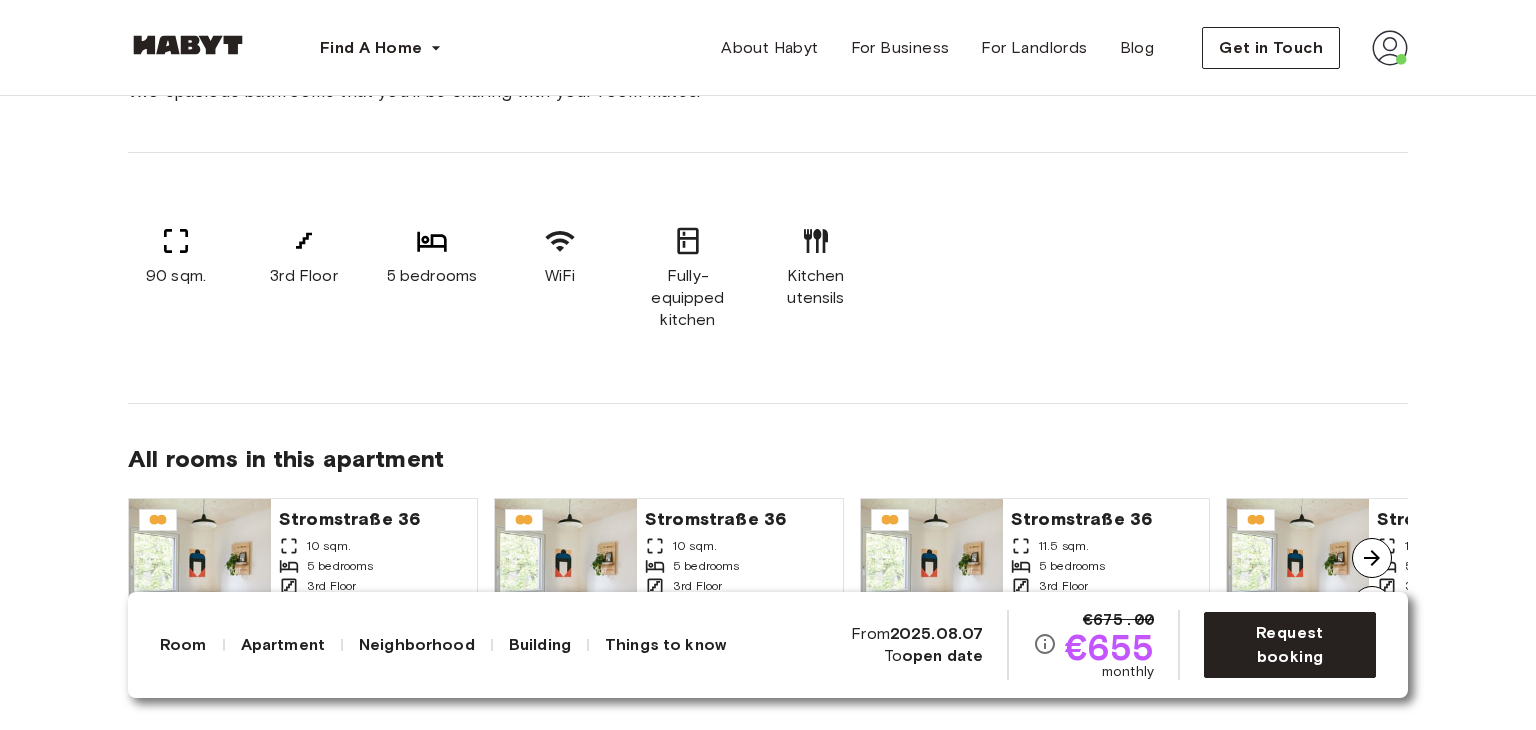scroll, scrollTop: 0, scrollLeft: 0, axis: both 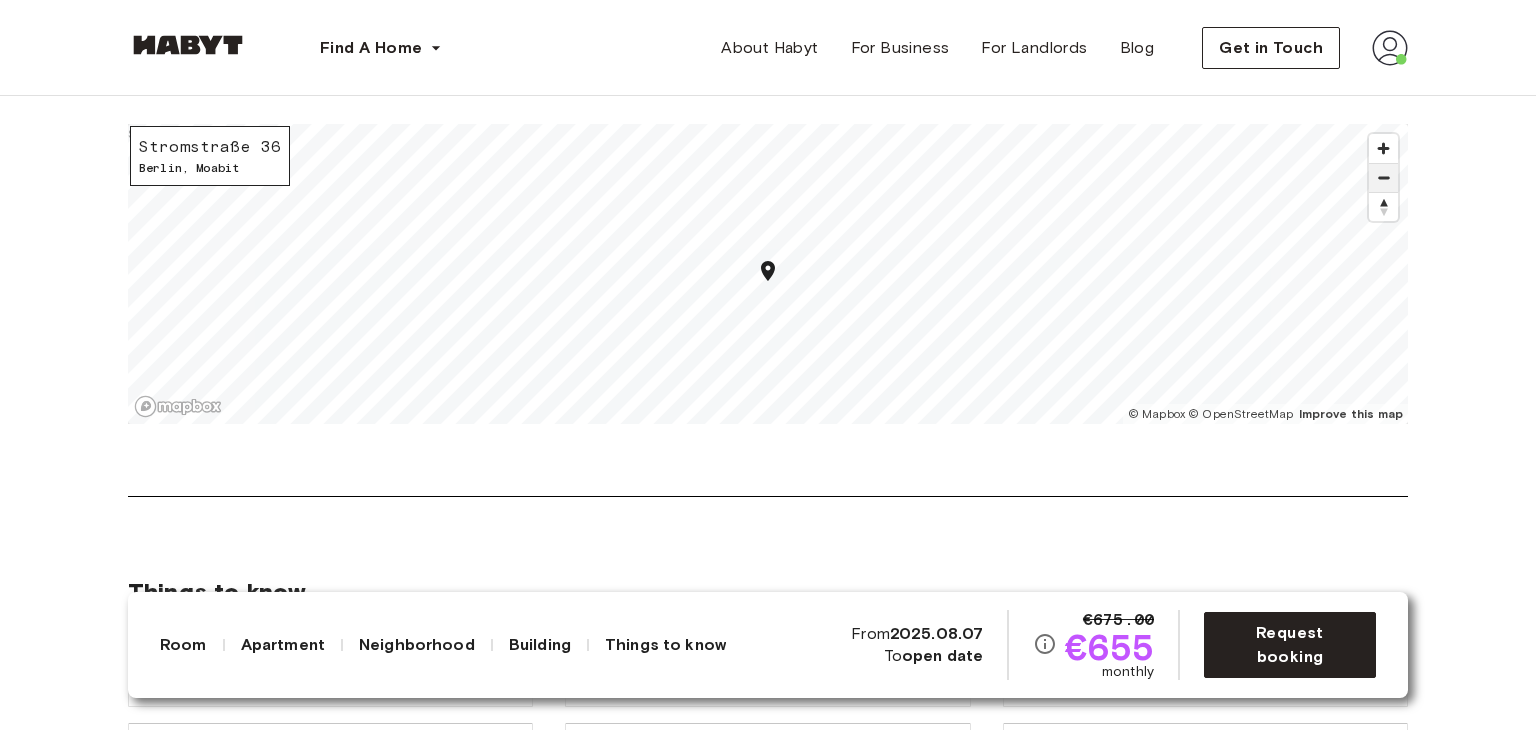 click at bounding box center (1383, 178) 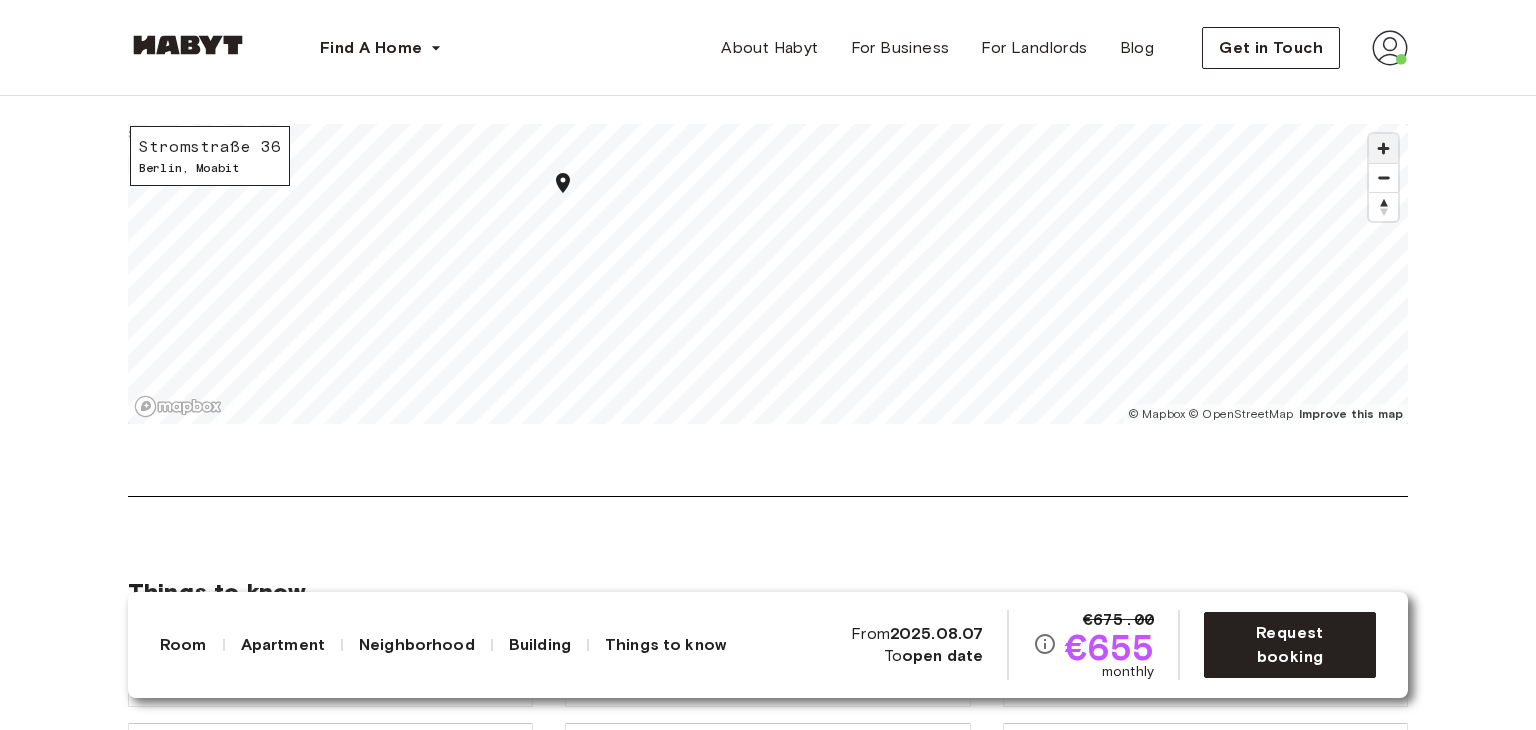 click at bounding box center [1383, 148] 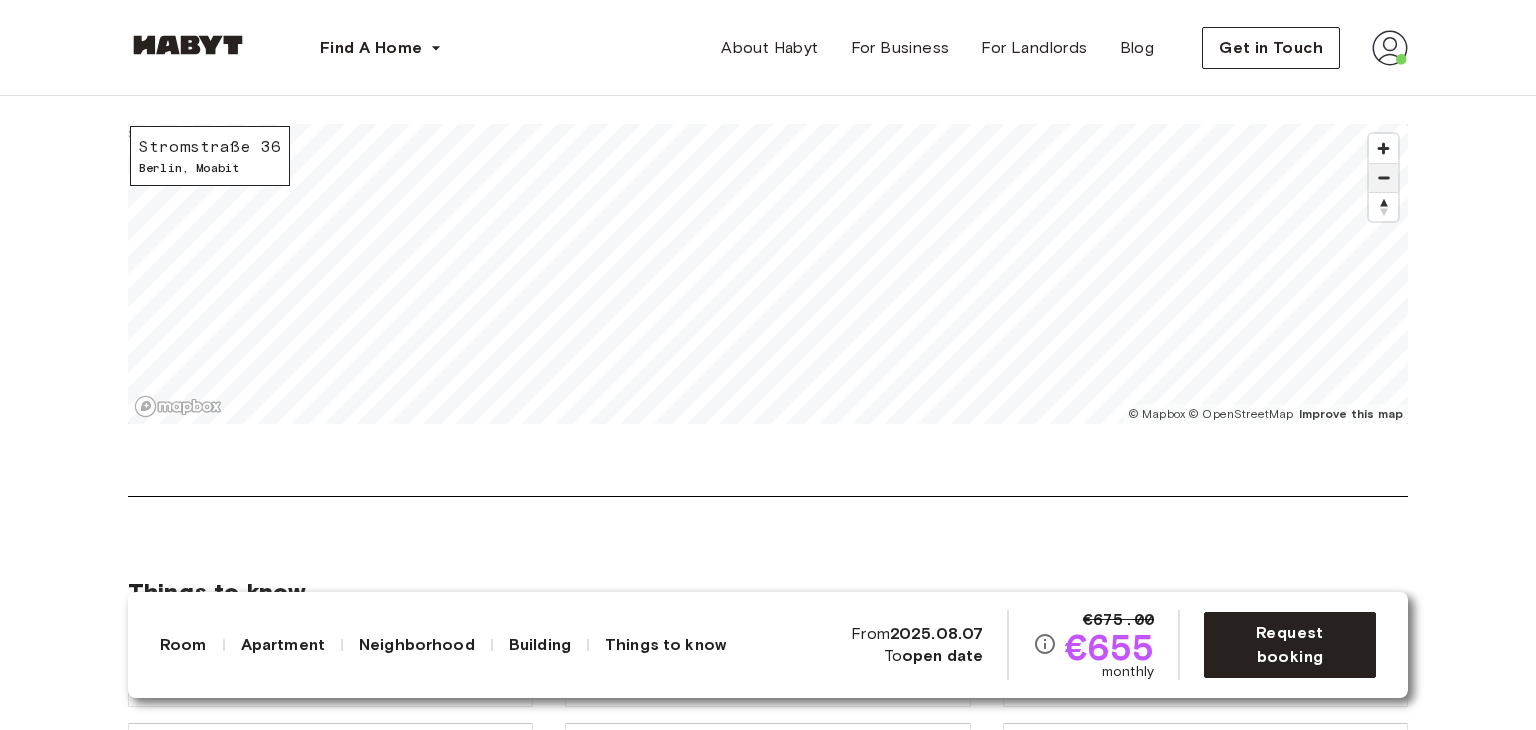 click at bounding box center [1383, 178] 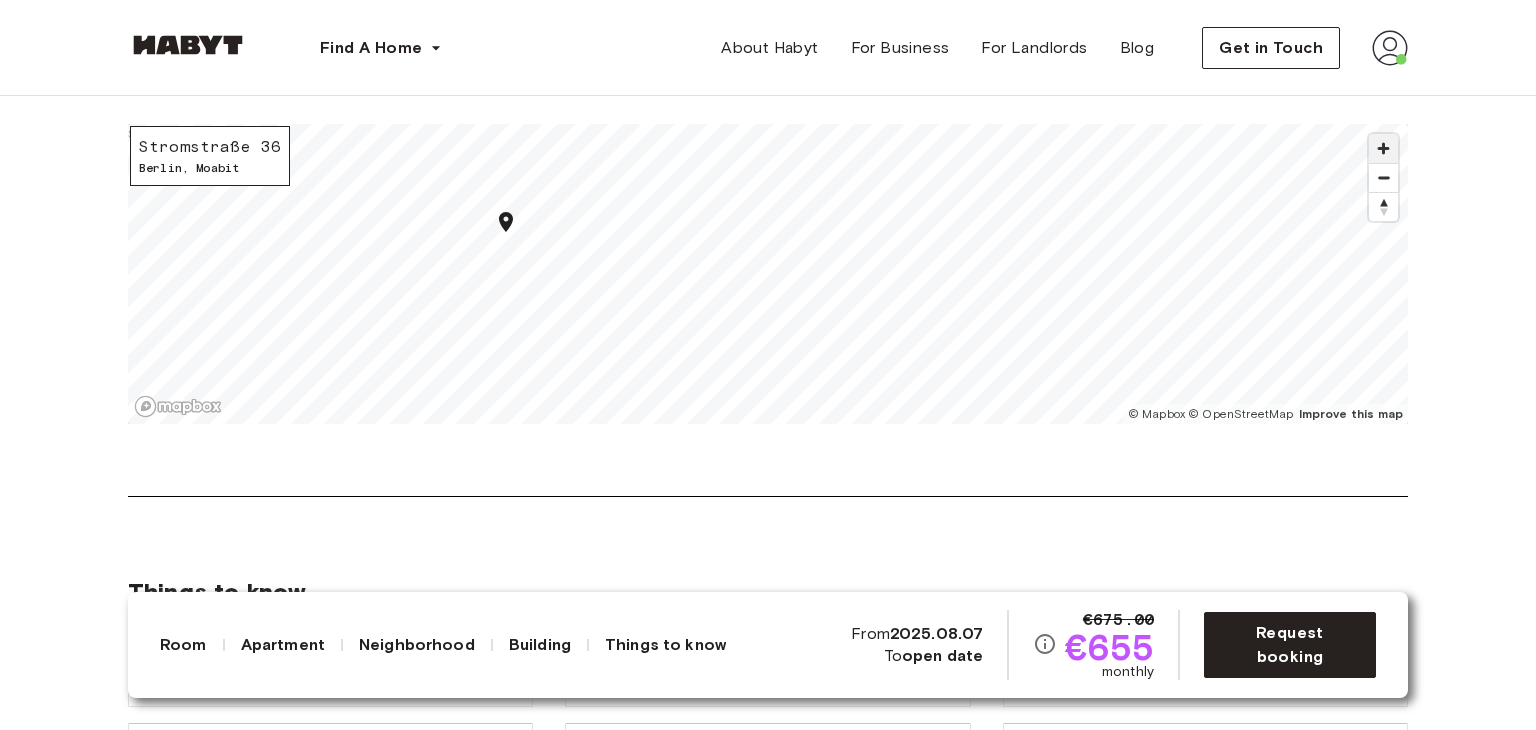 click at bounding box center [1383, 148] 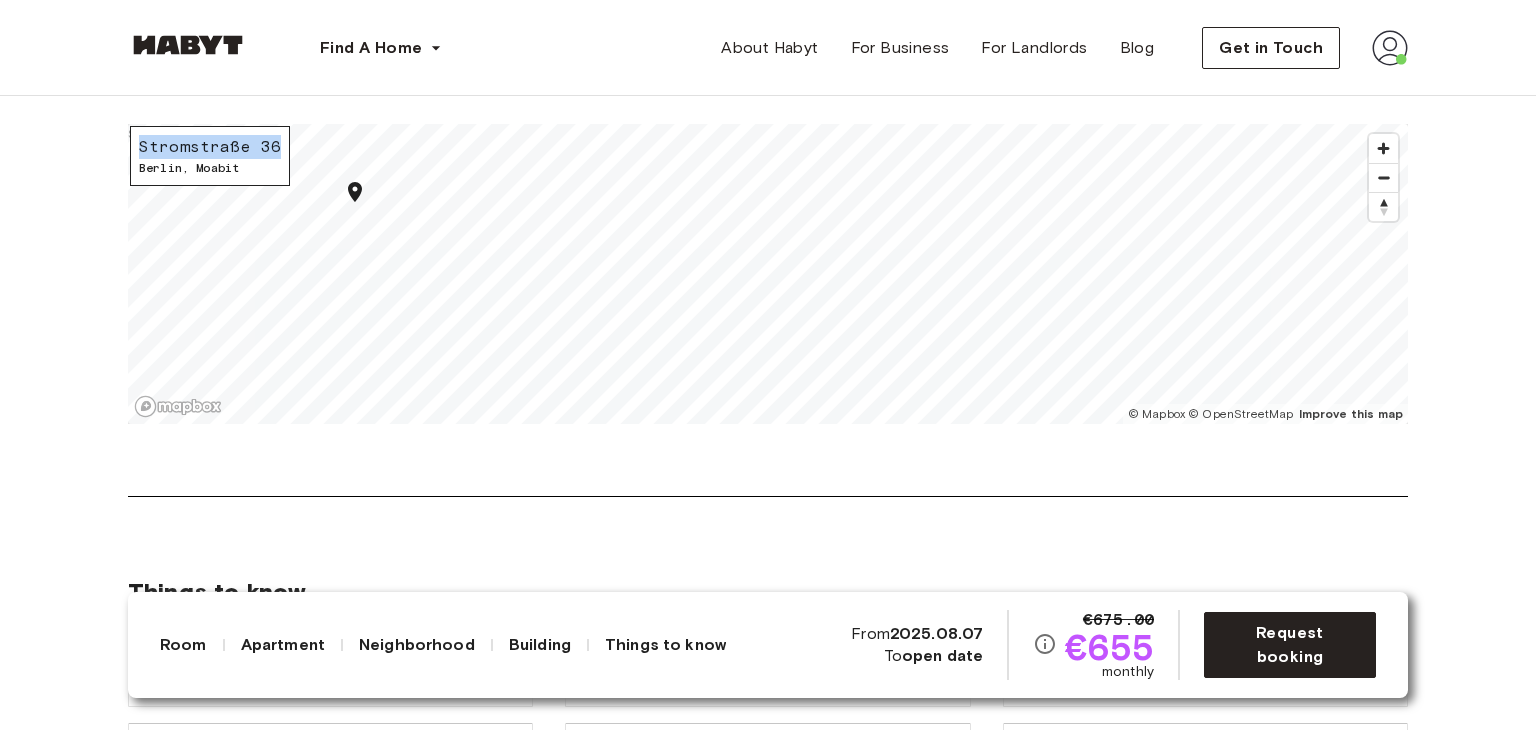 drag, startPoint x: 139, startPoint y: 166, endPoint x: 276, endPoint y: 156, distance: 137.36447 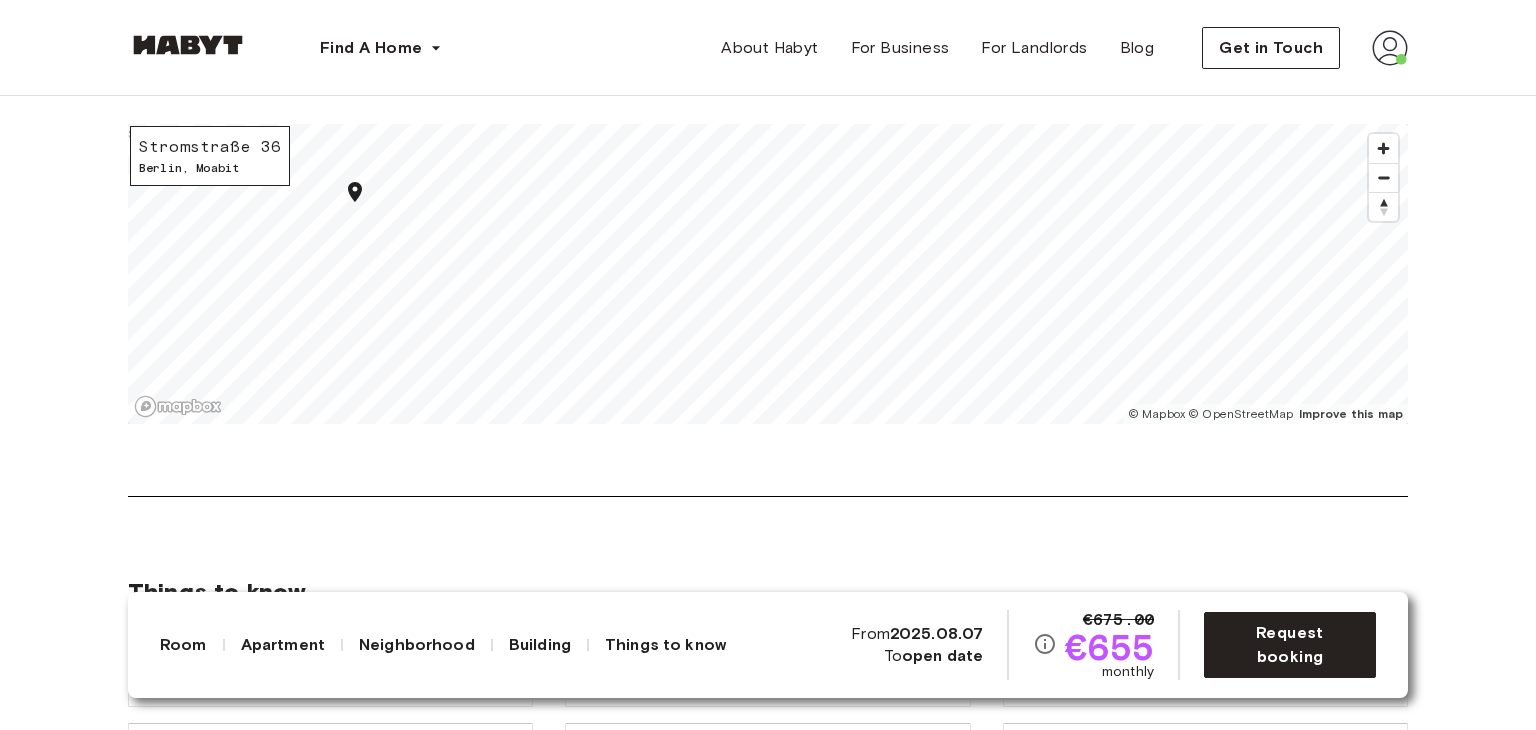 click on "Stromstraße 36 [CITY],       $" at bounding box center (768, 204) 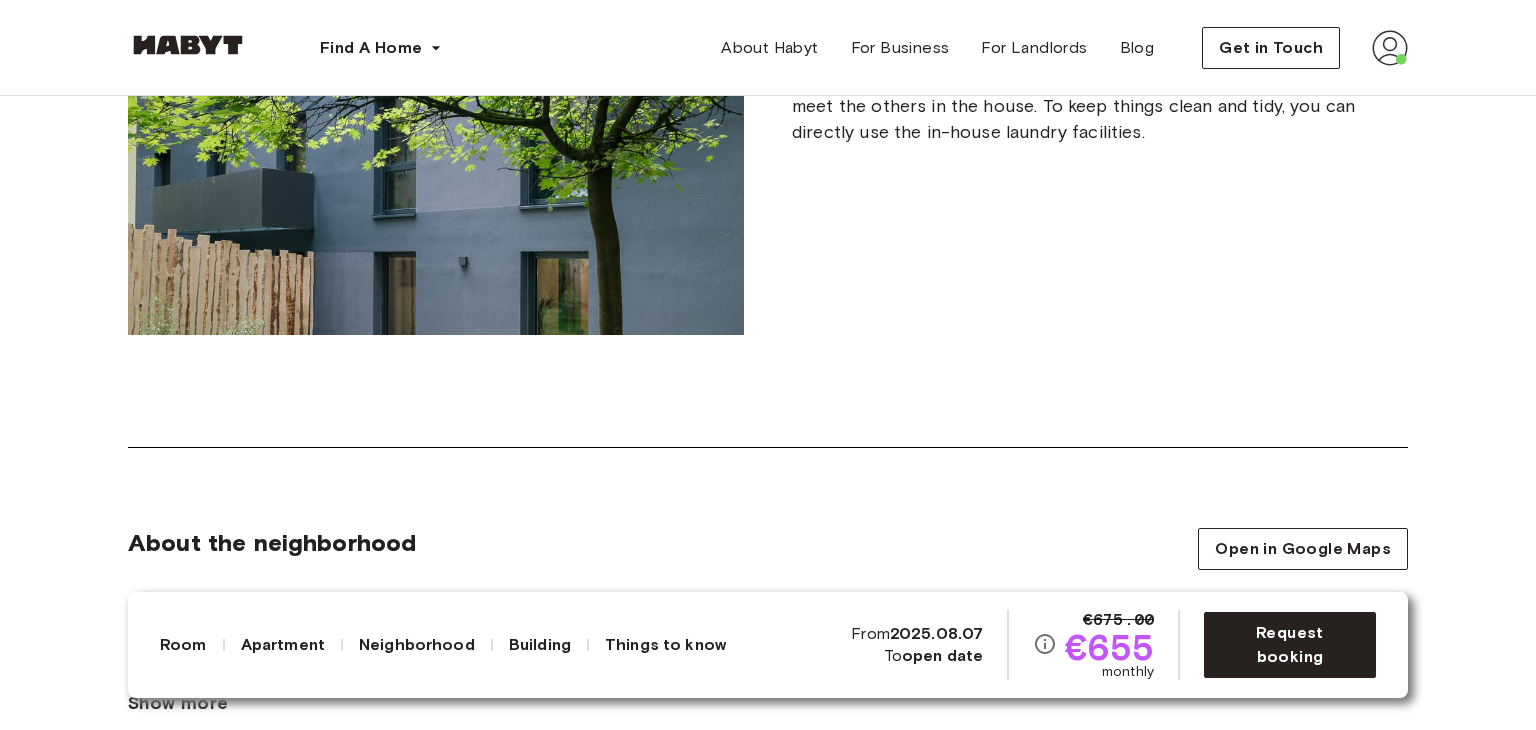 scroll, scrollTop: 2200, scrollLeft: 0, axis: vertical 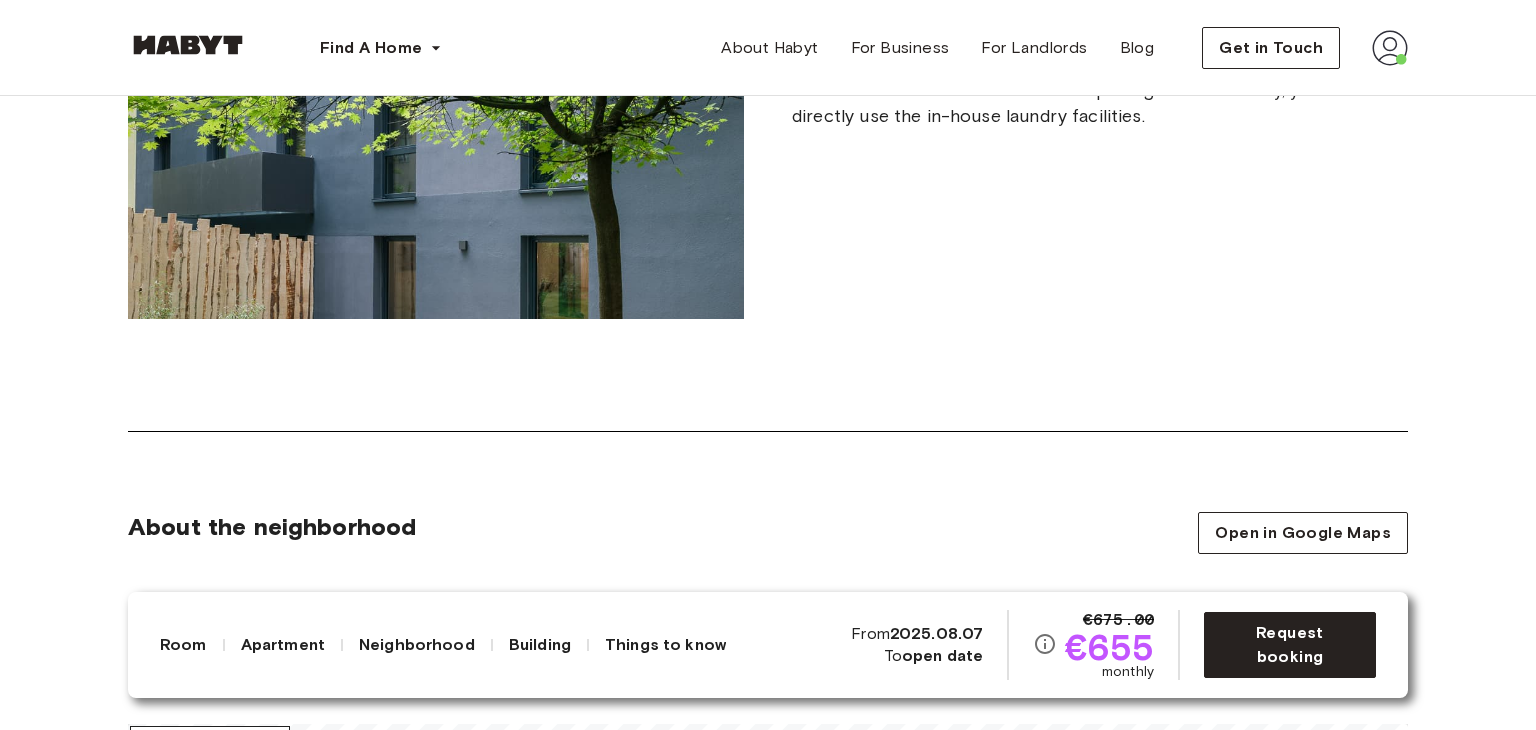 click at bounding box center [436, 163] 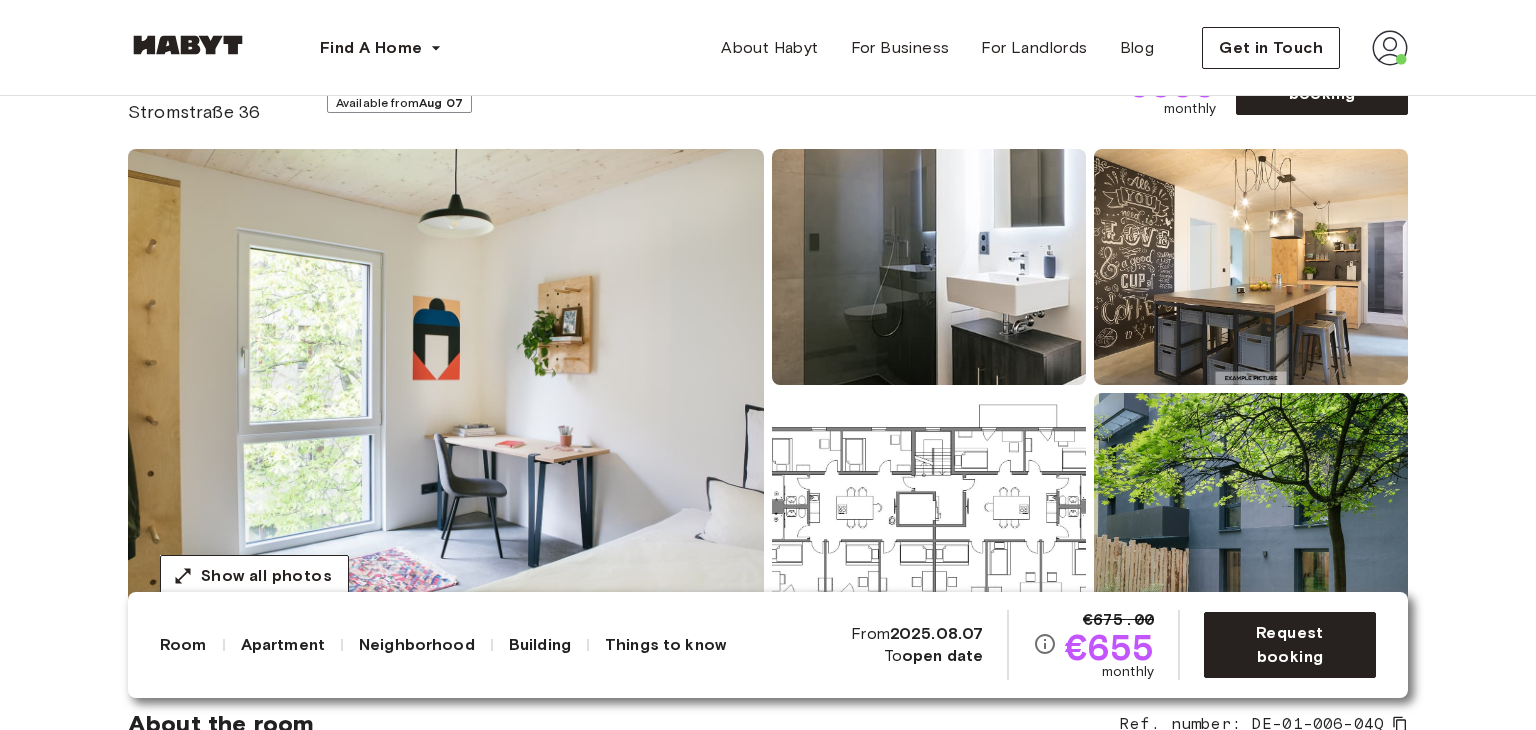 scroll, scrollTop: 200, scrollLeft: 0, axis: vertical 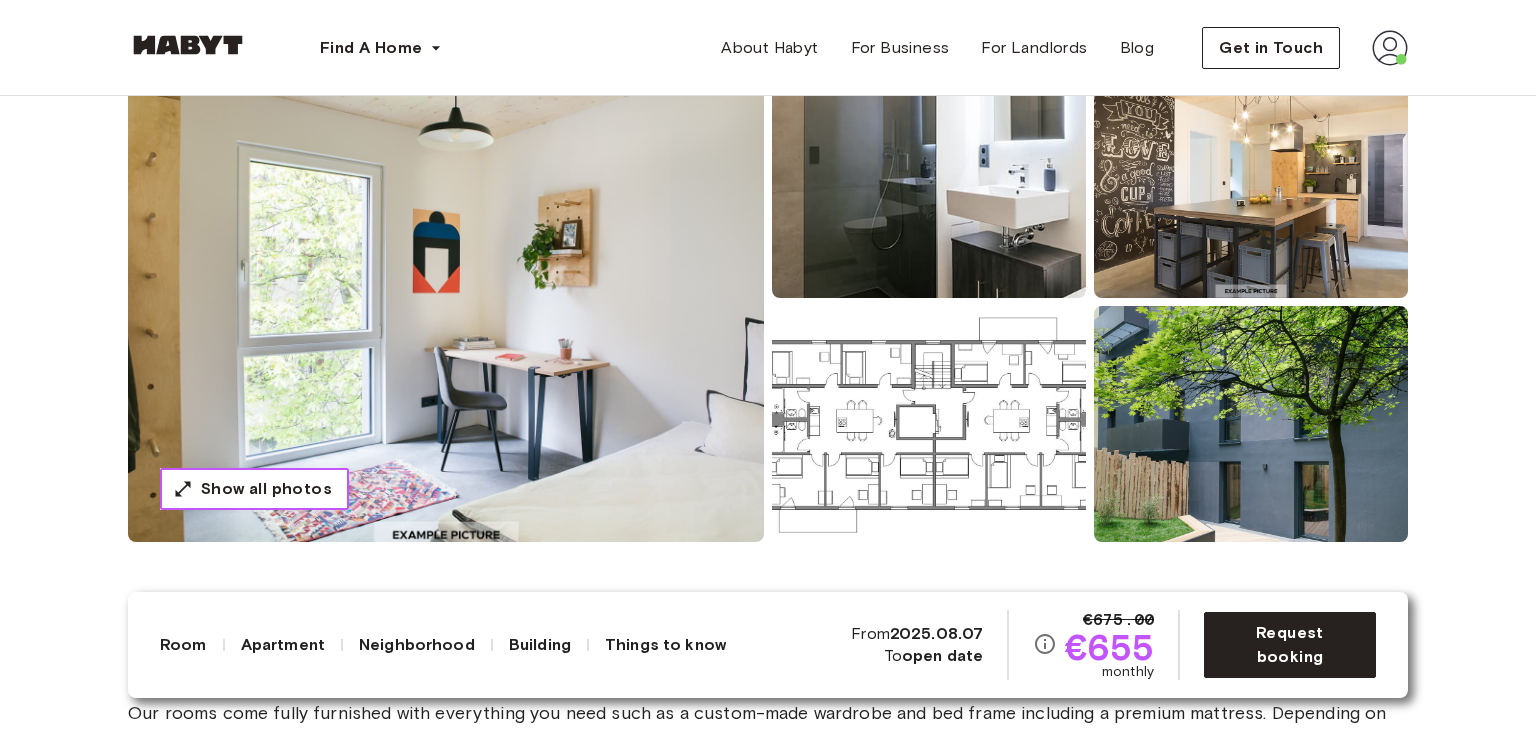 click on "Show all photos" at bounding box center [266, 489] 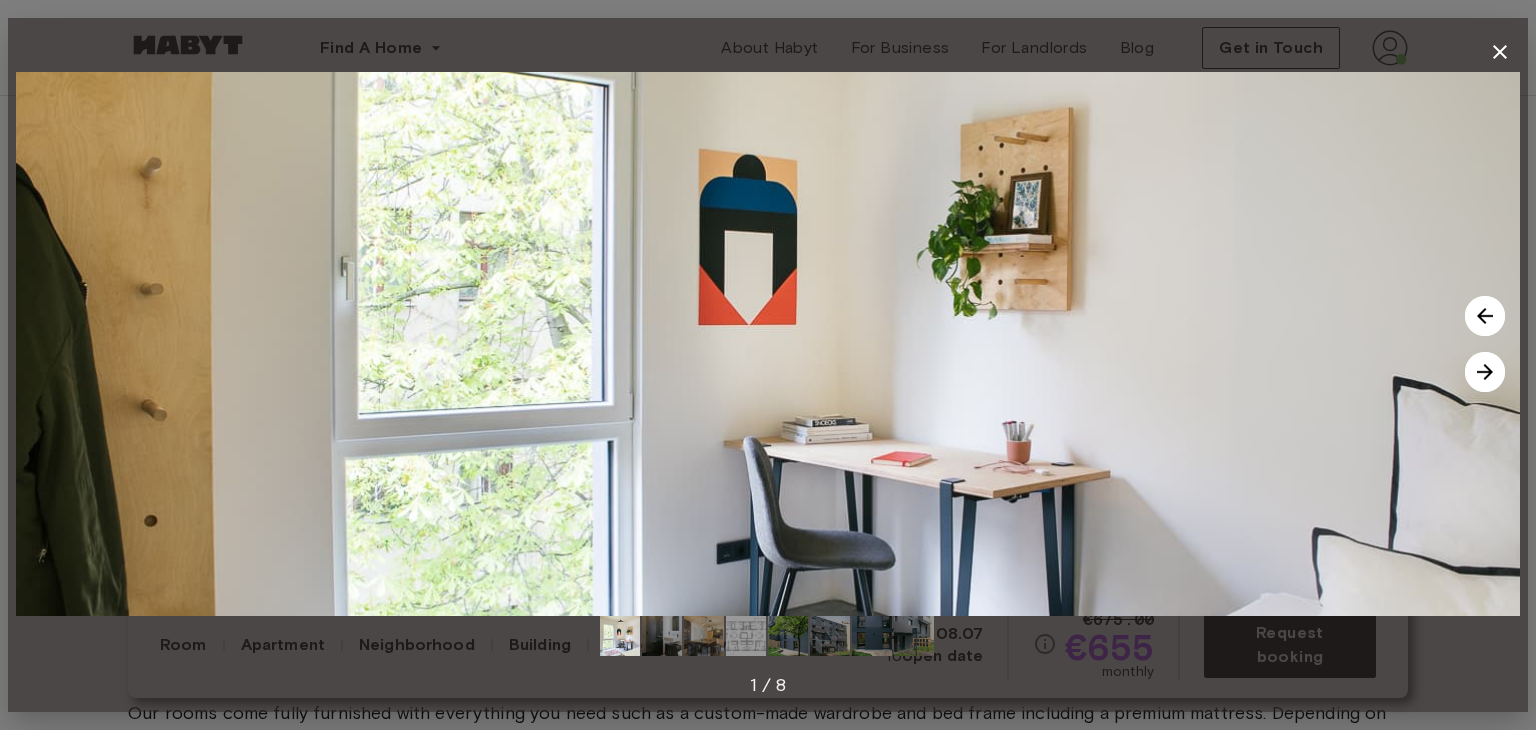click at bounding box center [1485, 316] 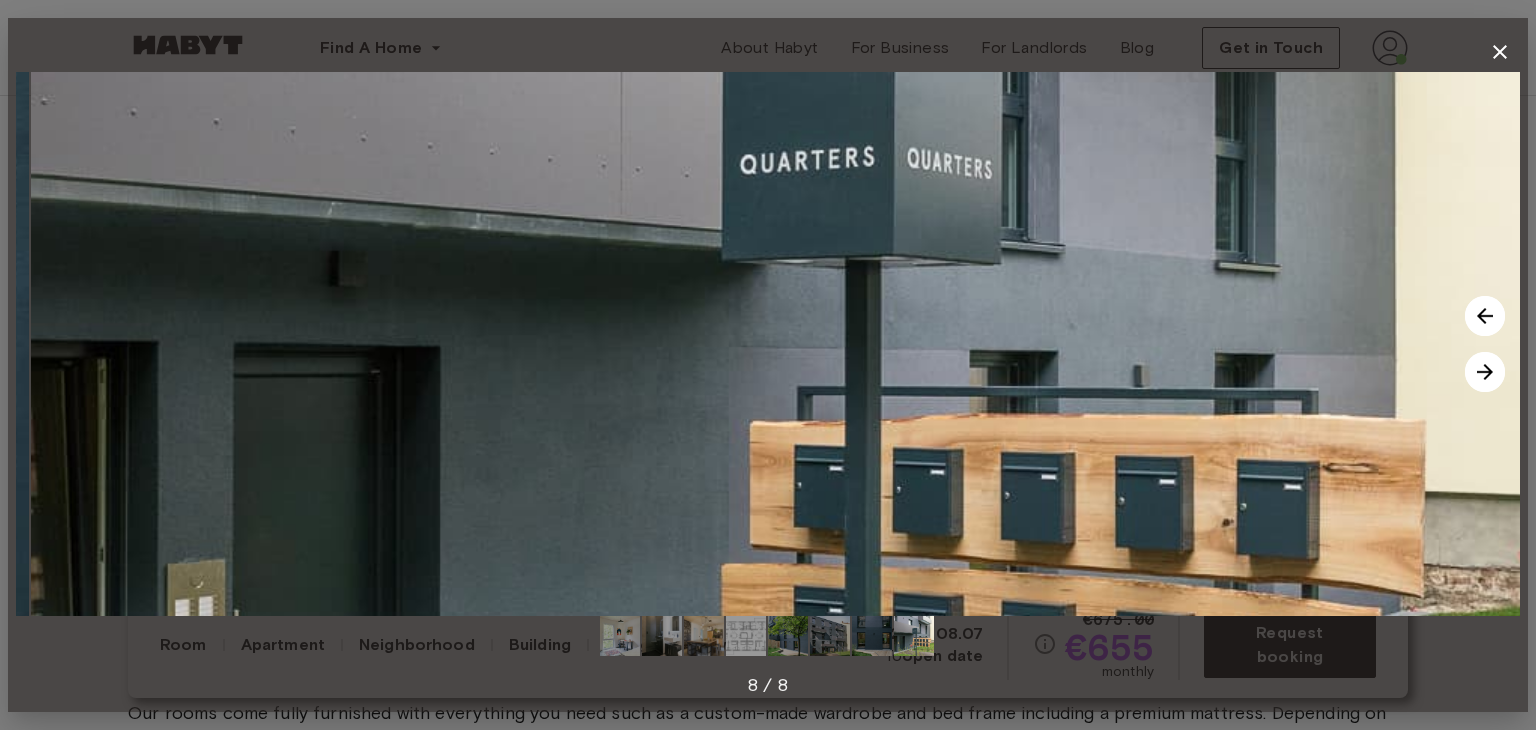 drag, startPoint x: 1145, startPoint y: 460, endPoint x: 1160, endPoint y: 186, distance: 274.41028 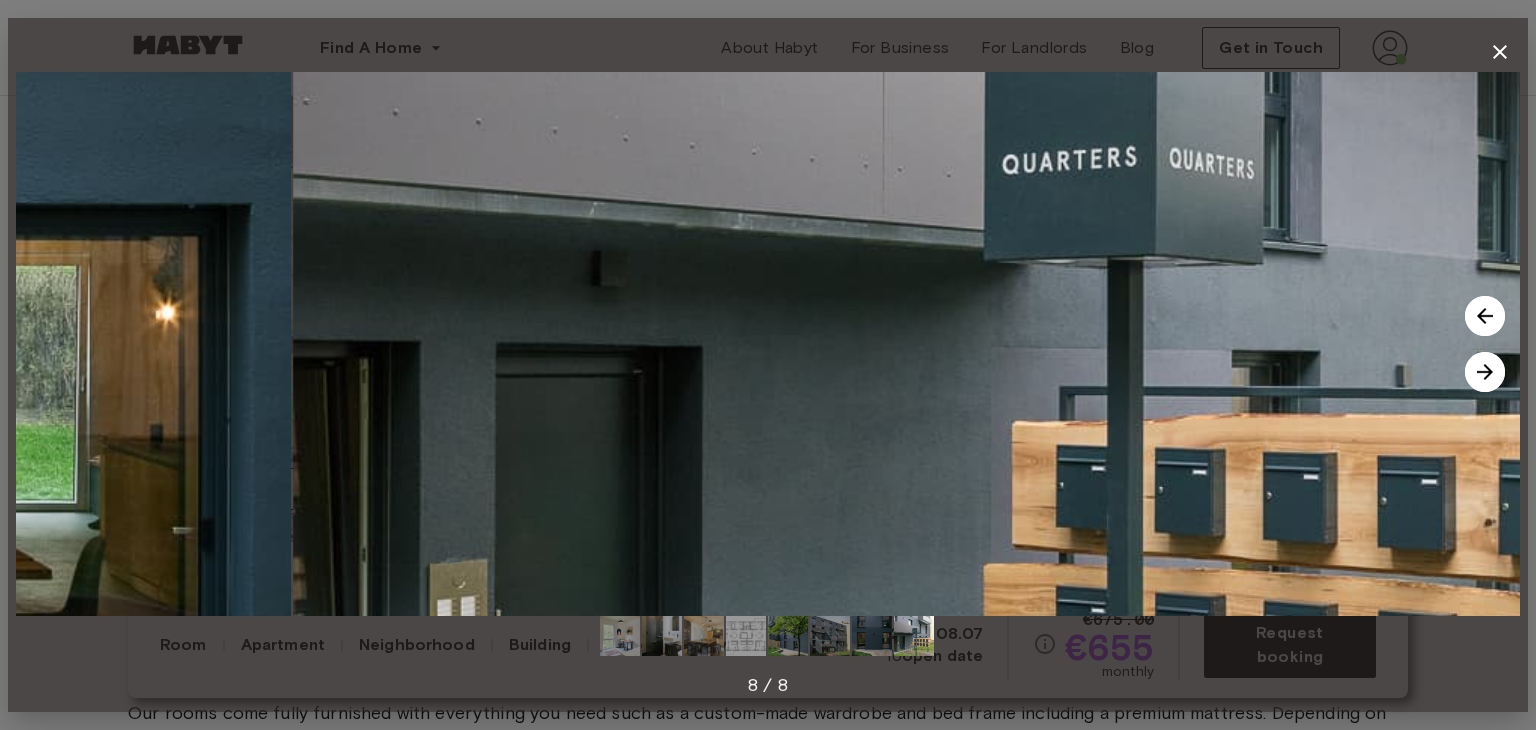 drag, startPoint x: 1014, startPoint y: 448, endPoint x: 1218, endPoint y: 443, distance: 204.06126 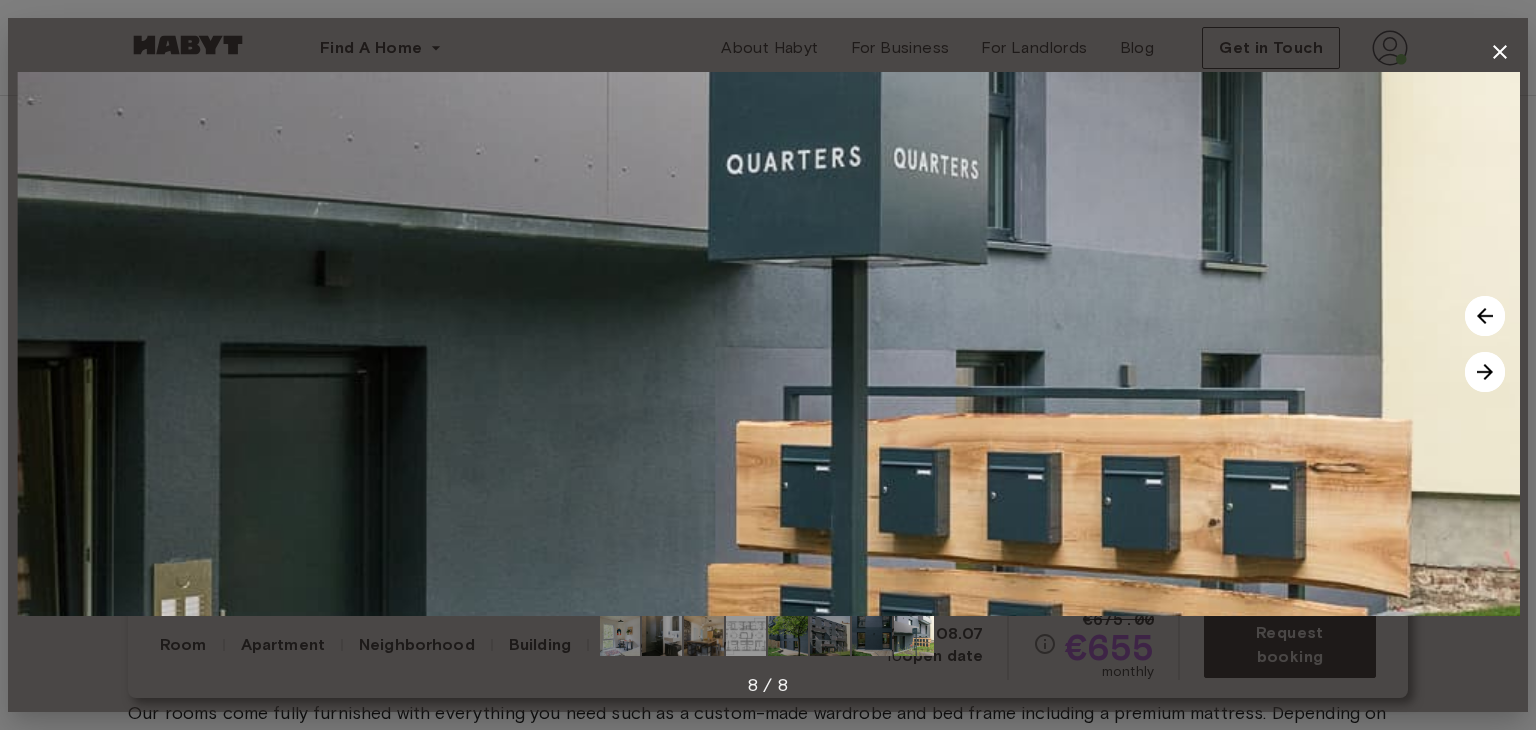click at bounding box center [1485, 316] 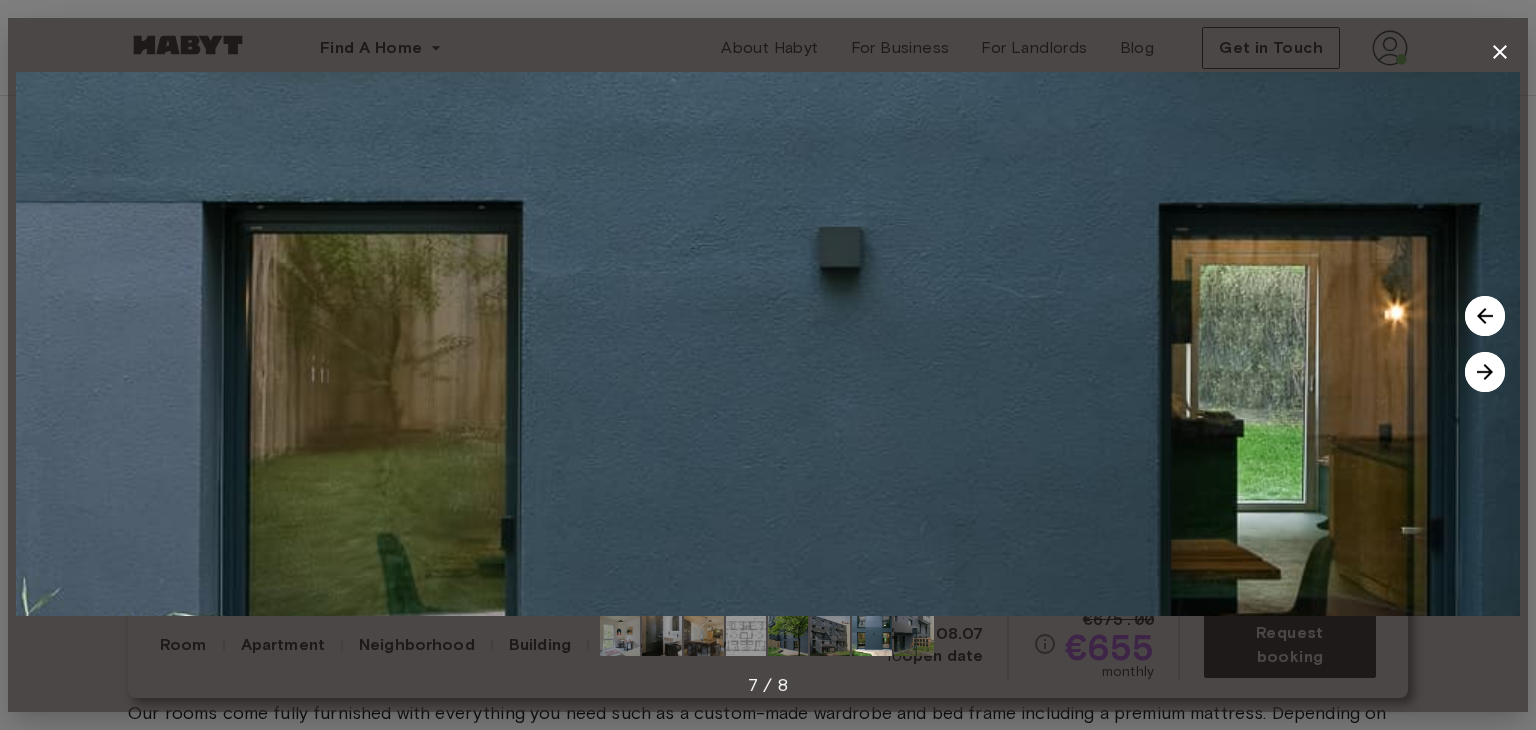 click at bounding box center [1485, 316] 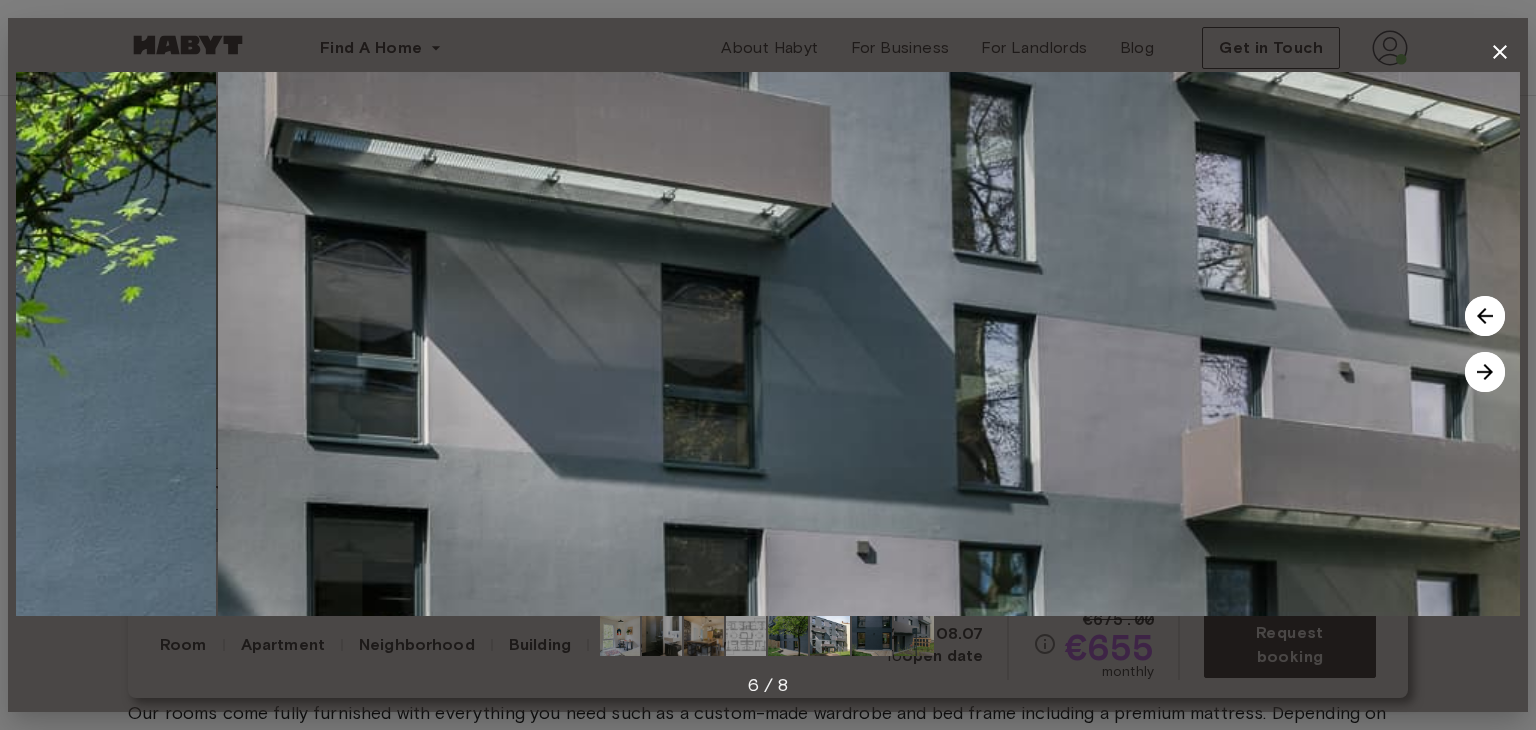 drag, startPoint x: 1015, startPoint y: 546, endPoint x: 1048, endPoint y: 330, distance: 218.50629 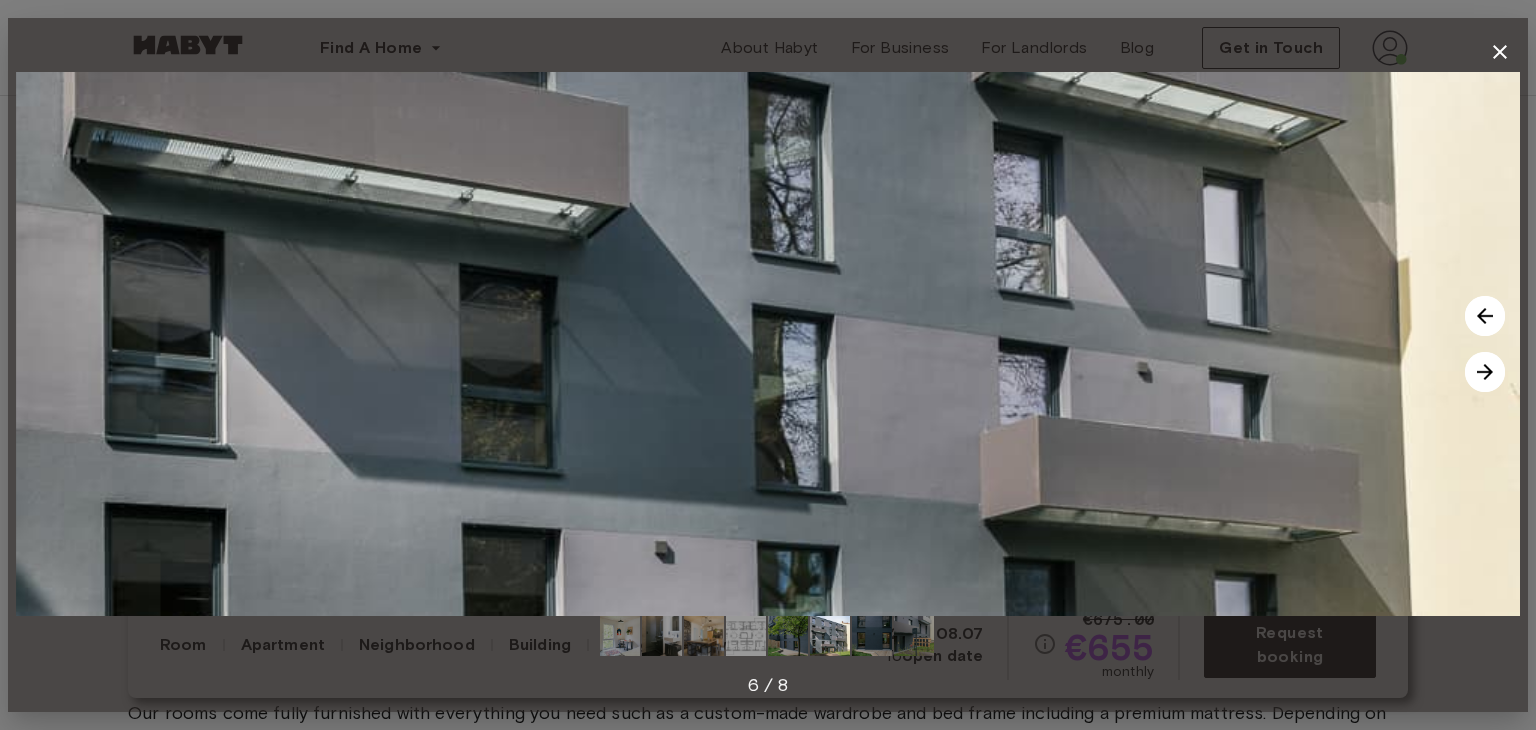 click 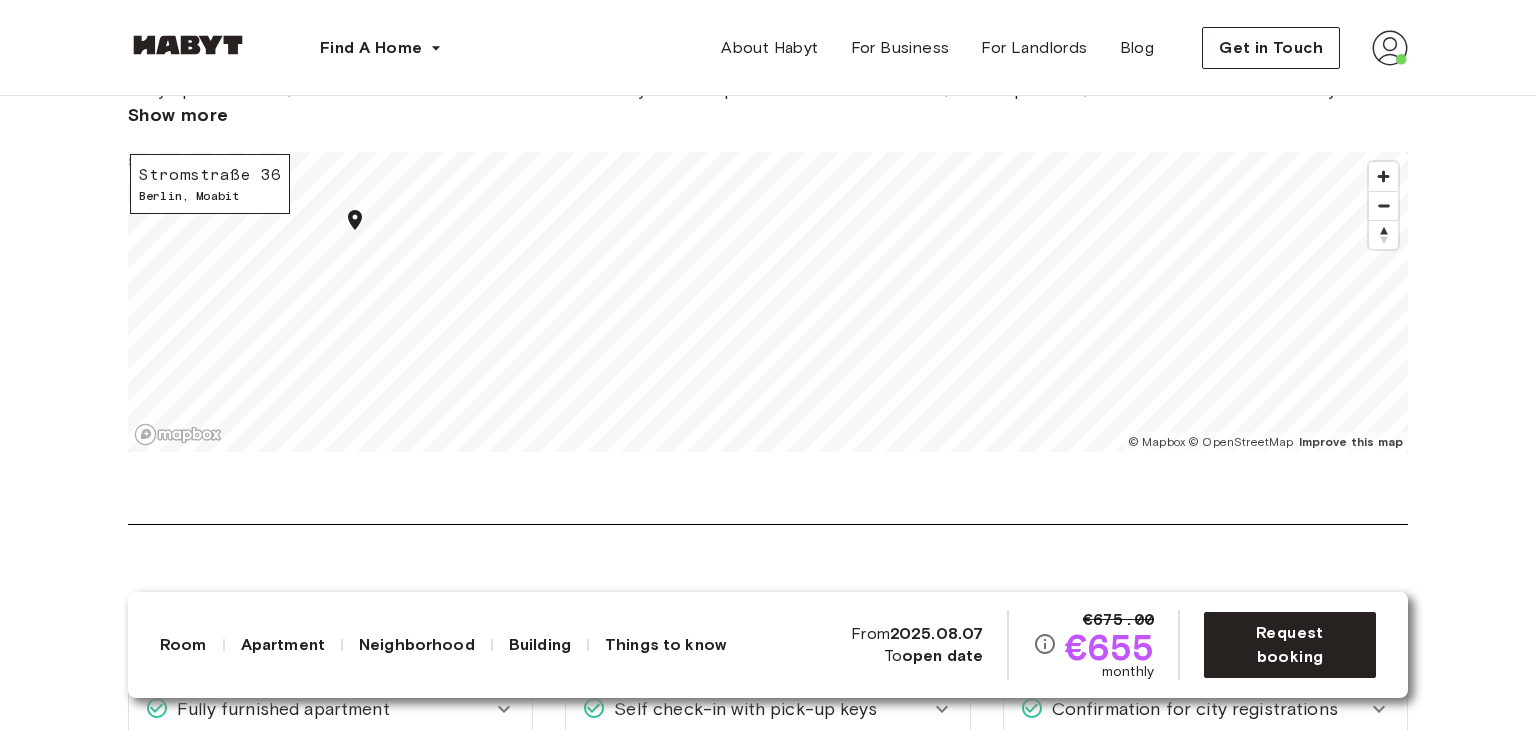 scroll, scrollTop: 2800, scrollLeft: 0, axis: vertical 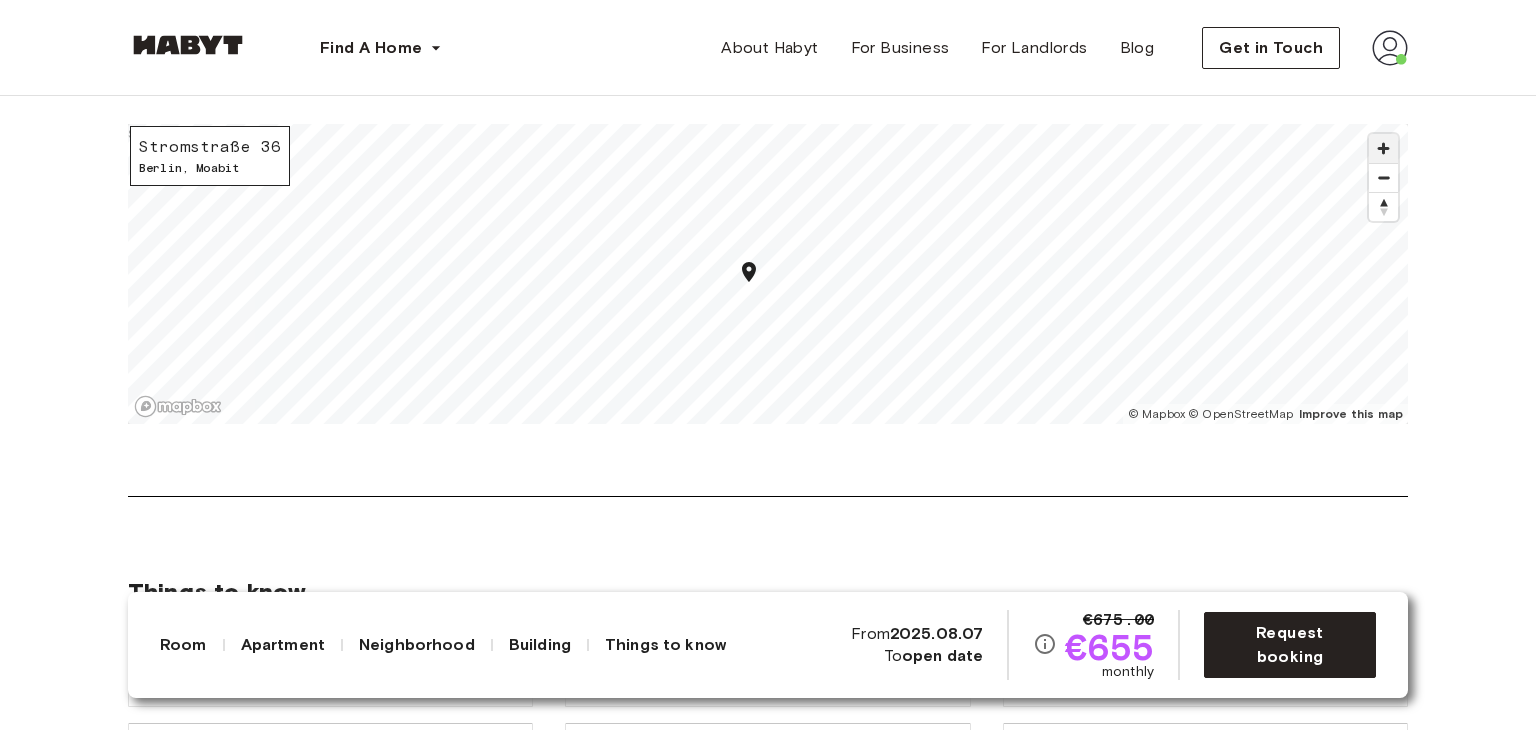 click at bounding box center (1383, 148) 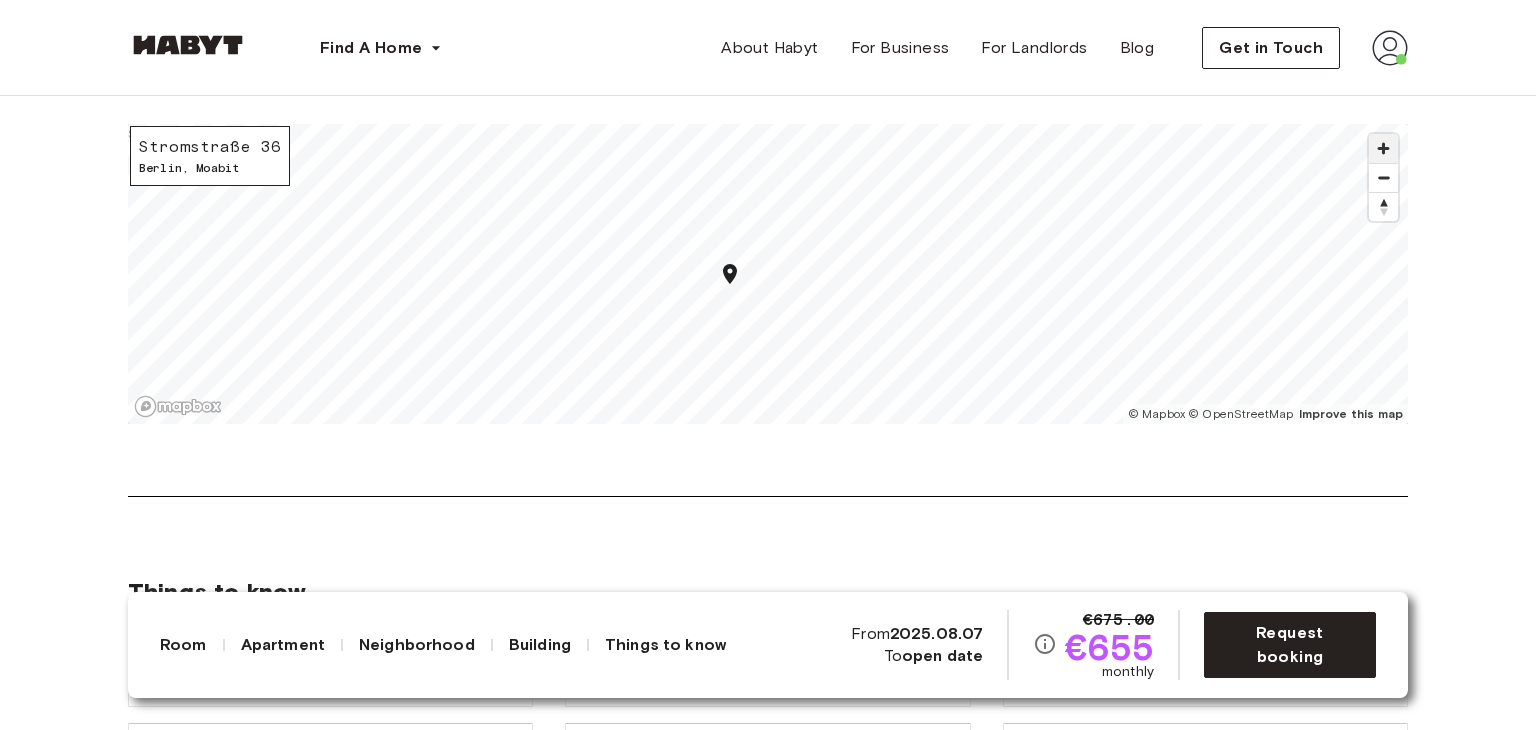 click at bounding box center [1383, 148] 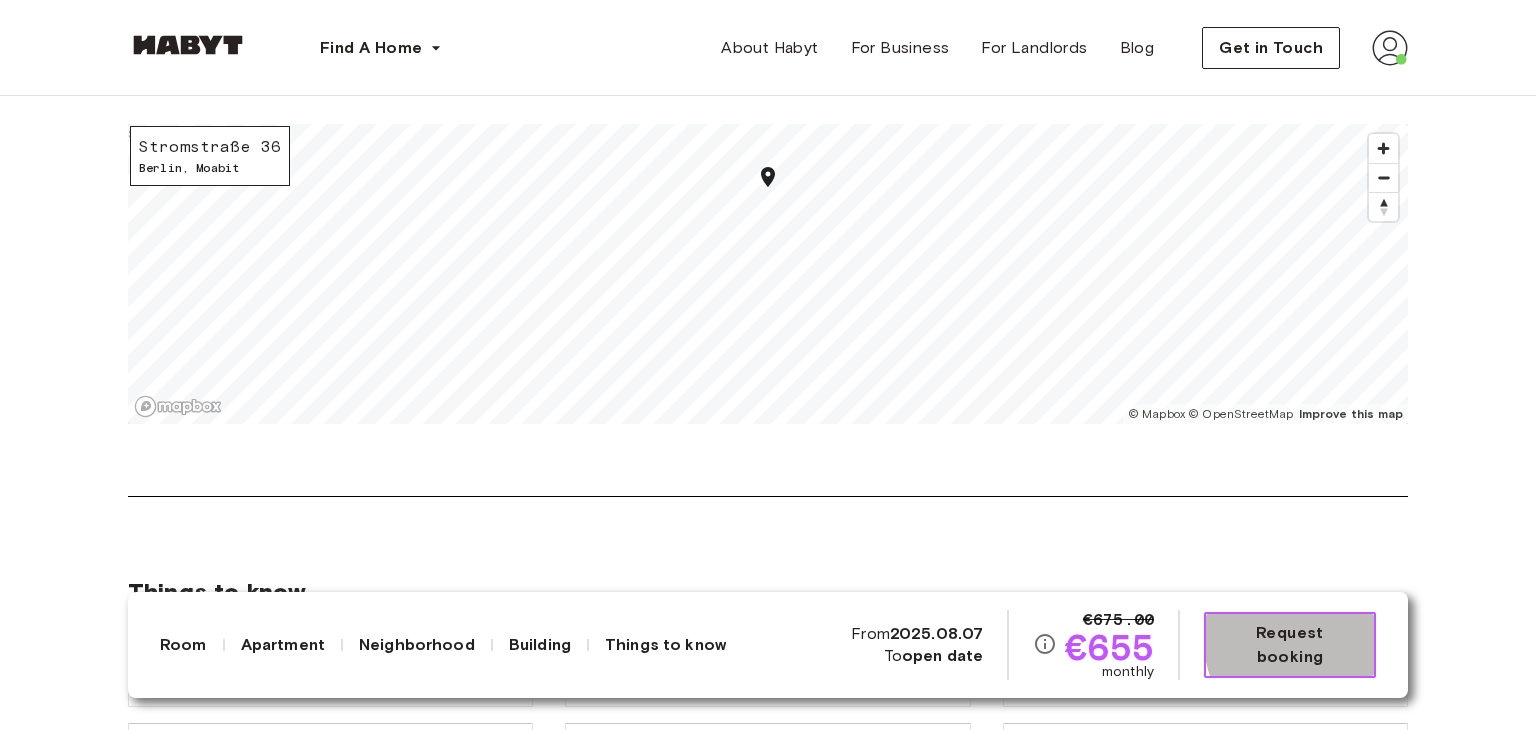 click on "Request booking" at bounding box center [1290, 645] 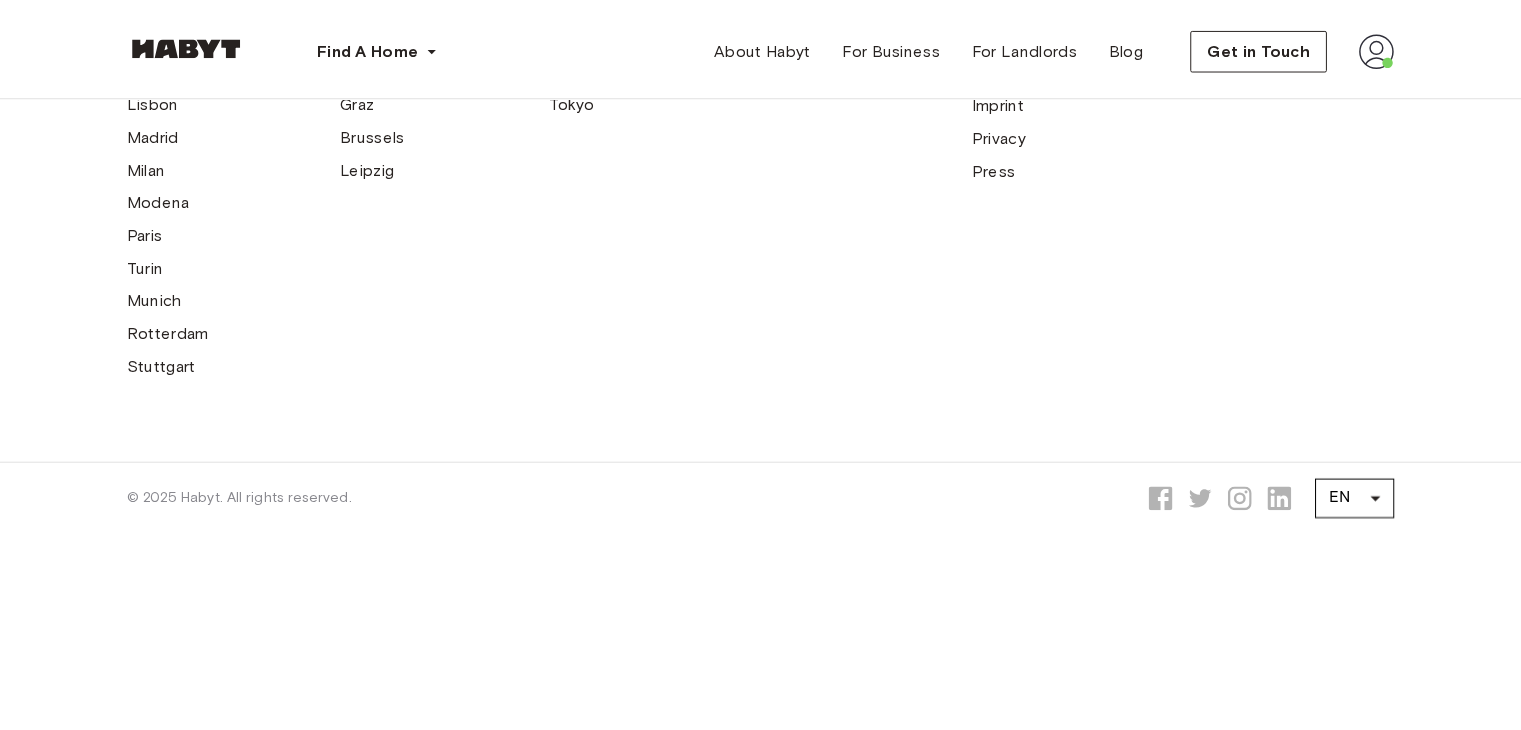 scroll, scrollTop: 0, scrollLeft: 0, axis: both 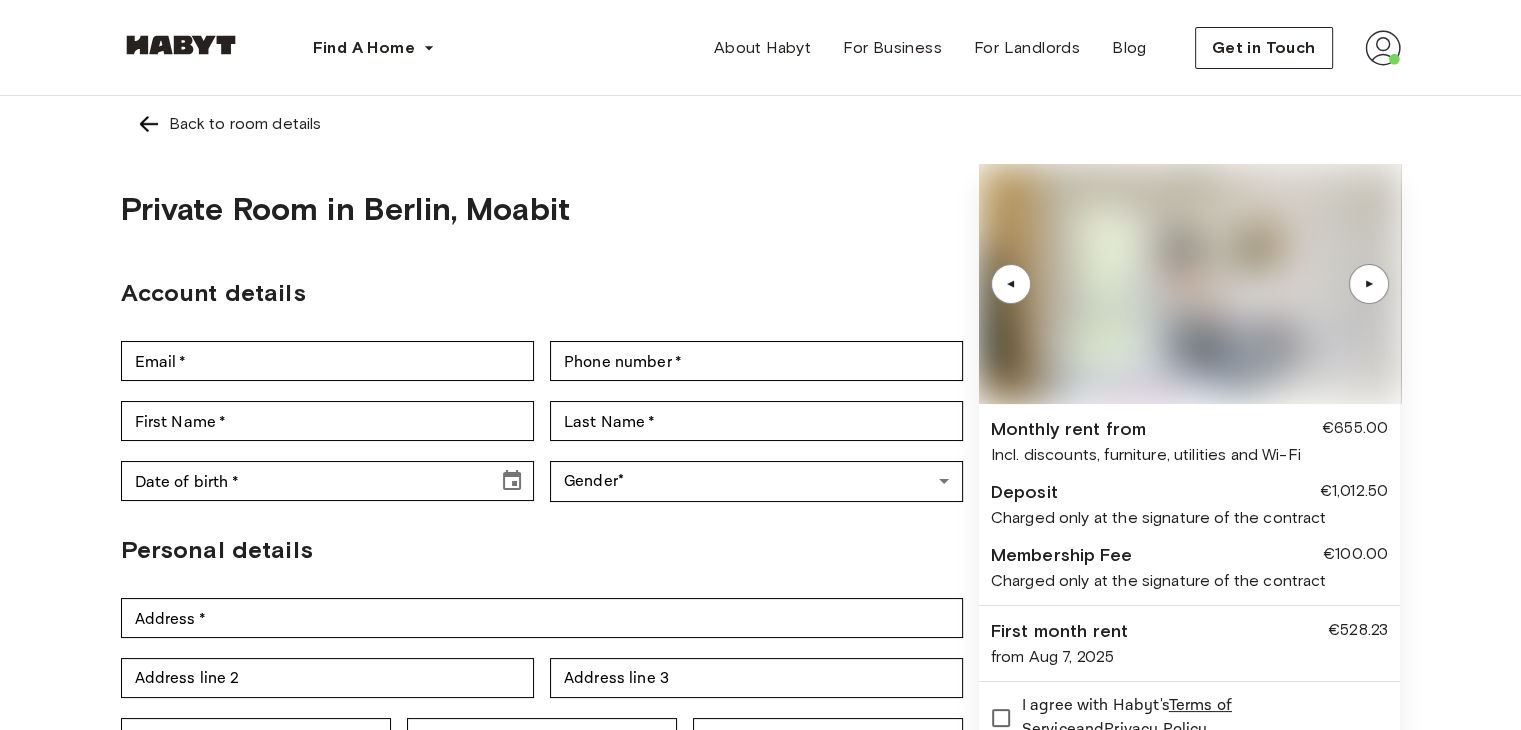 type on "**********" 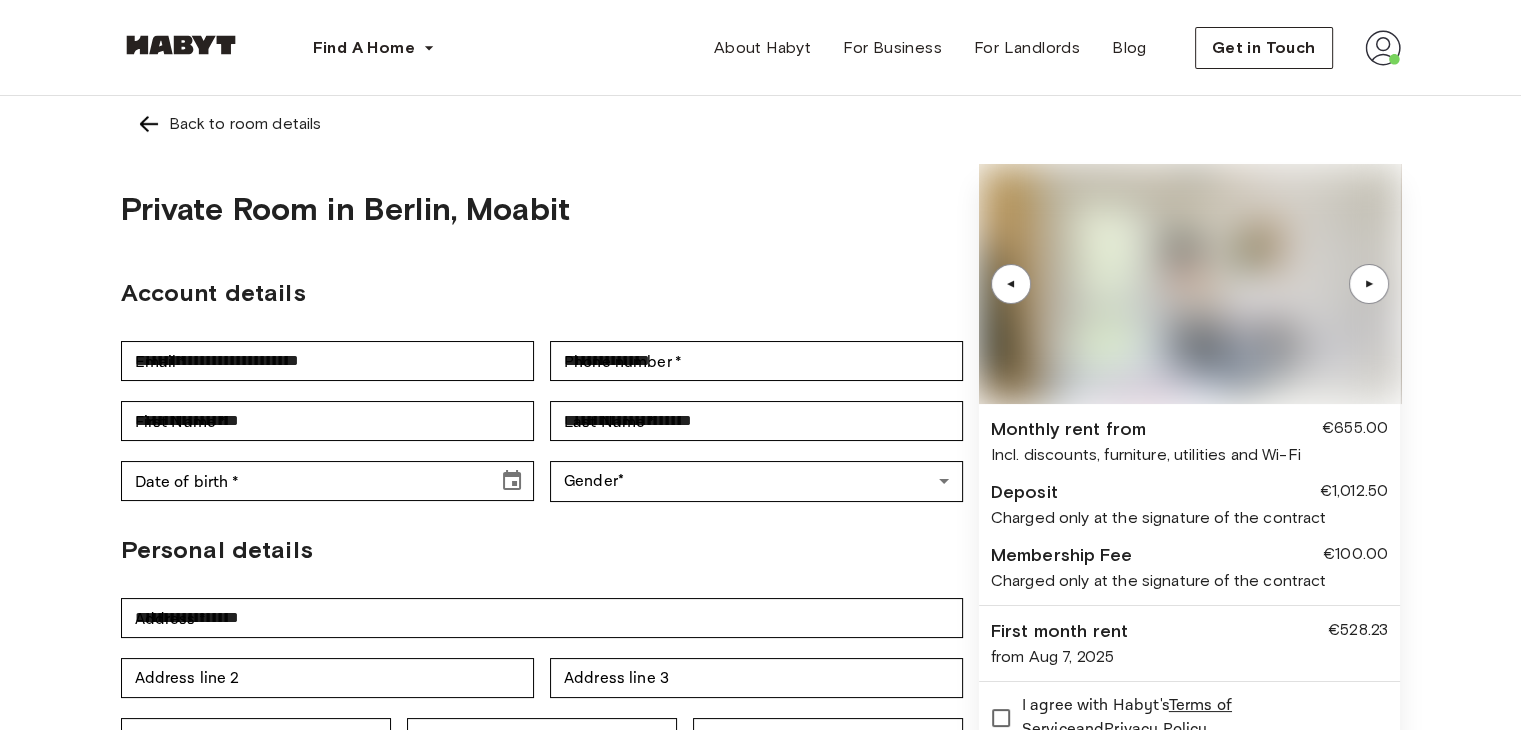 type on "**********" 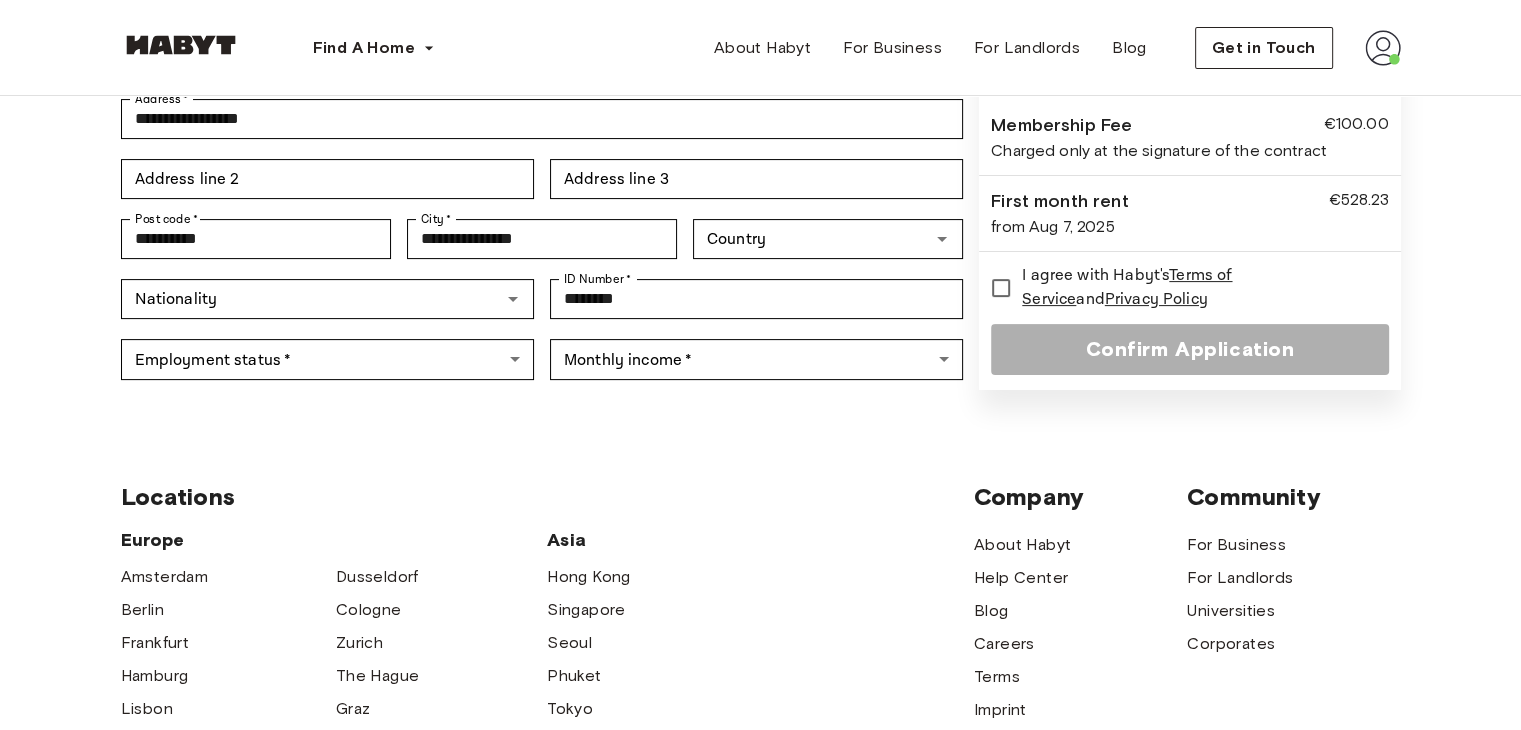 scroll, scrollTop: 500, scrollLeft: 0, axis: vertical 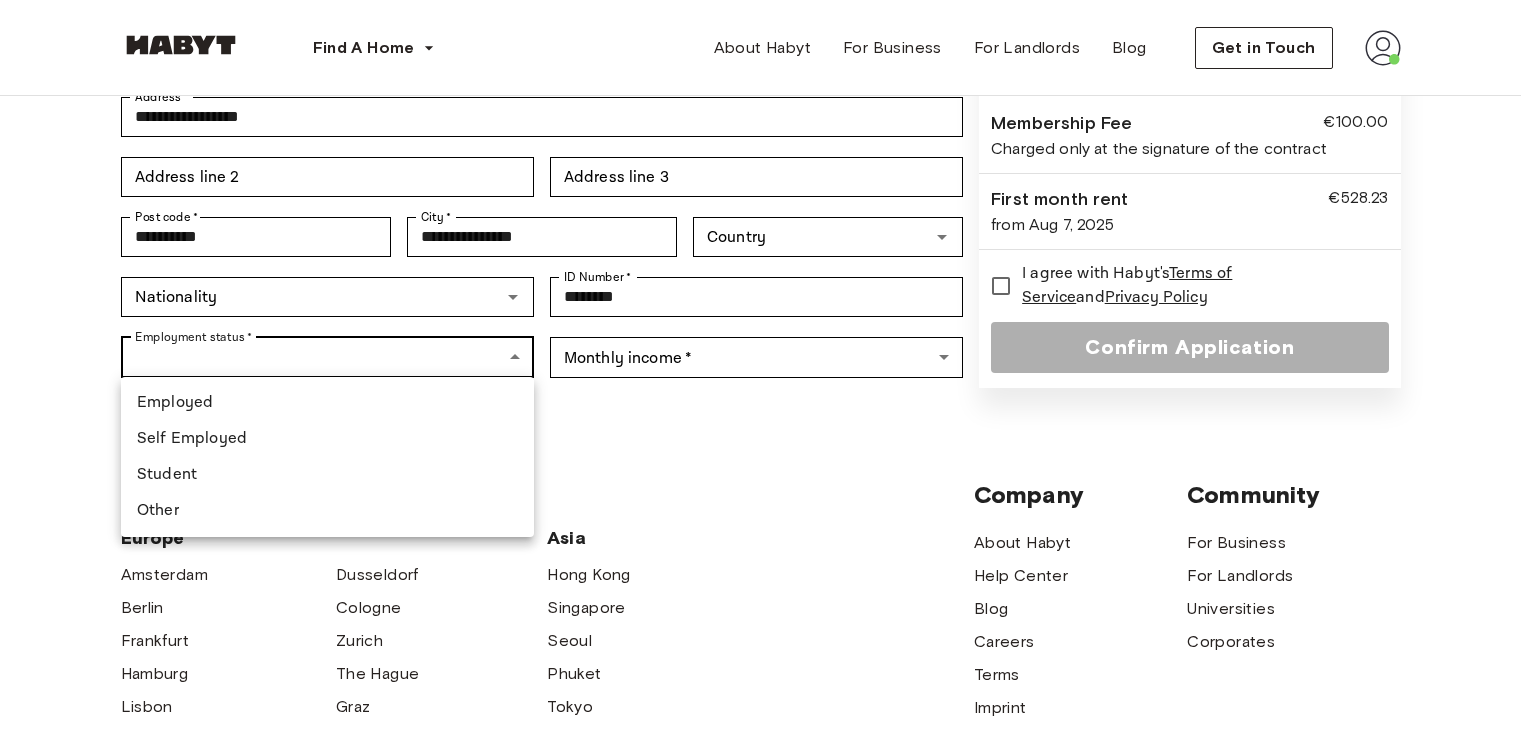 click on "**********" at bounding box center (768, 417) 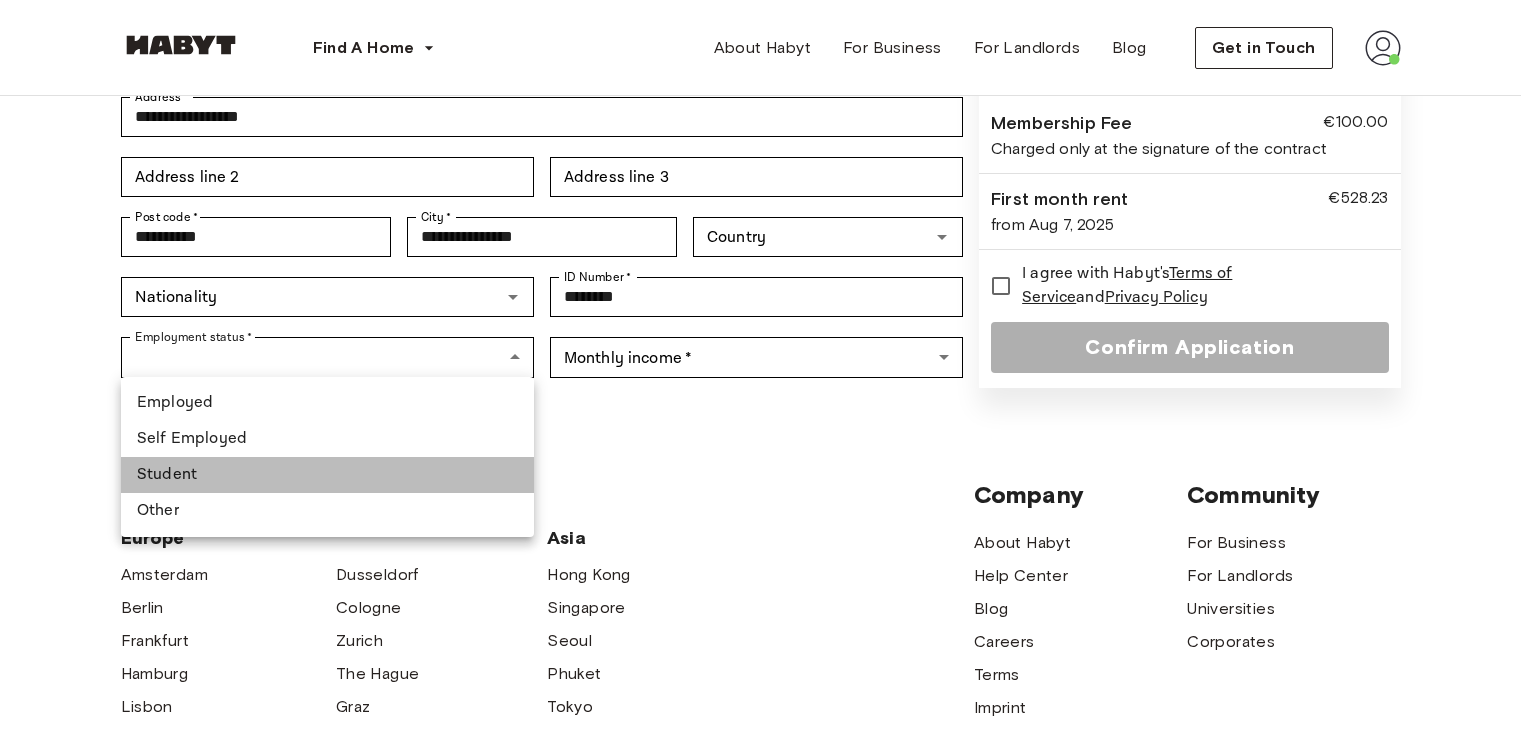 click on "Student" at bounding box center (327, 475) 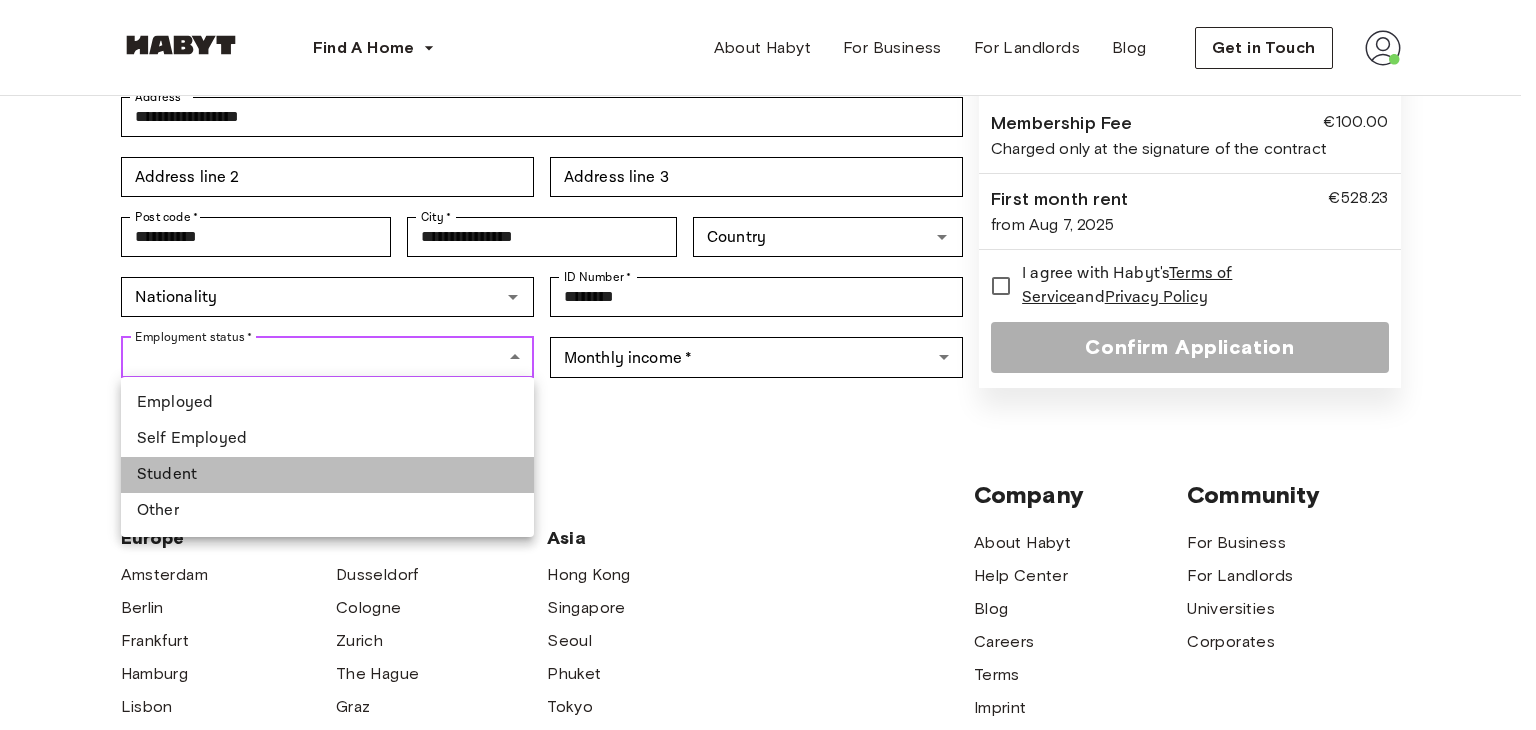 type on "*******" 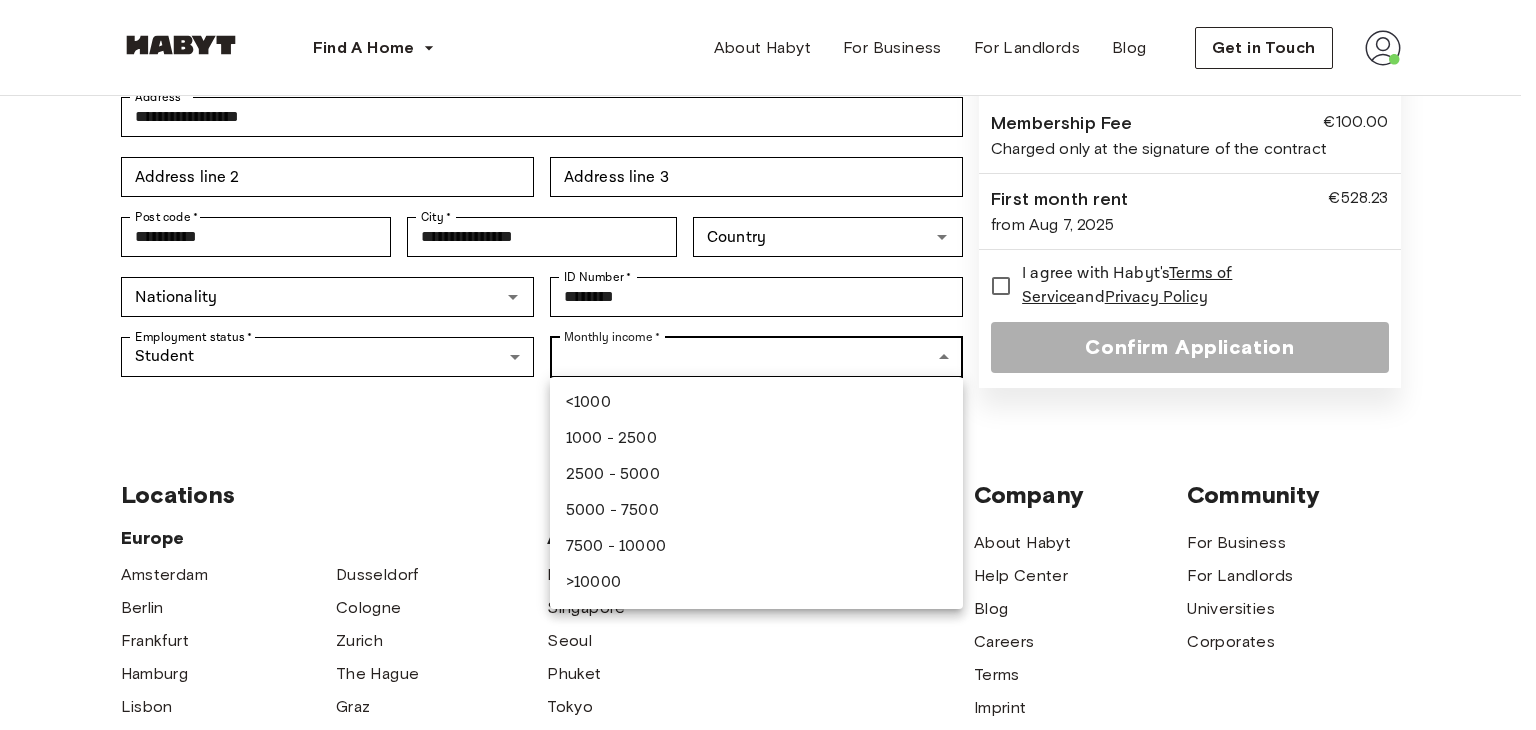 click on "**********" at bounding box center [768, 417] 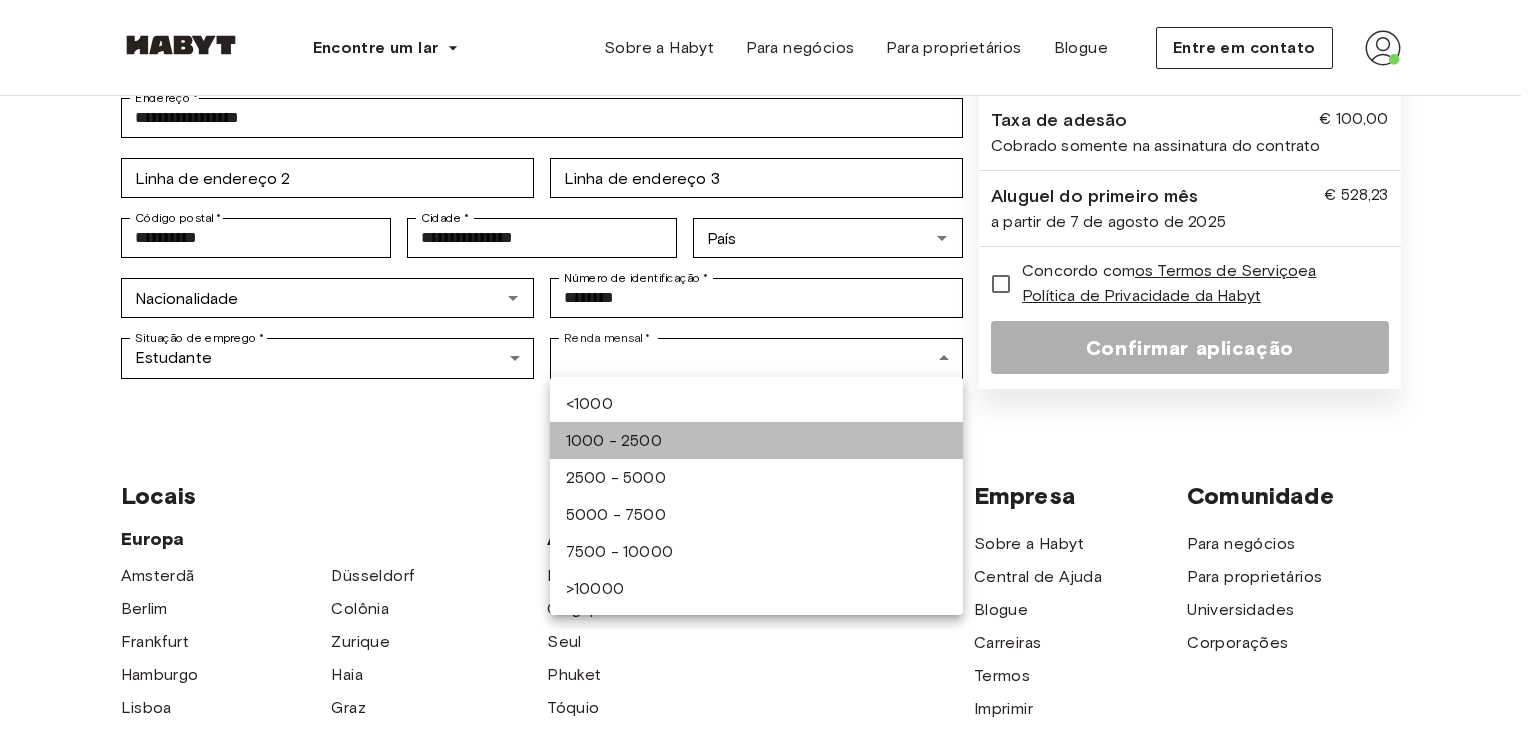 click on "1000 - 2500" at bounding box center (614, 440) 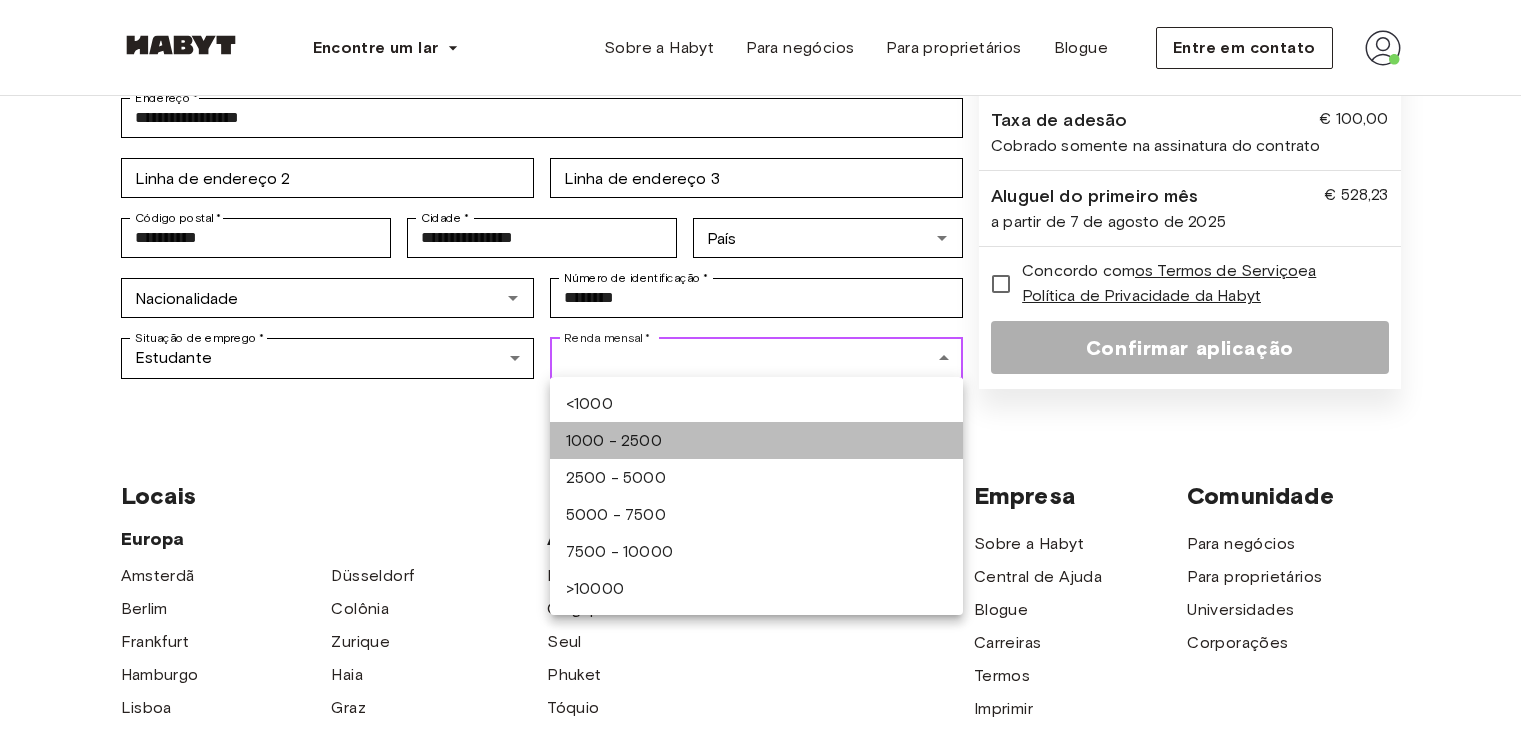 type on "**********" 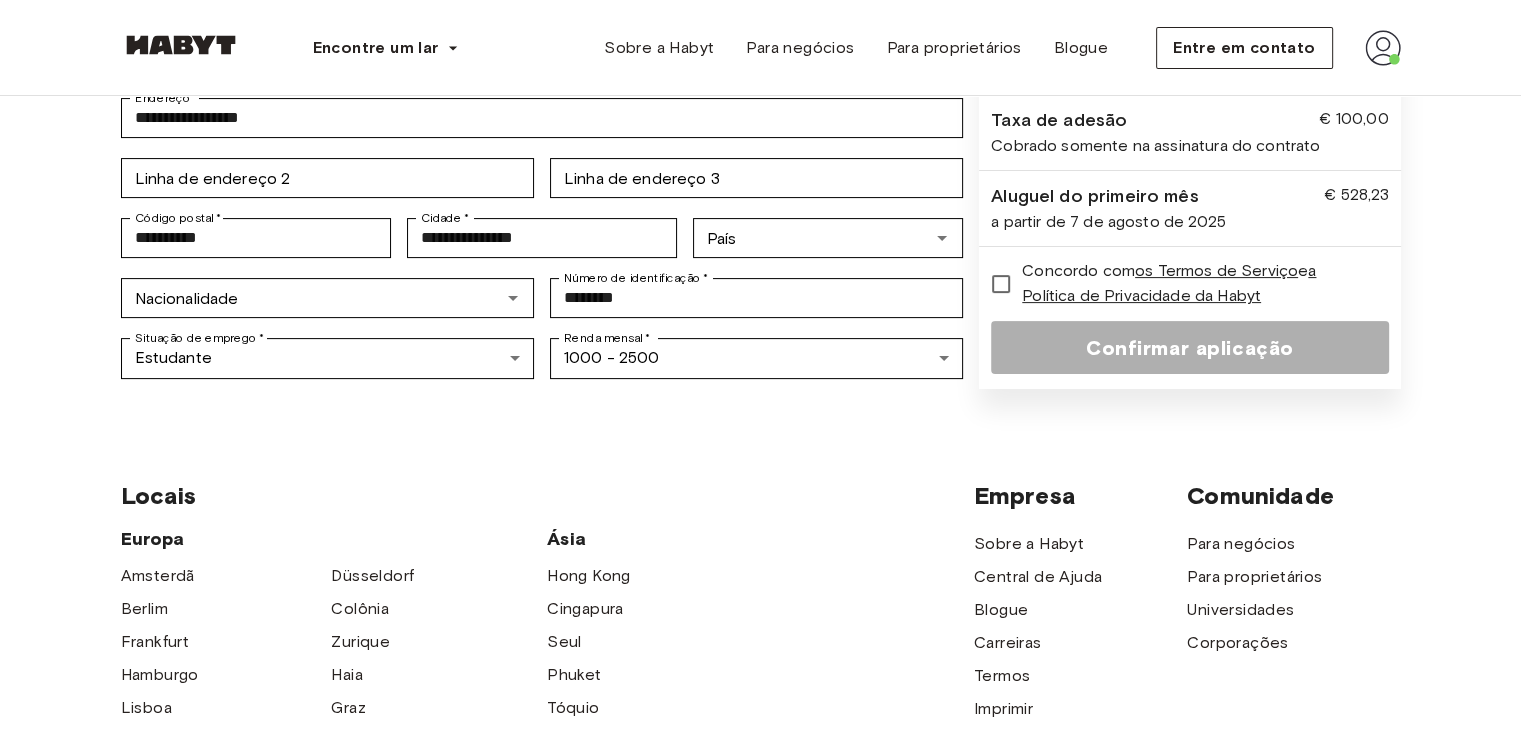 click on "Locais" at bounding box center (547, 496) 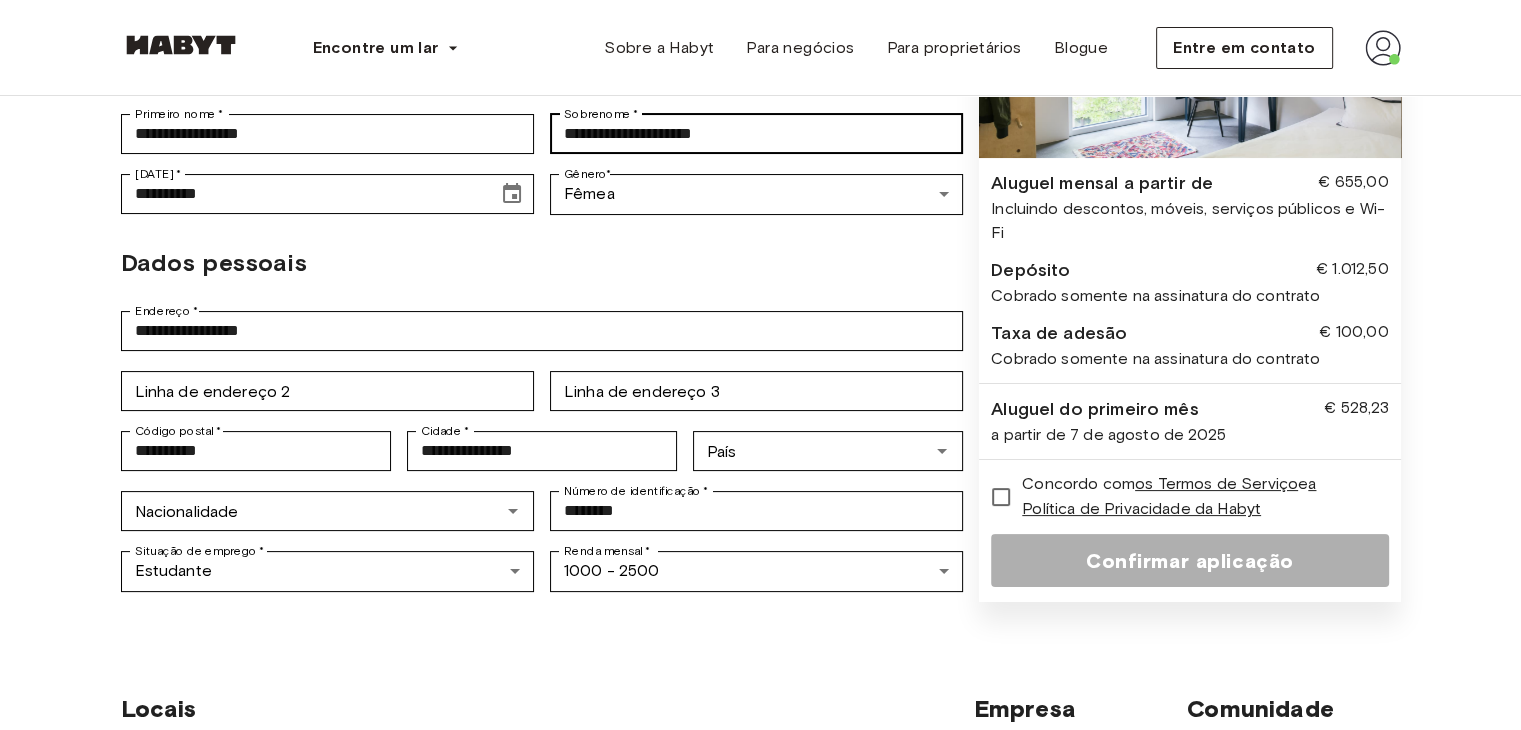 scroll, scrollTop: 300, scrollLeft: 0, axis: vertical 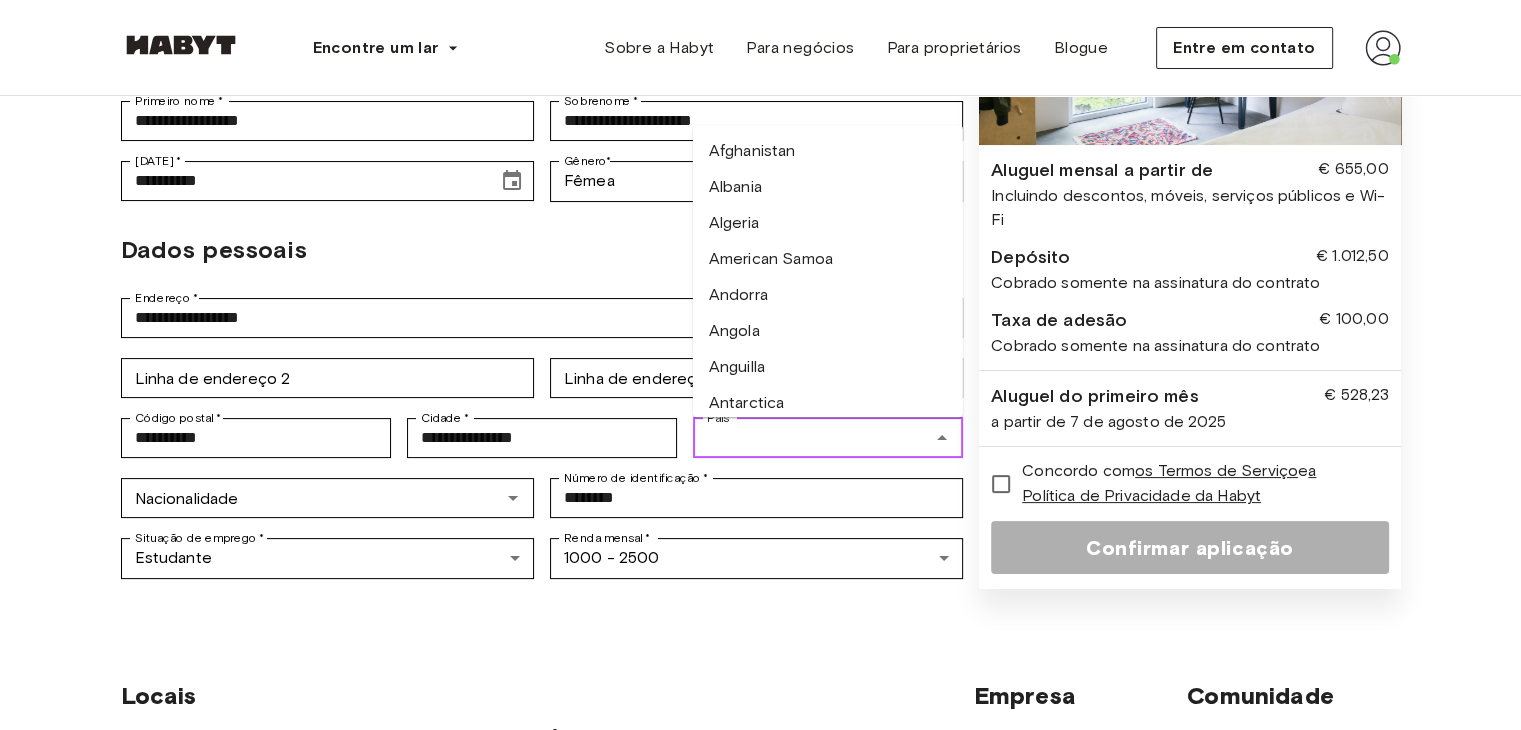 click on "País" at bounding box center [811, 438] 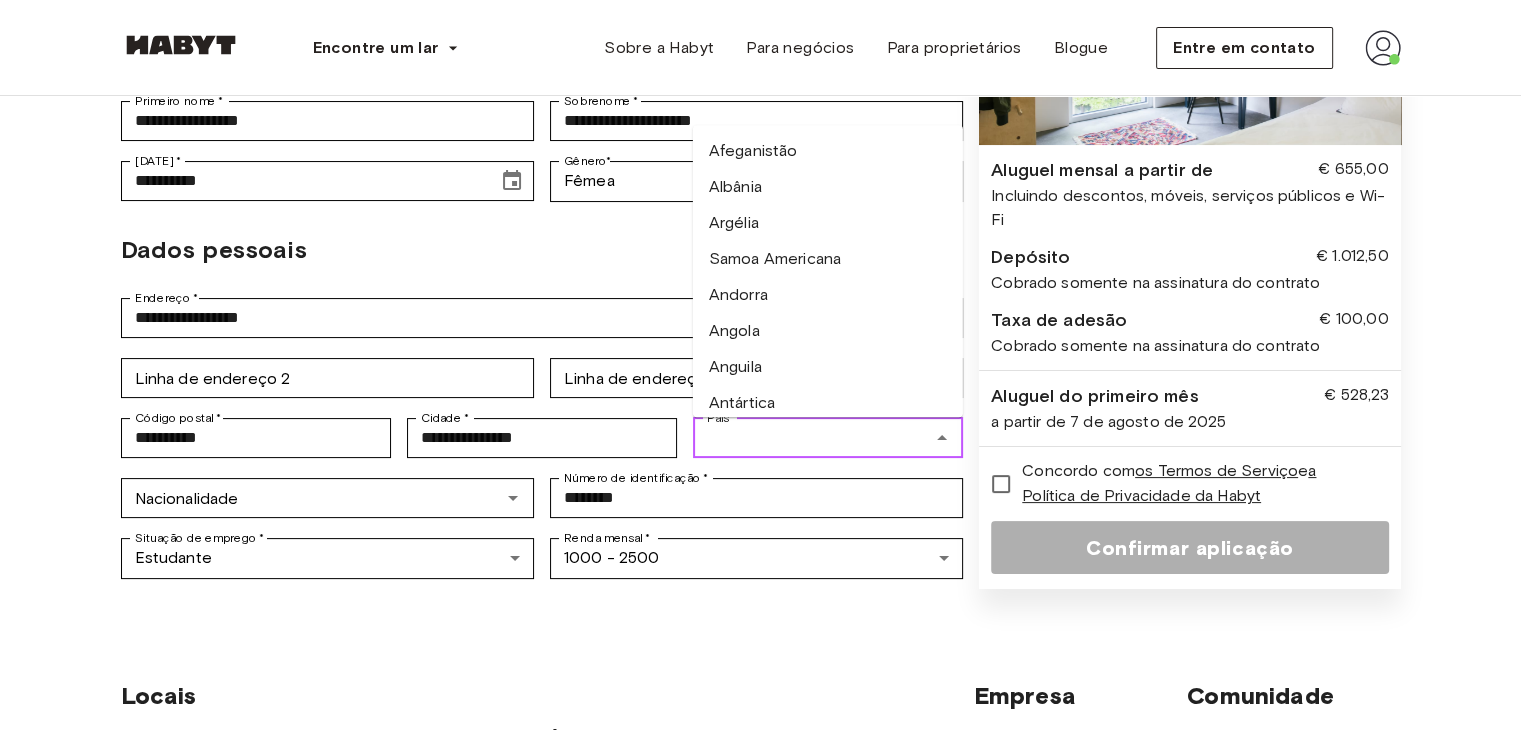 scroll, scrollTop: 200, scrollLeft: 0, axis: vertical 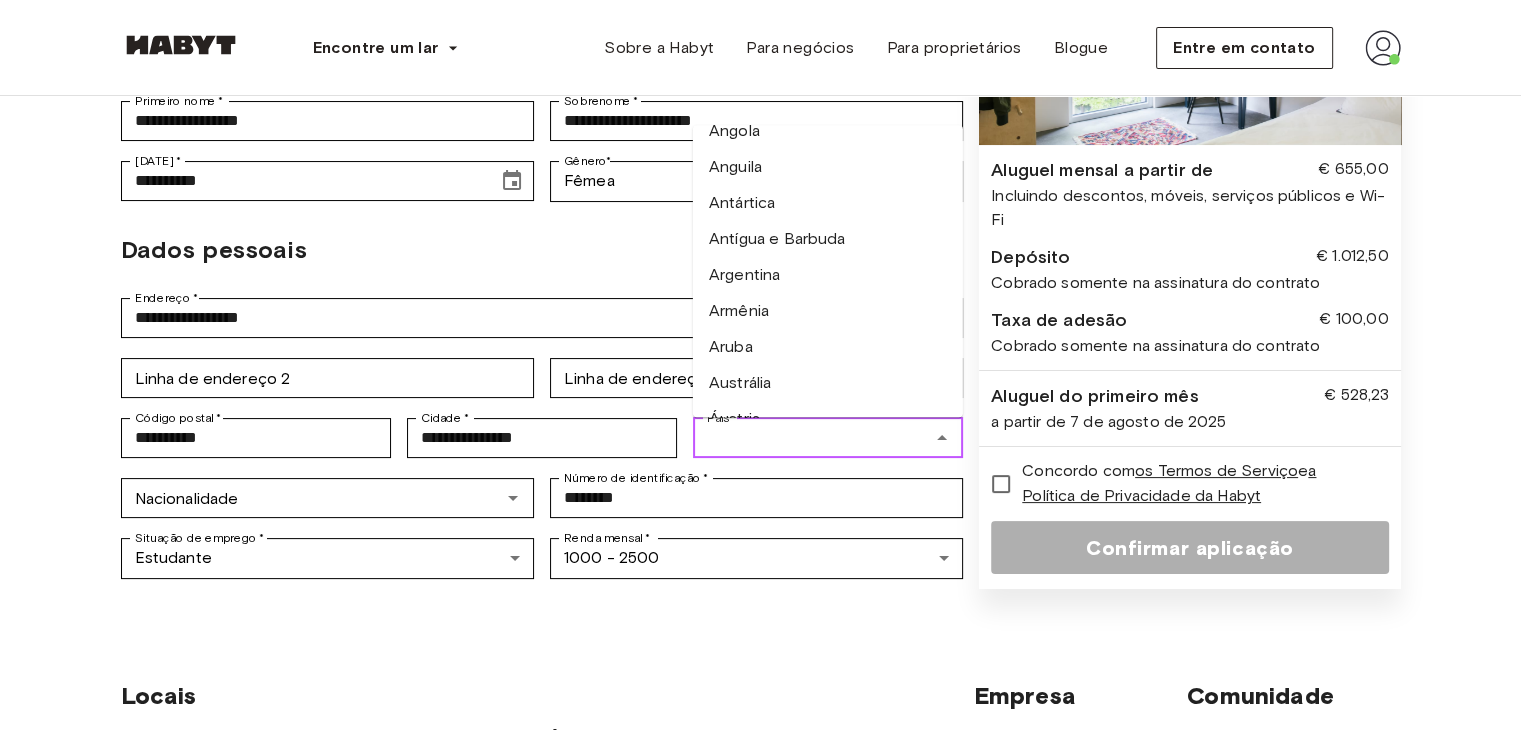 type on "******" 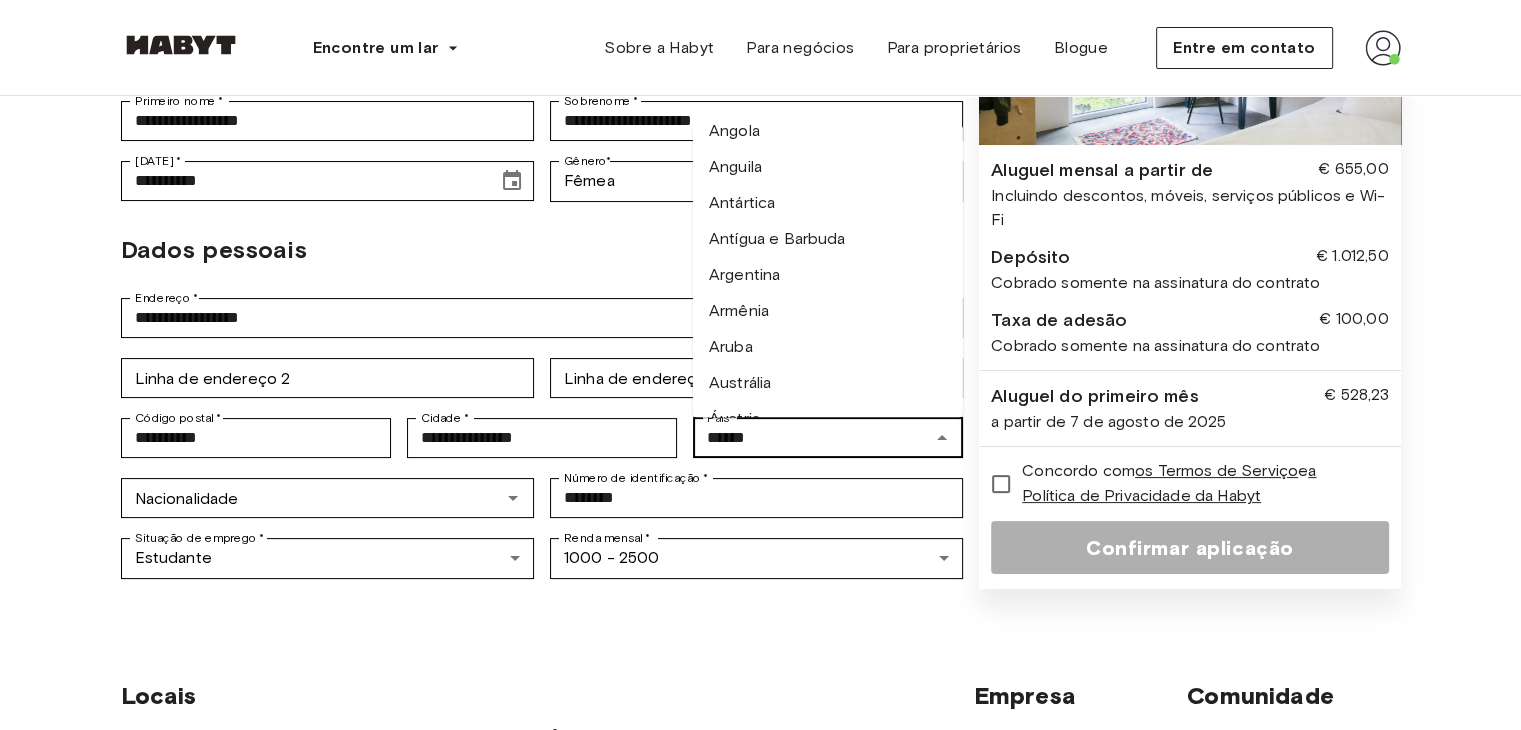type on "**********" 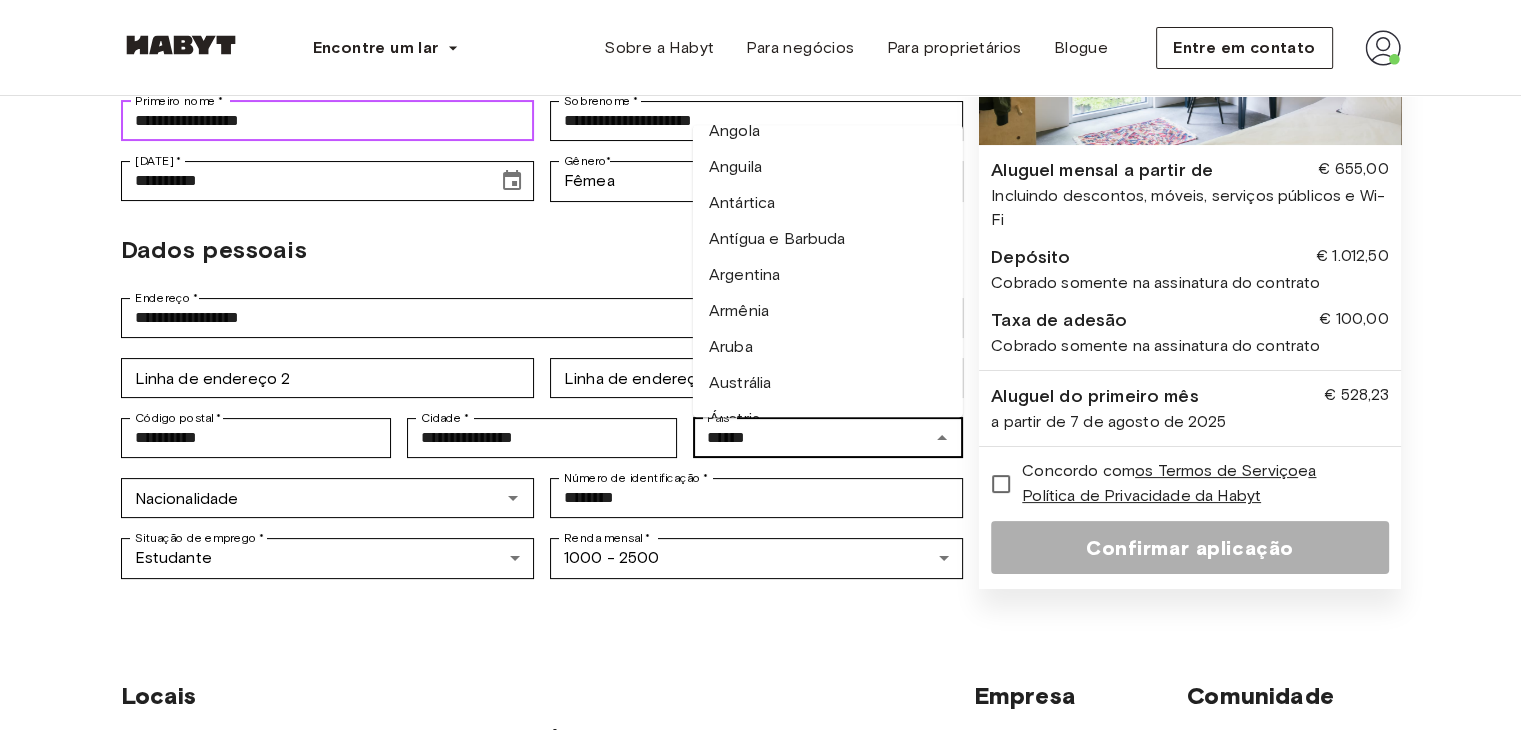 type on "********" 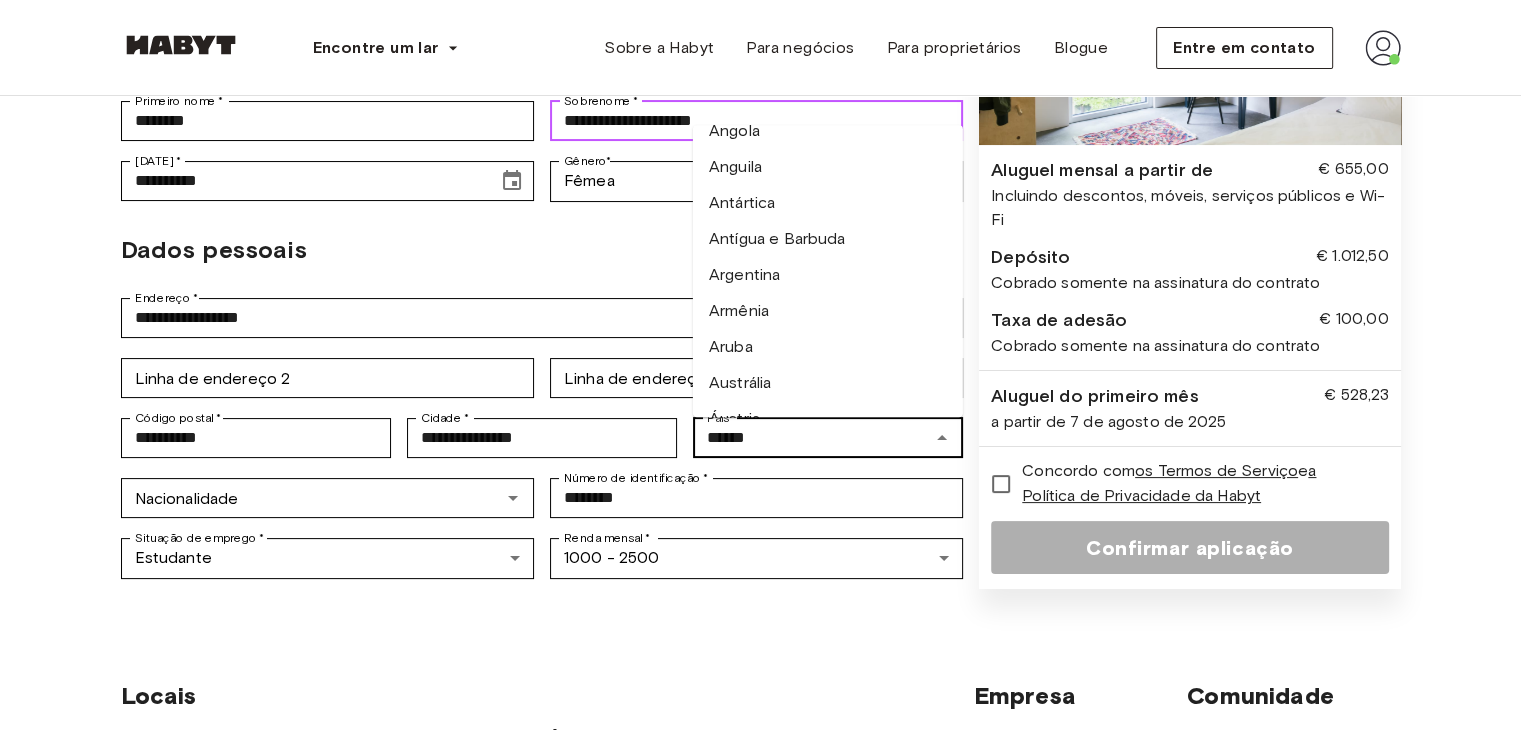 type on "*******" 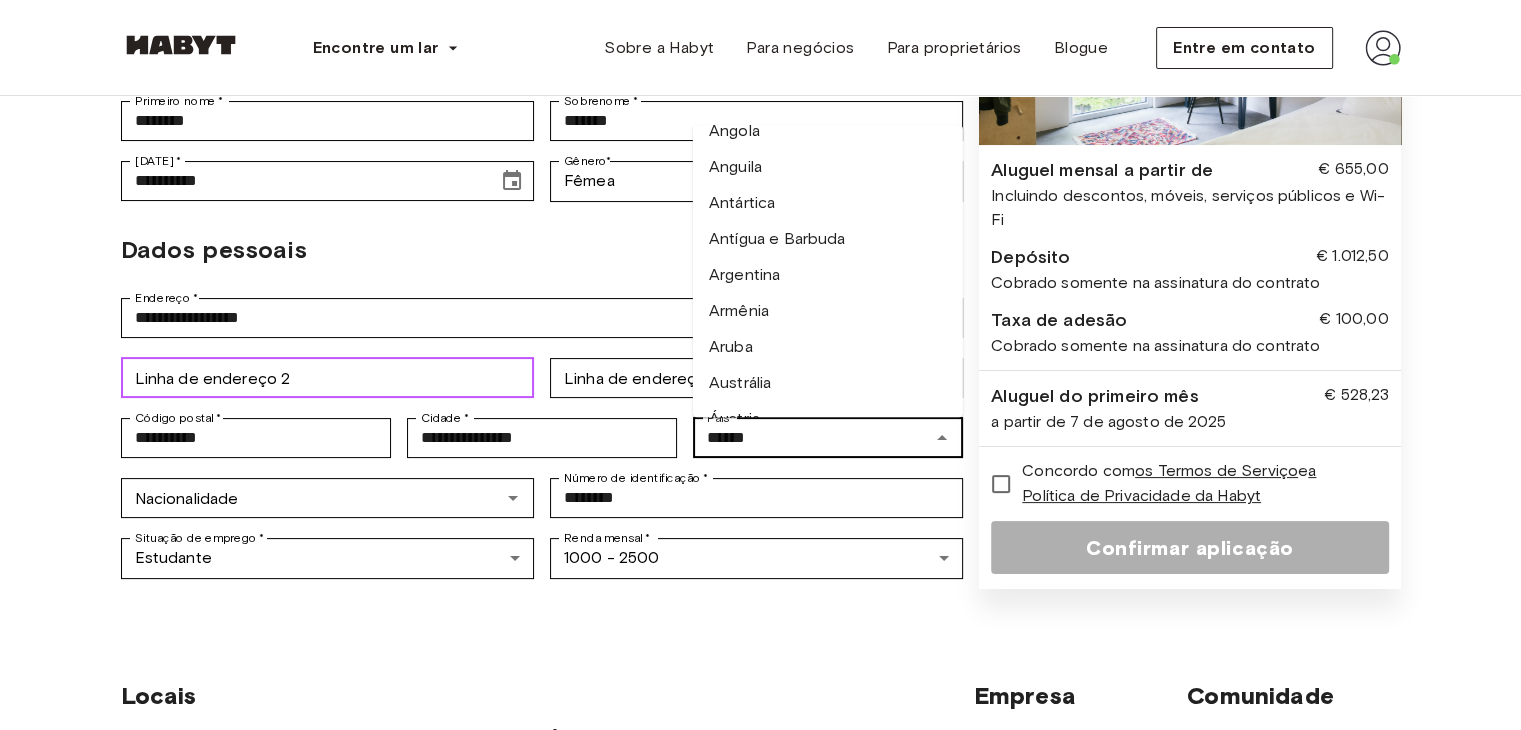 type on "****" 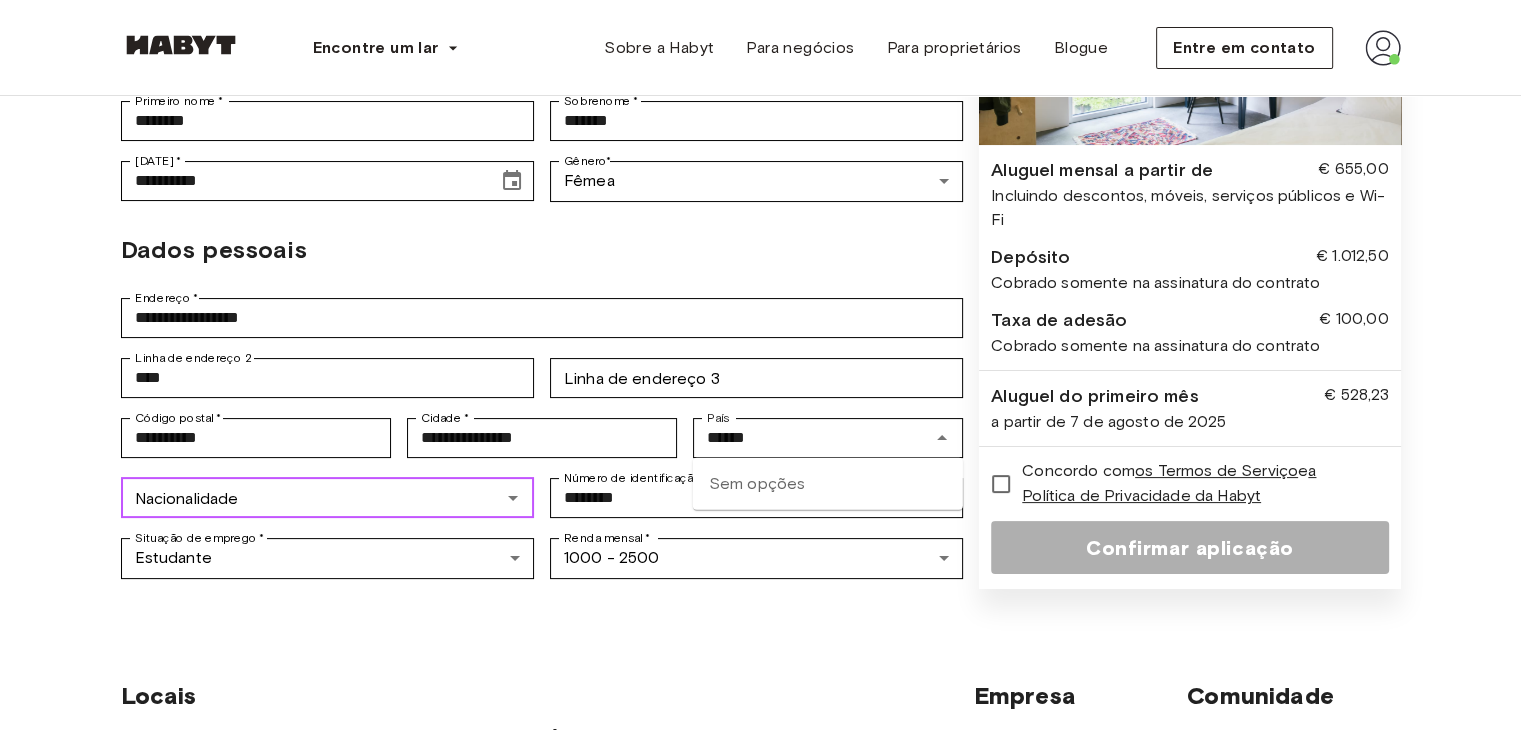 type 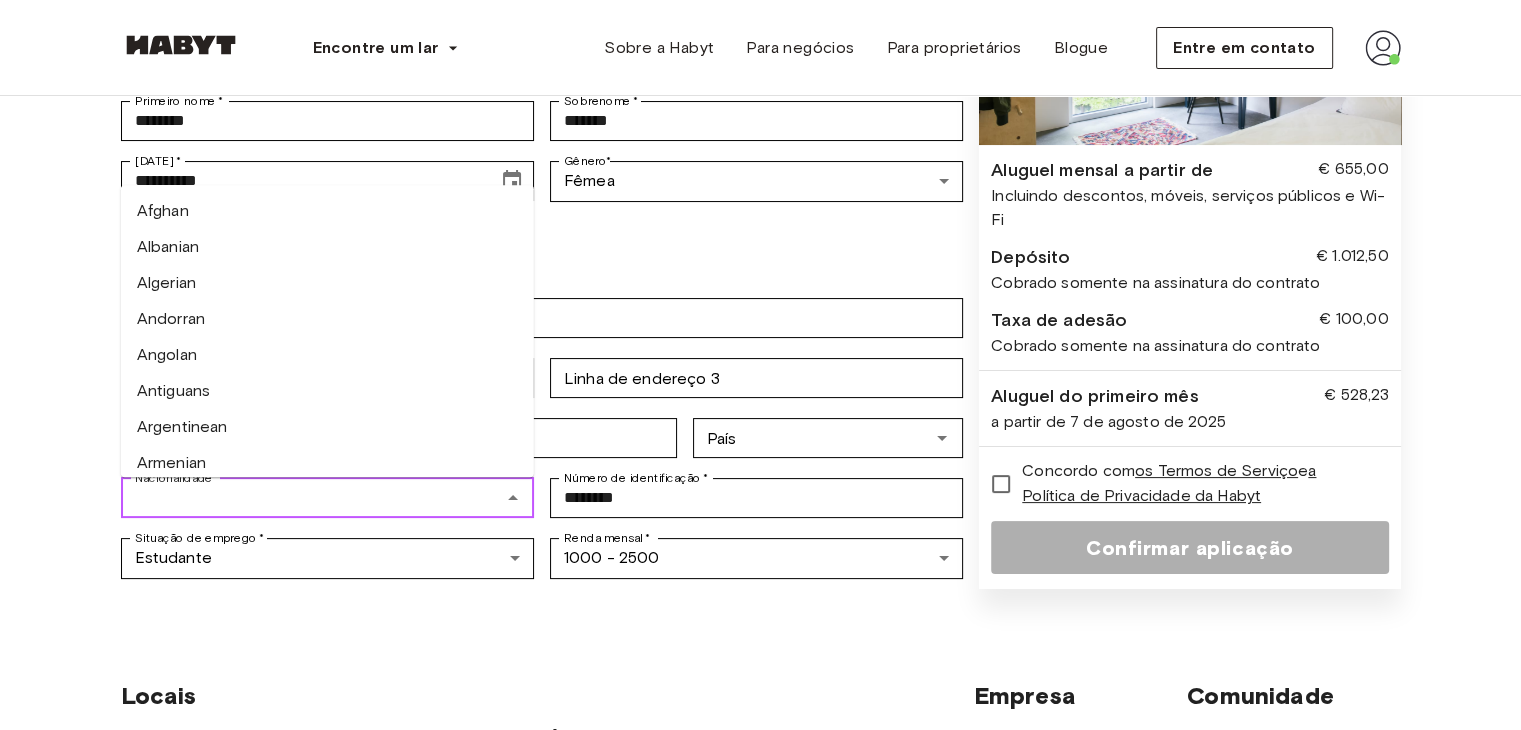 click on "Nacionalidade" at bounding box center [311, 498] 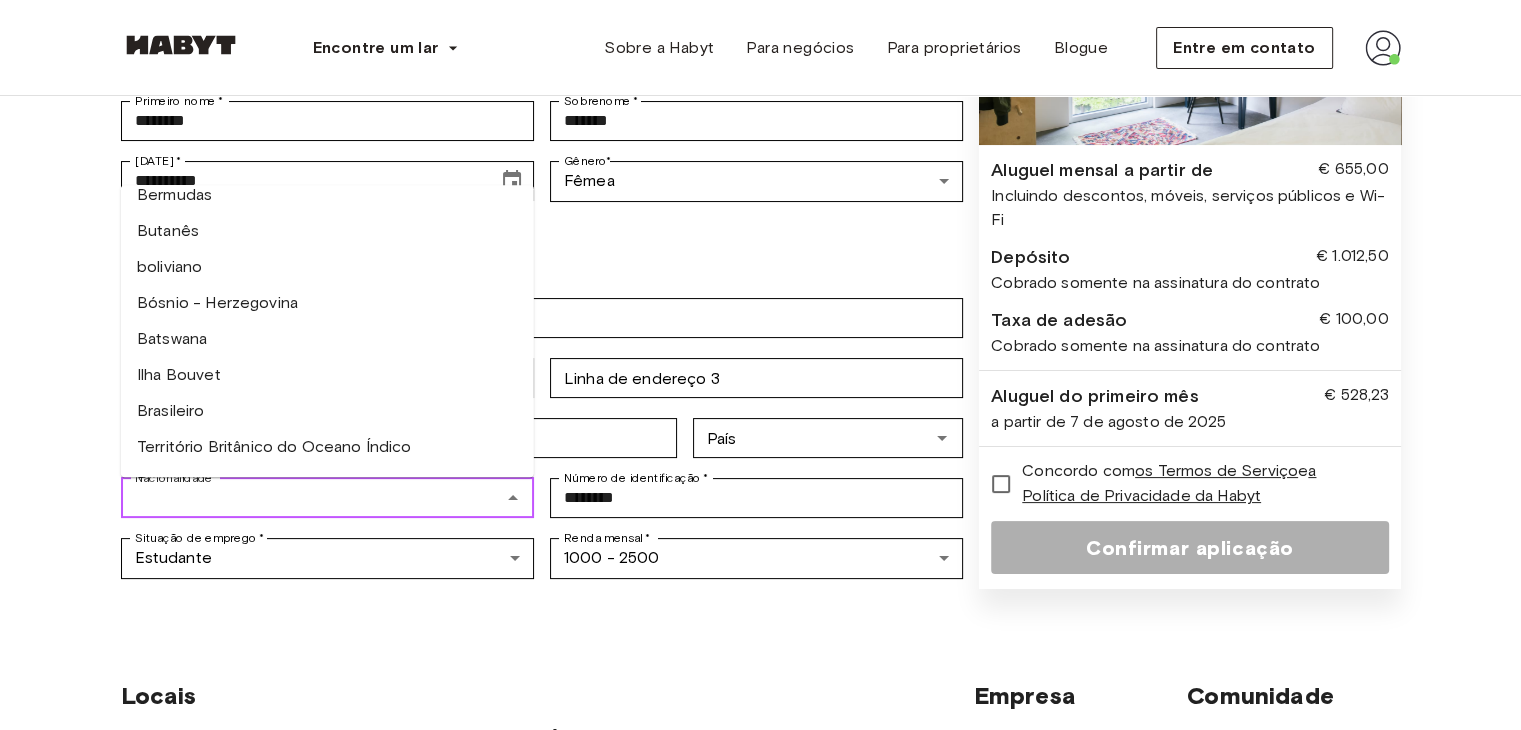 scroll, scrollTop: 800, scrollLeft: 0, axis: vertical 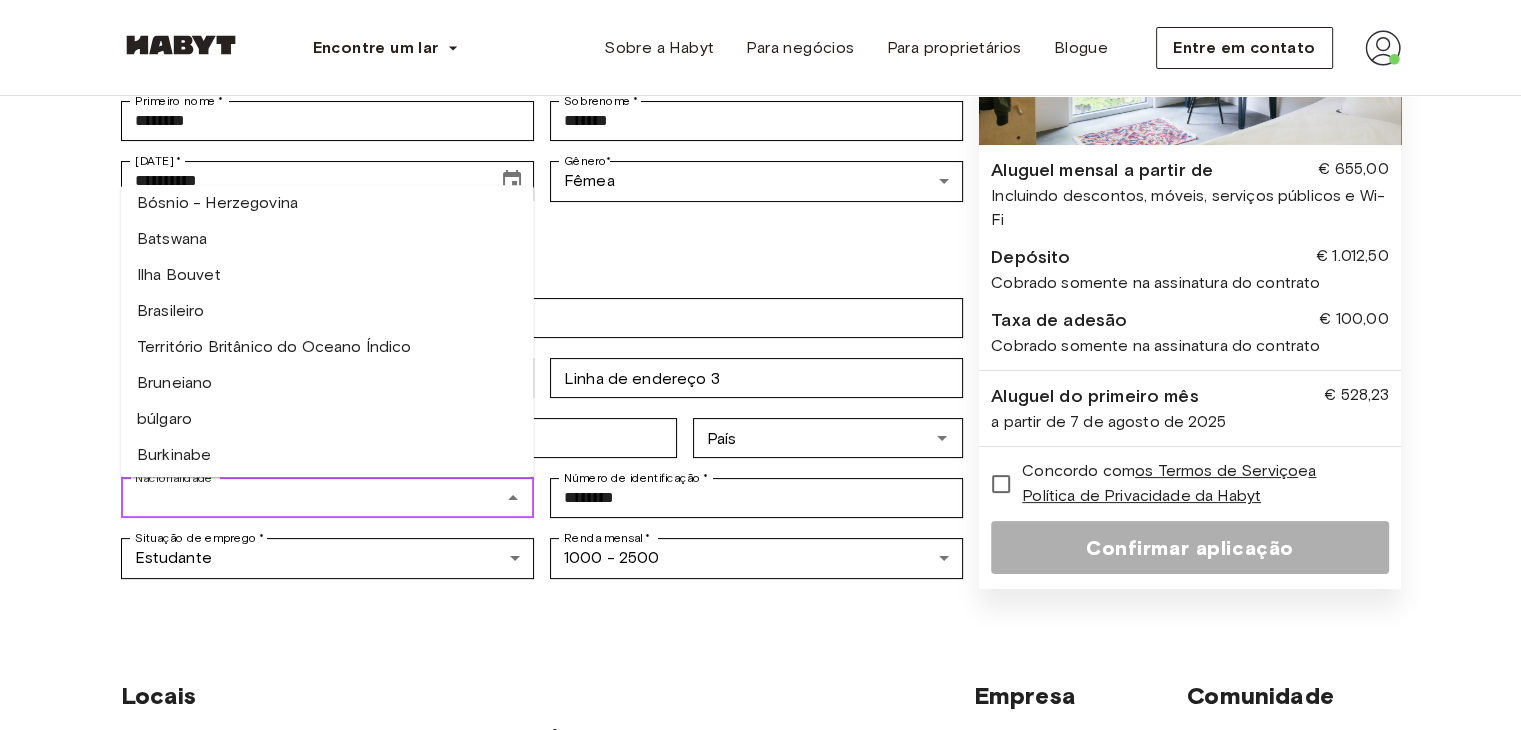 click on "Ilha Bouvet" at bounding box center [327, 275] 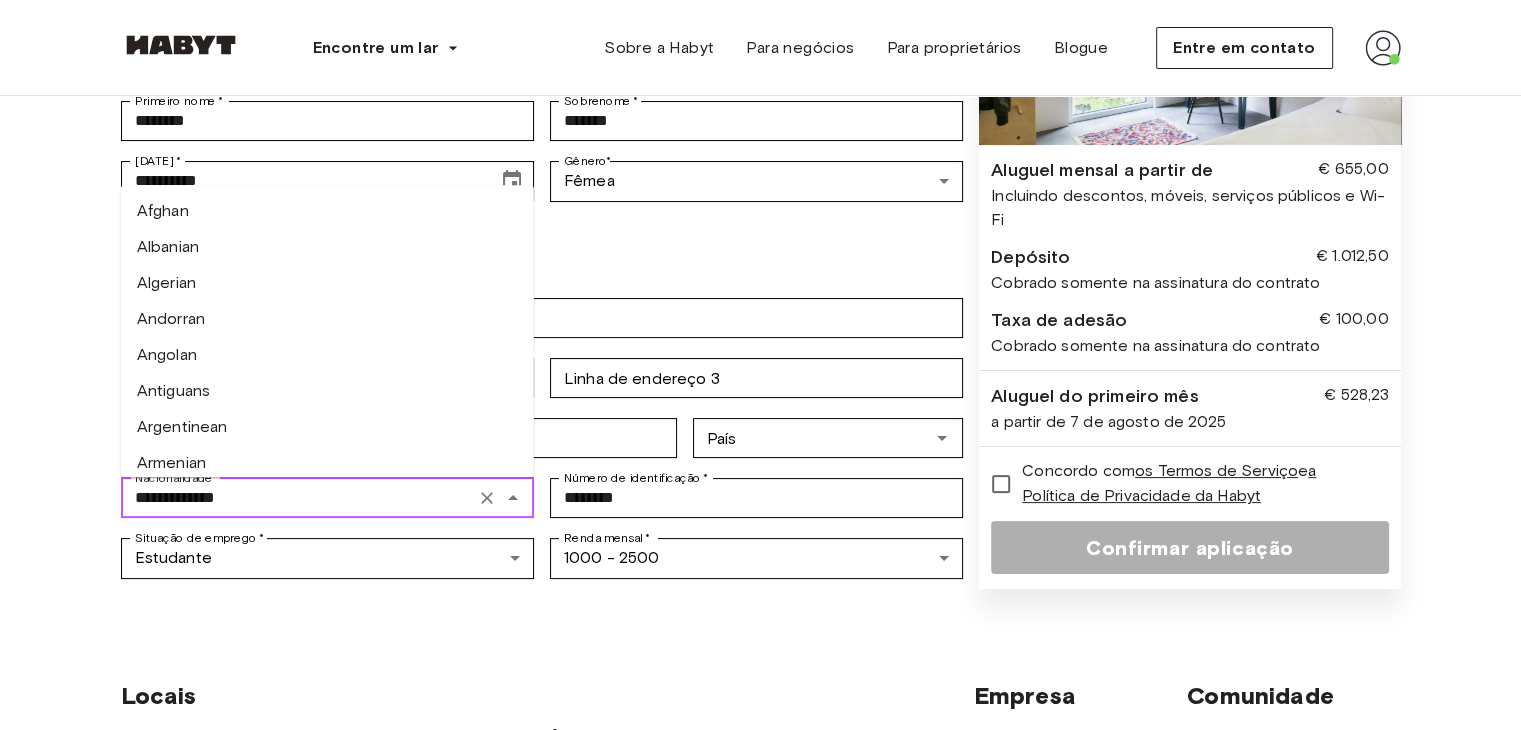 click on "**********" at bounding box center (298, 498) 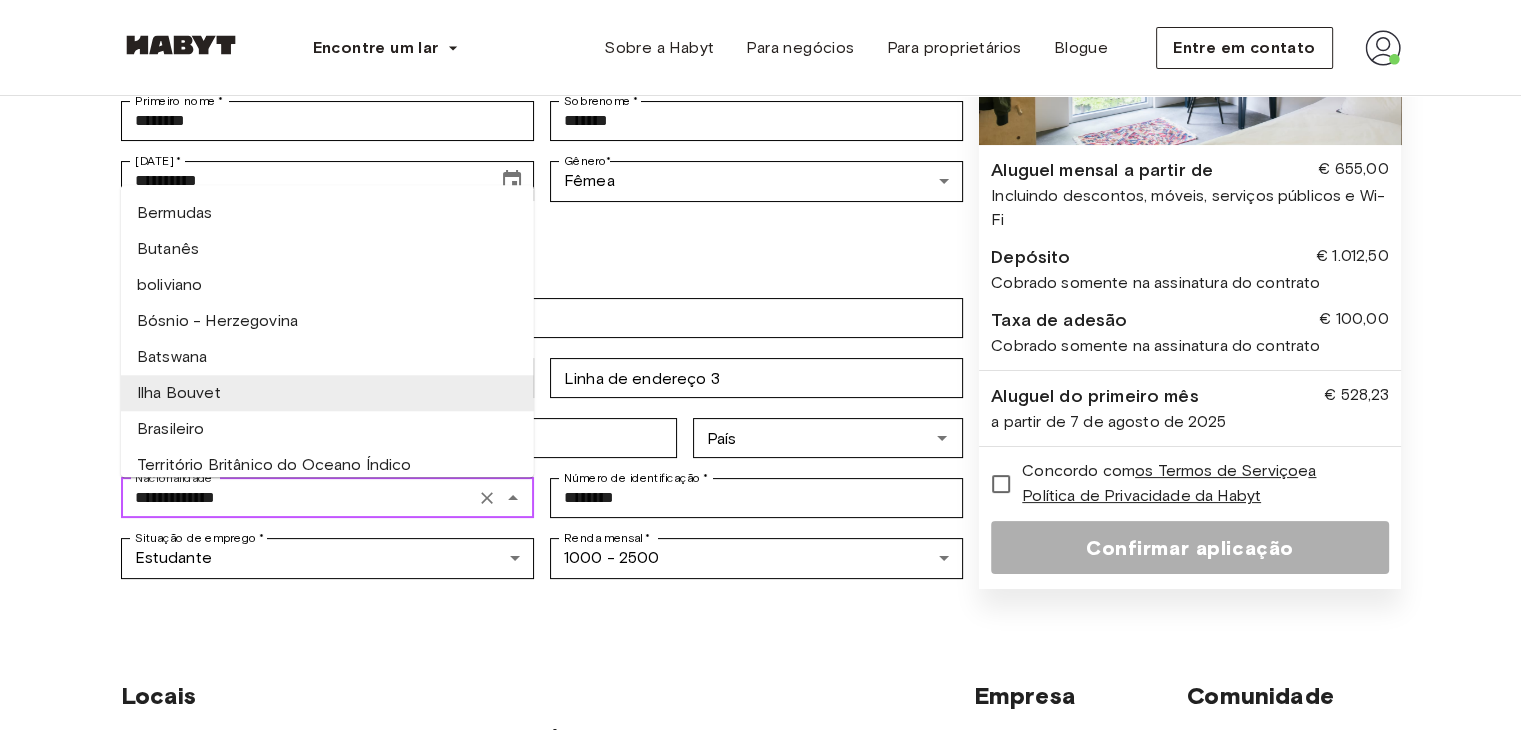 scroll, scrollTop: 716, scrollLeft: 0, axis: vertical 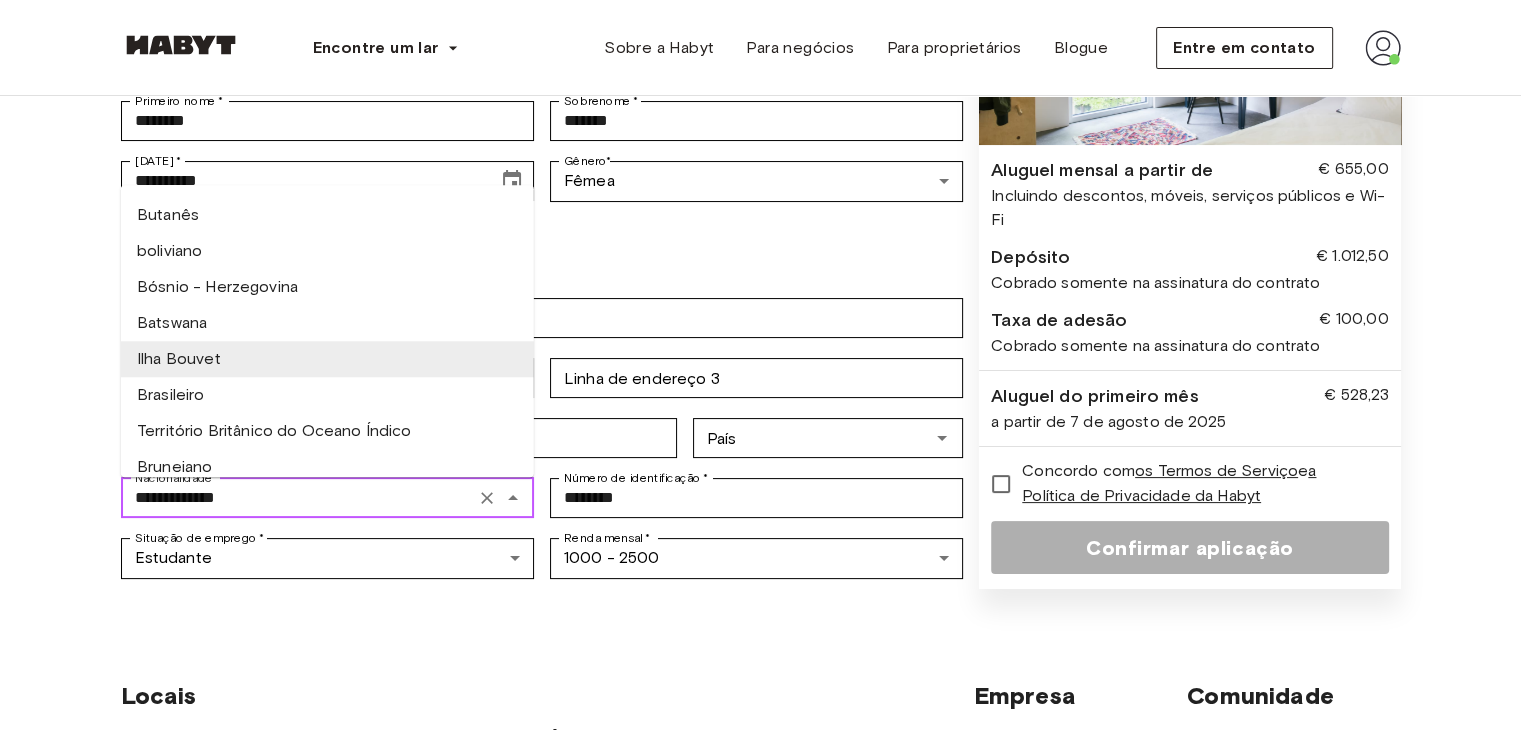 click on "Brasileiro" at bounding box center (327, 395) 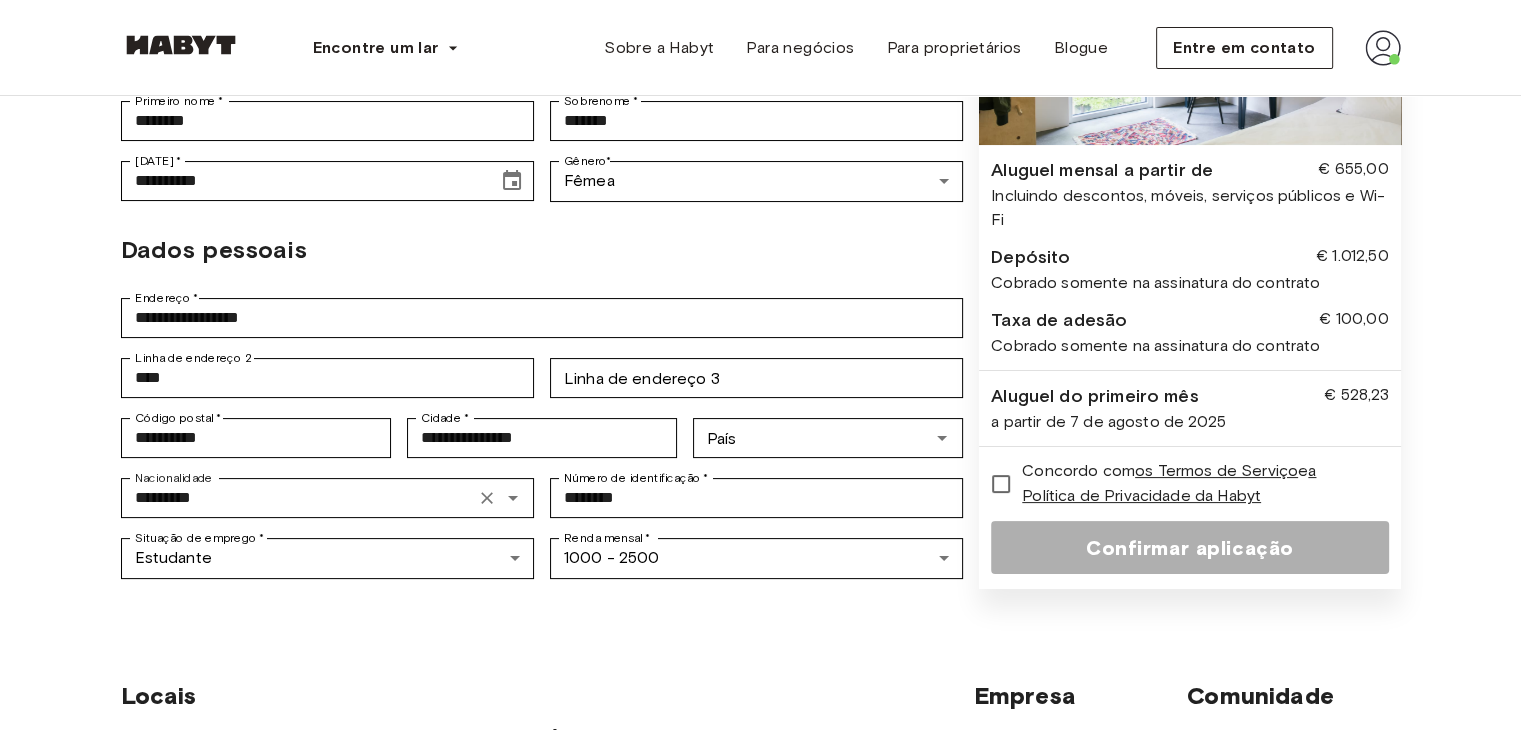 click on "Locais Europa Amsterdã Berlim Frankfurt Hamburgo Lisboa Madri Milão Módena Paris Turim Munique Roterdão Estugarda Düsseldorf Colônia Zurique Haia Graz Bruxelas Leipzig Ásia Hong Kong Cingapura Seul Phuket Tóquio Empresa Sobre a Habyt Central de Ajuda Blogue Carreiras Termos Imprimir Privacidade Imprensa Comunidade Para negócios Para proprietários Universidades Corporações" at bounding box center (761, 934) 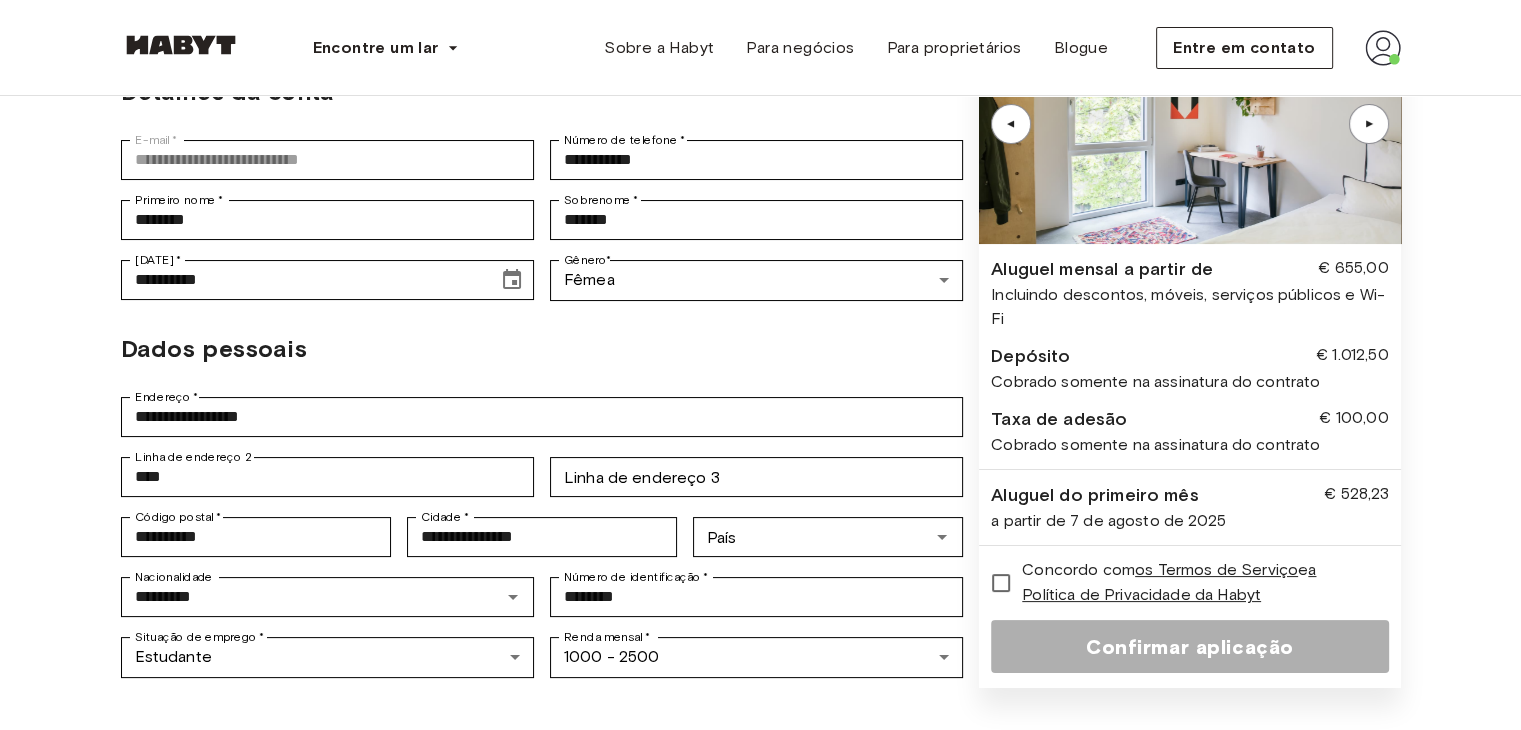 scroll, scrollTop: 200, scrollLeft: 0, axis: vertical 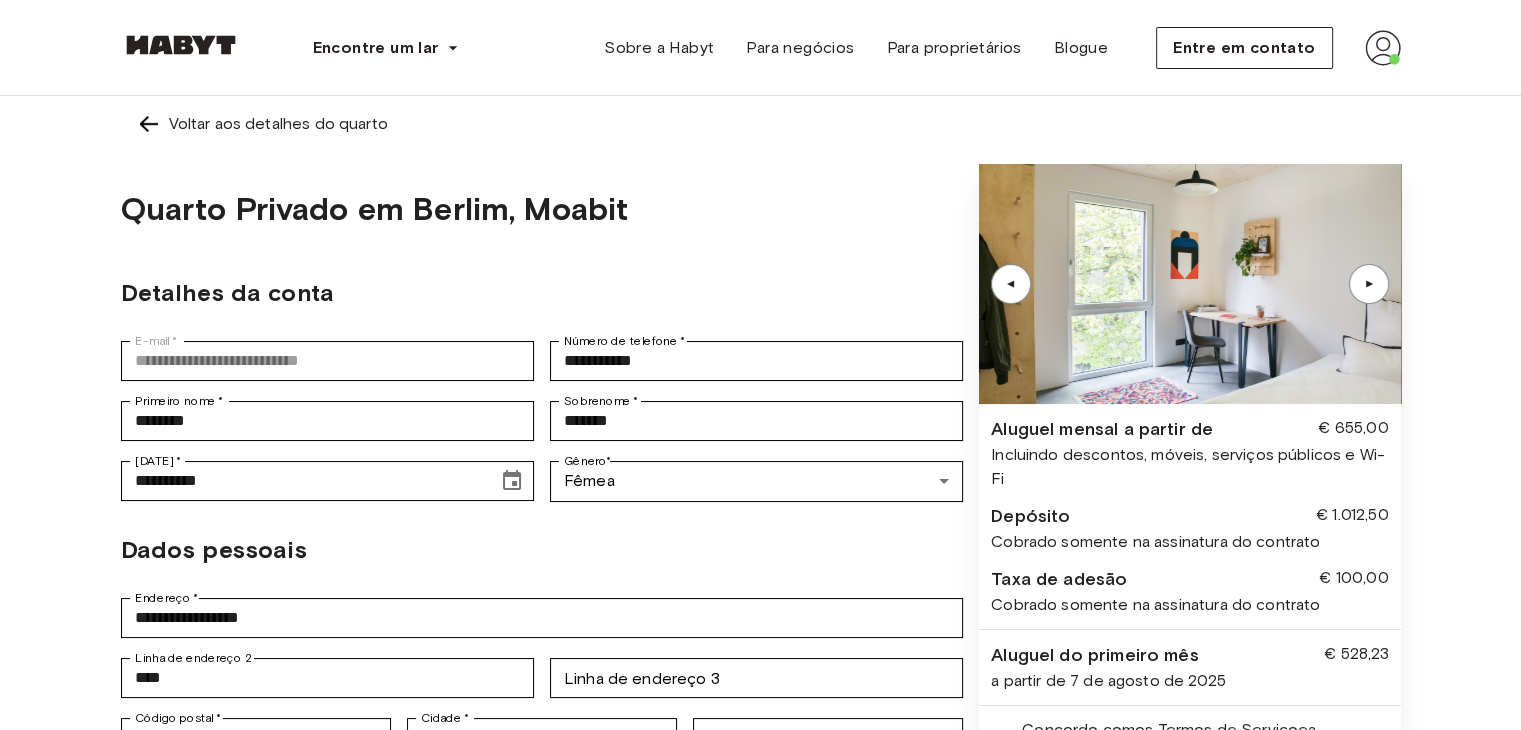click on "▲" at bounding box center (1370, 284) 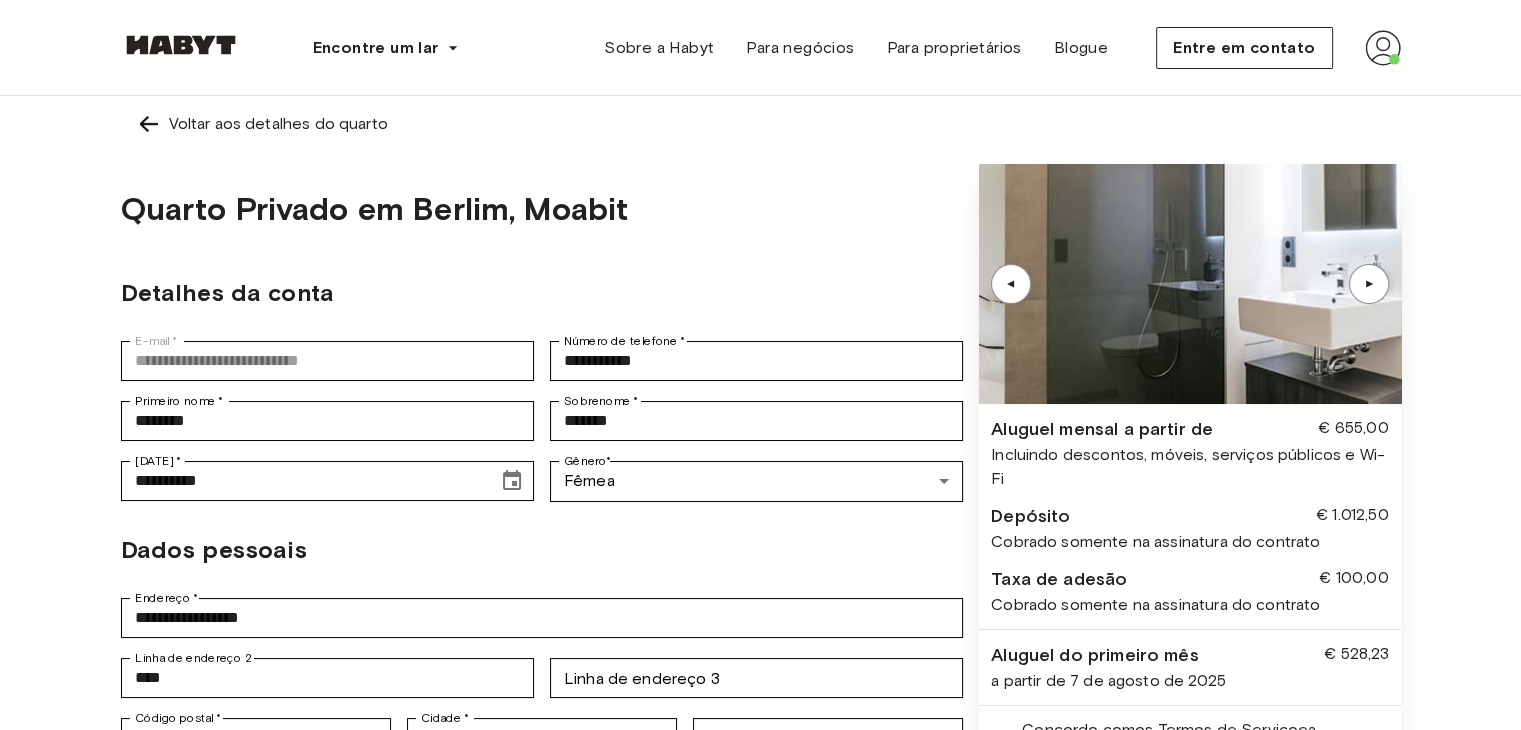 click on "▲" at bounding box center (1370, 284) 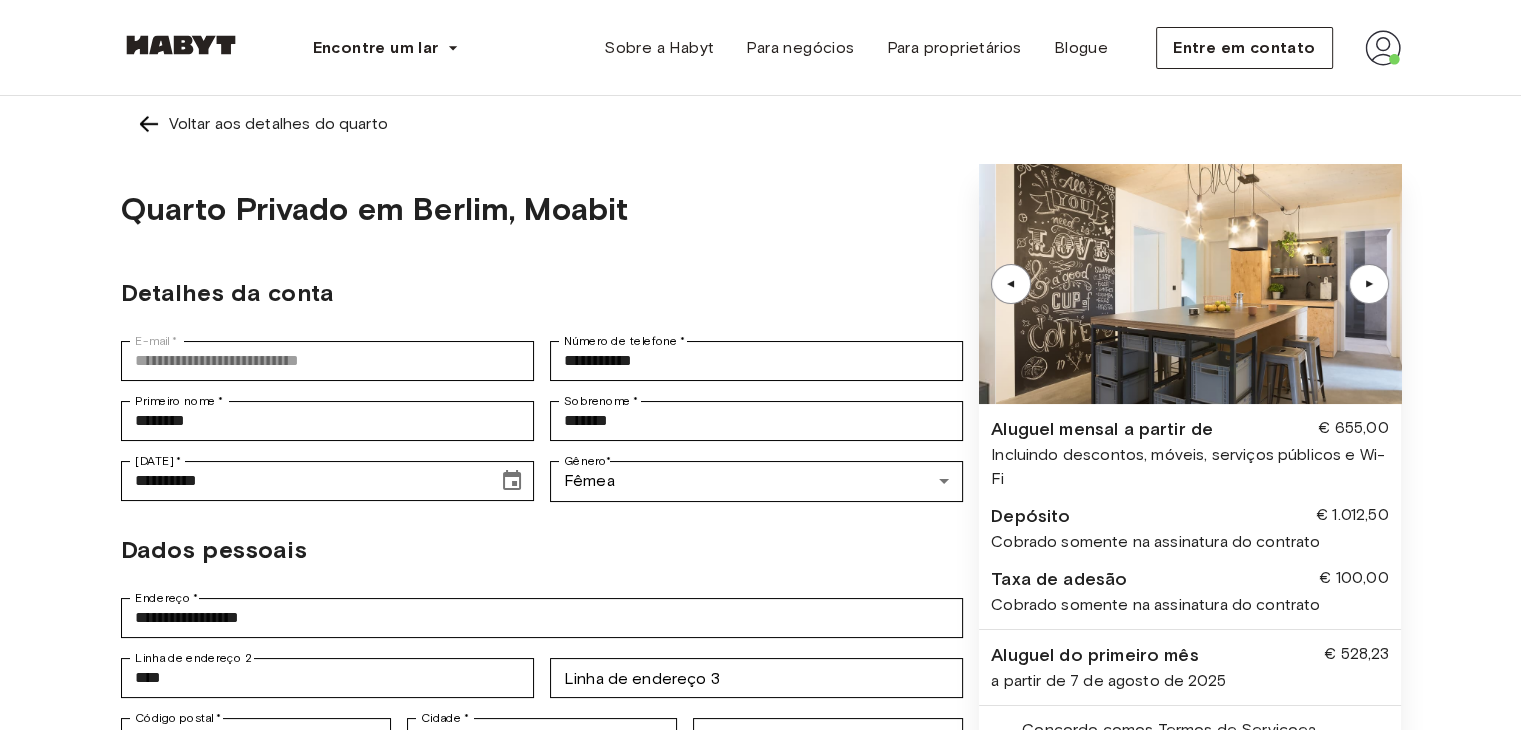 click on "▲" at bounding box center (1370, 284) 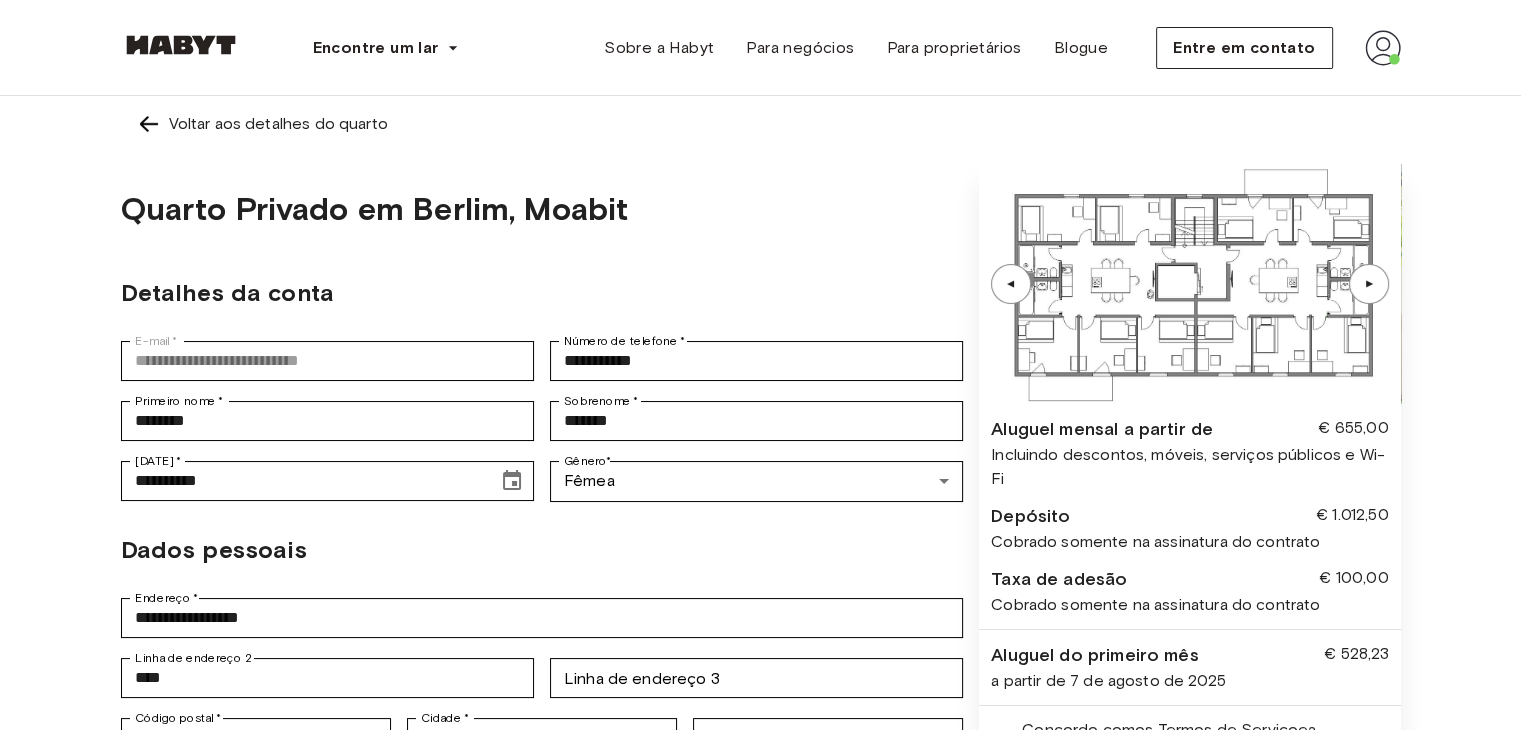 click on "▲" at bounding box center [1369, 284] 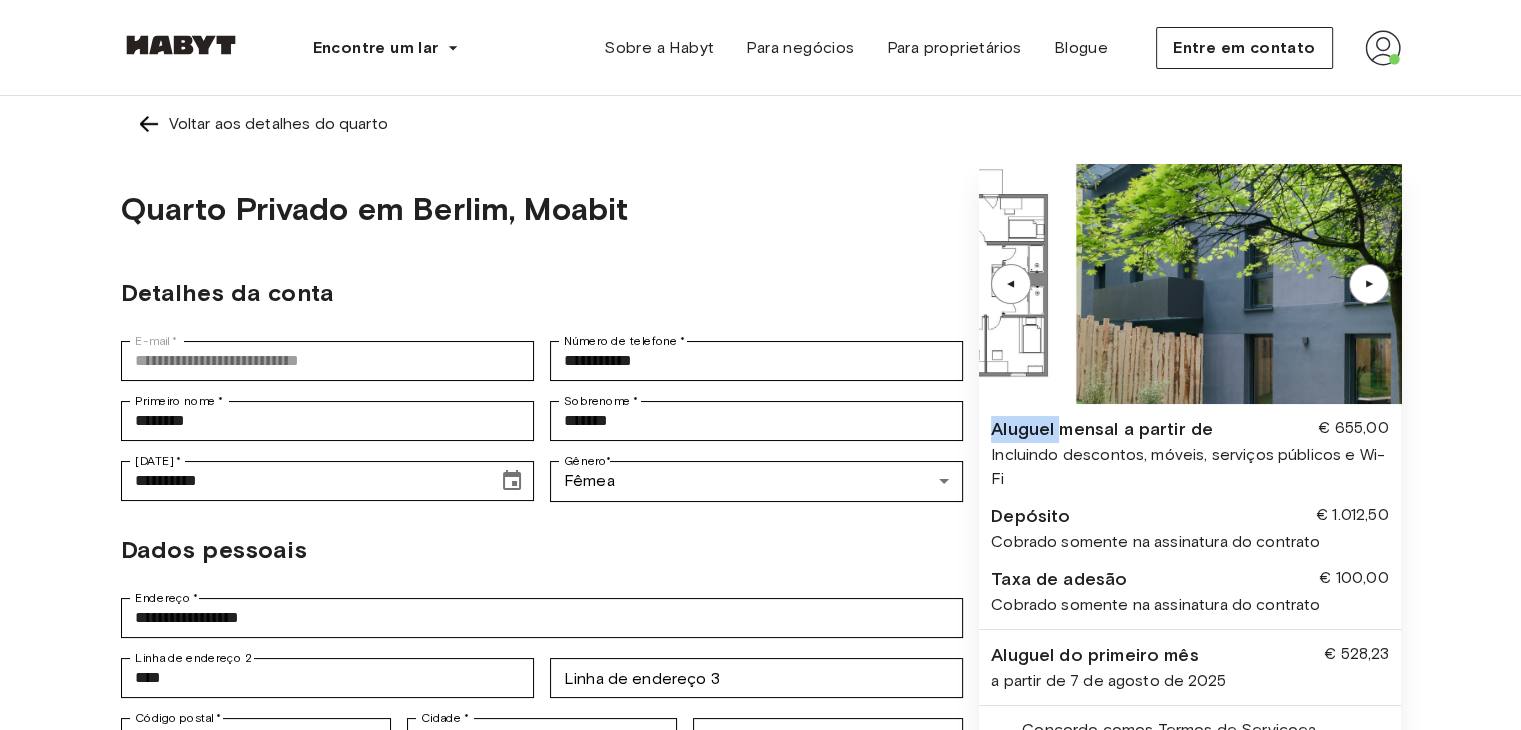 click on "▲" at bounding box center [1369, 284] 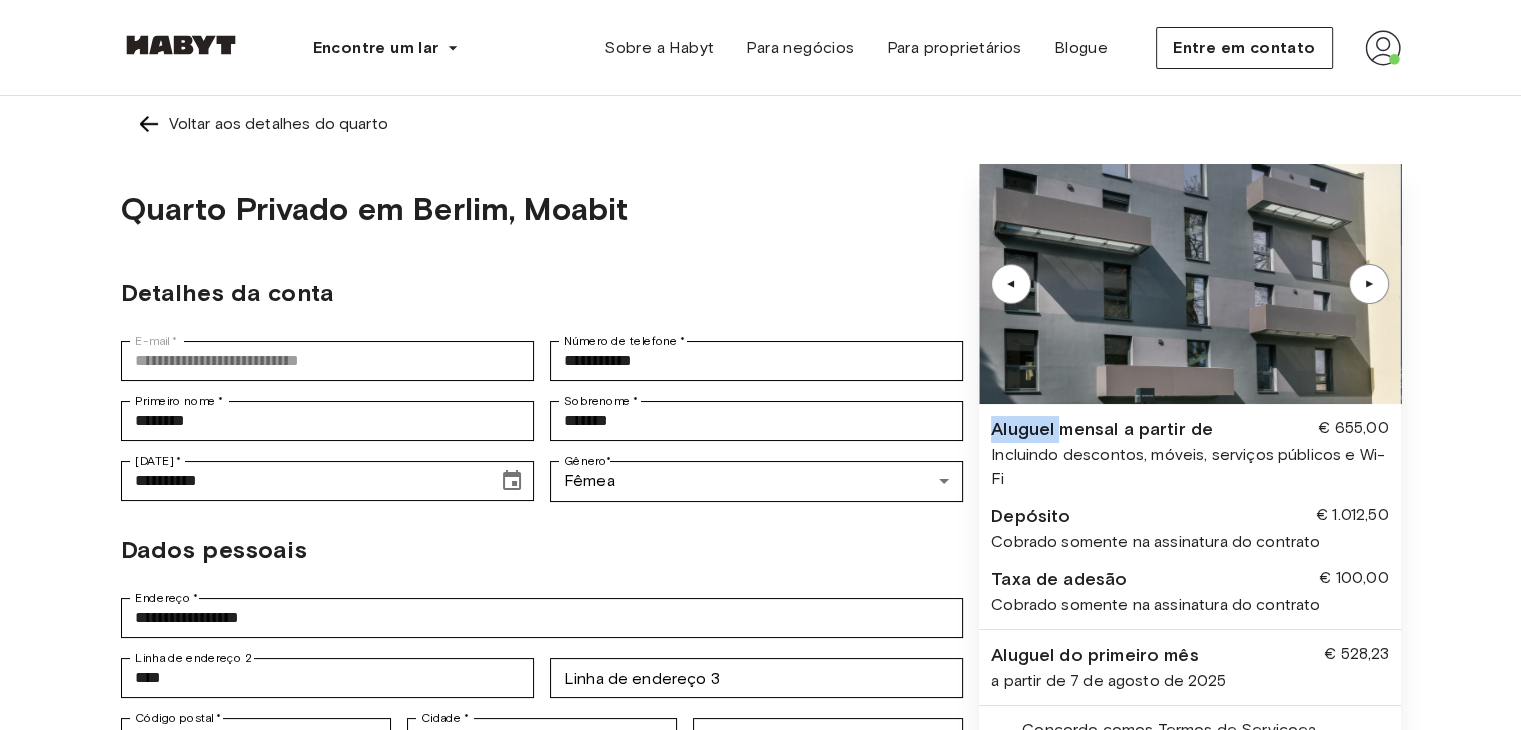 click on "Voltar aos detalhes do quarto" at bounding box center (761, 124) 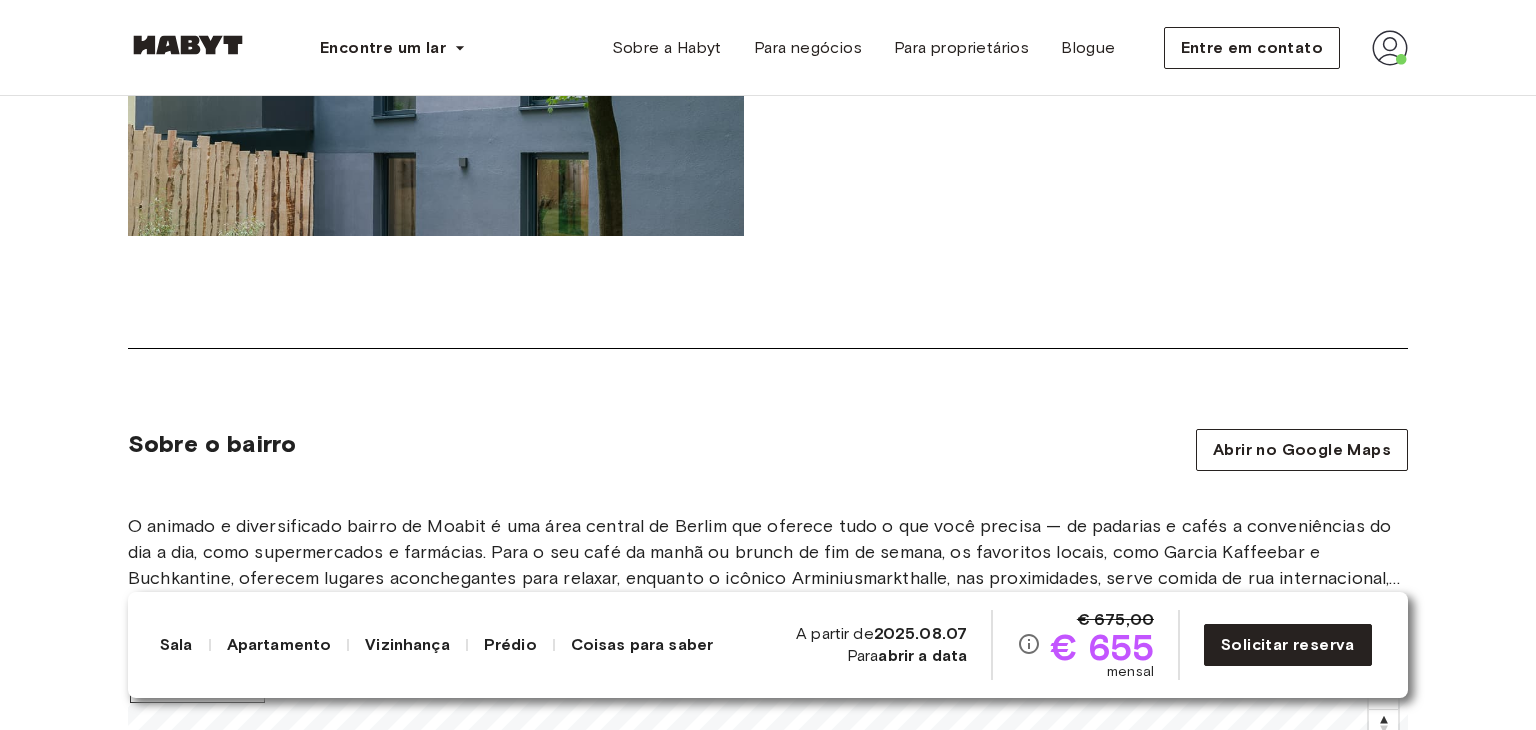 scroll, scrollTop: 2700, scrollLeft: 0, axis: vertical 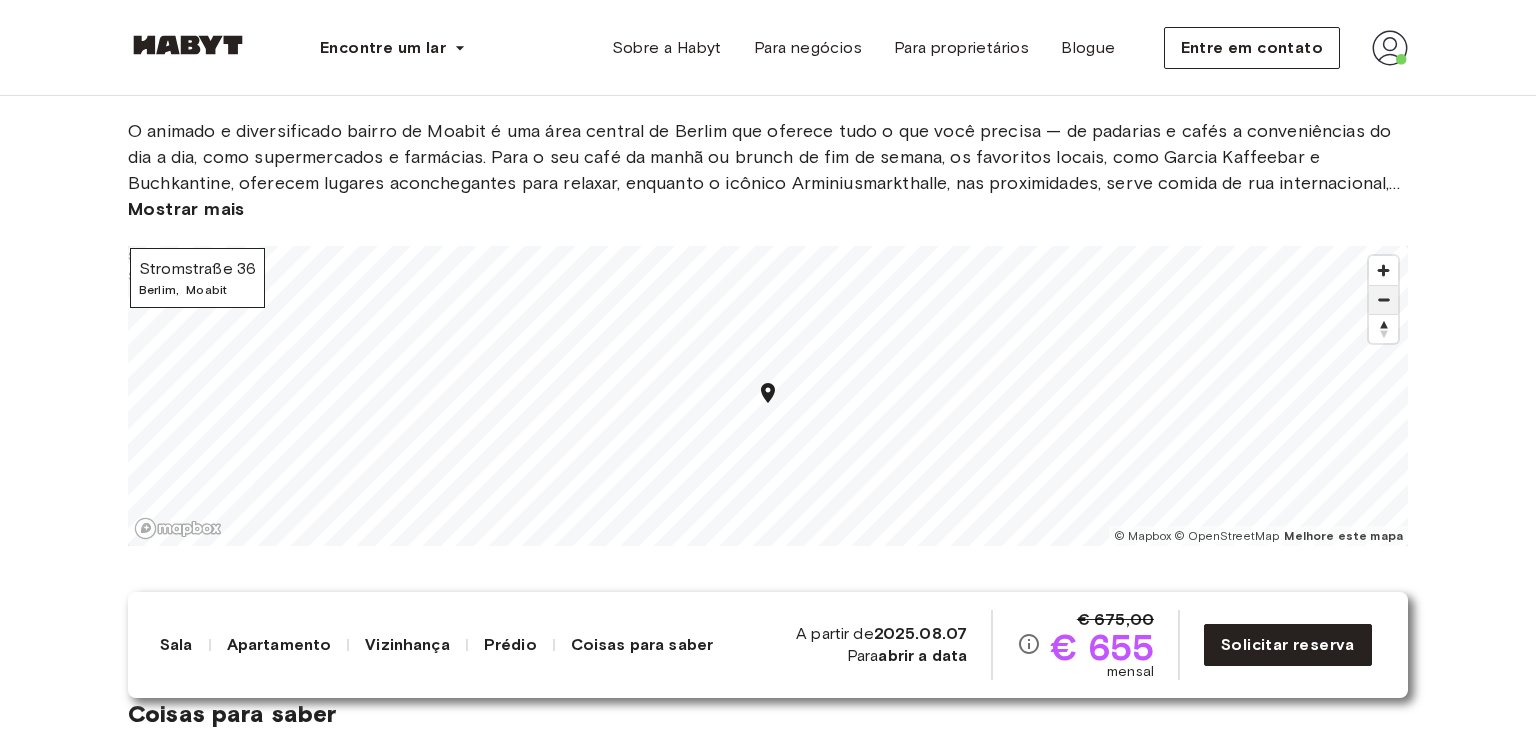 click at bounding box center (1383, 300) 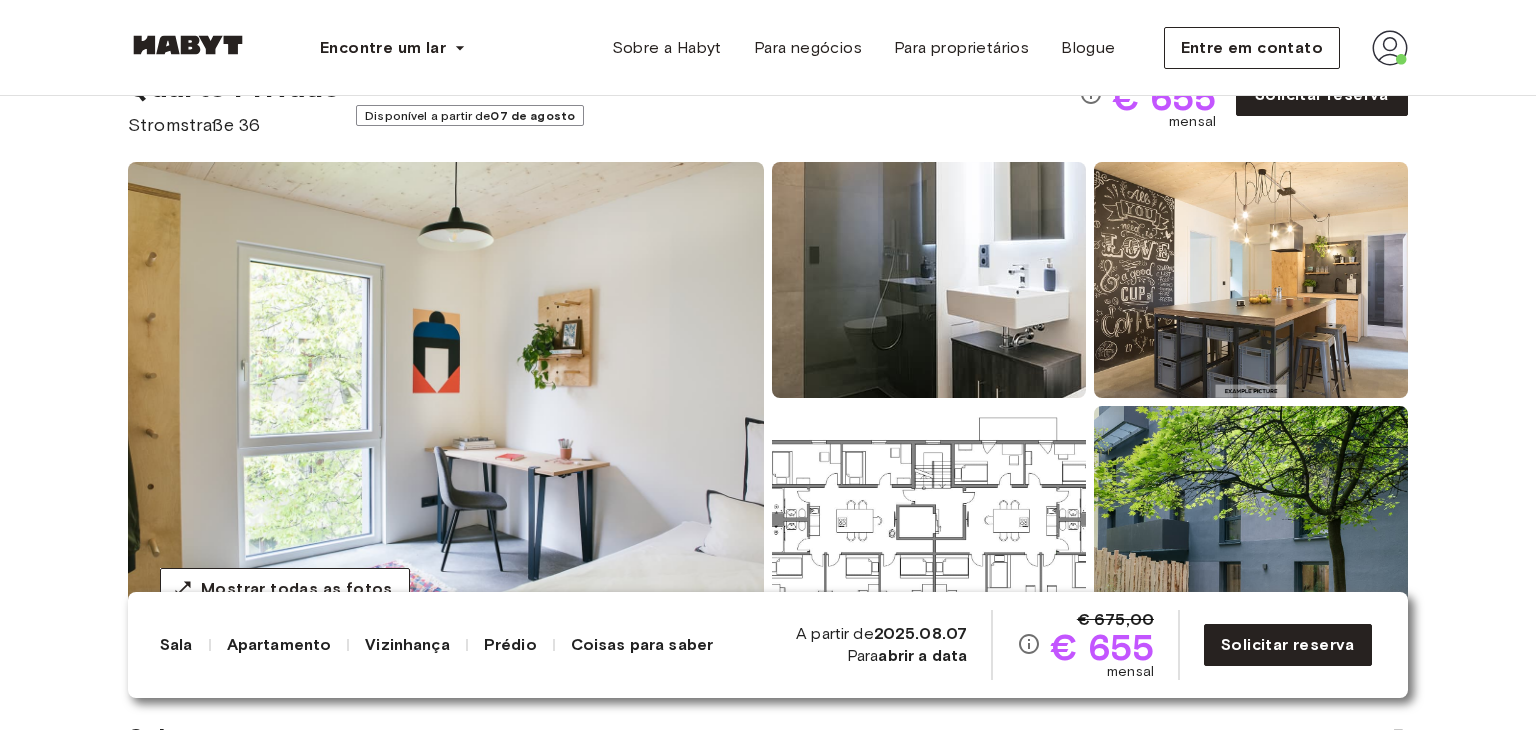 scroll, scrollTop: 300, scrollLeft: 0, axis: vertical 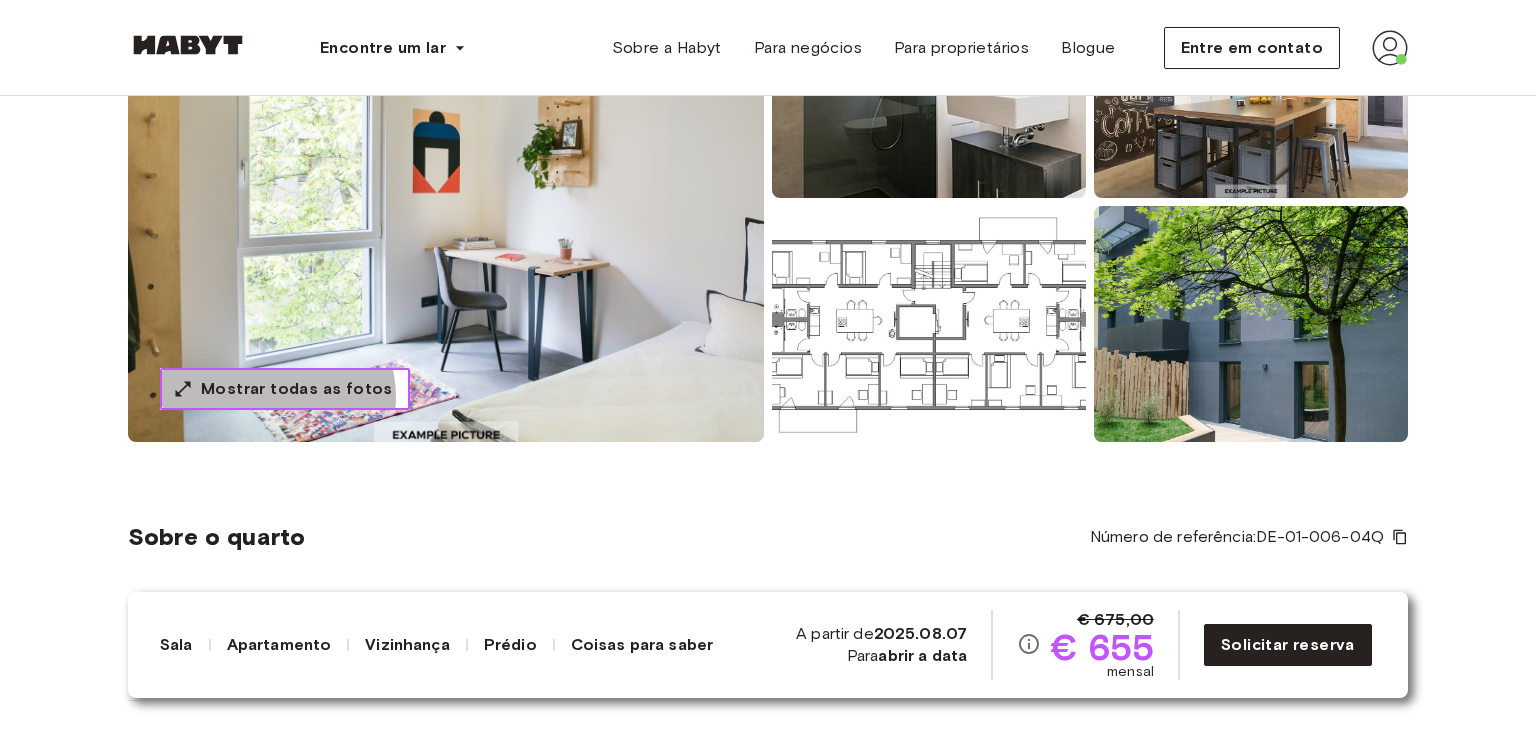 click on "Mostrar todas as fotos" at bounding box center [297, 388] 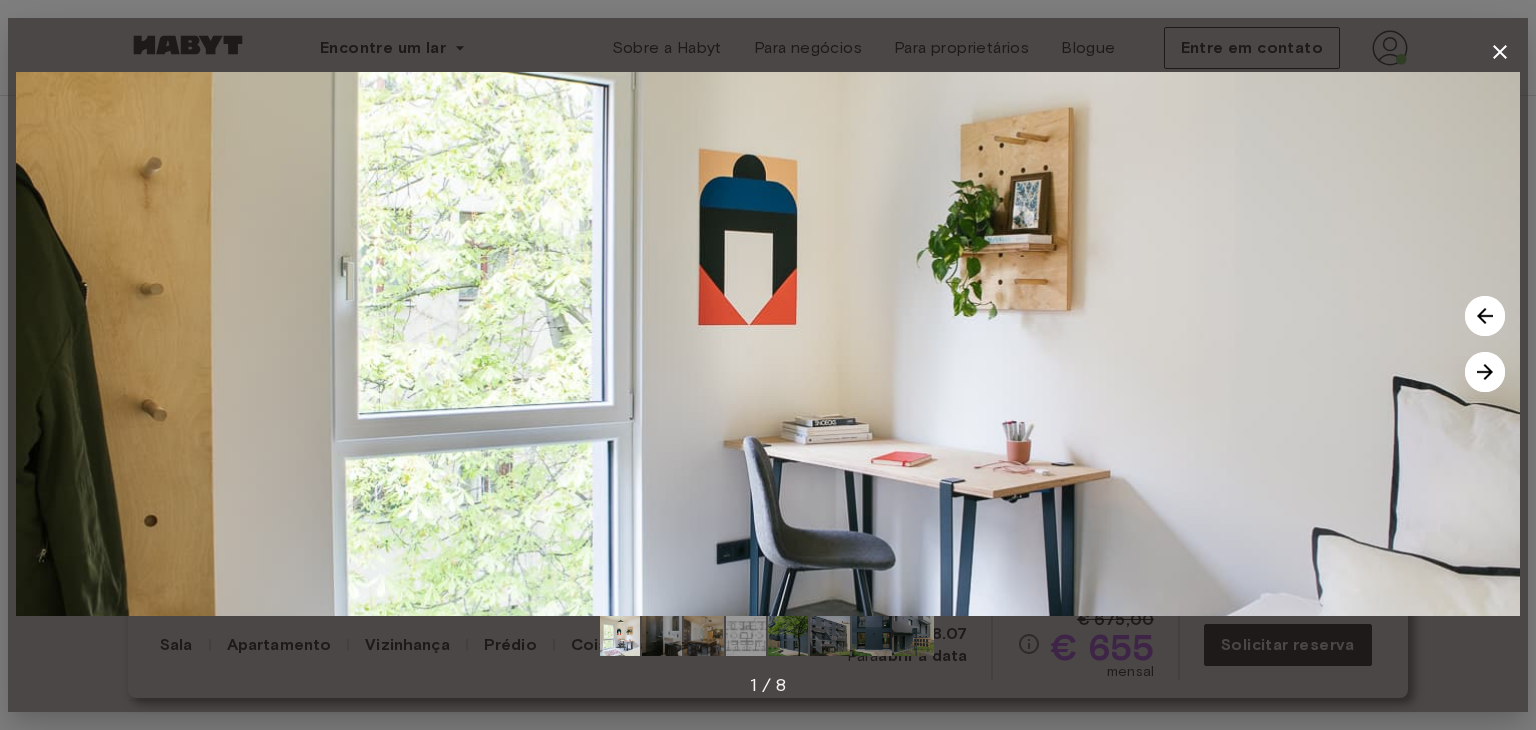 click at bounding box center (1485, 372) 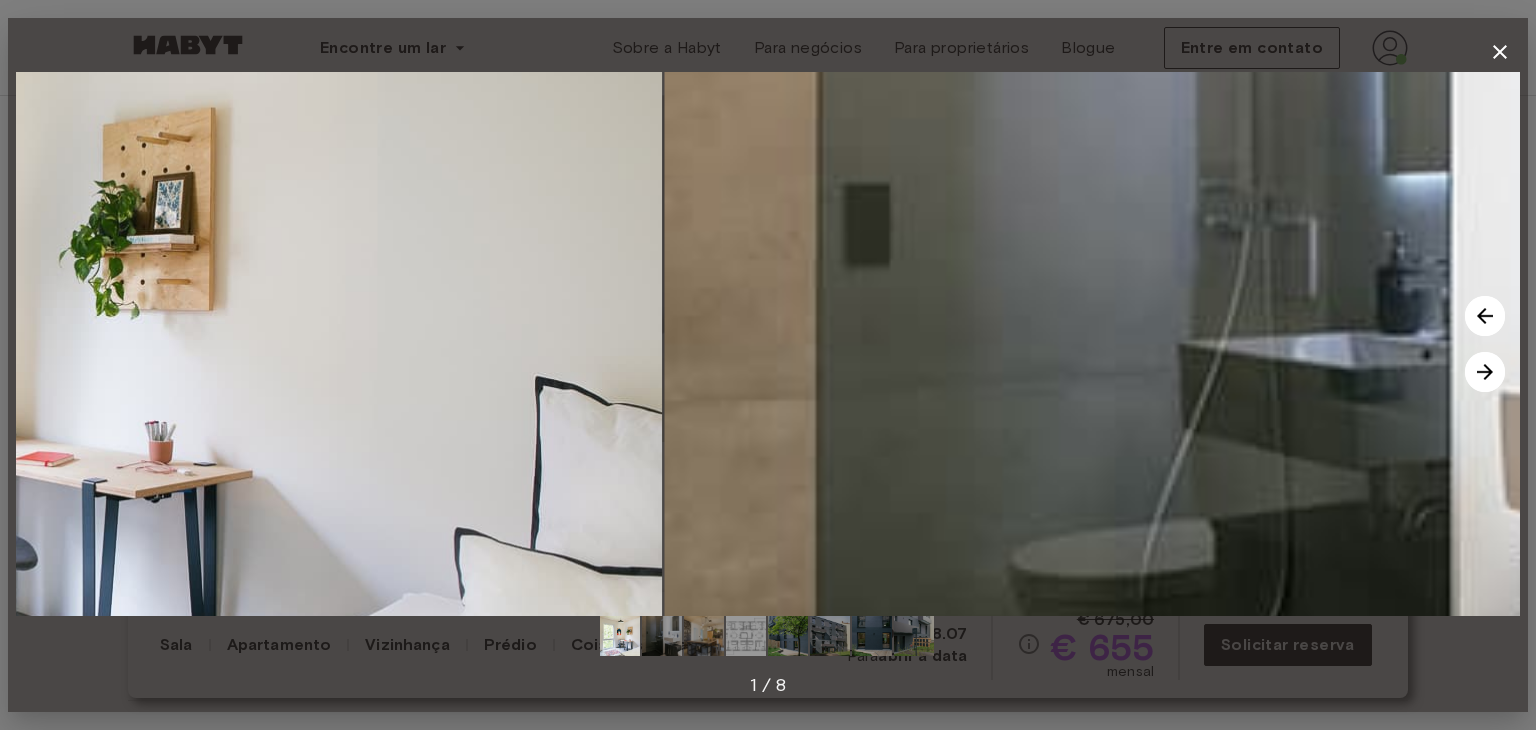 click at bounding box center (1485, 372) 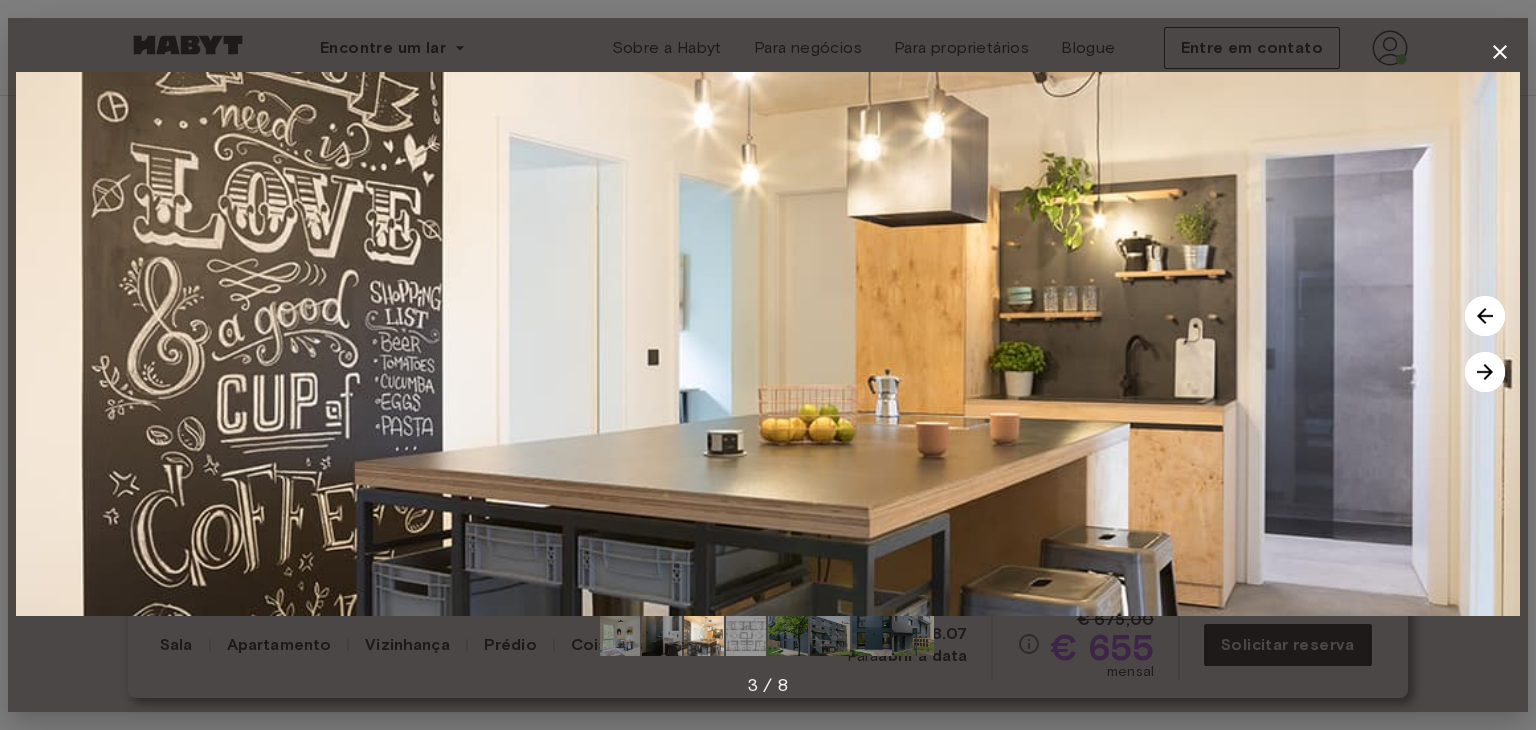 click at bounding box center [1485, 372] 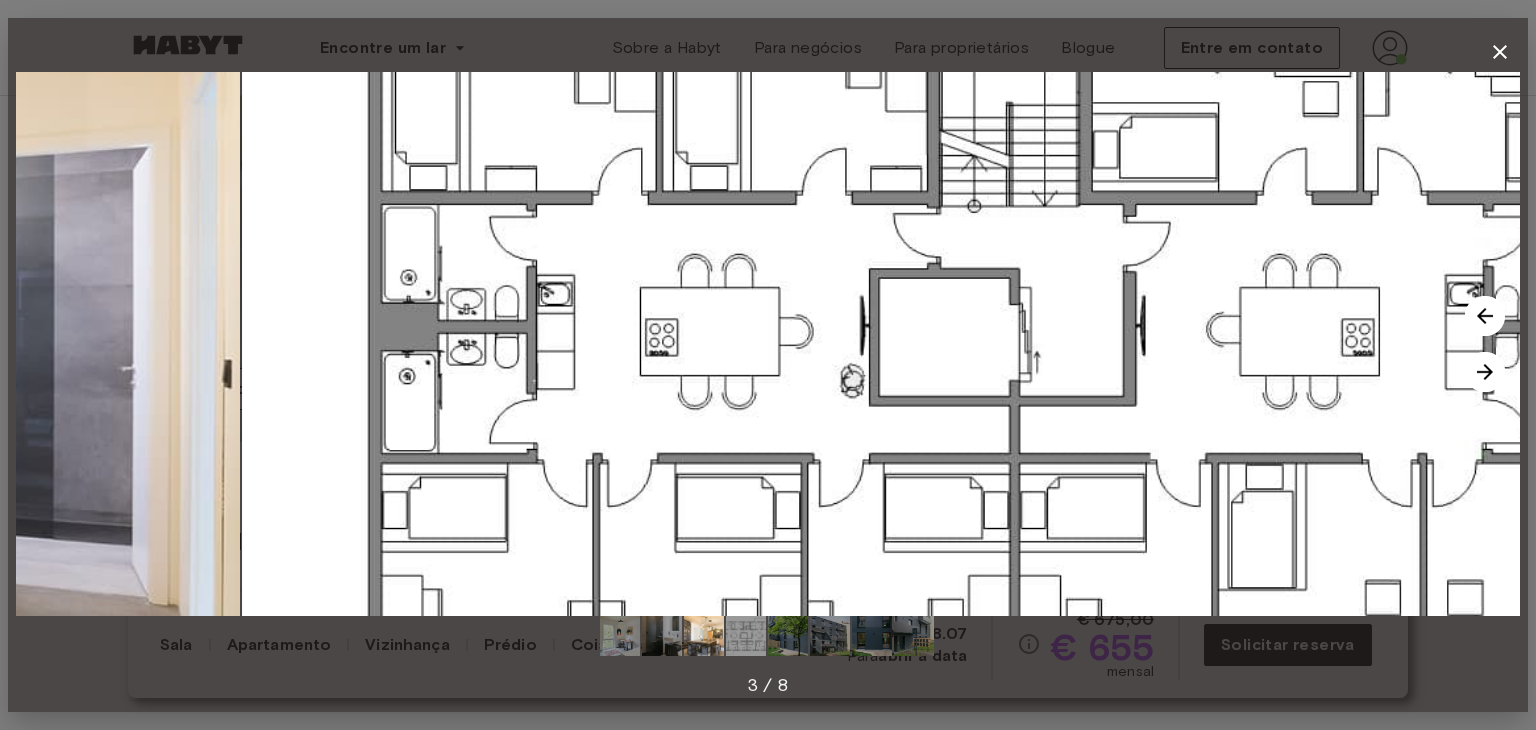 click at bounding box center [1485, 372] 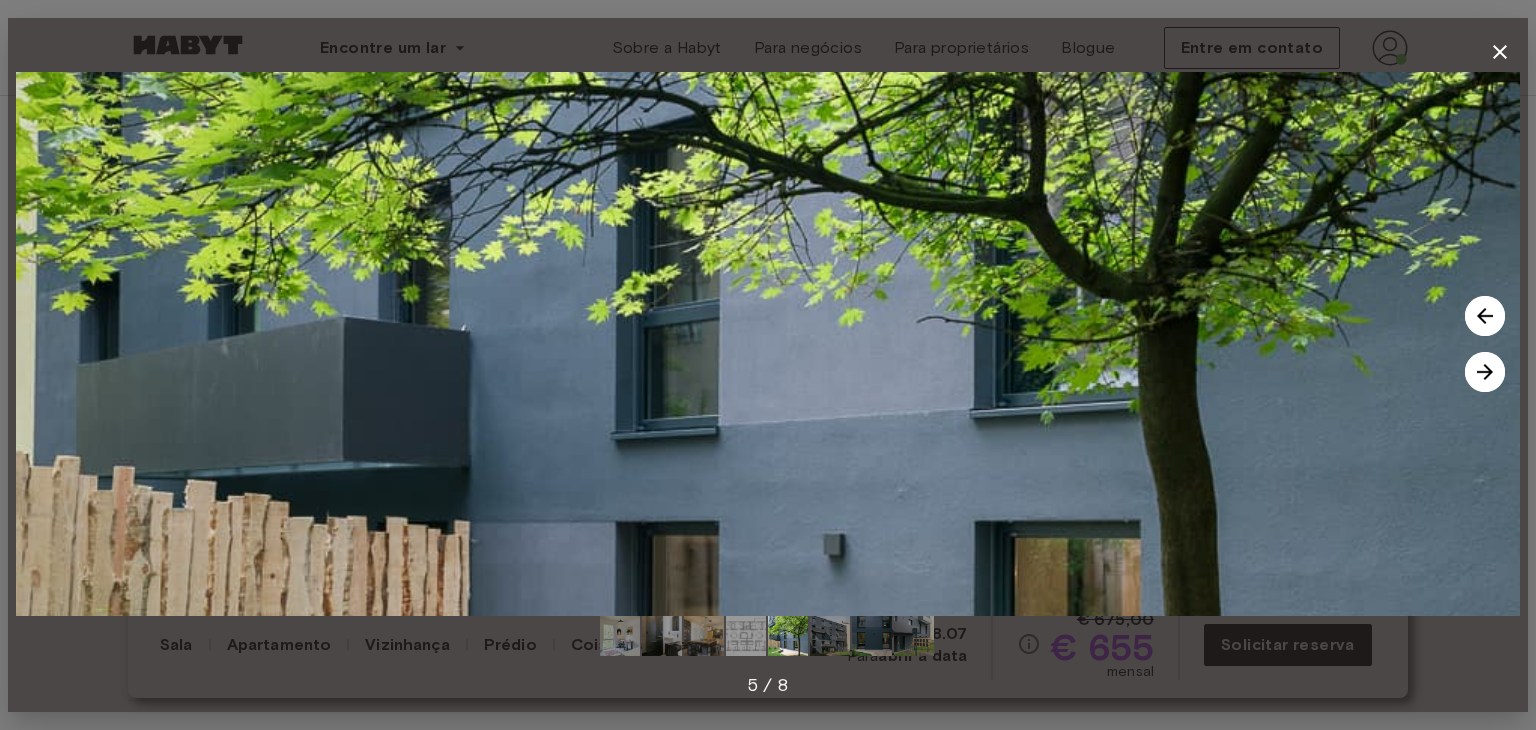 click at bounding box center (1485, 372) 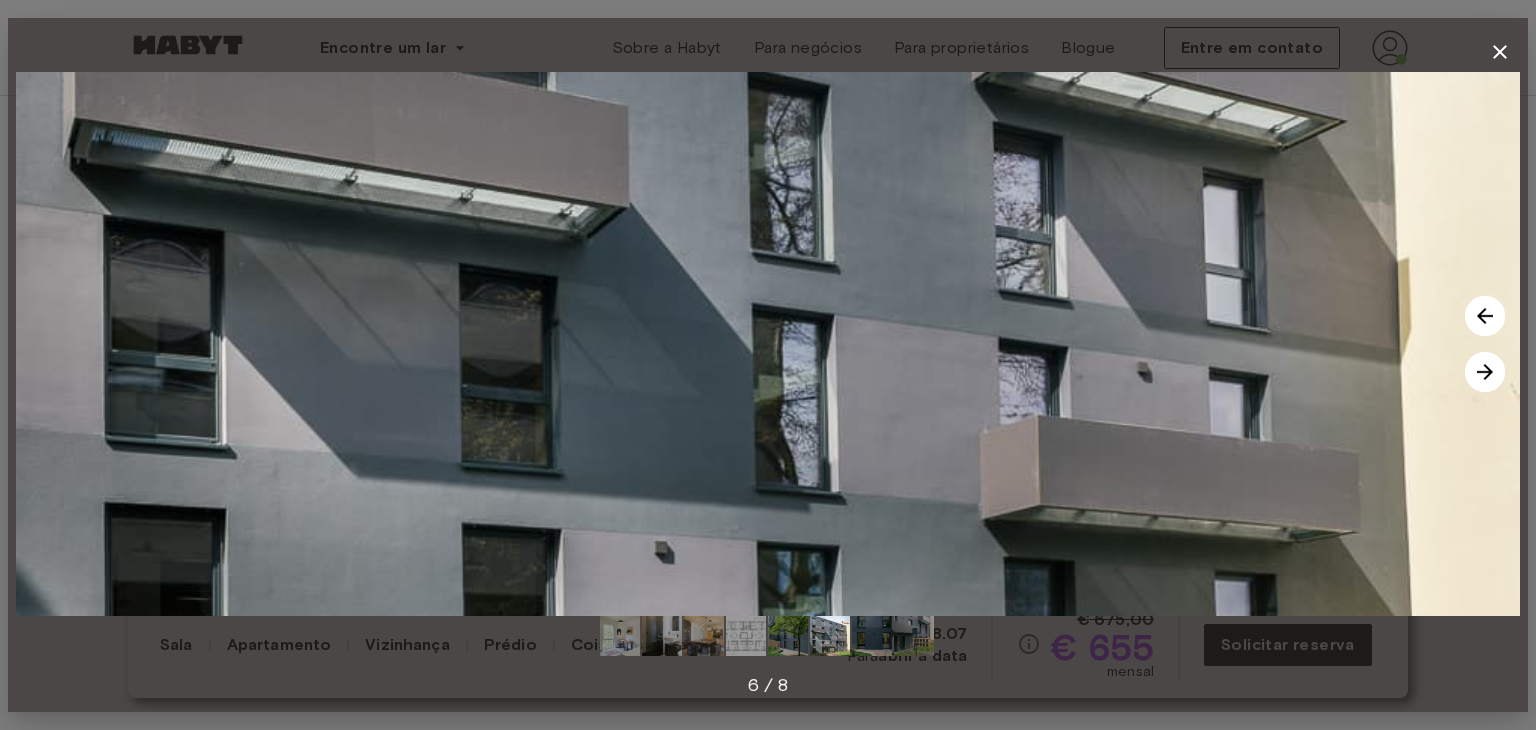 click at bounding box center (1485, 372) 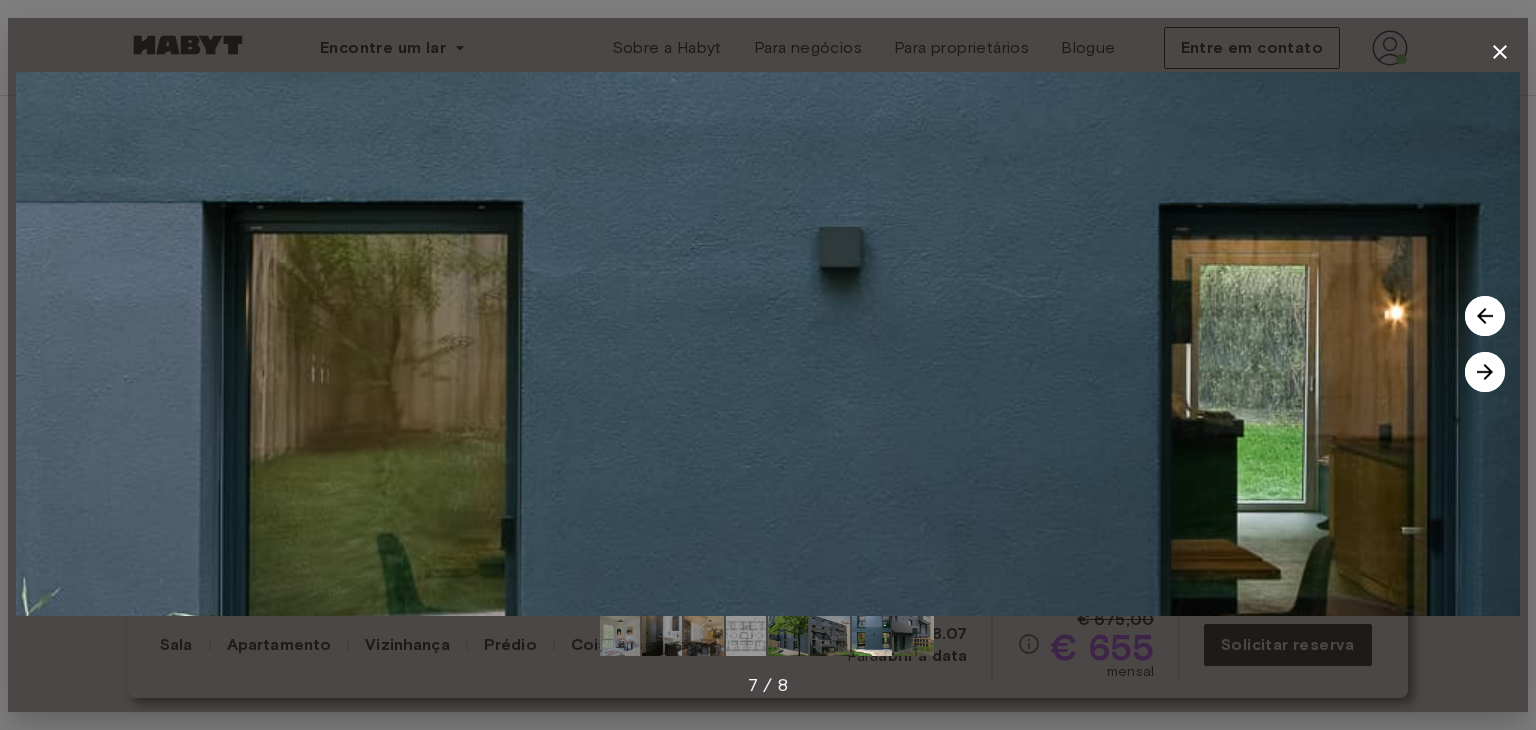 click at bounding box center (1485, 372) 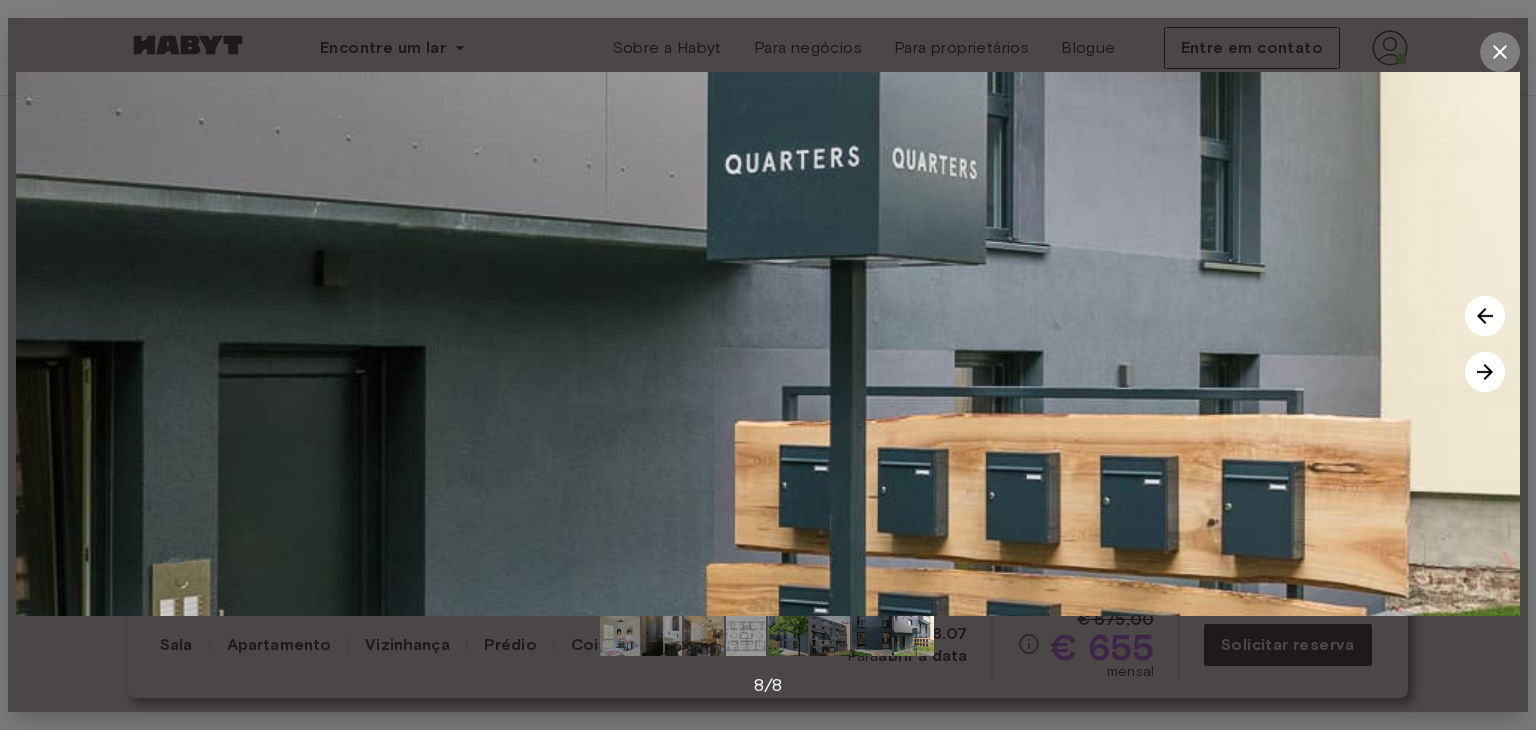 click 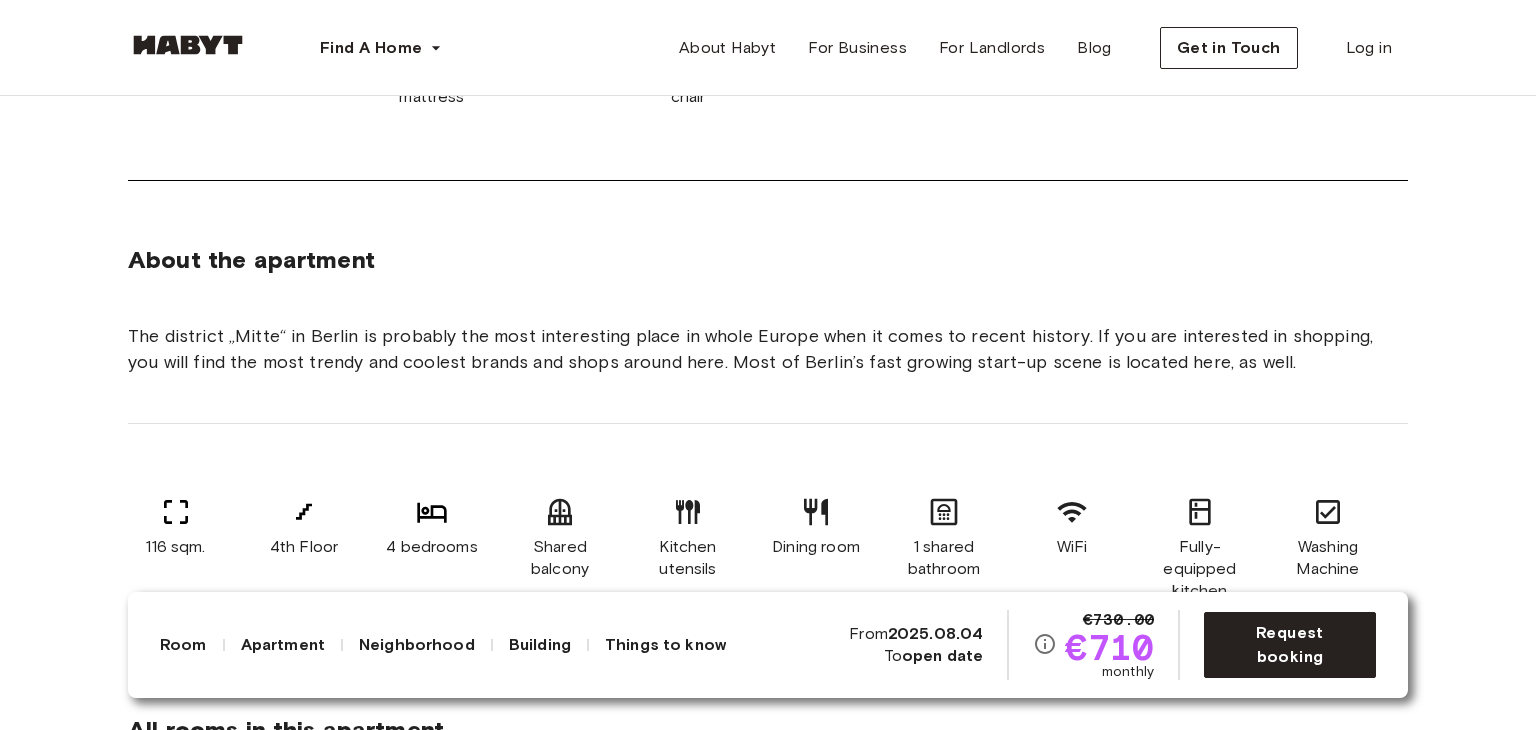 scroll, scrollTop: 1201, scrollLeft: 0, axis: vertical 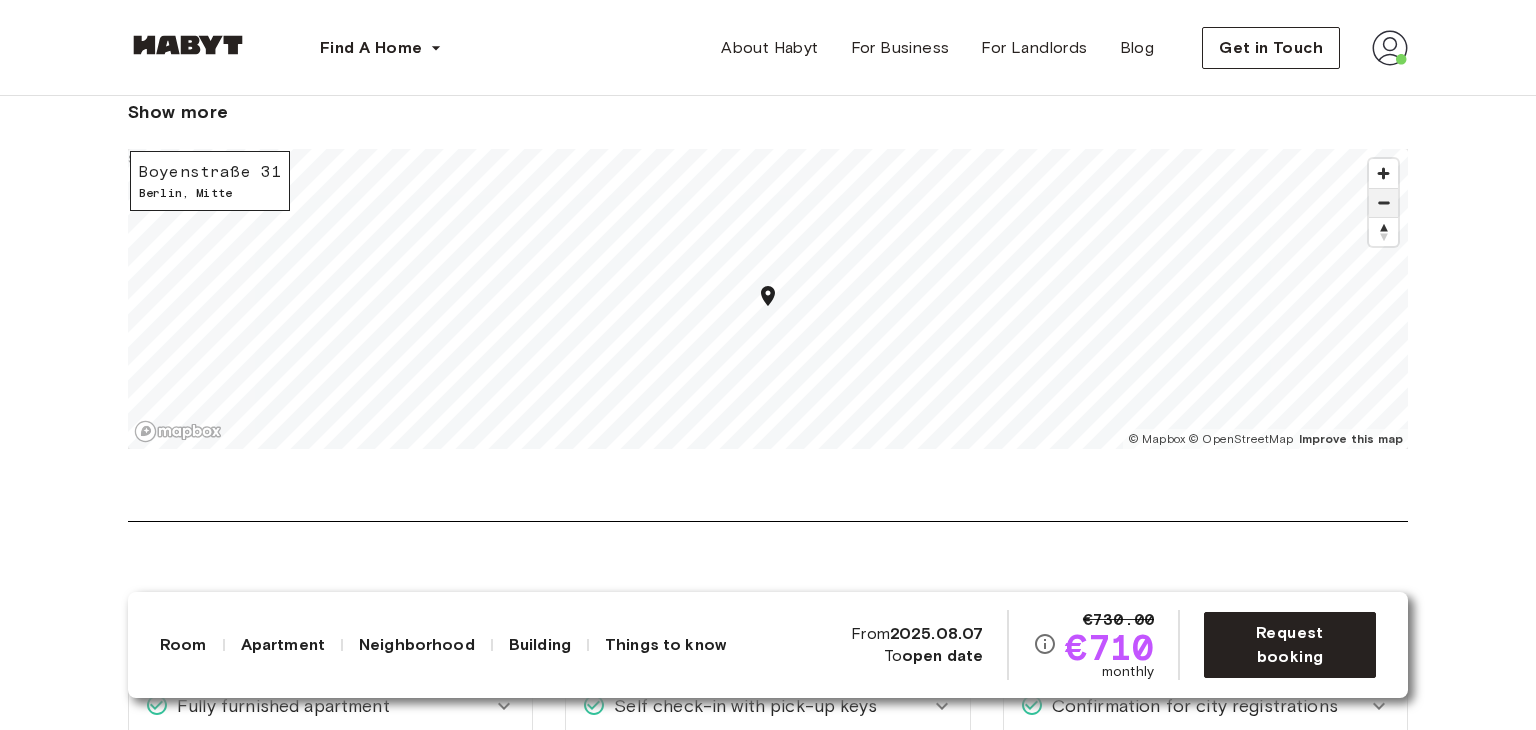 click at bounding box center (1383, 203) 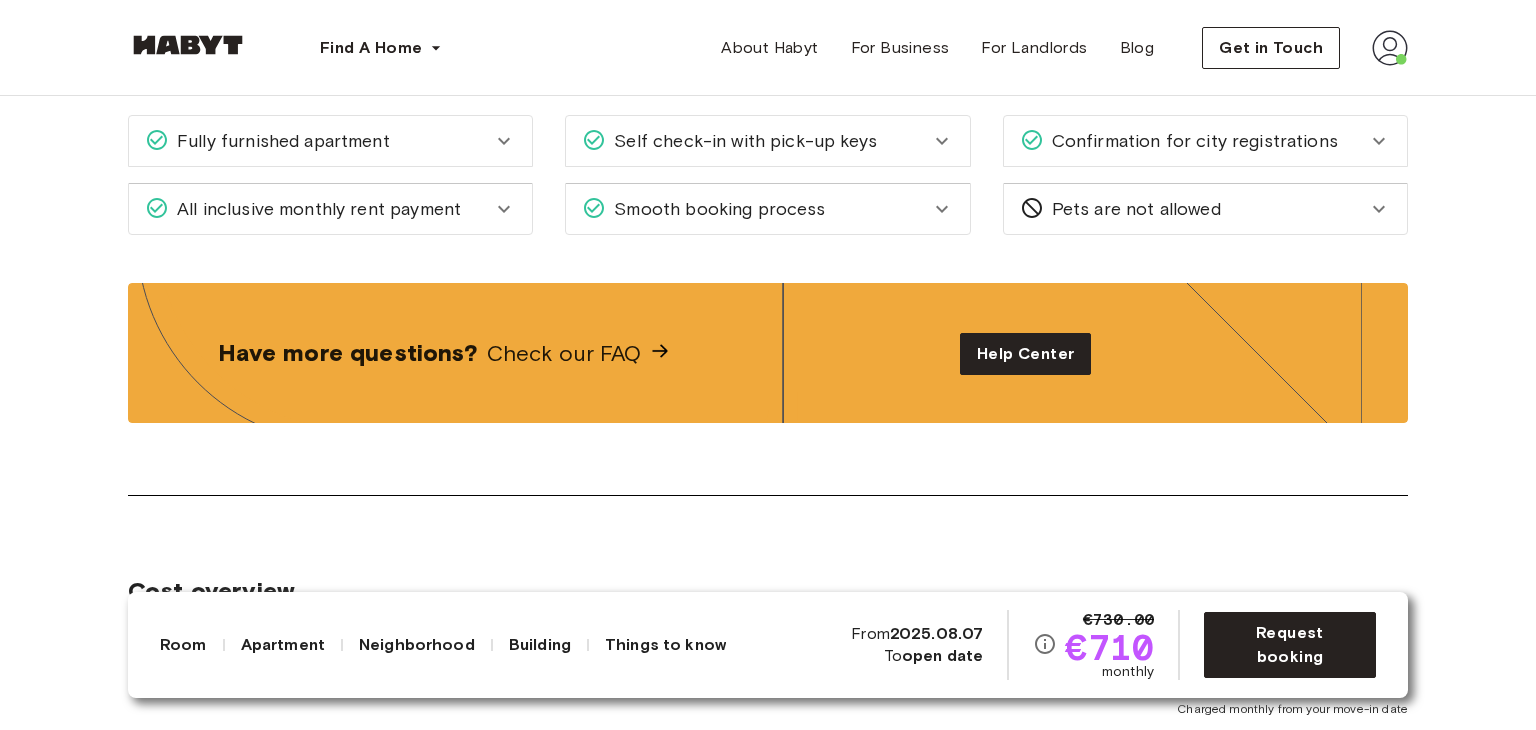 scroll, scrollTop: 3100, scrollLeft: 0, axis: vertical 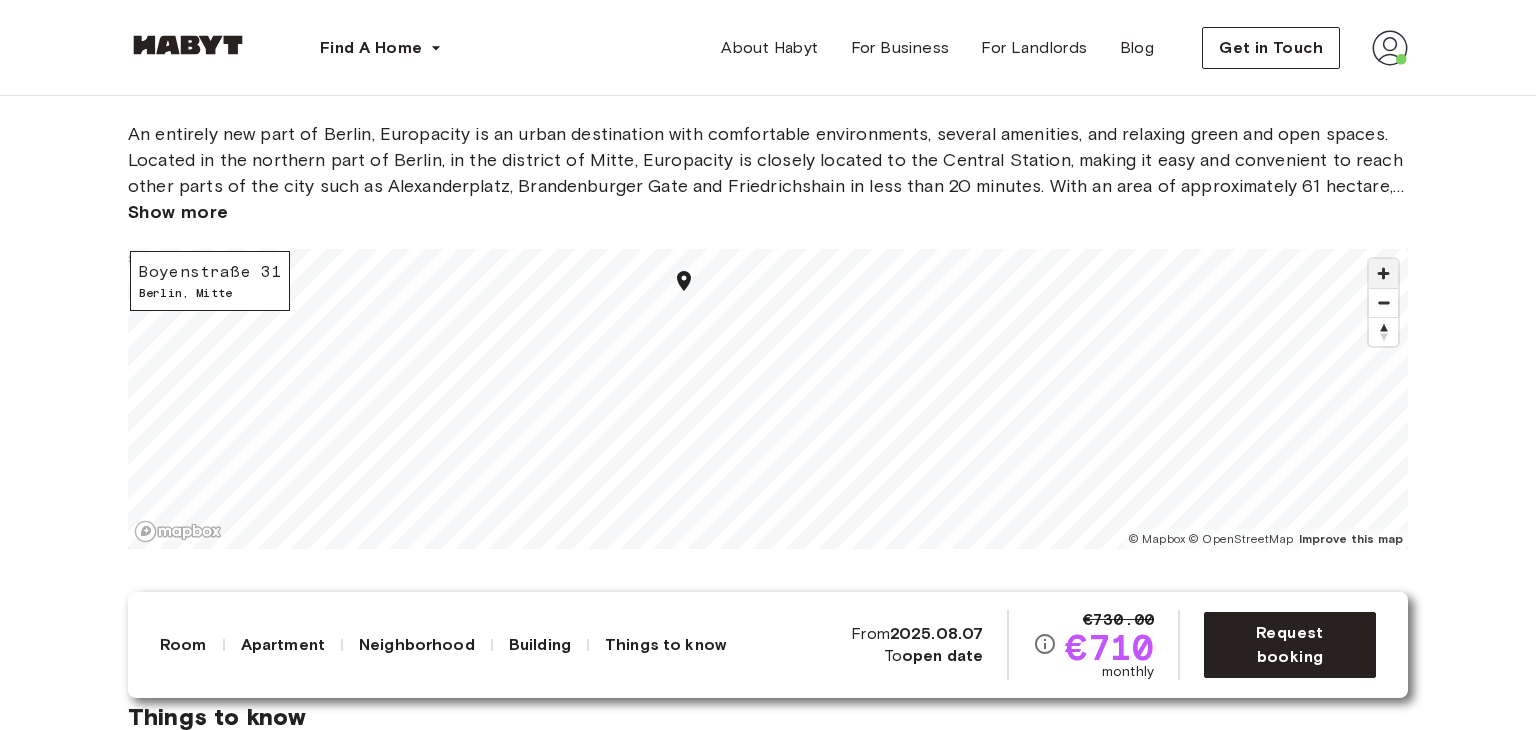 click at bounding box center (1383, 273) 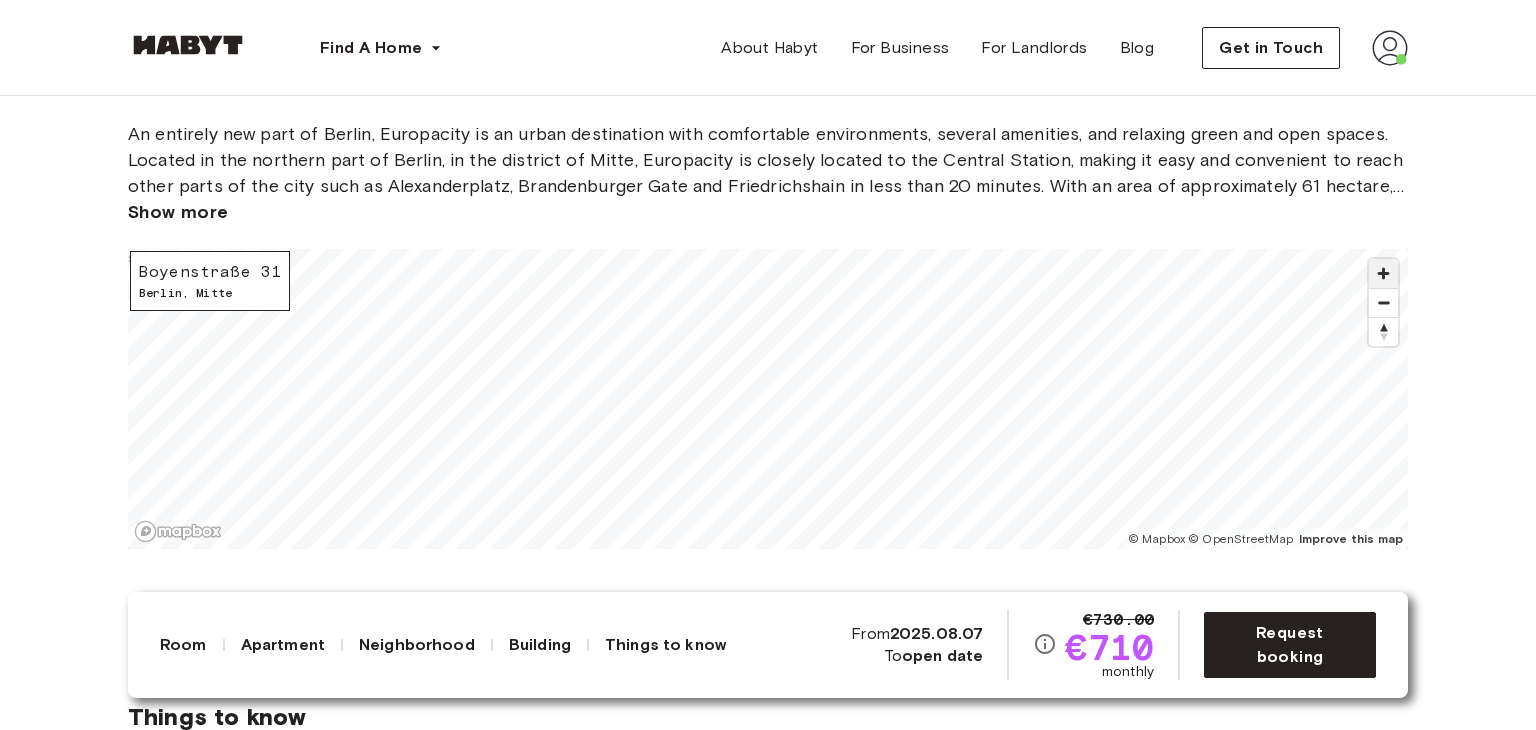 click at bounding box center (1383, 273) 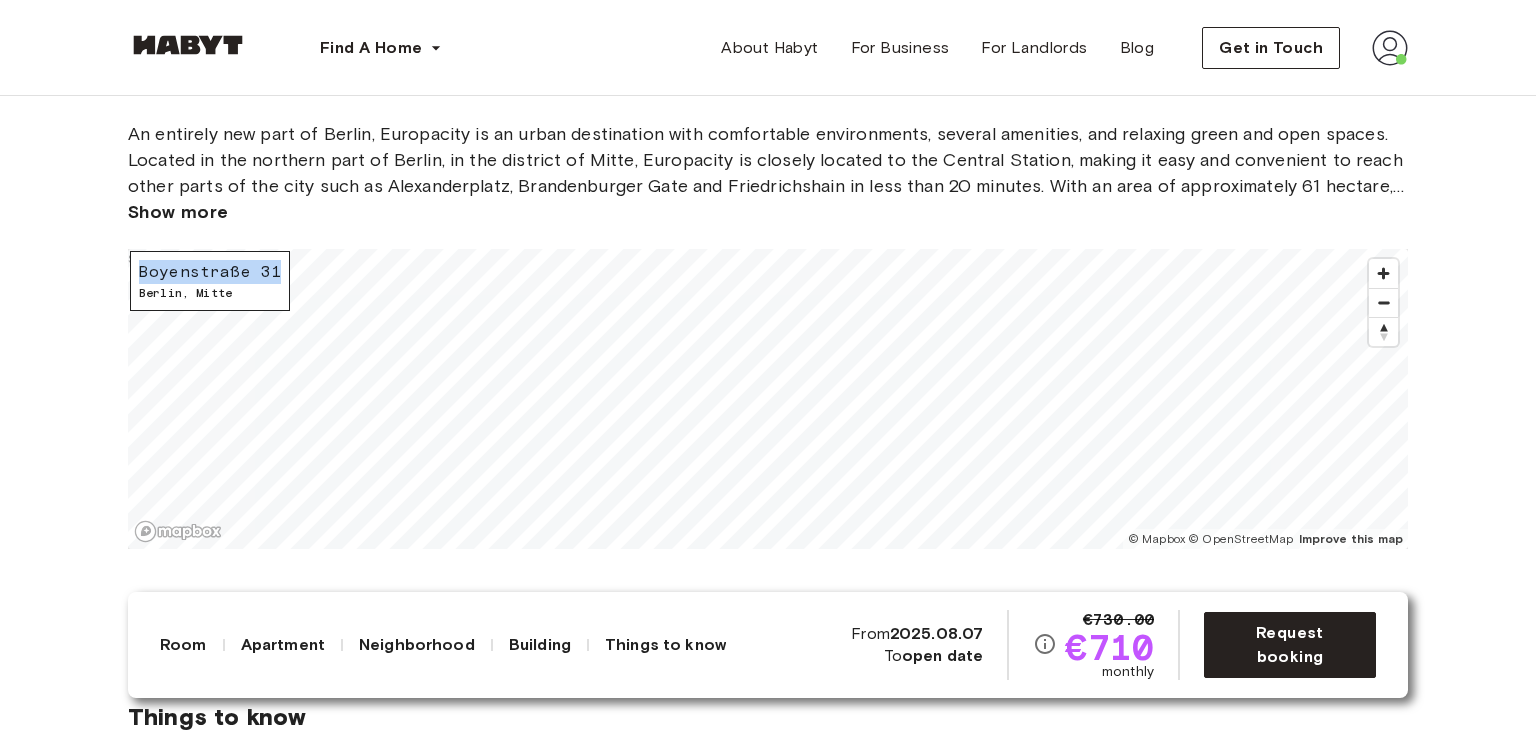 drag, startPoint x: 144, startPoint y: 297, endPoint x: 281, endPoint y: 299, distance: 137.0146 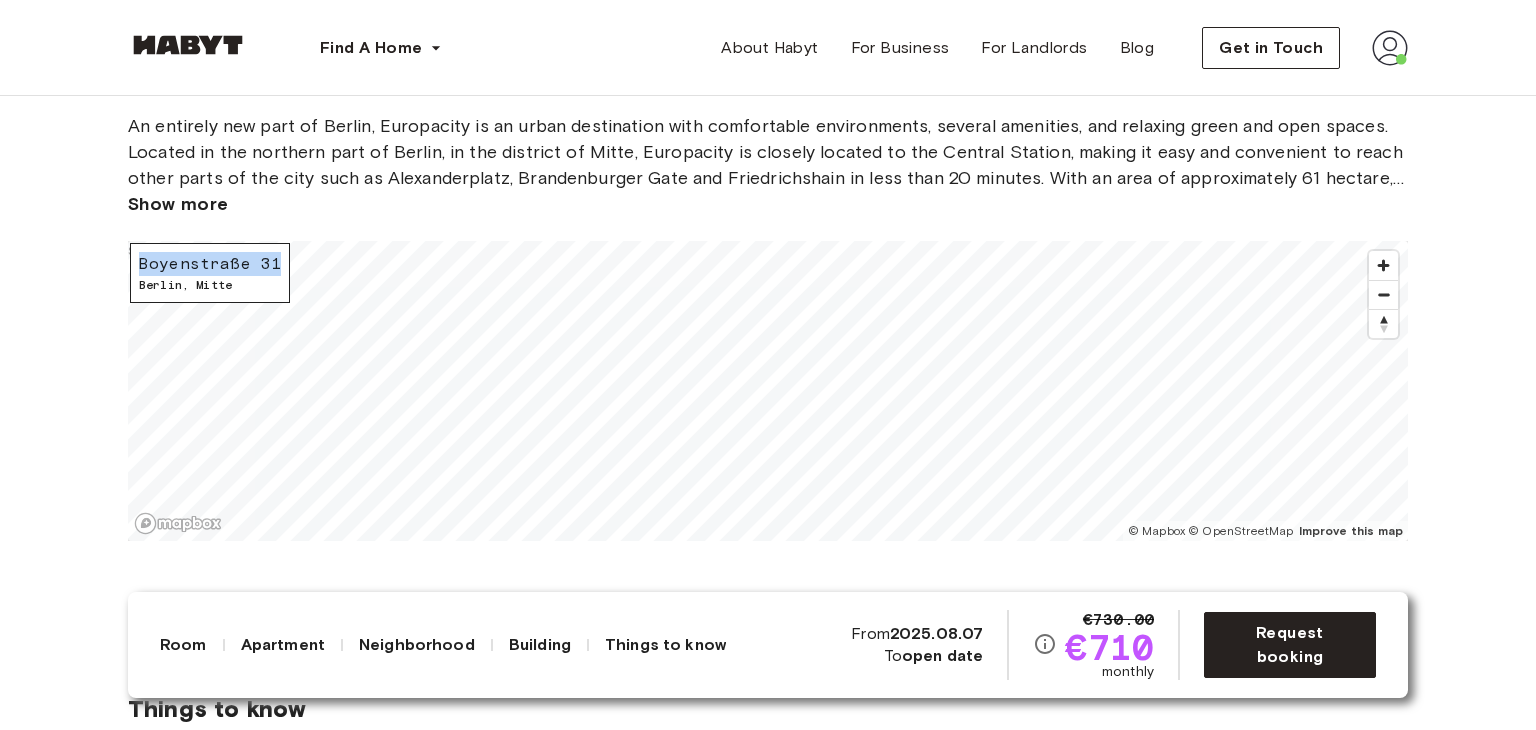 scroll, scrollTop: 2500, scrollLeft: 0, axis: vertical 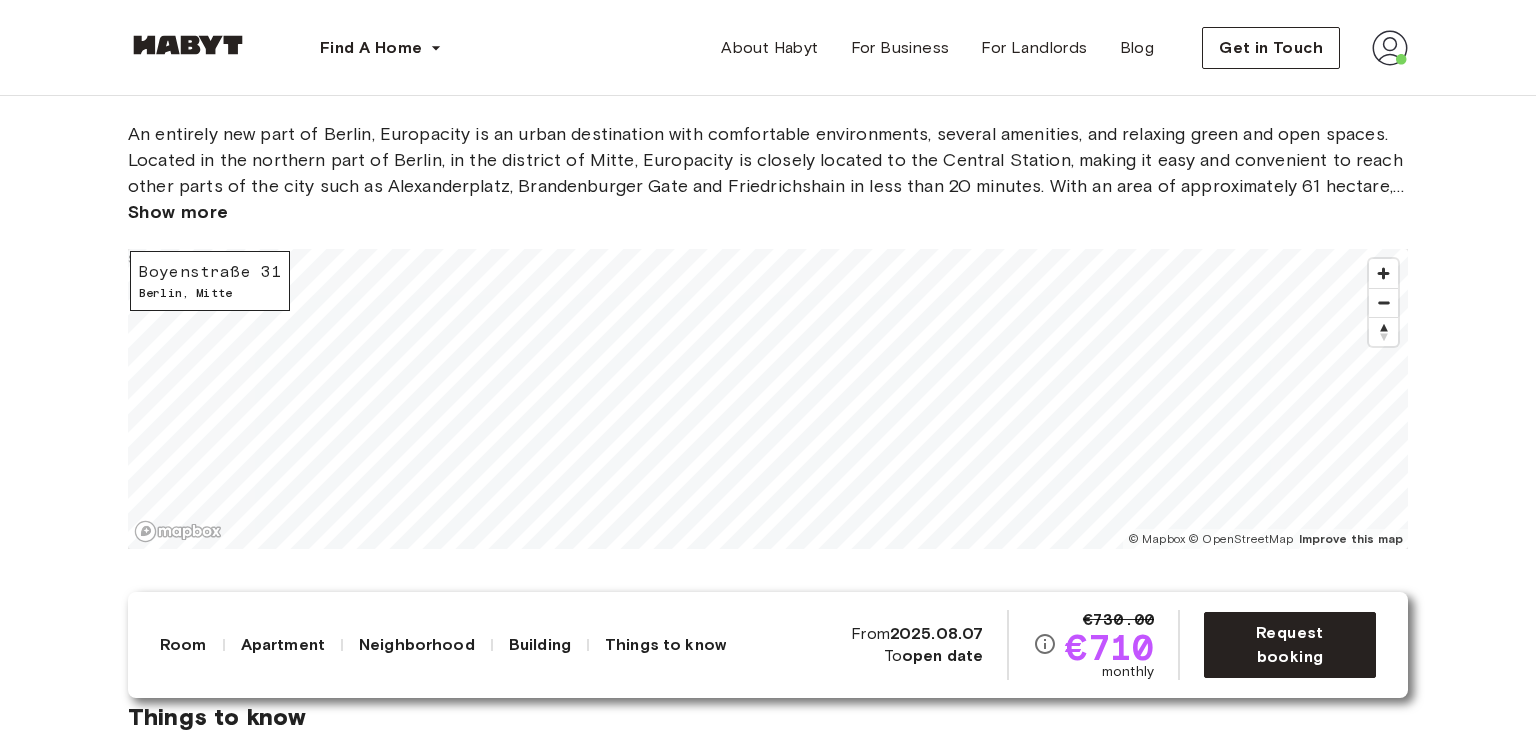 click on "About the neighborhood Open in Google Maps An entirely new part of [CITY], [COUNTRY], is an urban destination with comfortable environments, several amenities, and relaxing green and open spaces. Located in the northern part of [CITY], in the district of [DISTRICT], [CITY] is closely located to the Central Station, making it easy and convenient to reach other parts of the city such as Alexanderplatz, Brandenburger Gate and Friedrichshain in less than 20 minutes. With an area of approximately 61 hectare, [CITY] offers all the amenities you’d expect from the city center, in addition to relaxing green and open spaces. Show more [STREET] [NUMBER] [CITY] , [DISTRICT] © Mapbox © OpenStreetMap Improve this map $" at bounding box center [768, 329] 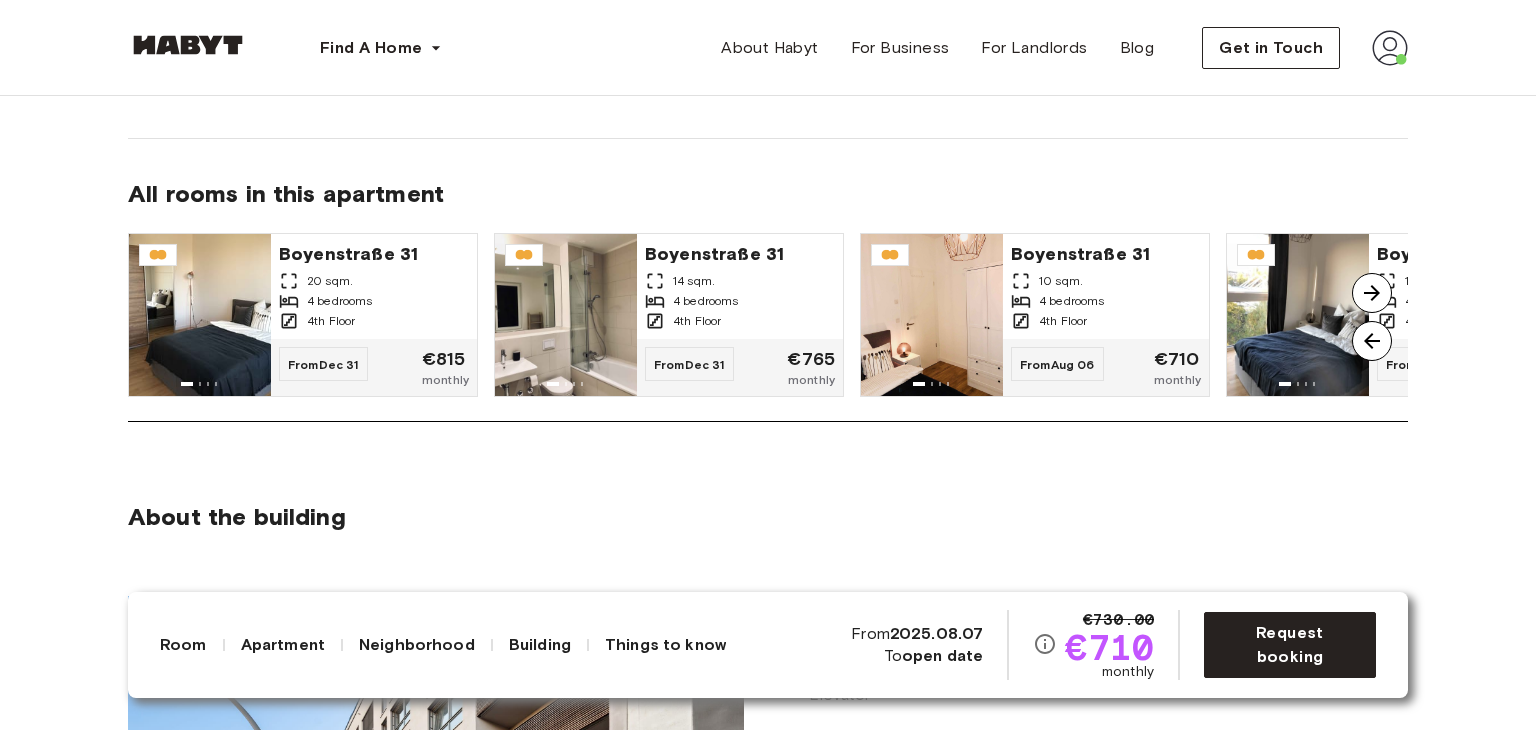scroll, scrollTop: 1400, scrollLeft: 0, axis: vertical 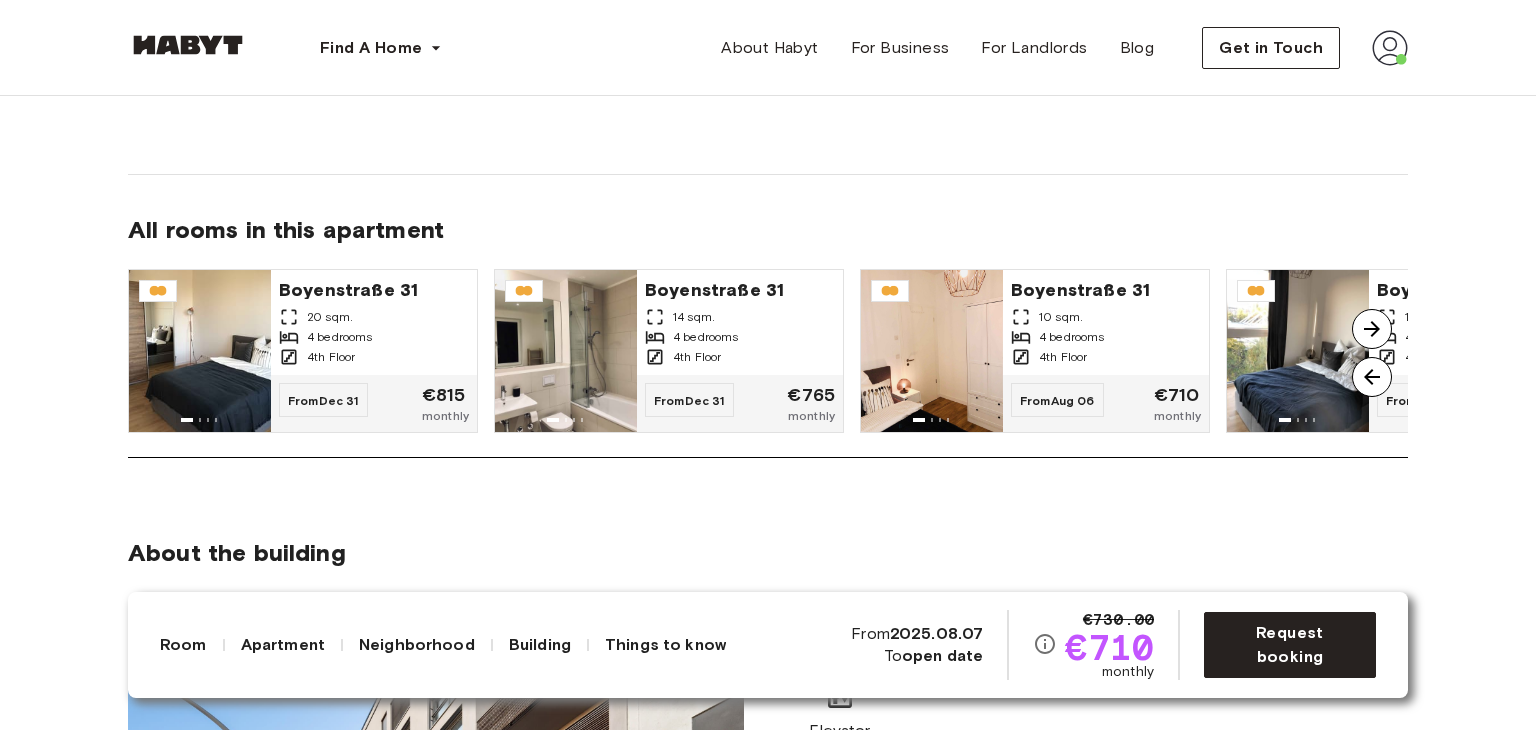 click at bounding box center [1372, 329] 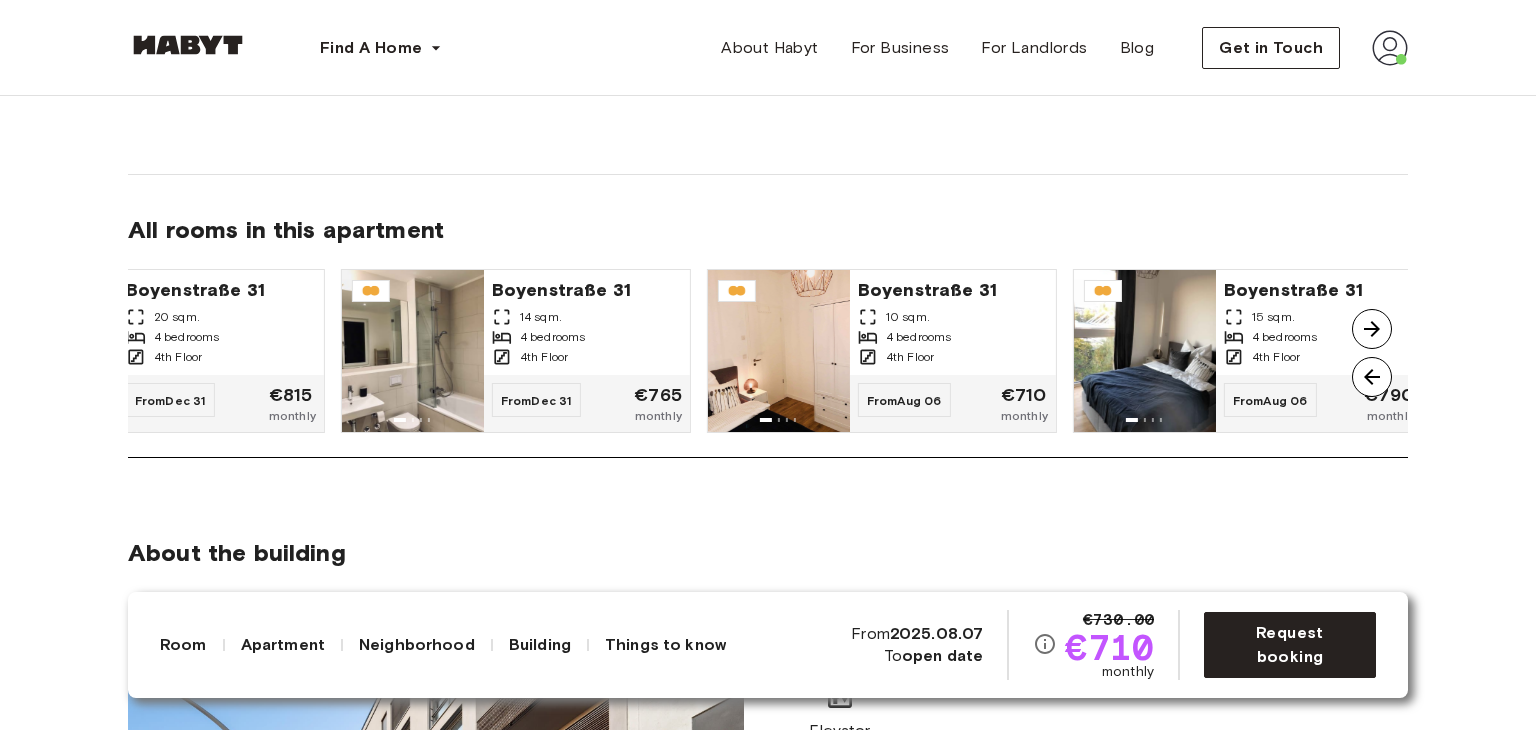 click at bounding box center (1372, 329) 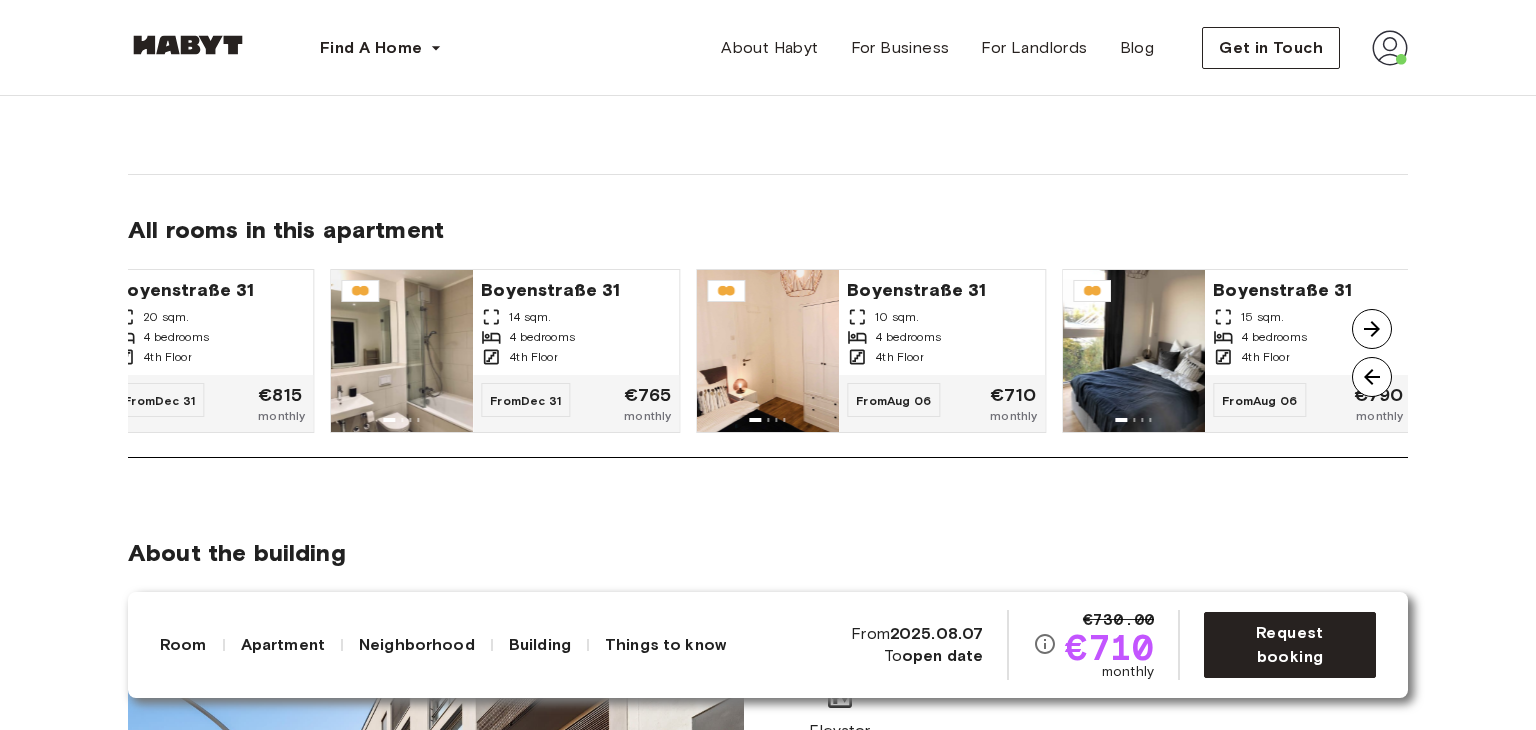 click at bounding box center (1372, 329) 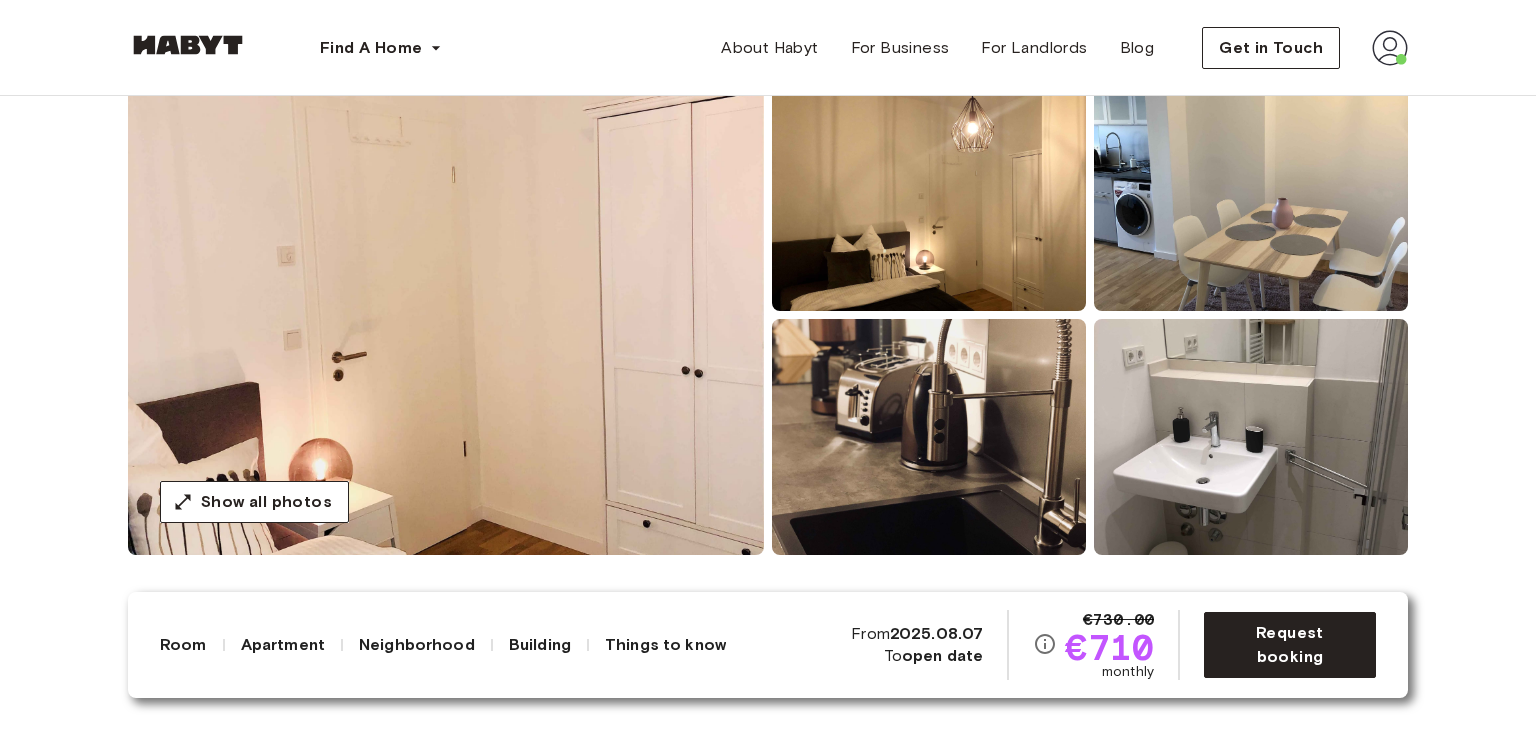 scroll, scrollTop: 200, scrollLeft: 0, axis: vertical 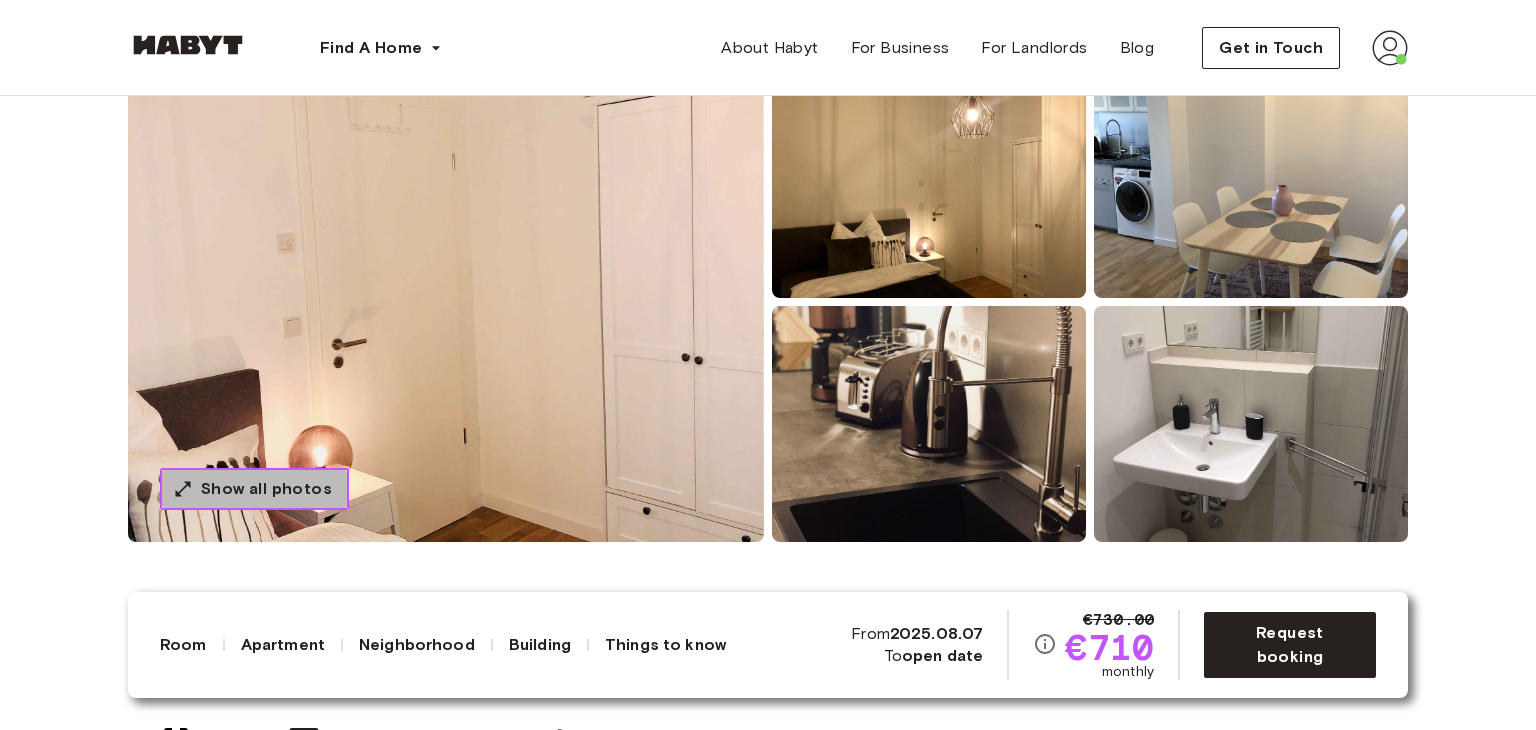 click on "Show all photos" at bounding box center (266, 489) 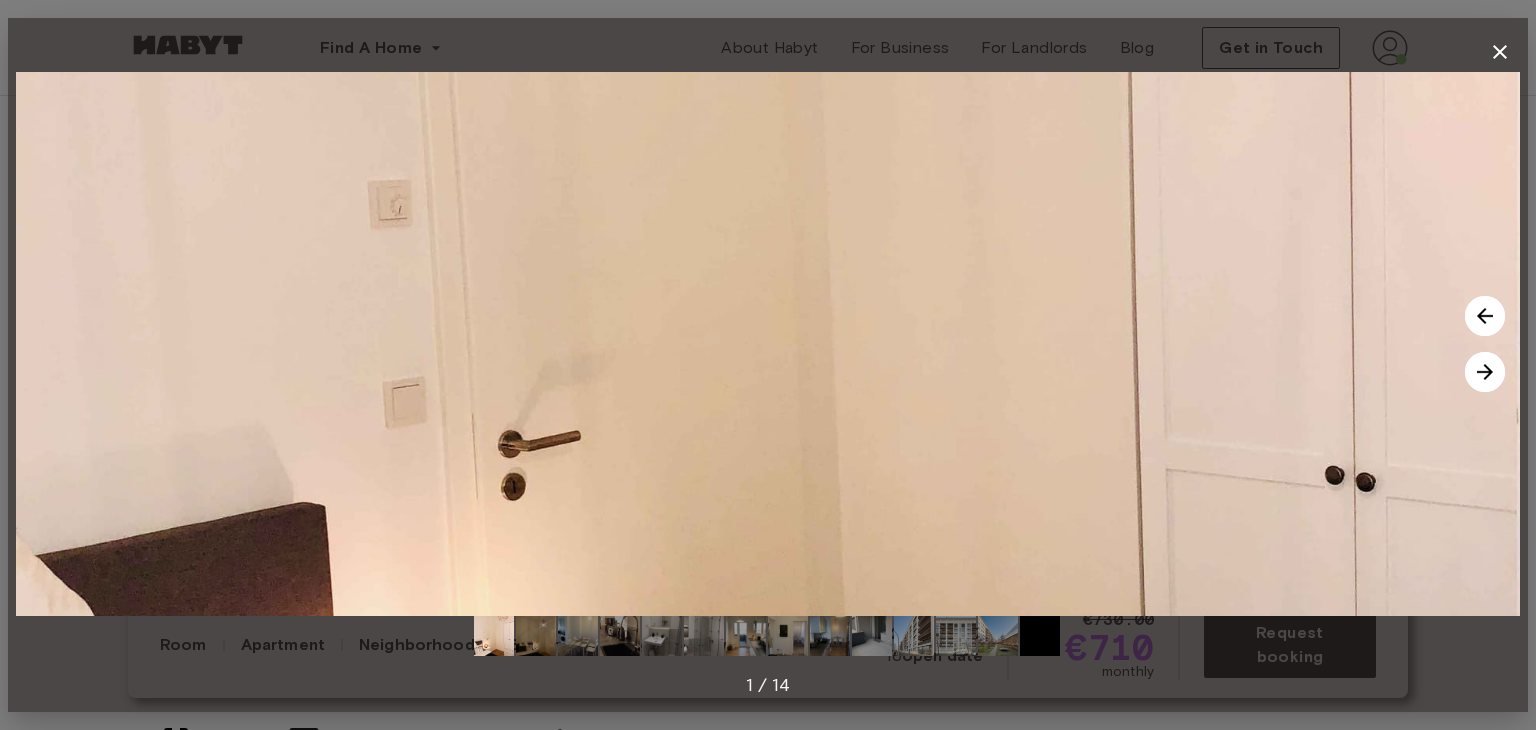 click at bounding box center [1485, 316] 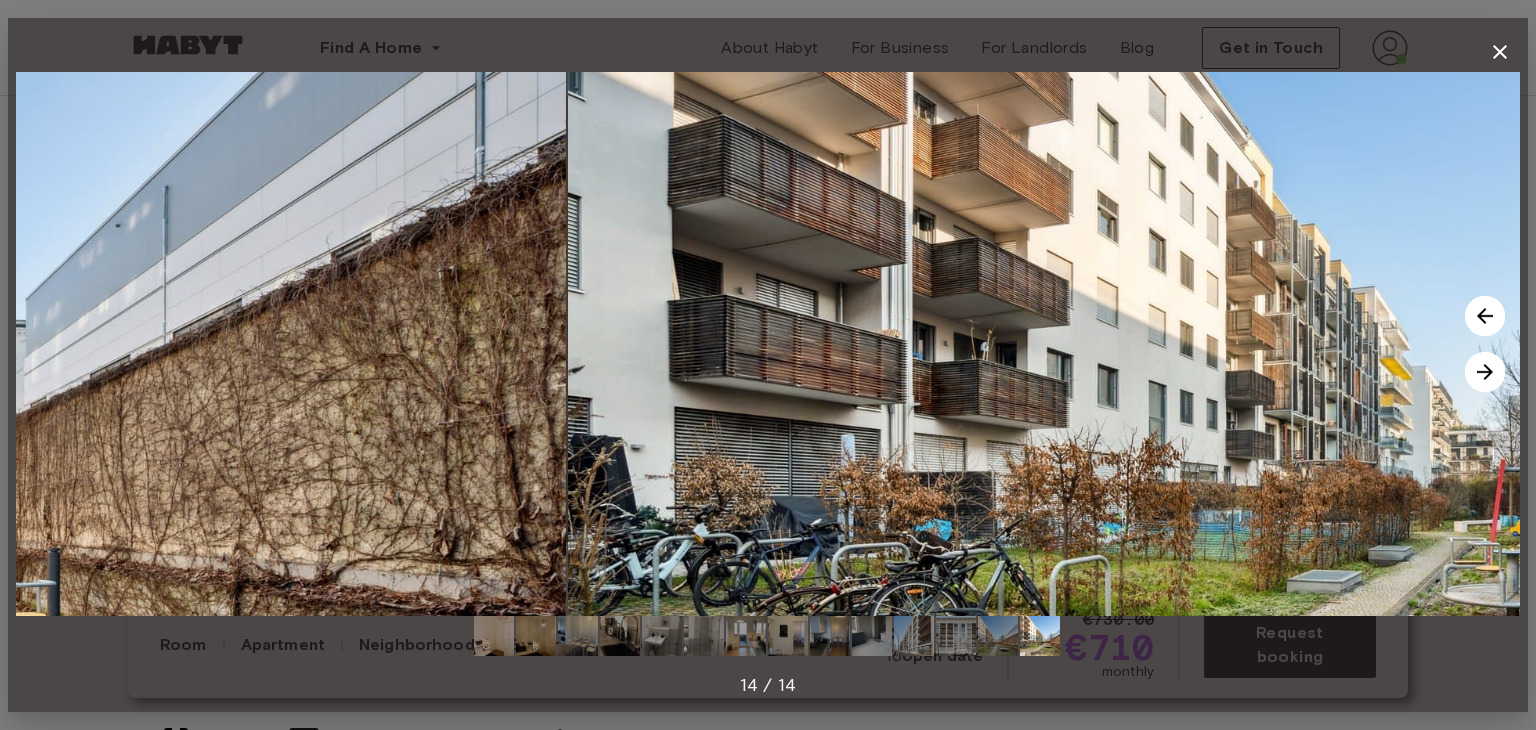 drag, startPoint x: 706, startPoint y: 456, endPoint x: 959, endPoint y: 315, distance: 289.6377 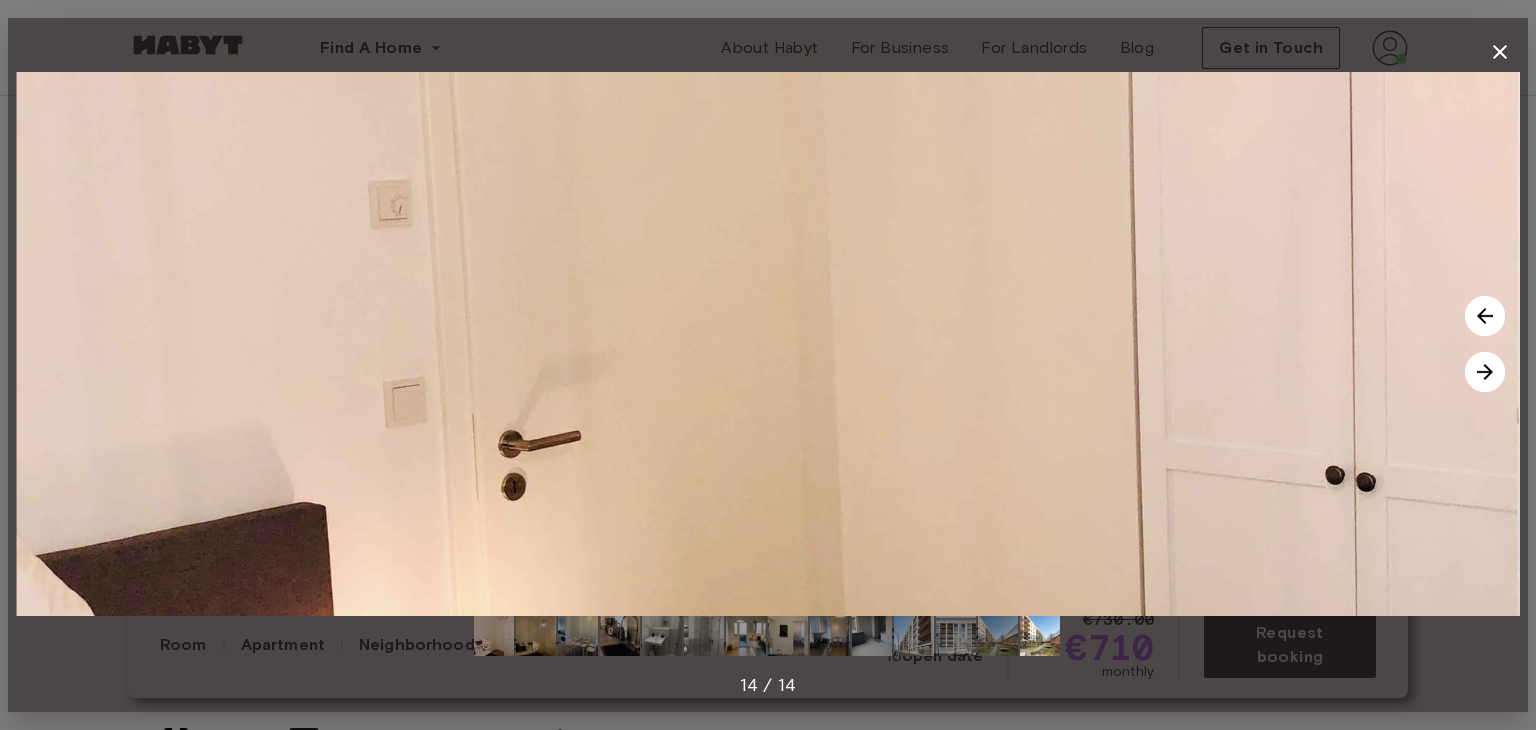 click at bounding box center (1485, 372) 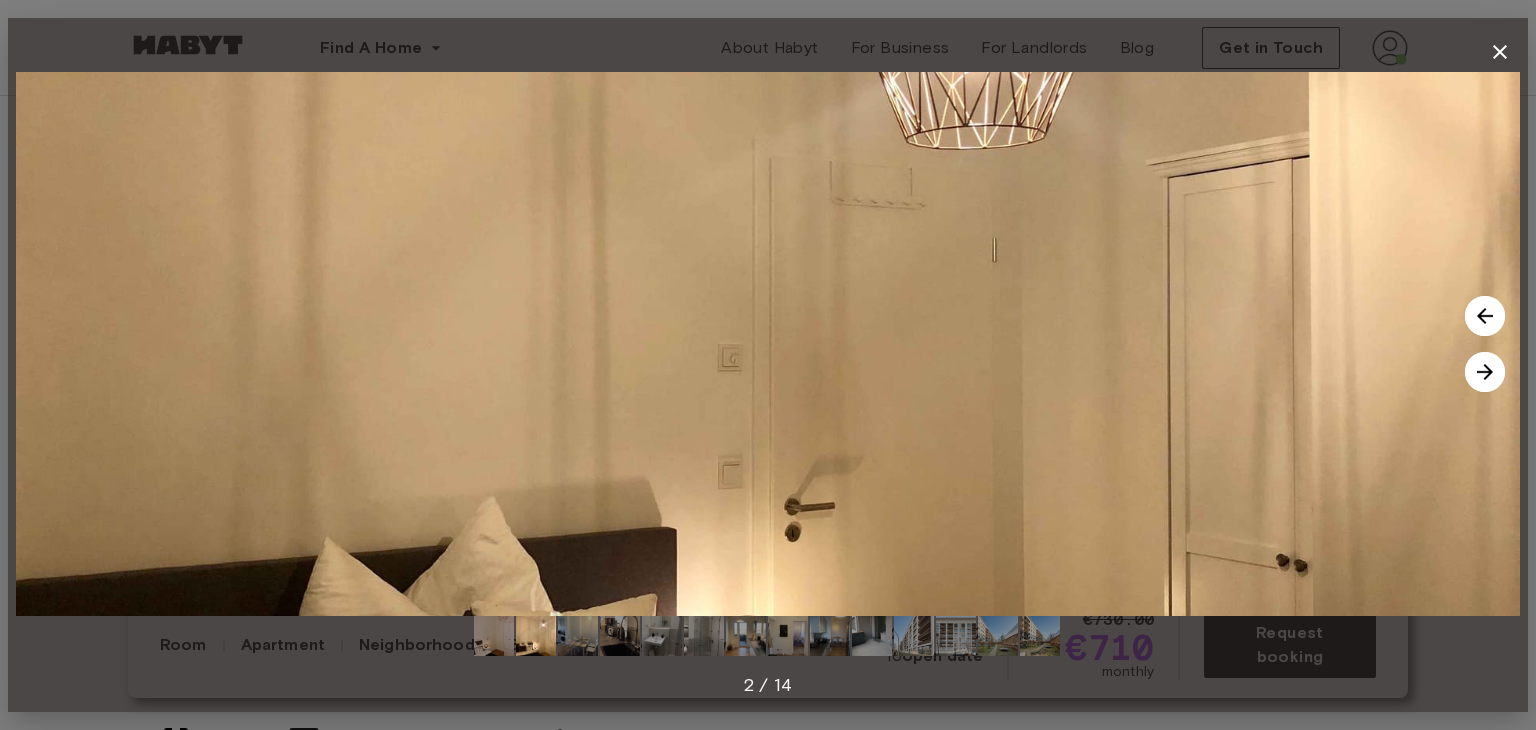 click at bounding box center [1485, 372] 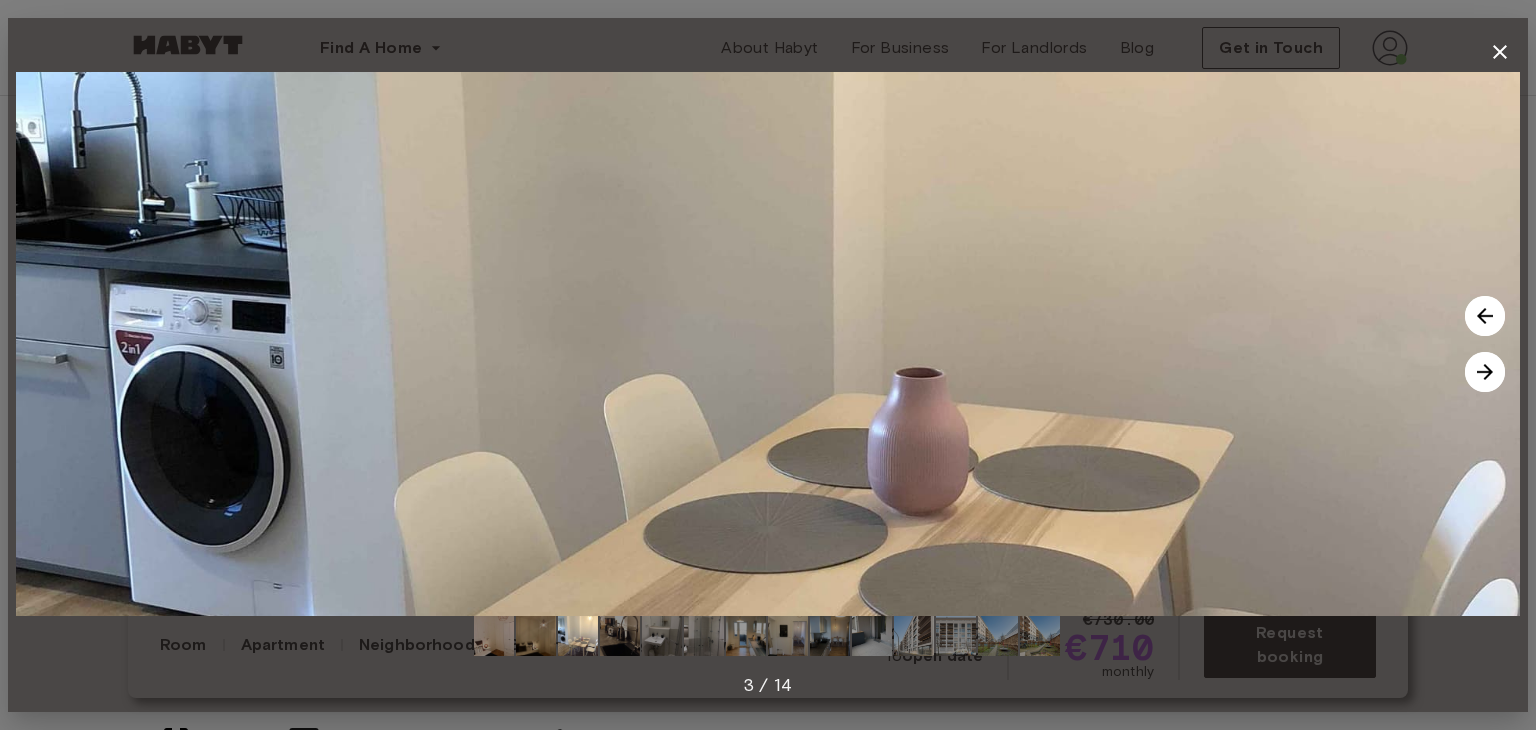 click at bounding box center (1485, 372) 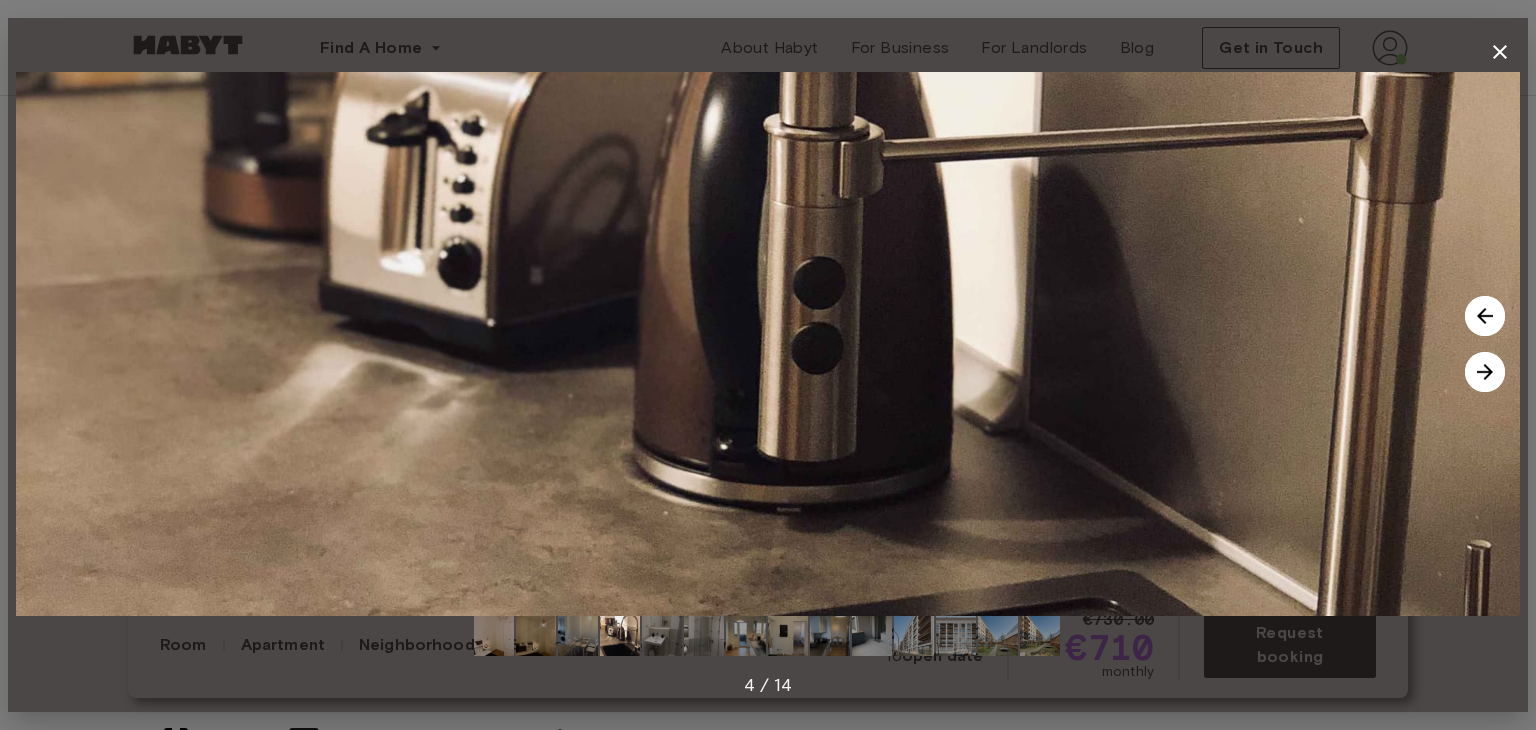 click 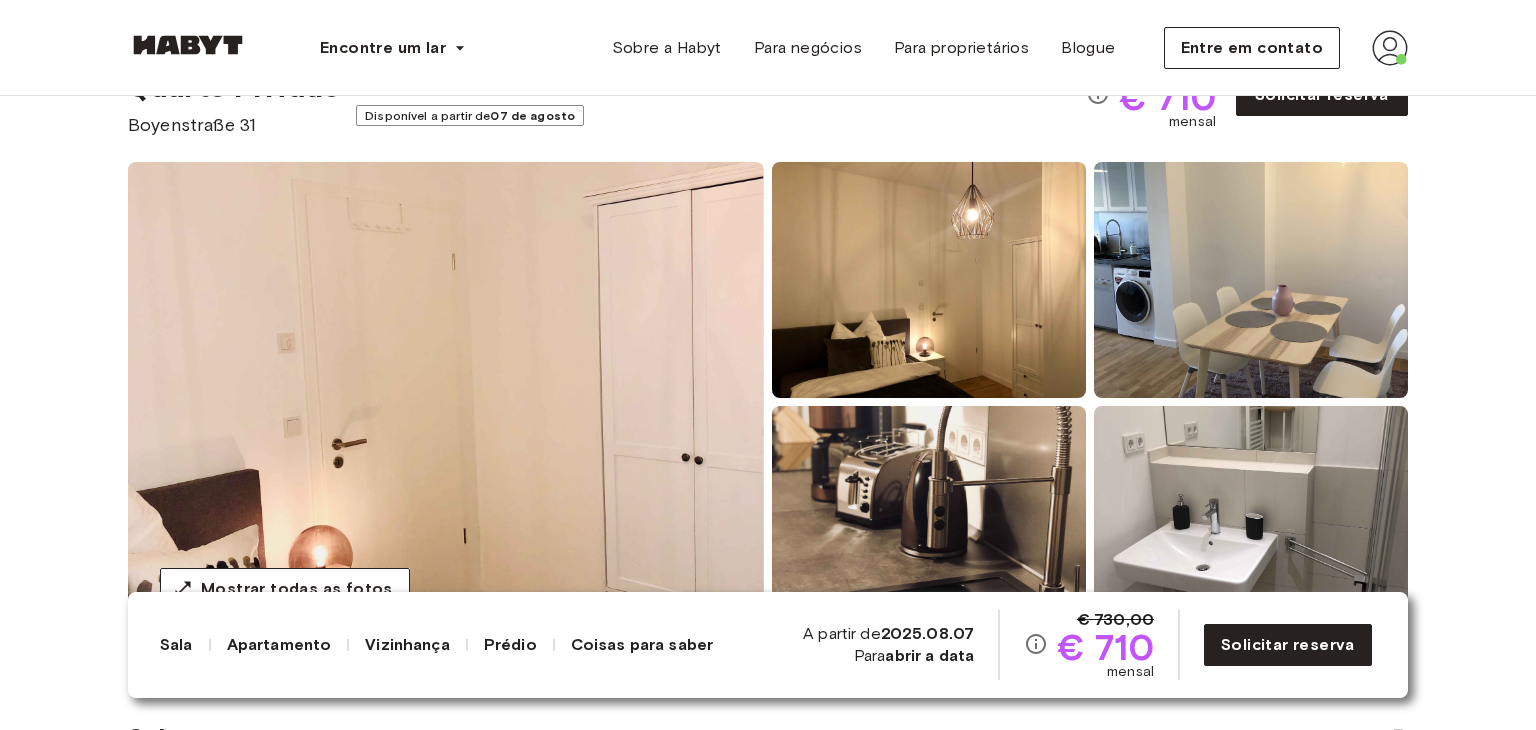 scroll, scrollTop: 0, scrollLeft: 0, axis: both 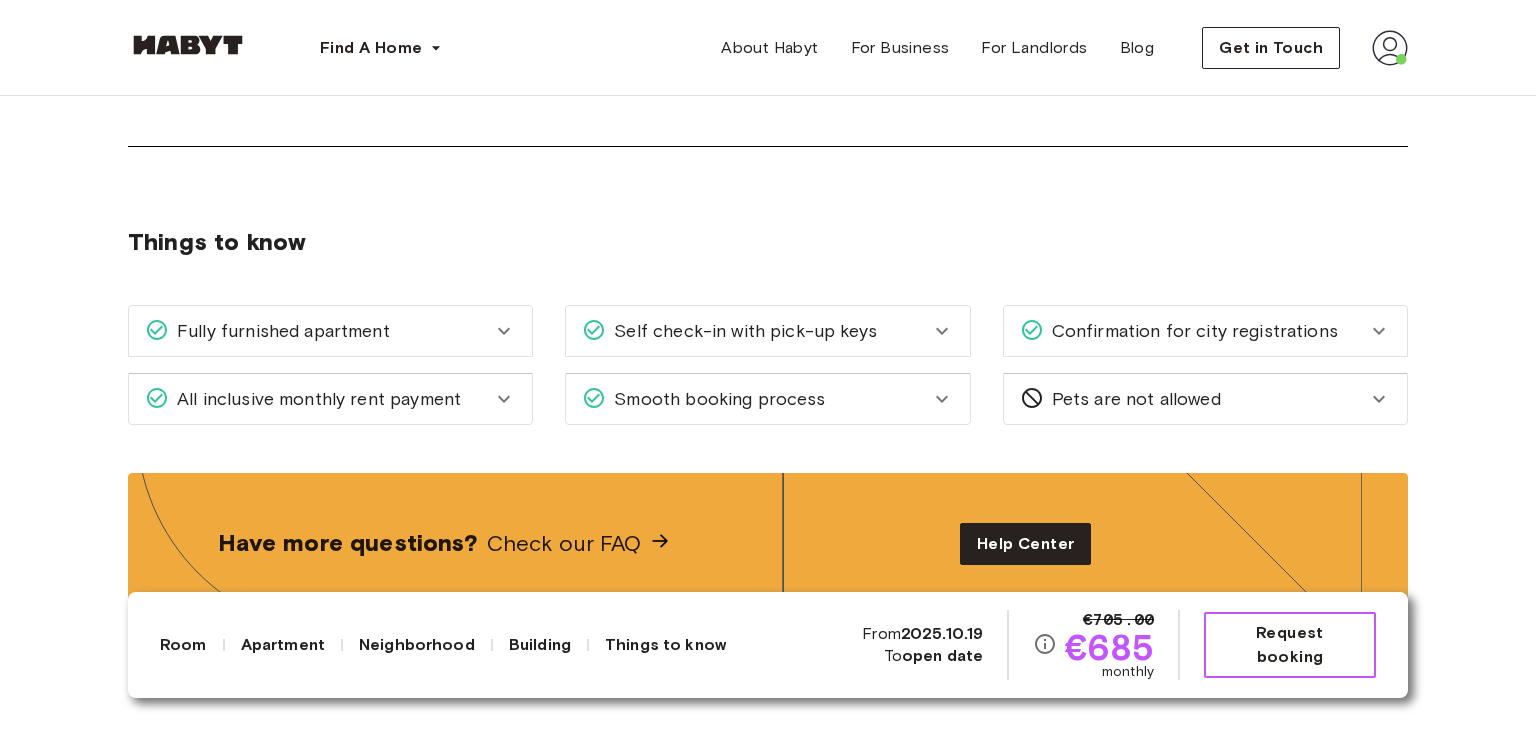 click on "Request booking" at bounding box center (1290, 645) 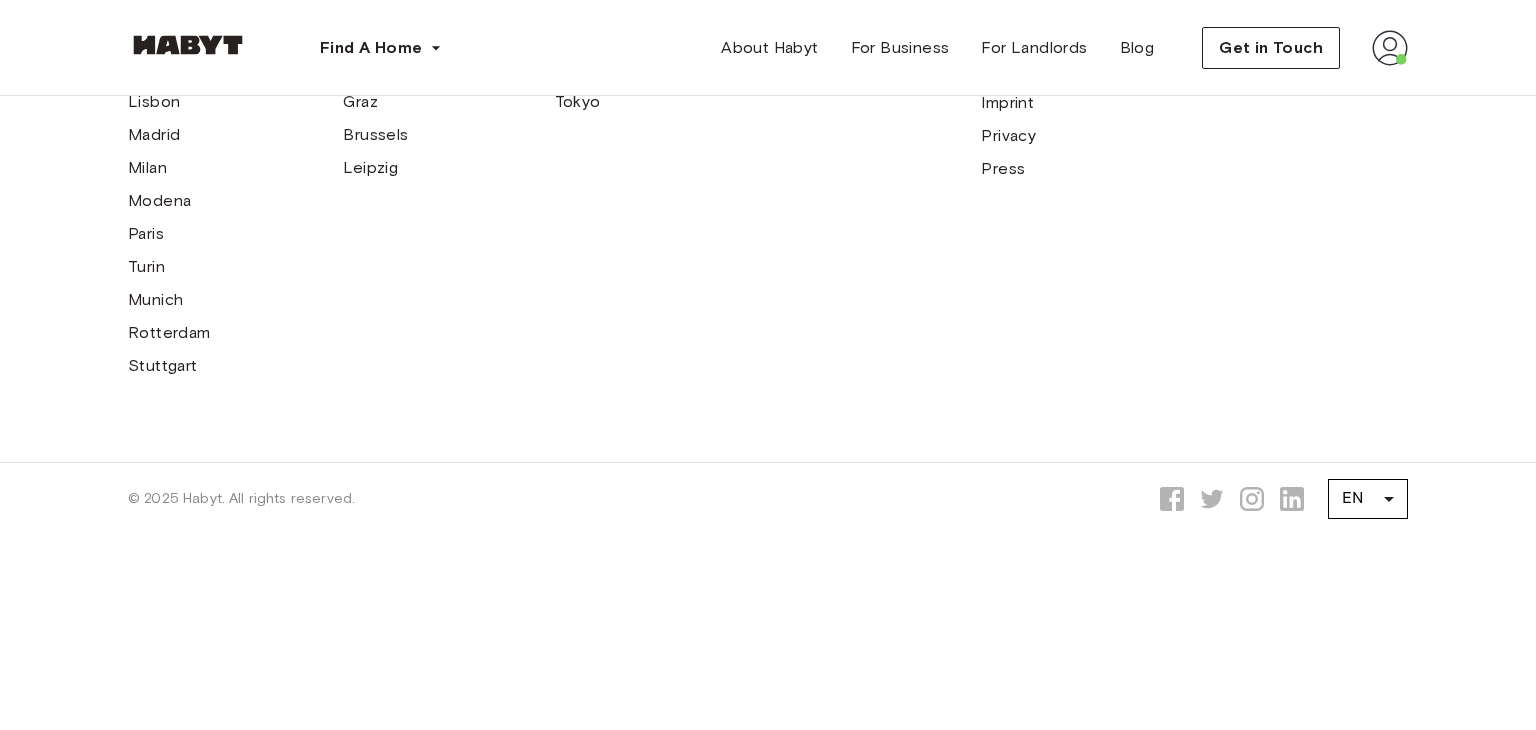 type on "**********" 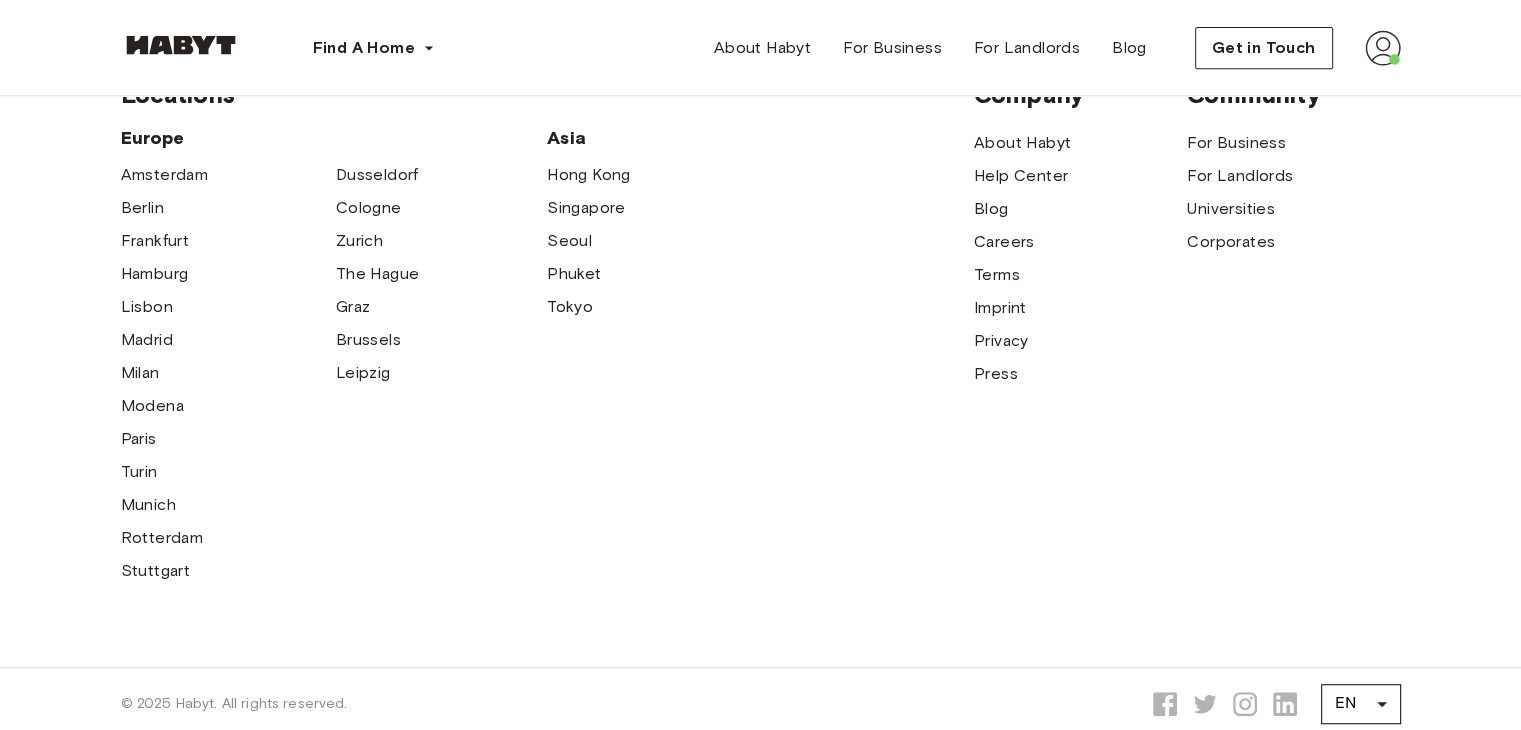 scroll, scrollTop: 800, scrollLeft: 0, axis: vertical 